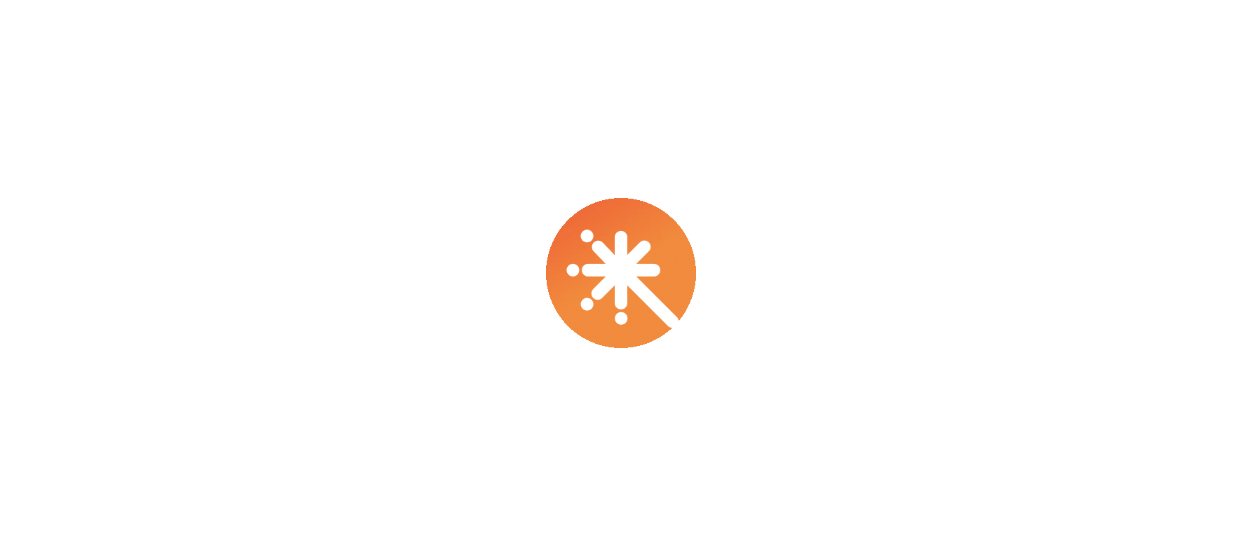 scroll, scrollTop: 0, scrollLeft: 0, axis: both 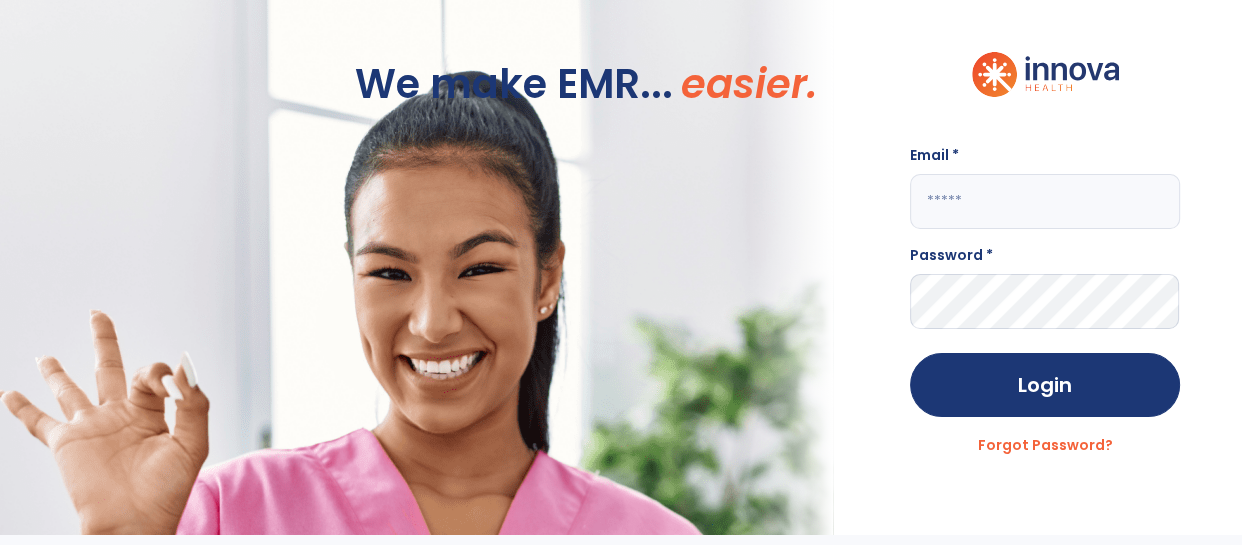 click 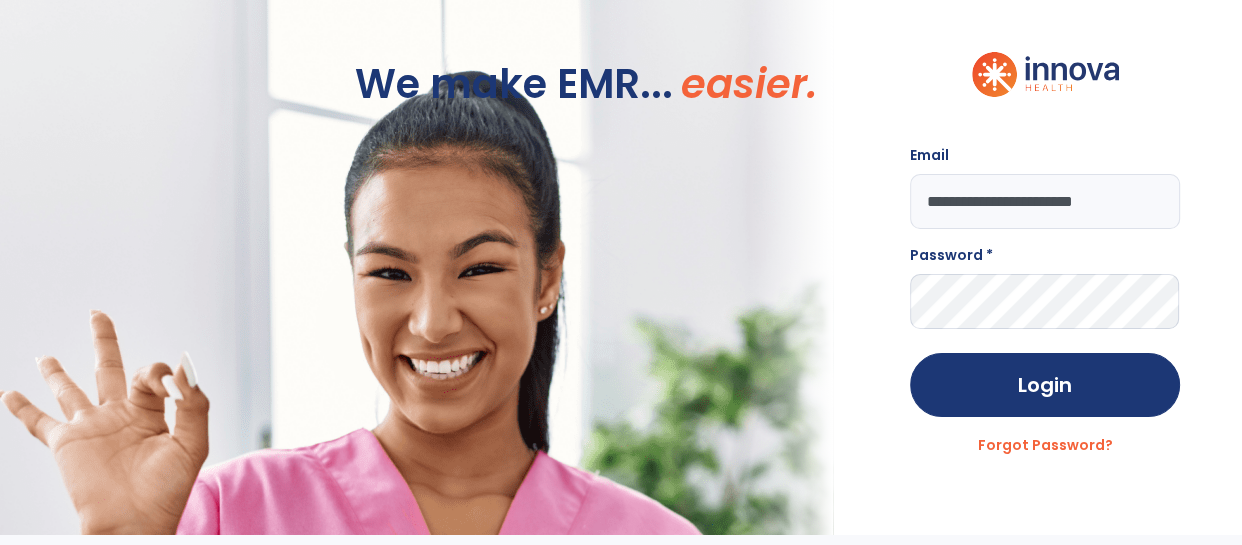 type on "**********" 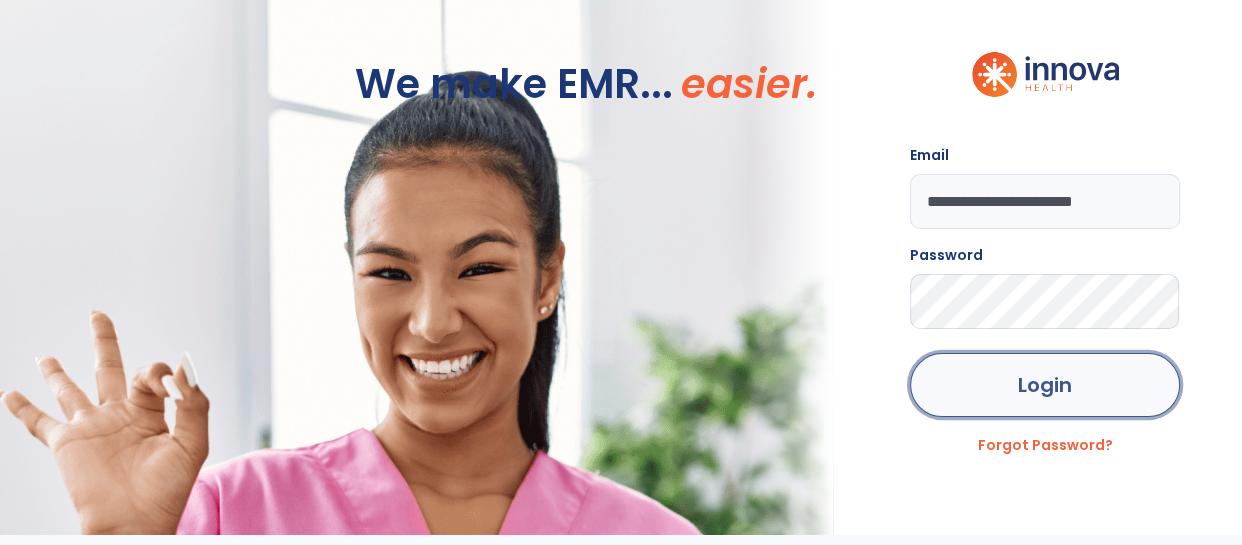 click on "Login" 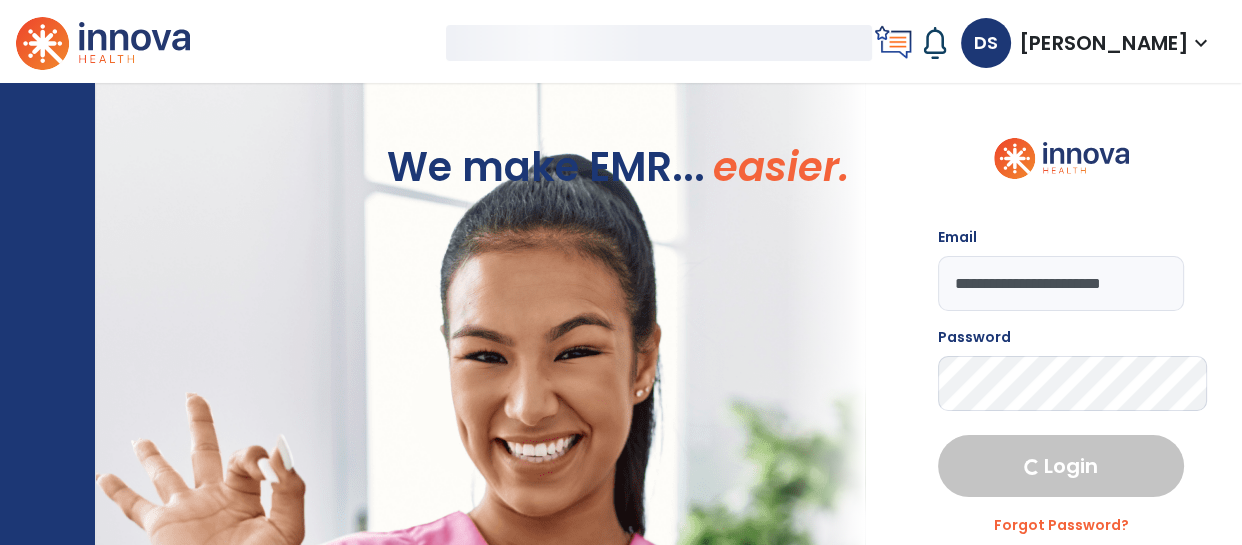 select on "****" 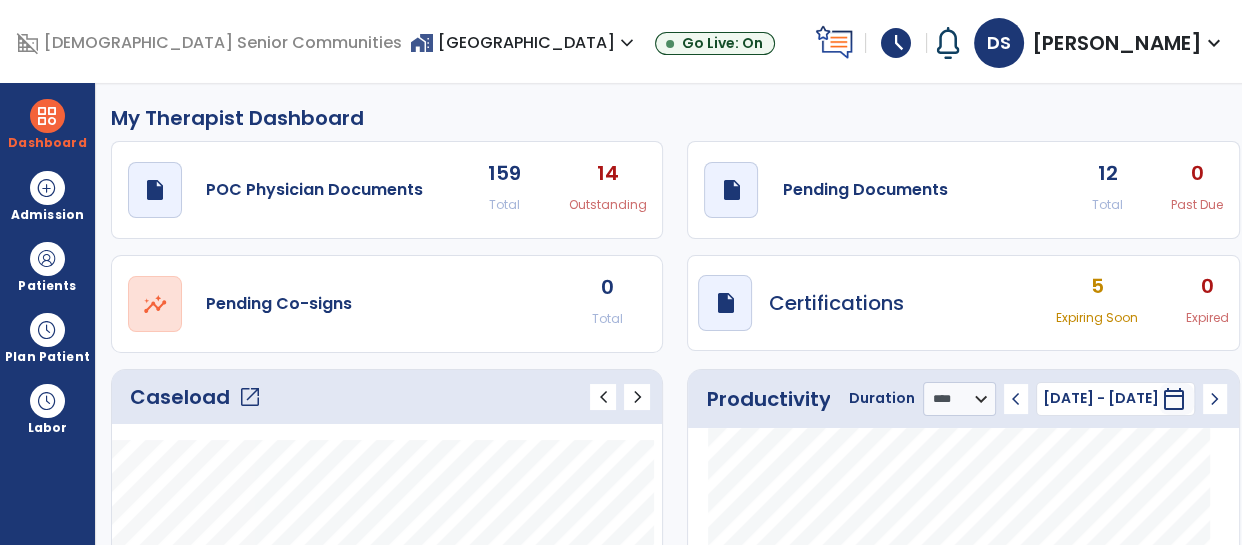 click on "12" 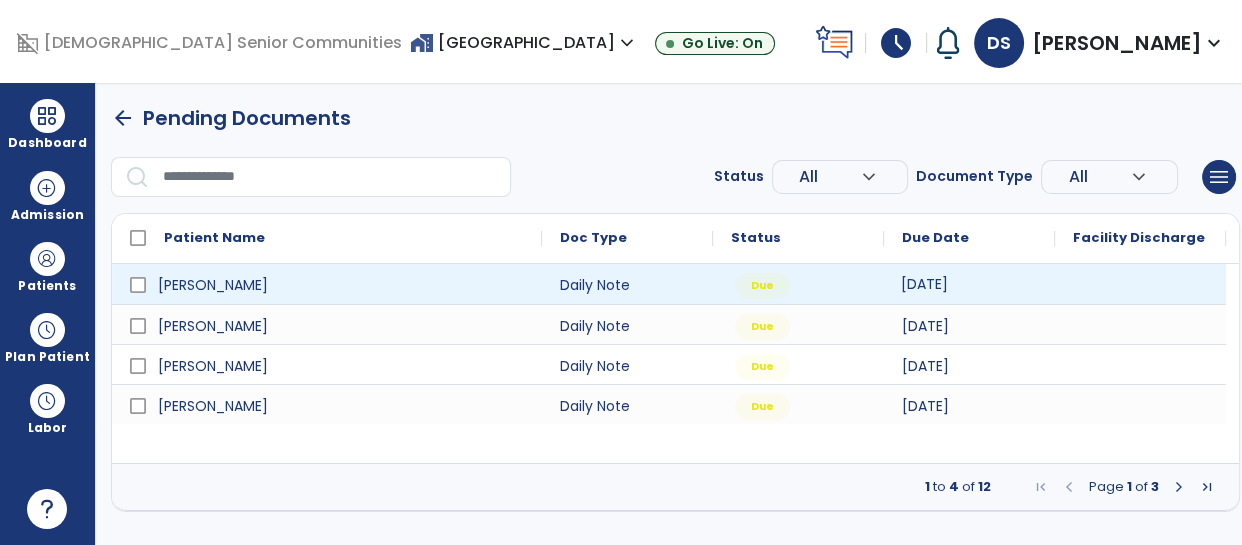 click on "[DATE]" at bounding box center [924, 284] 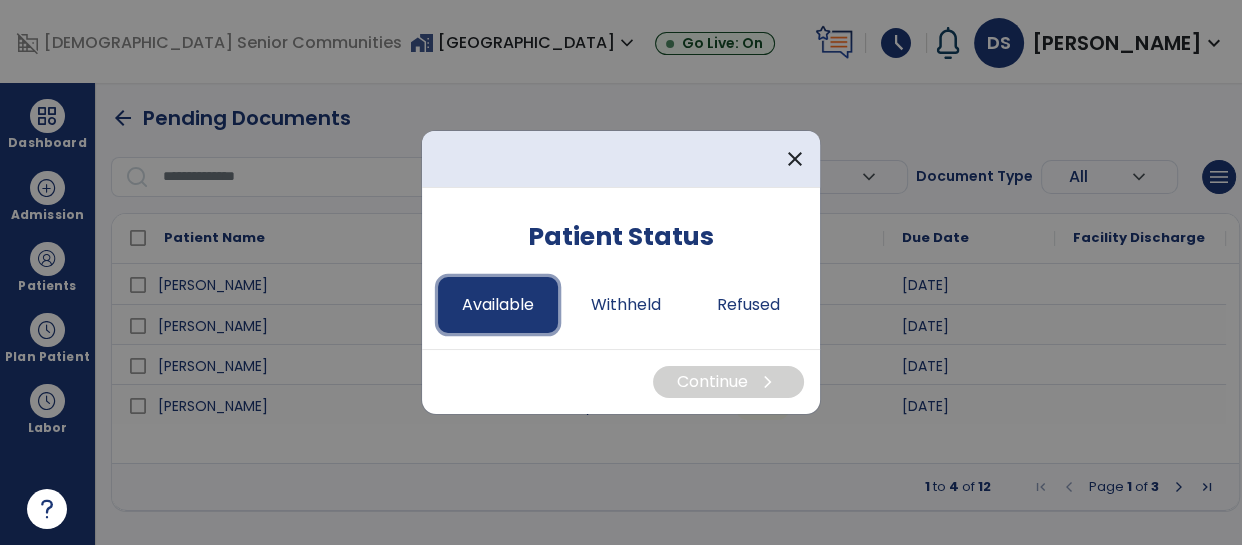 click on "Available" at bounding box center (498, 305) 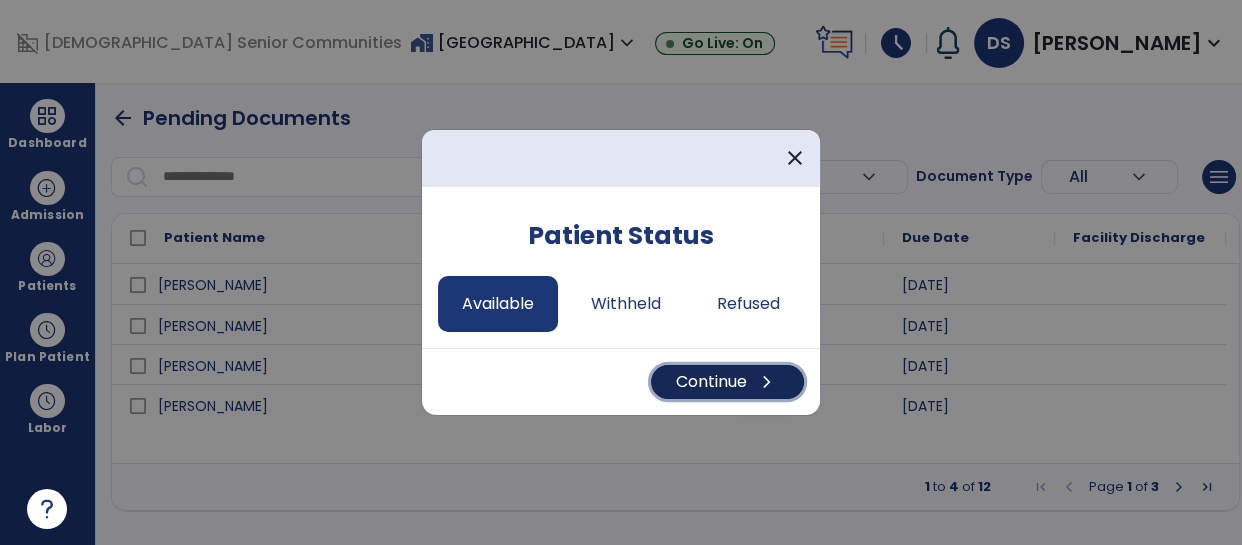click on "Continue   chevron_right" at bounding box center (727, 382) 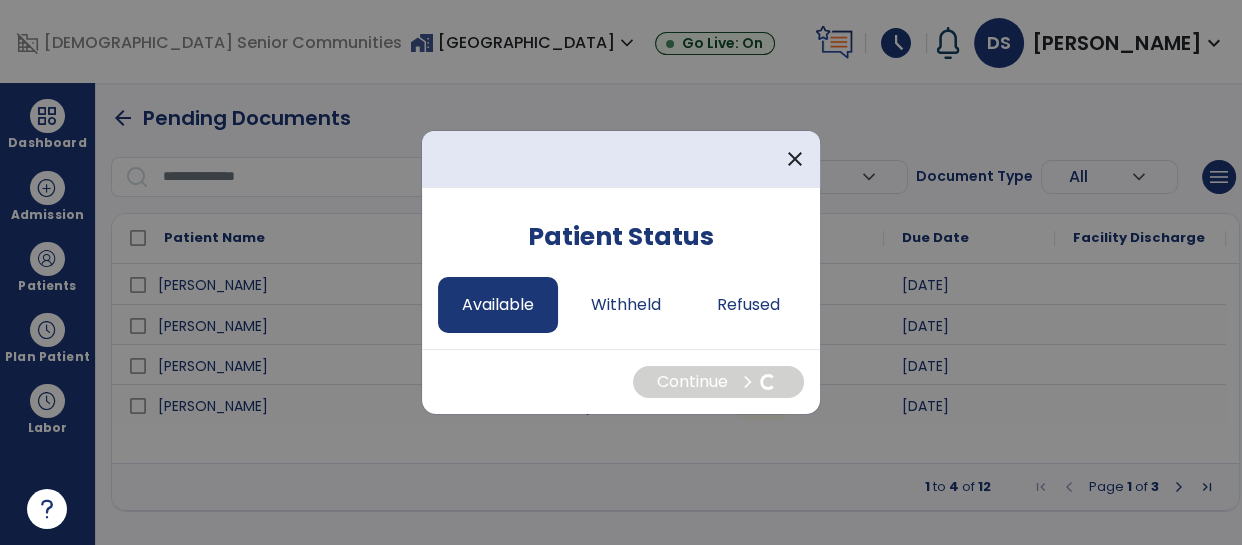 select on "*" 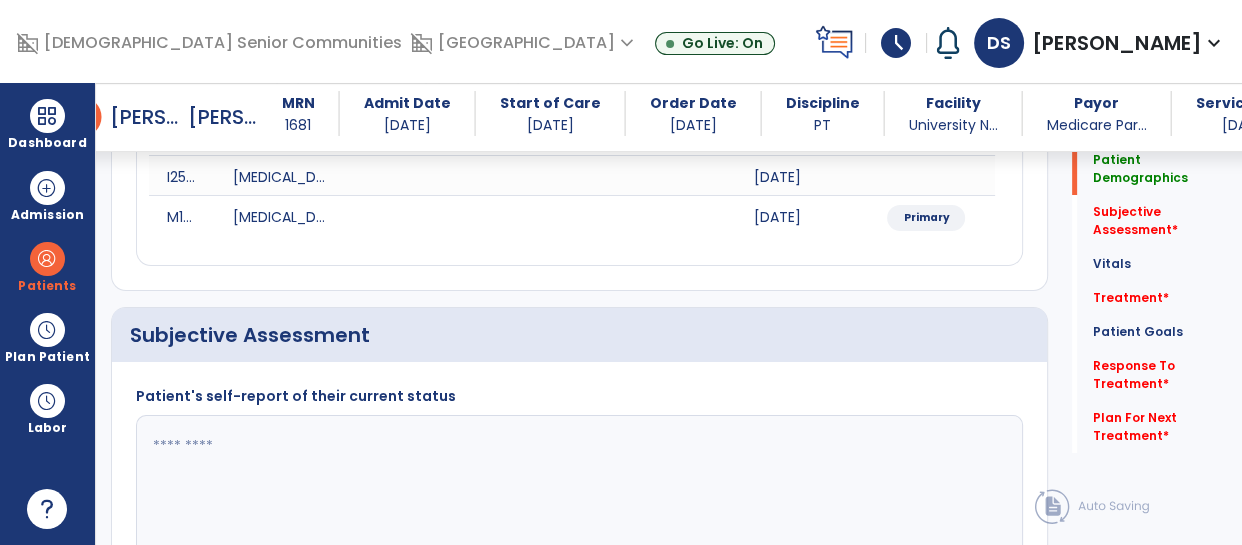 scroll, scrollTop: 372, scrollLeft: 0, axis: vertical 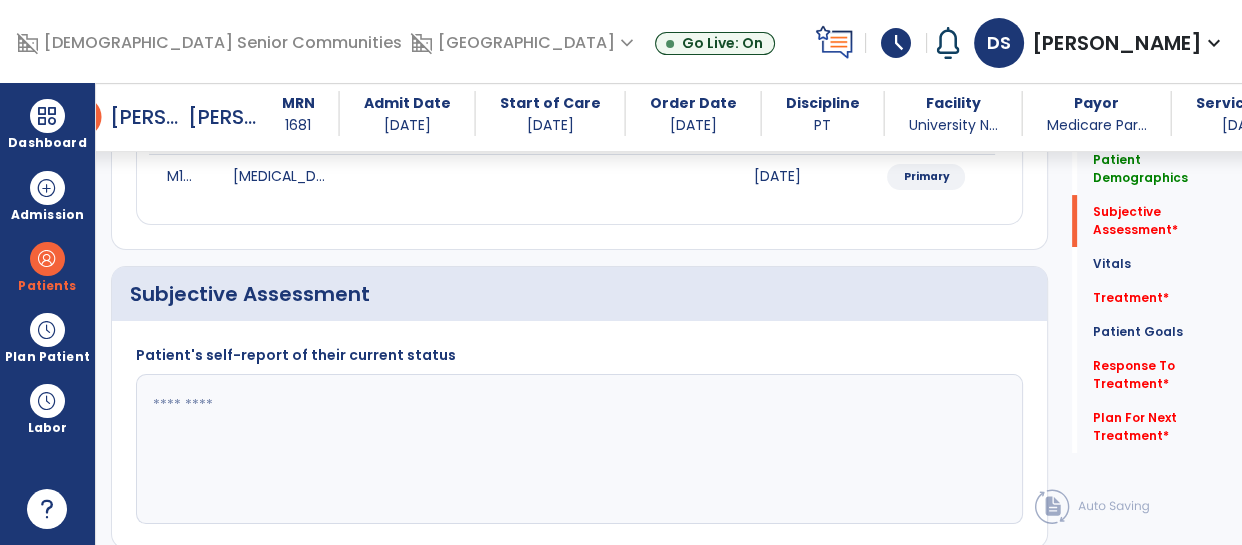 click 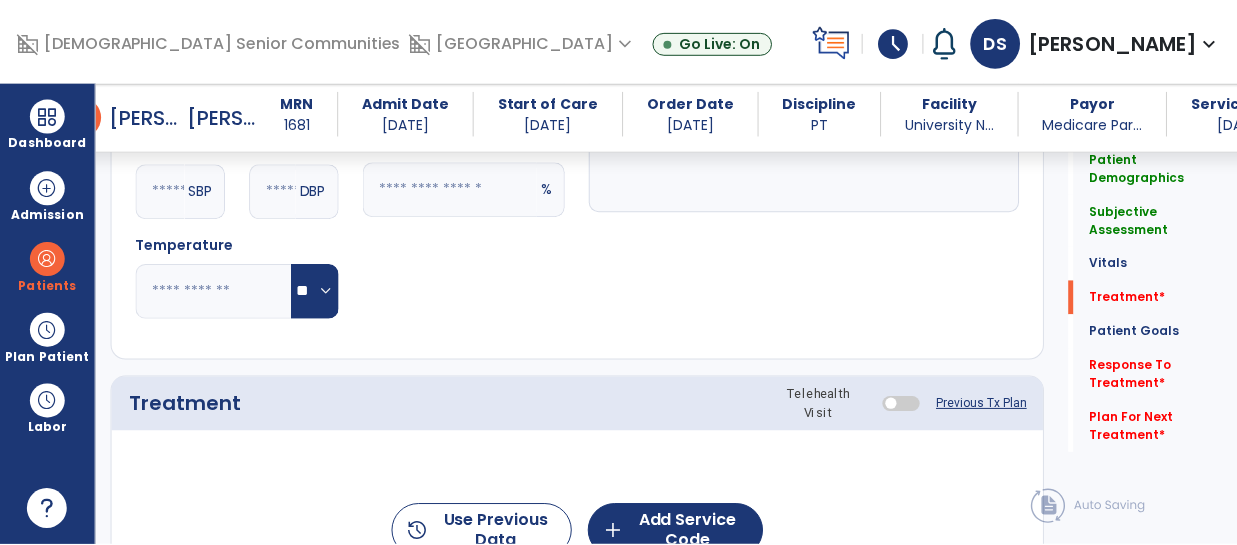scroll, scrollTop: 1232, scrollLeft: 0, axis: vertical 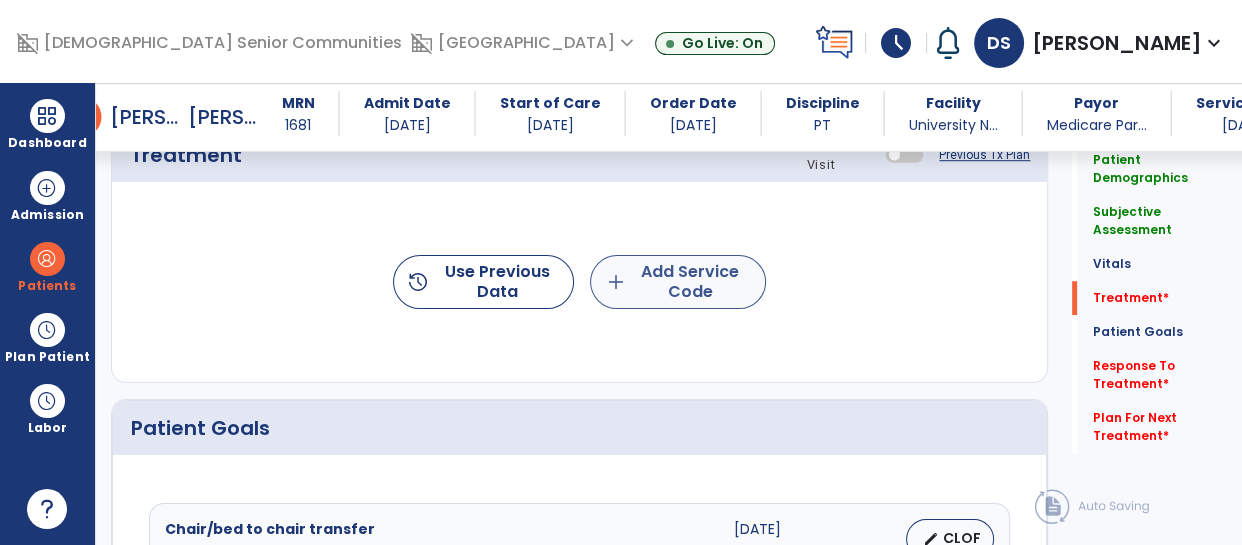 type on "**********" 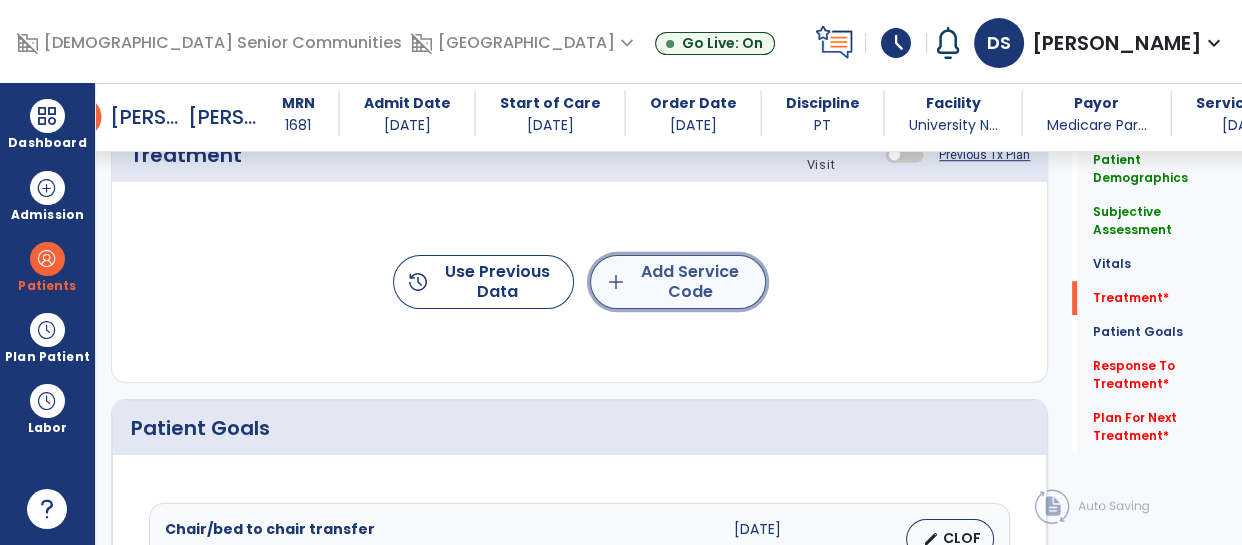 click on "add  Add Service Code" 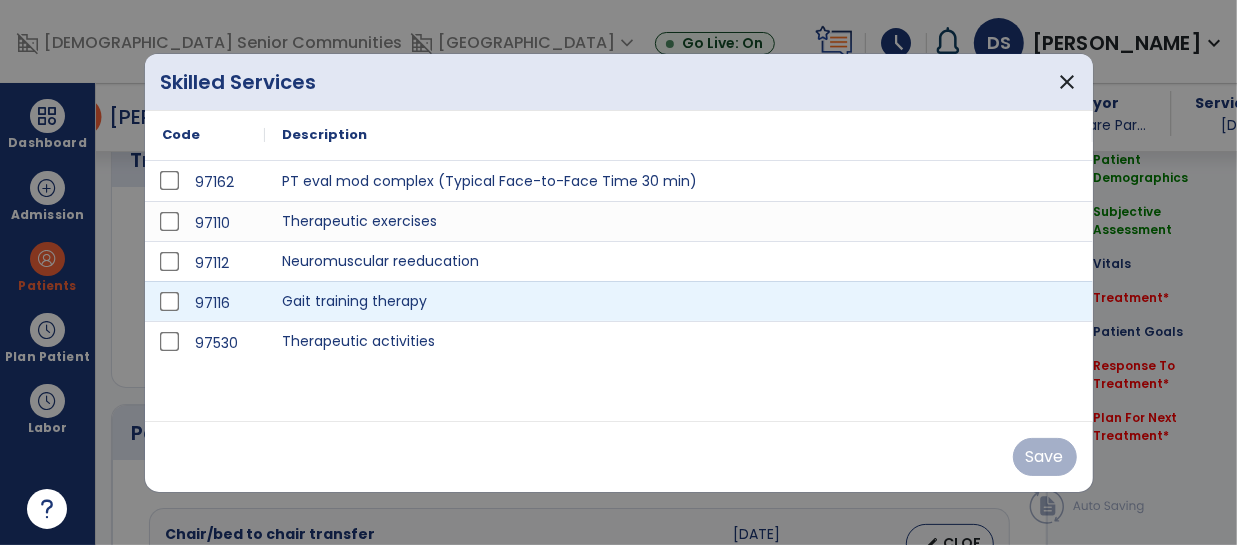 scroll, scrollTop: 1232, scrollLeft: 0, axis: vertical 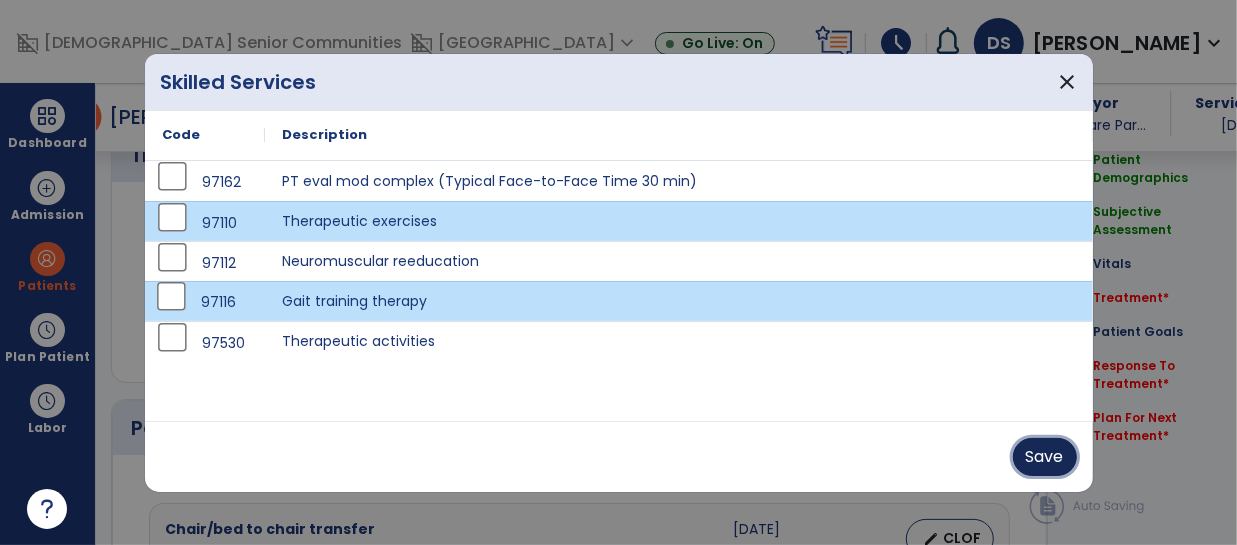click on "Save" at bounding box center [1045, 457] 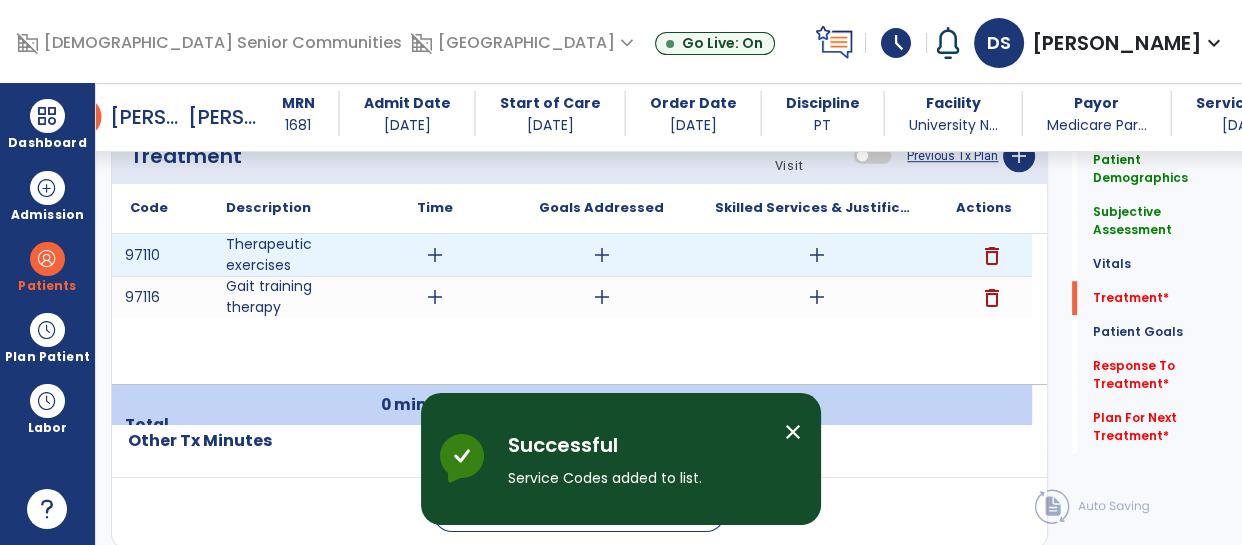 click on "add" at bounding box center [435, 255] 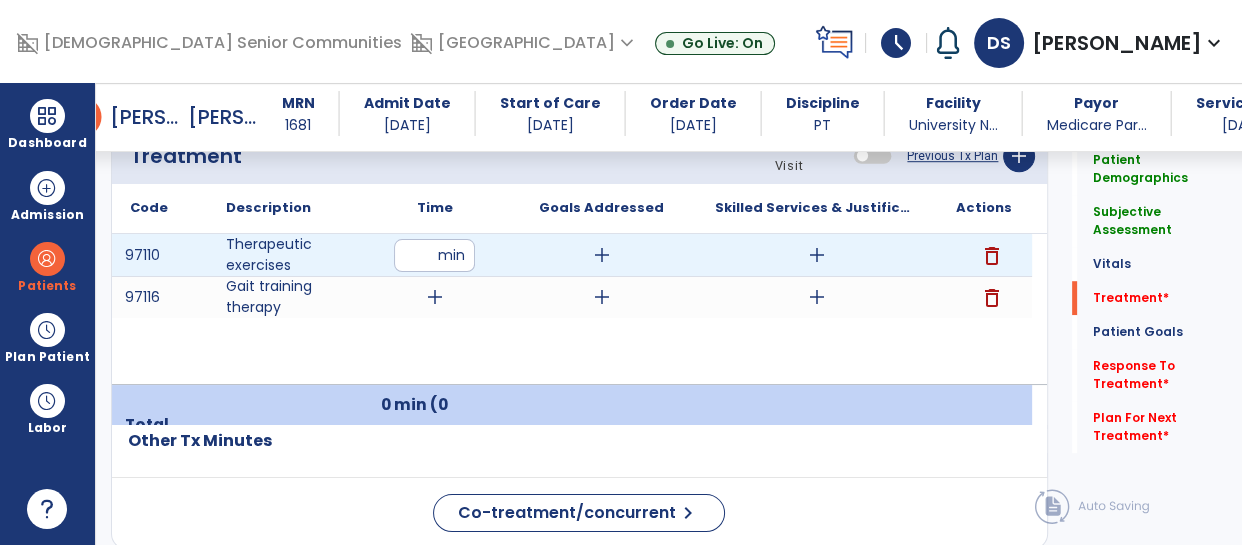 type on "**" 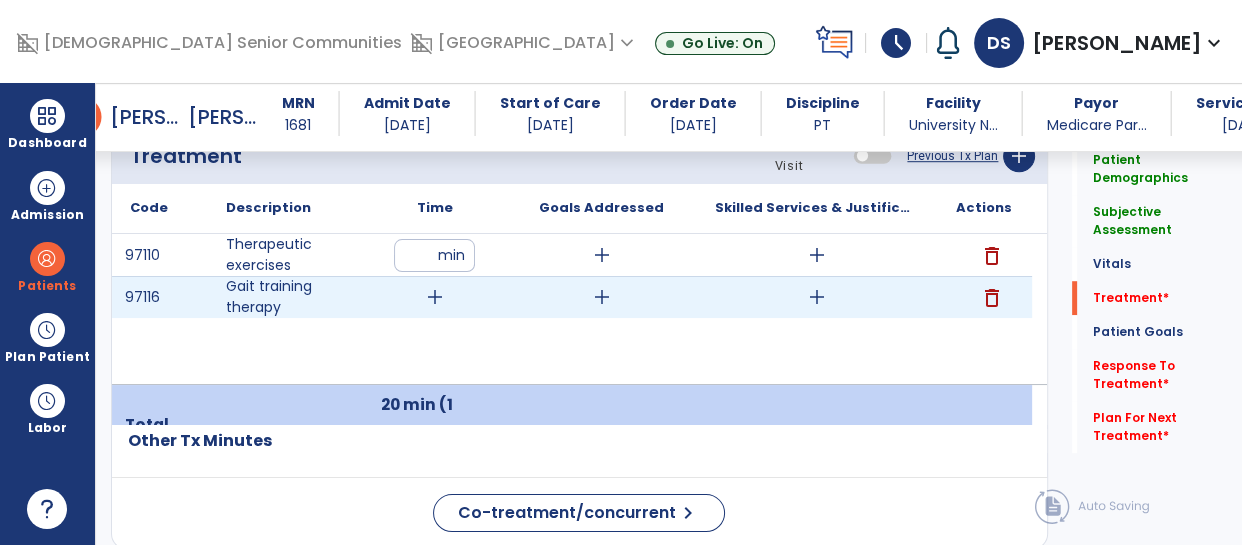 click on "add" at bounding box center [435, 297] 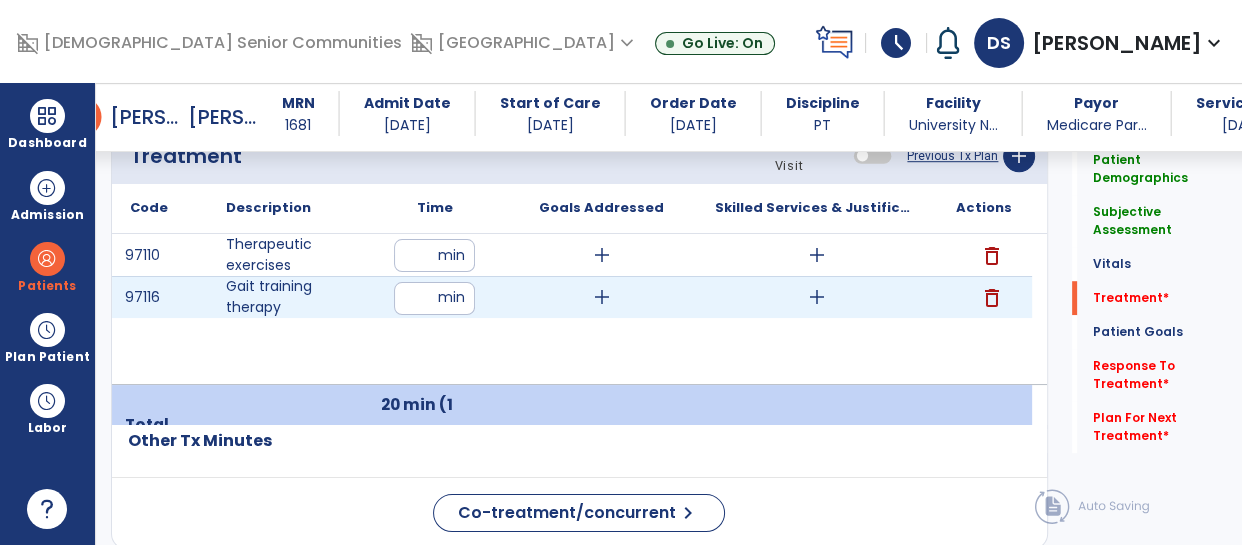 type on "**" 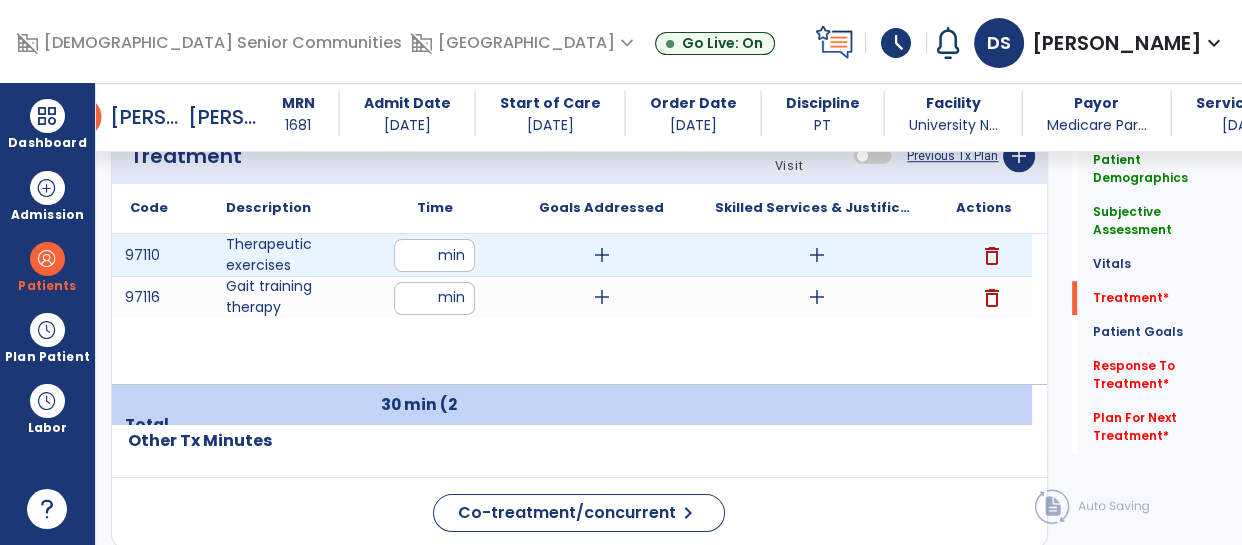 click on "add" at bounding box center [817, 255] 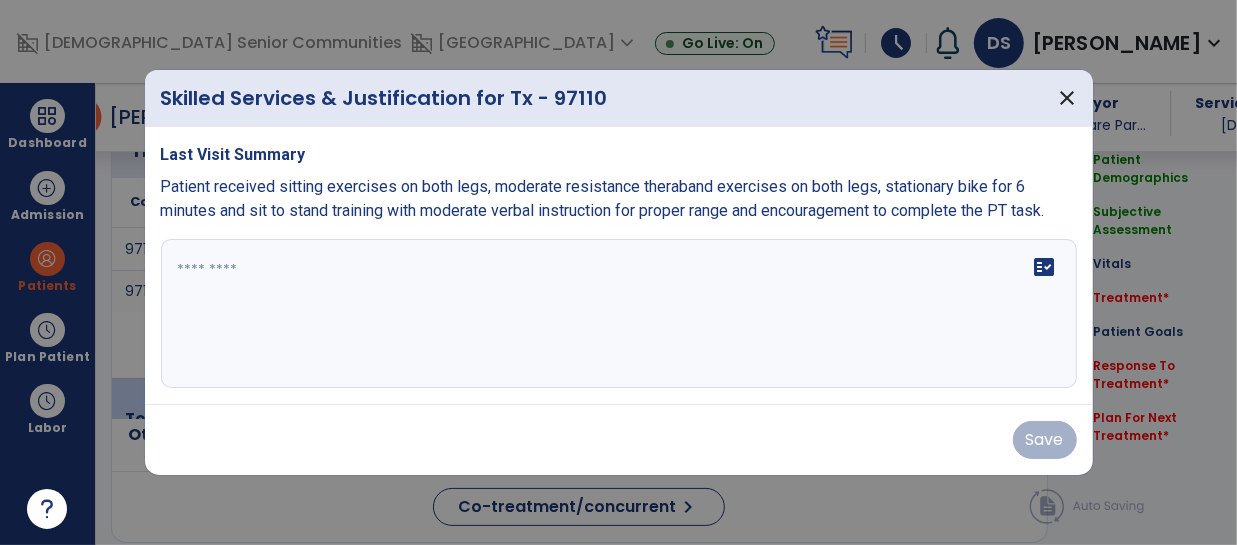scroll, scrollTop: 1232, scrollLeft: 0, axis: vertical 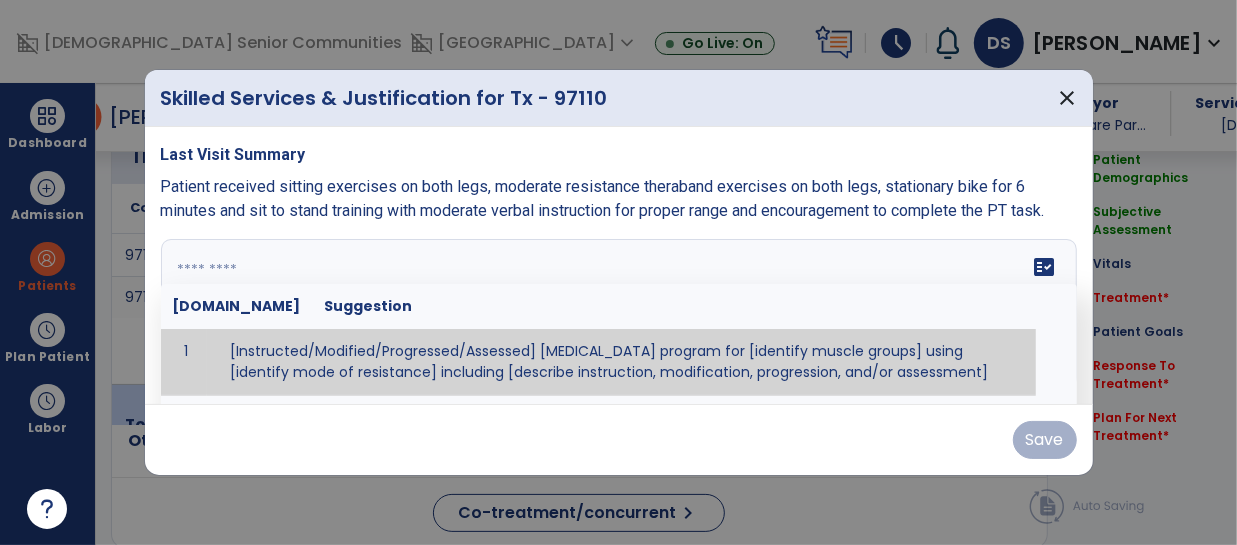 click at bounding box center [617, 314] 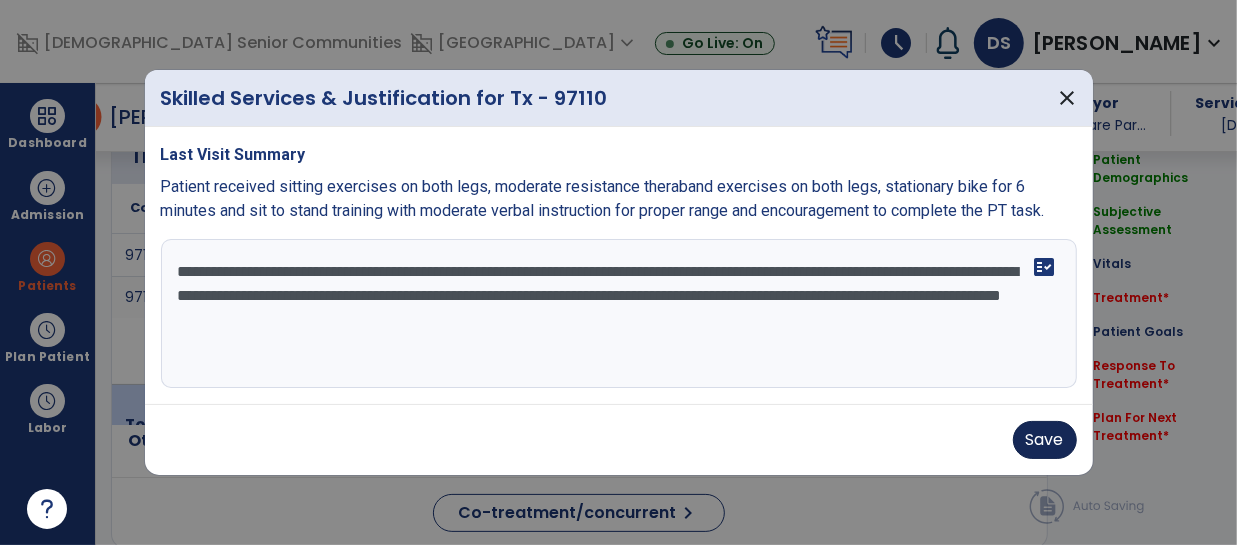 type on "**********" 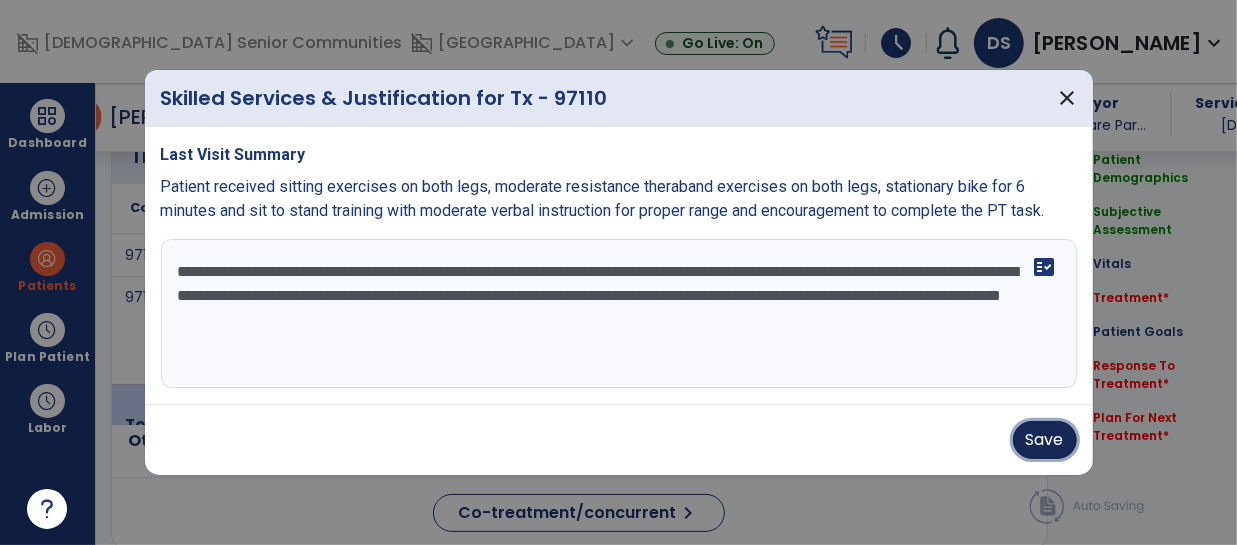 click on "Save" at bounding box center [1045, 440] 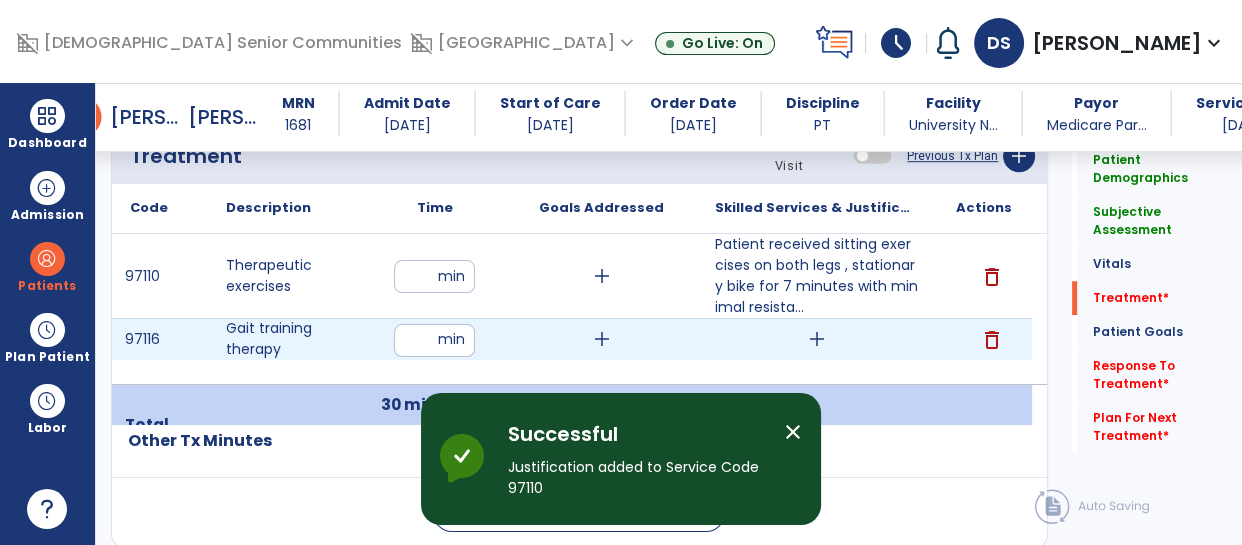 click on "add" at bounding box center [817, 339] 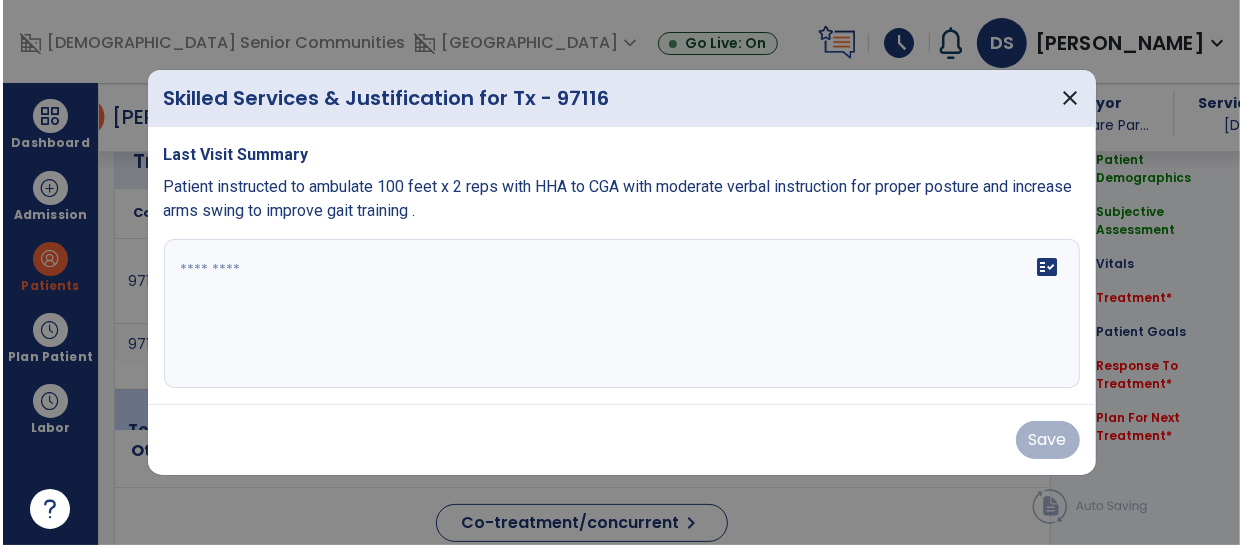 scroll, scrollTop: 1232, scrollLeft: 0, axis: vertical 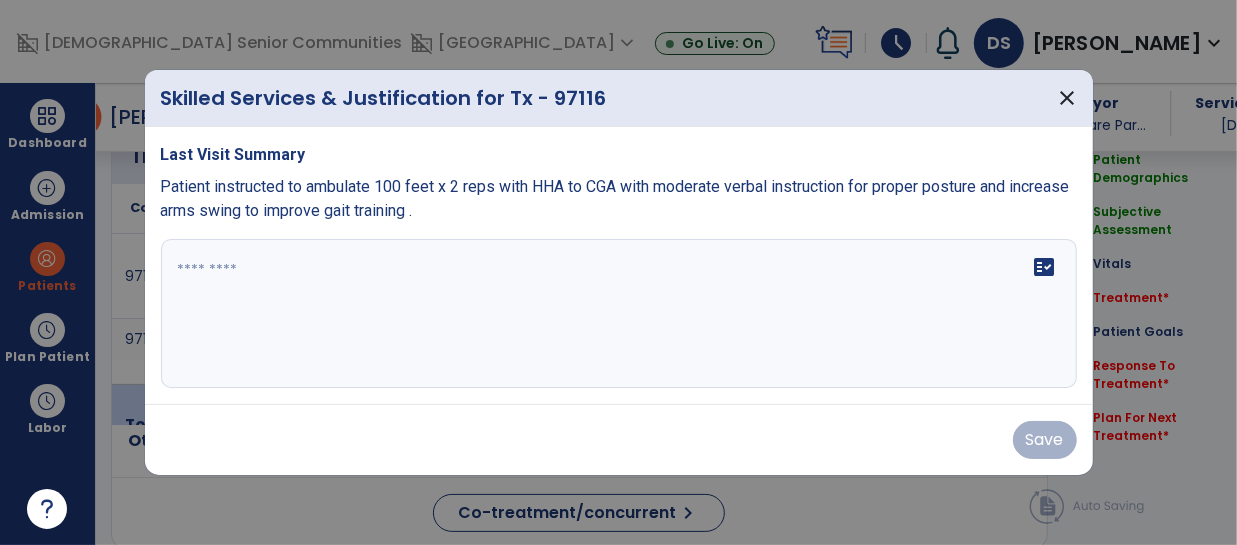 click on "fact_check" at bounding box center (619, 314) 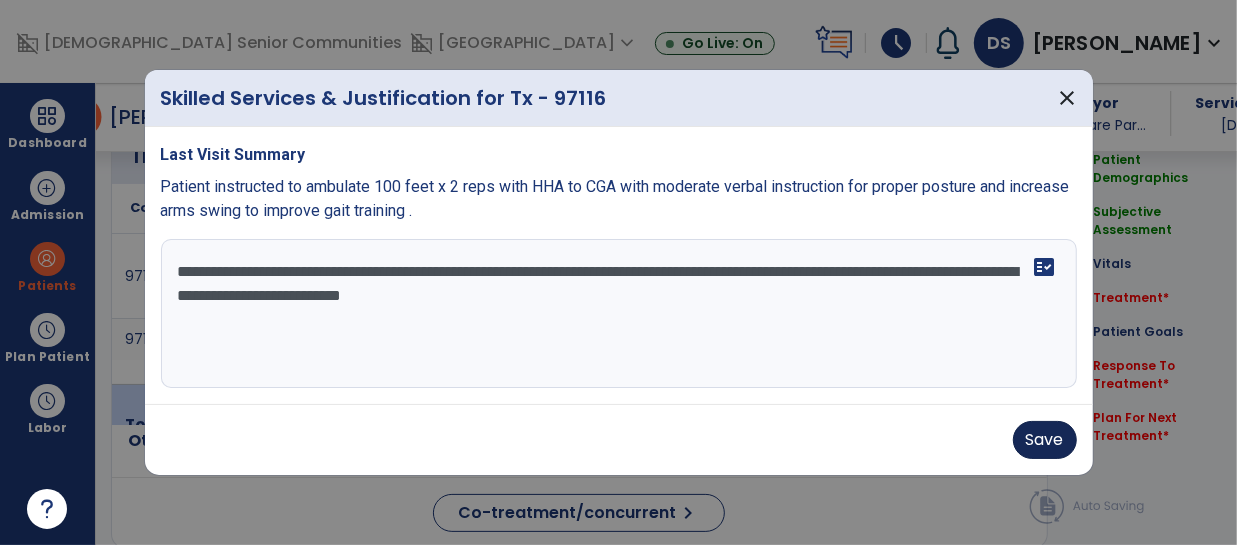 type on "**********" 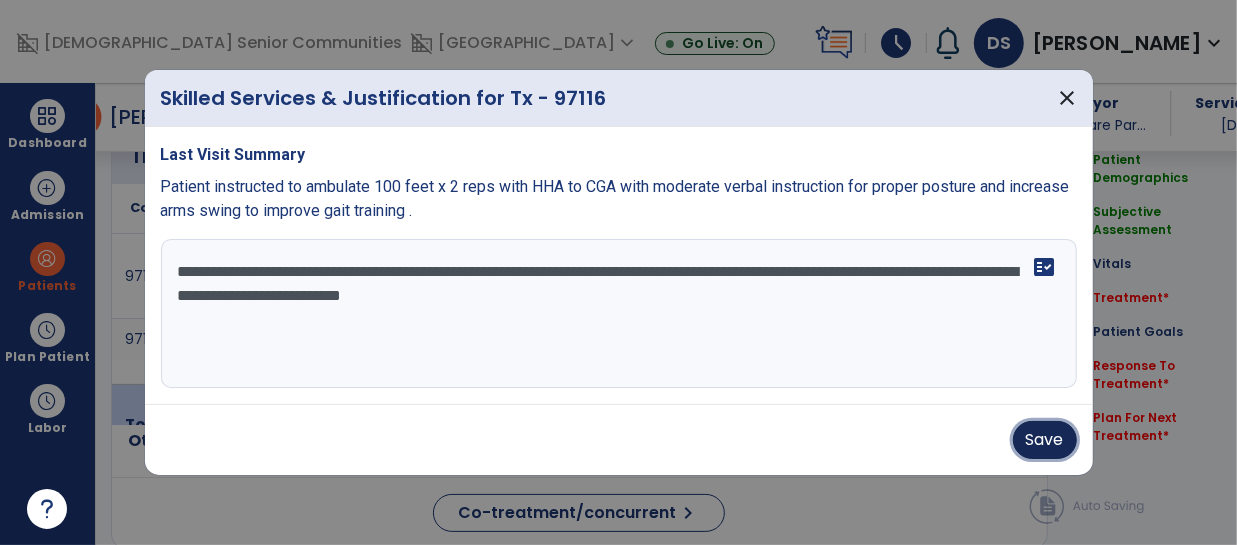 click on "Save" at bounding box center [1045, 440] 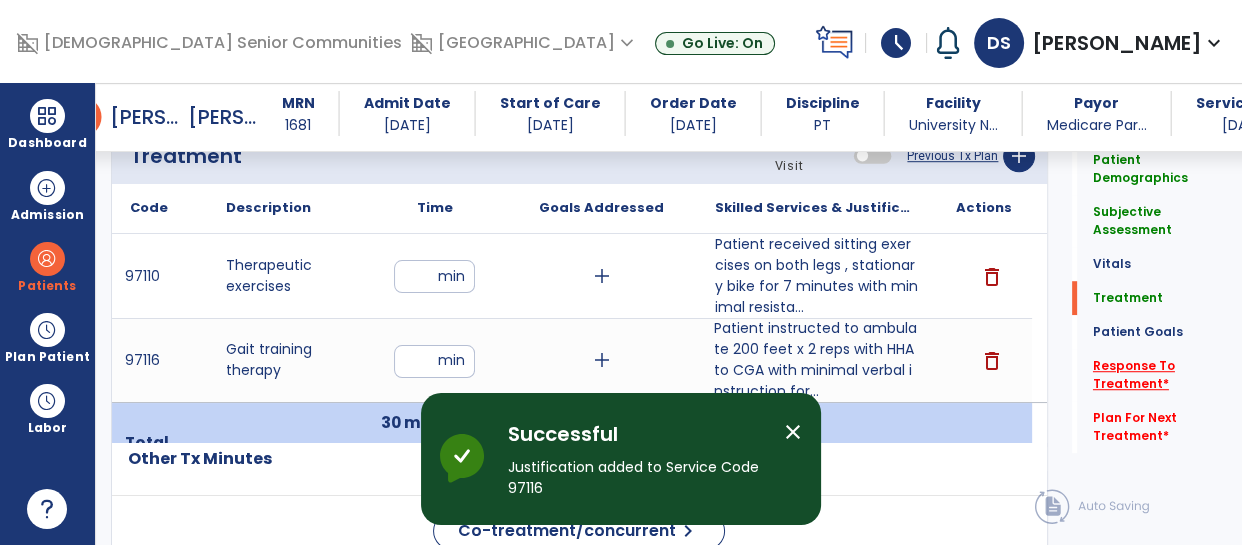 click on "Response To Treatment   *" 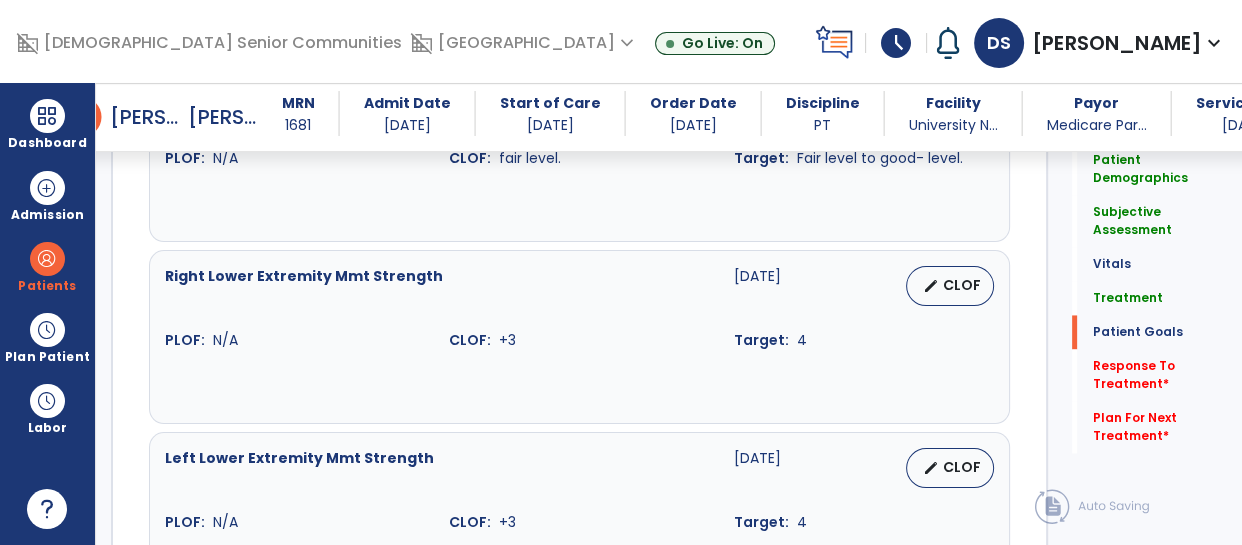 scroll, scrollTop: 3452, scrollLeft: 0, axis: vertical 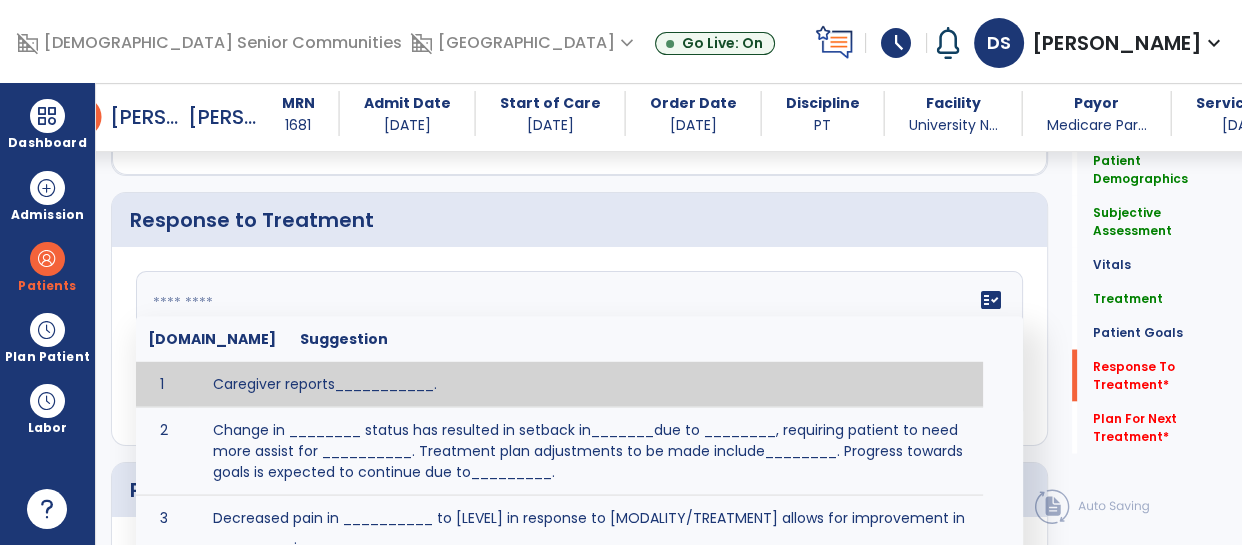 click 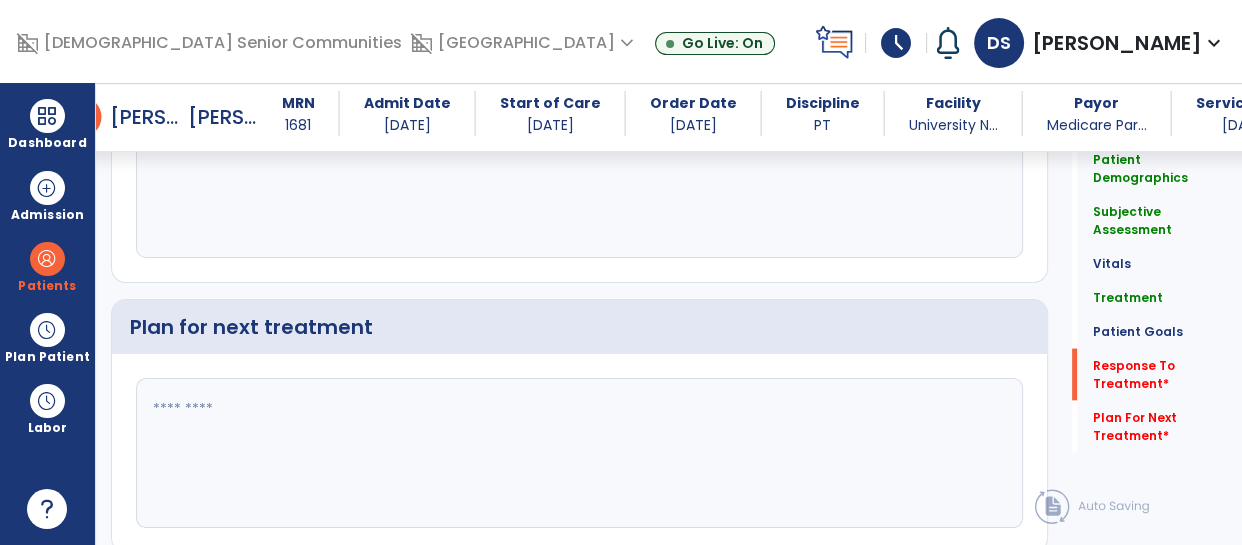 scroll, scrollTop: 3623, scrollLeft: 0, axis: vertical 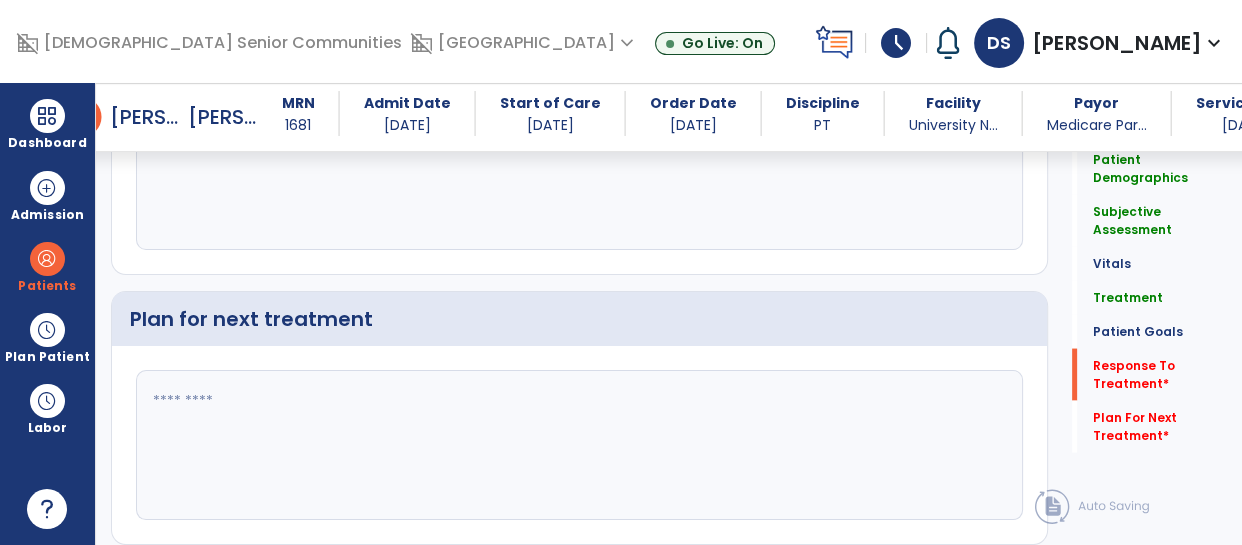type on "**********" 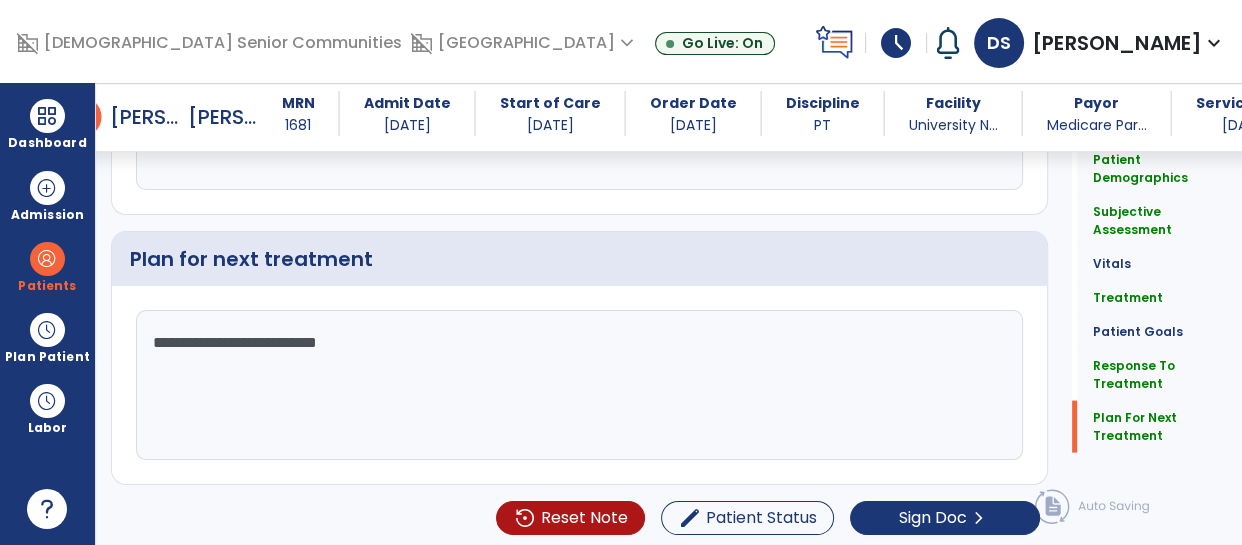 scroll, scrollTop: 3683, scrollLeft: 0, axis: vertical 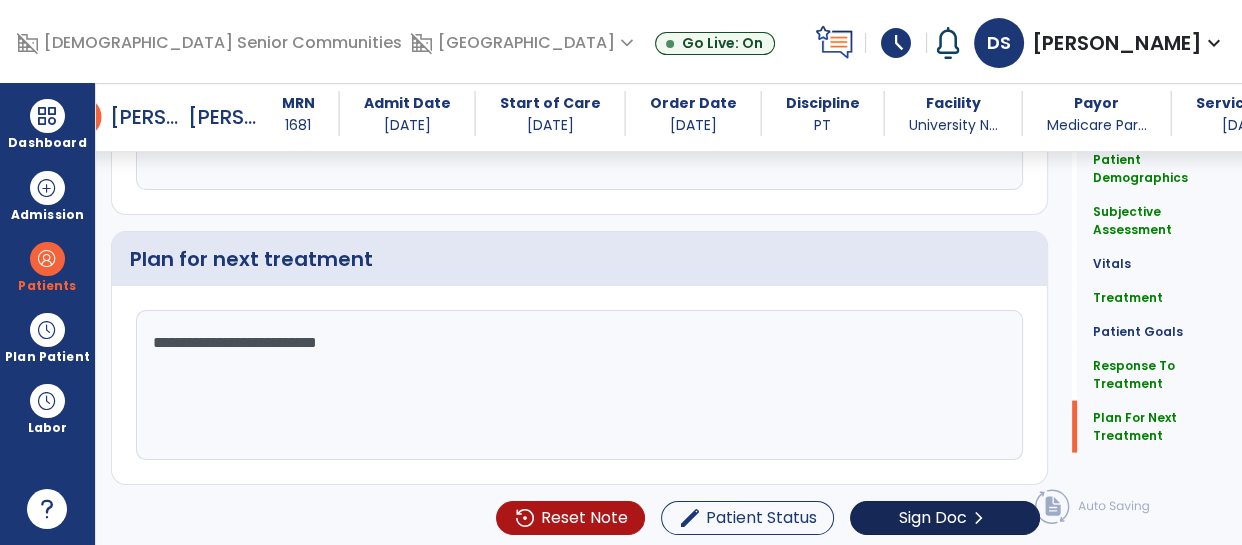 type on "**********" 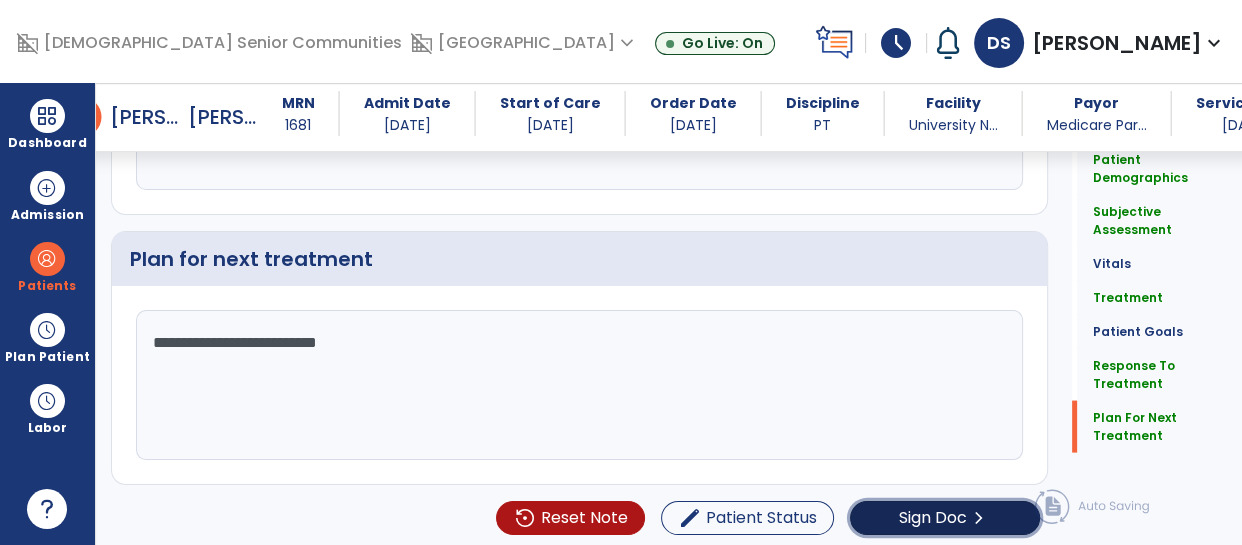 click on "Sign Doc" 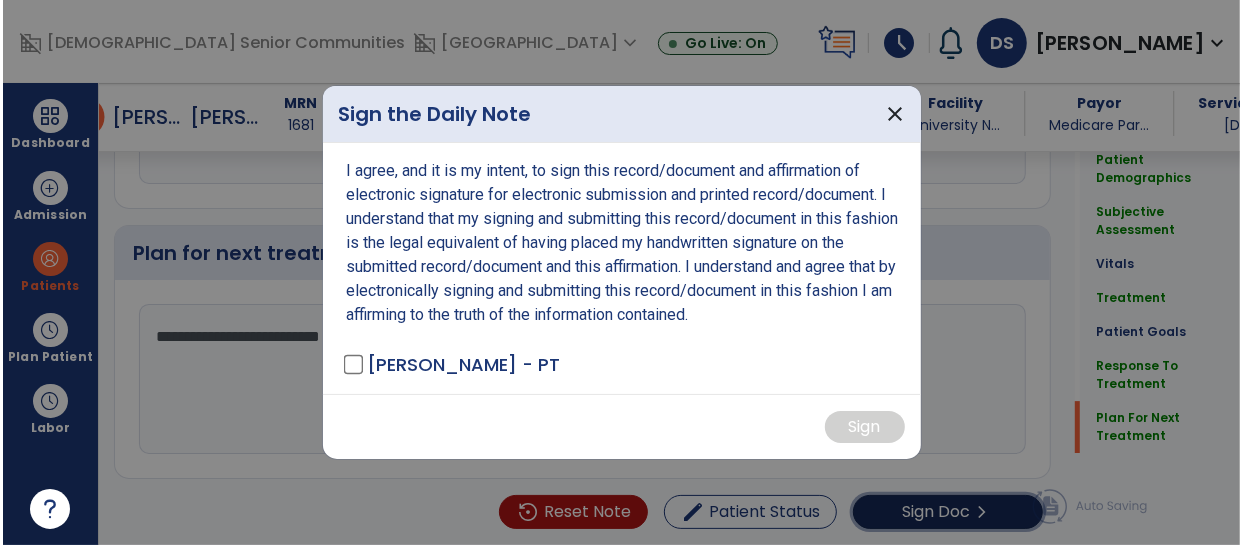 scroll, scrollTop: 3683, scrollLeft: 0, axis: vertical 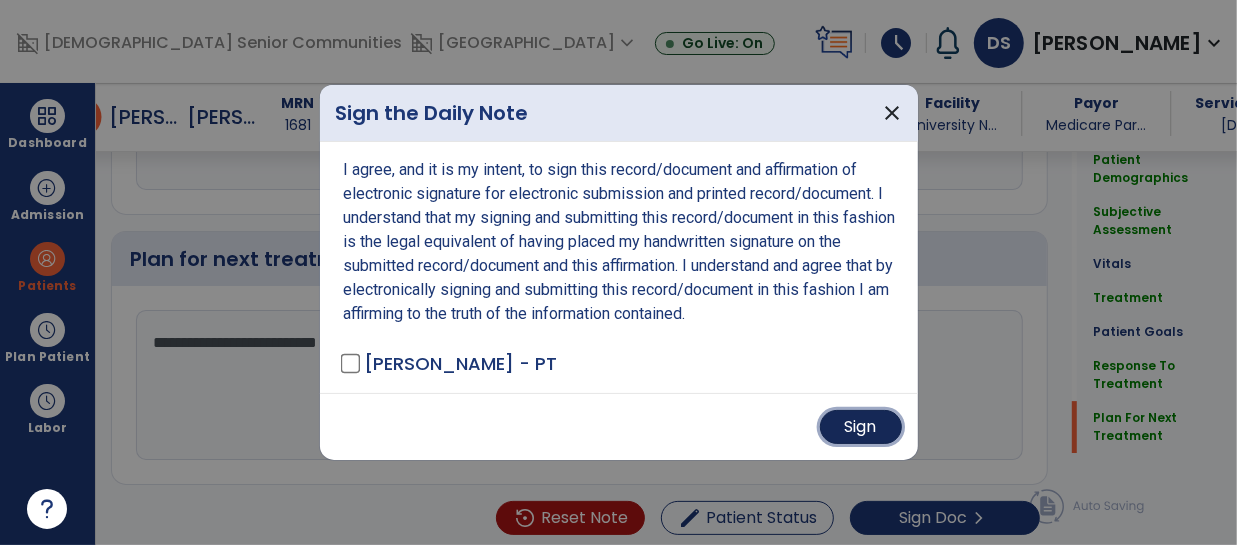 click on "Sign" at bounding box center [861, 427] 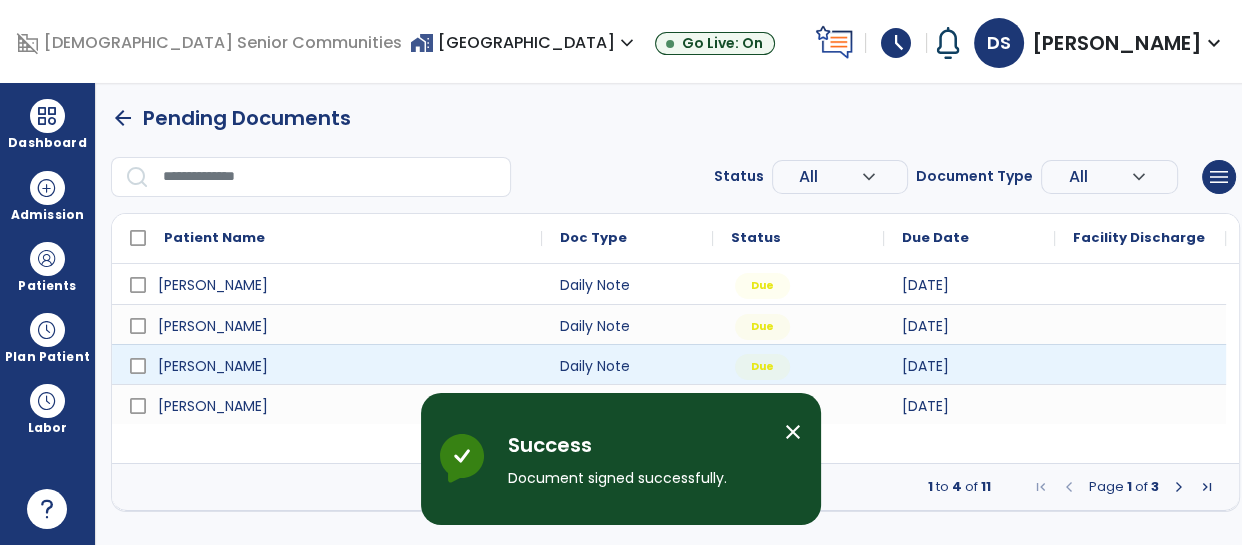 scroll, scrollTop: 0, scrollLeft: 0, axis: both 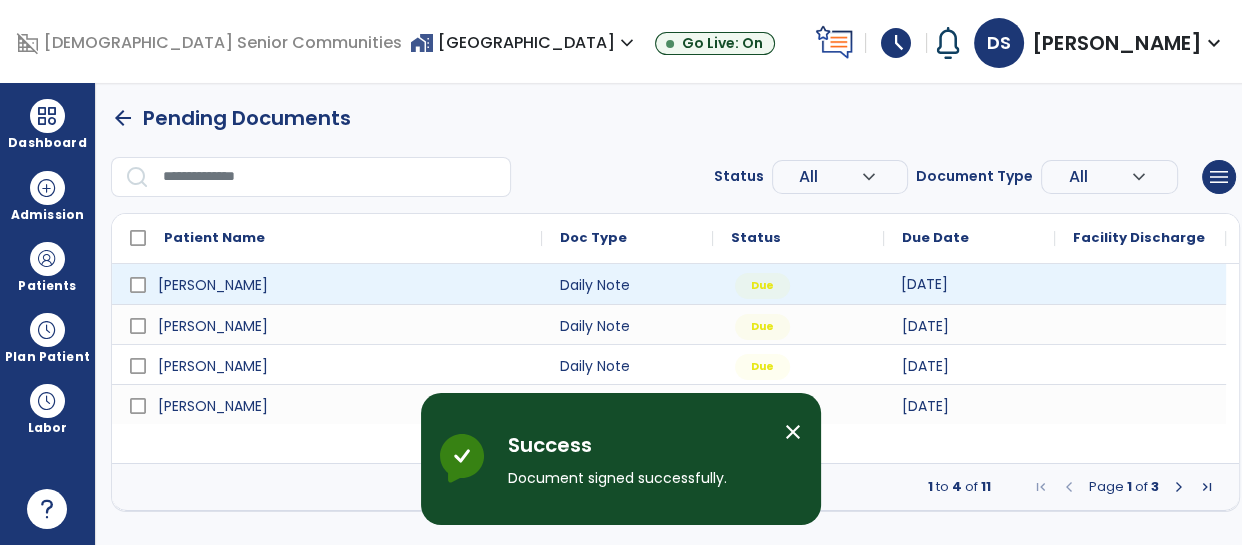 click on "[DATE]" at bounding box center (969, 284) 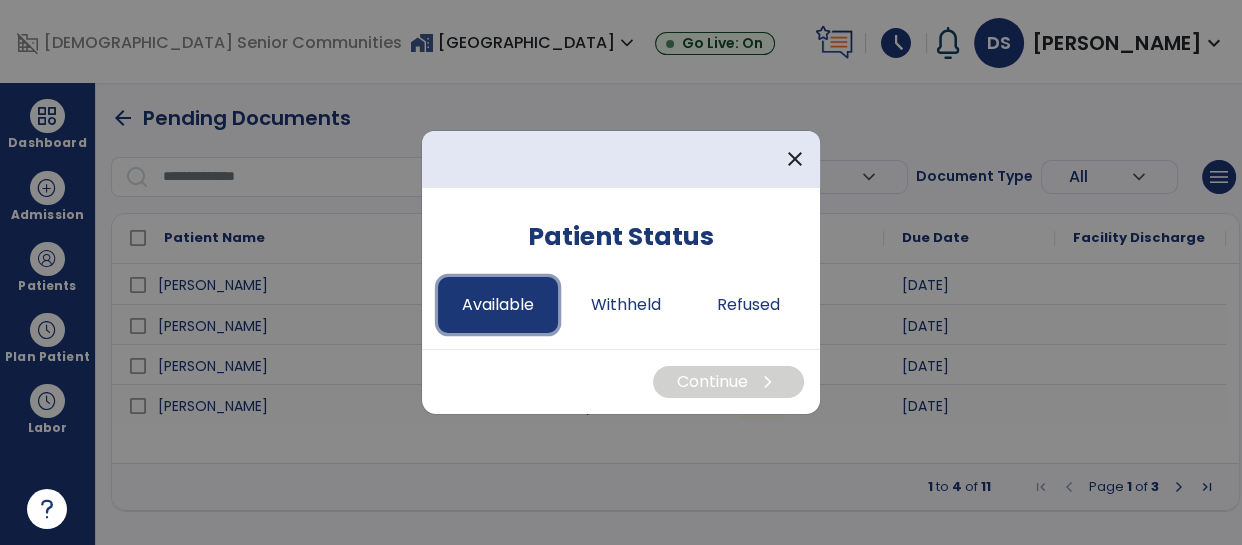 click on "Available" at bounding box center (498, 305) 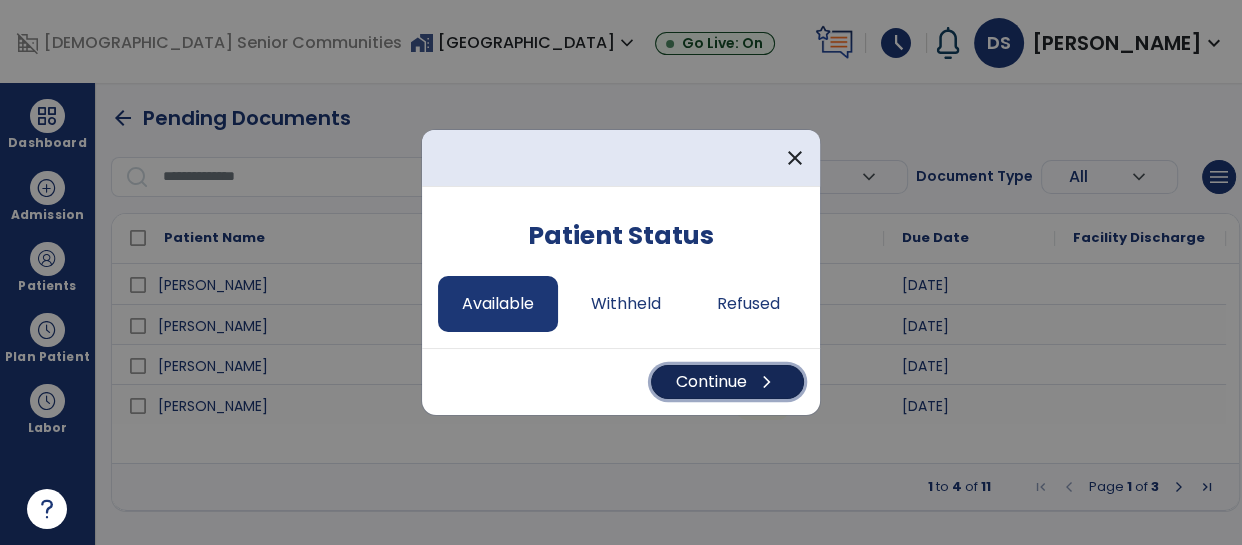 click on "Continue   chevron_right" at bounding box center [727, 382] 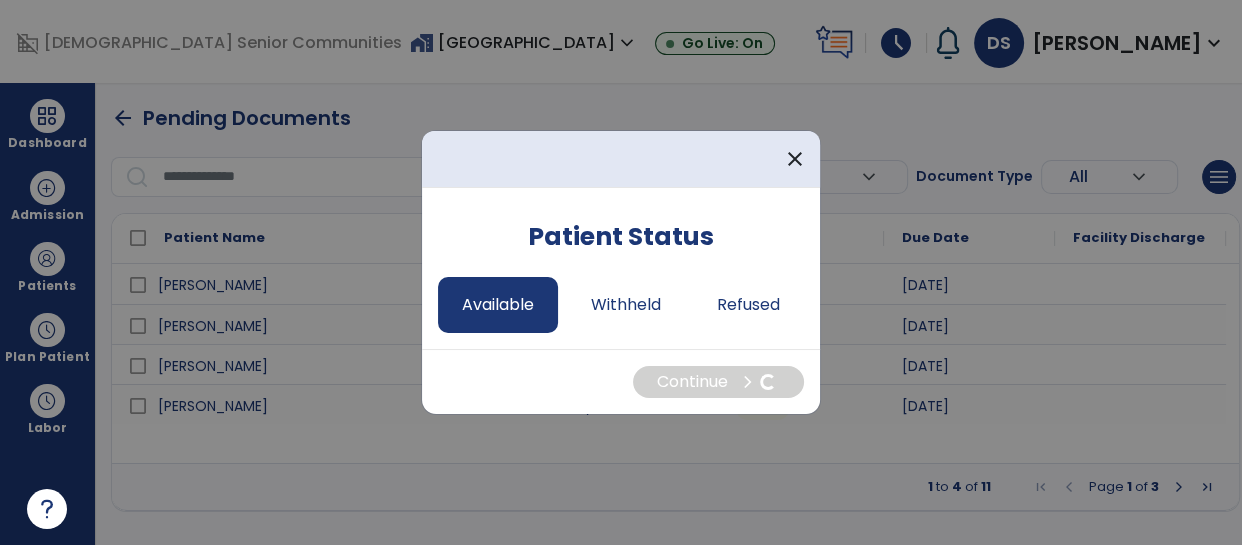 select on "*" 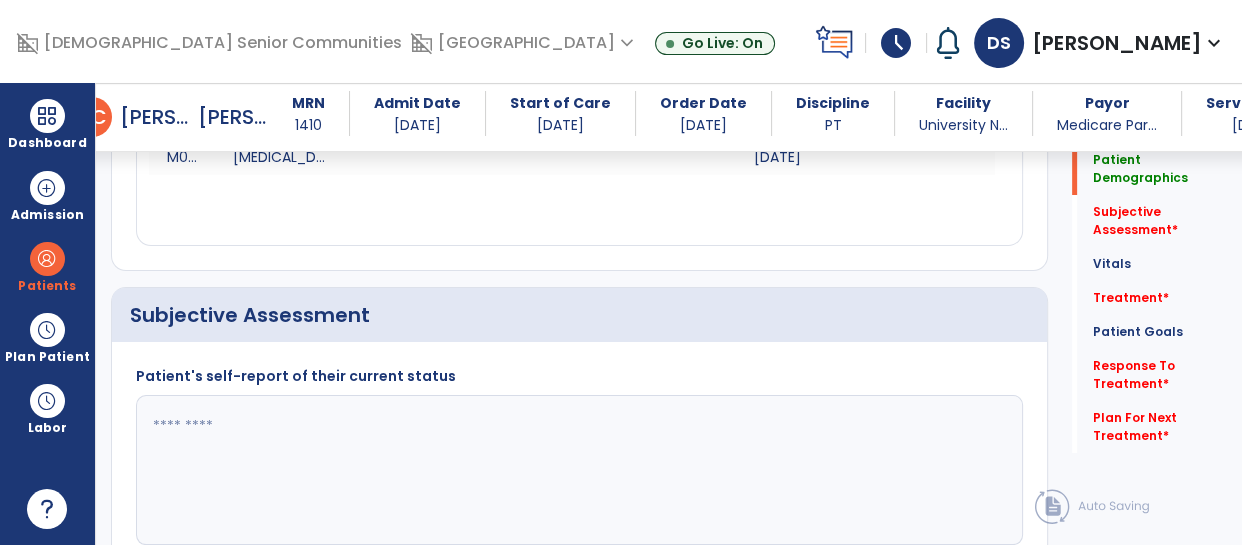 scroll, scrollTop: 374, scrollLeft: 0, axis: vertical 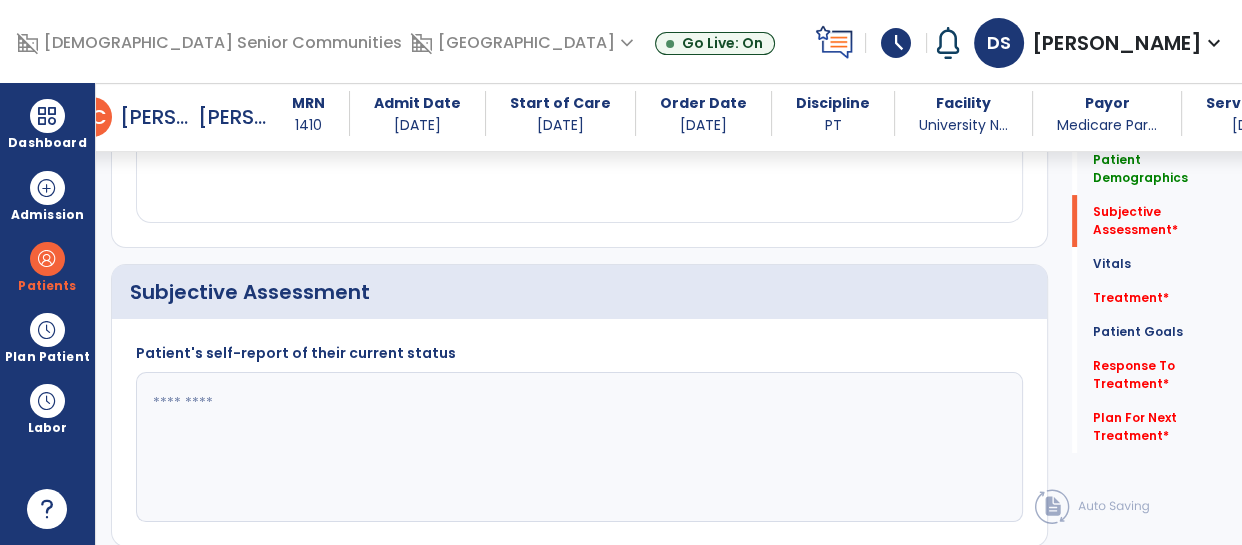 click 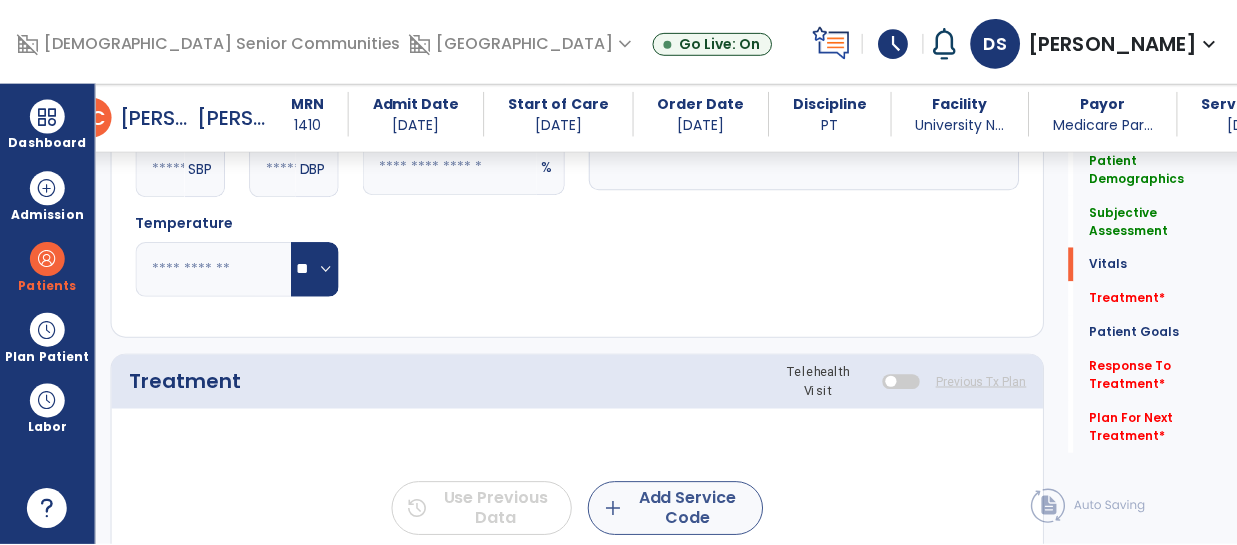 scroll, scrollTop: 1077, scrollLeft: 0, axis: vertical 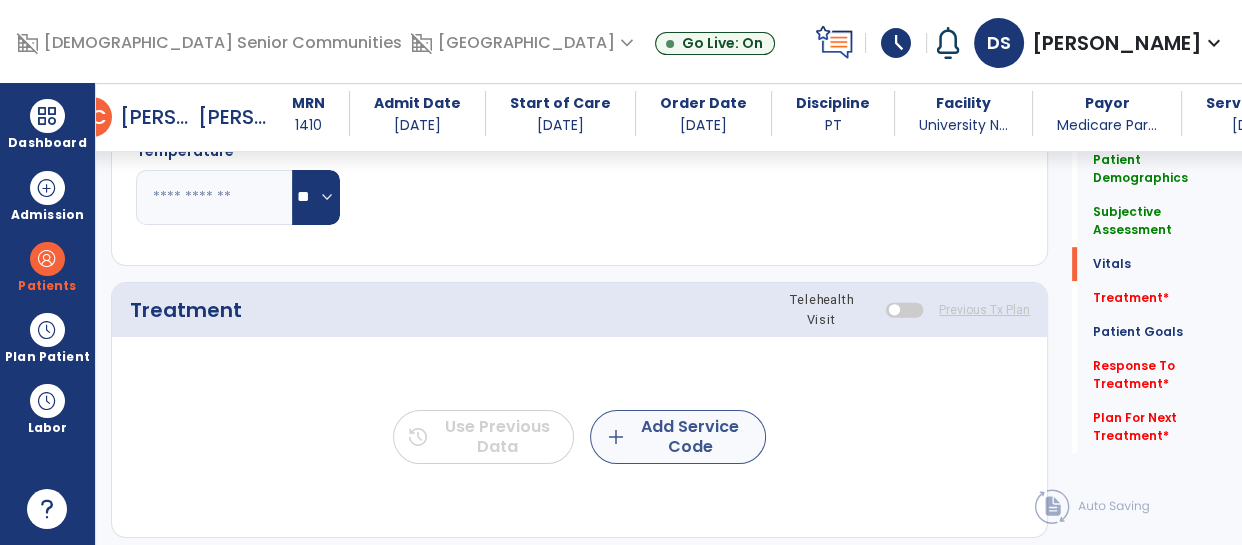 type on "**********" 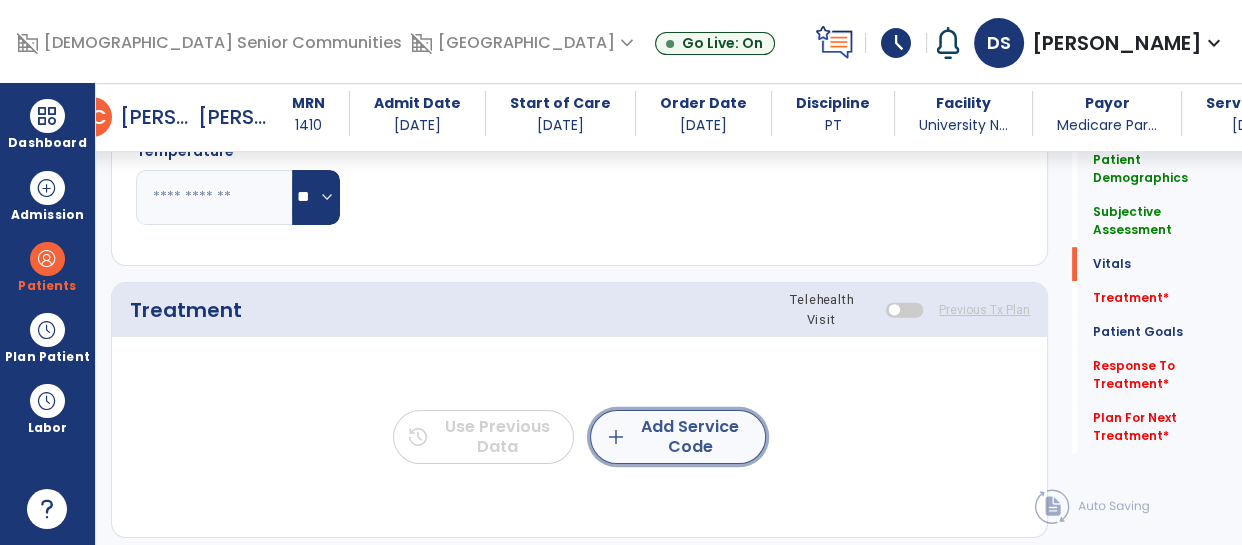 click on "add  Add Service Code" 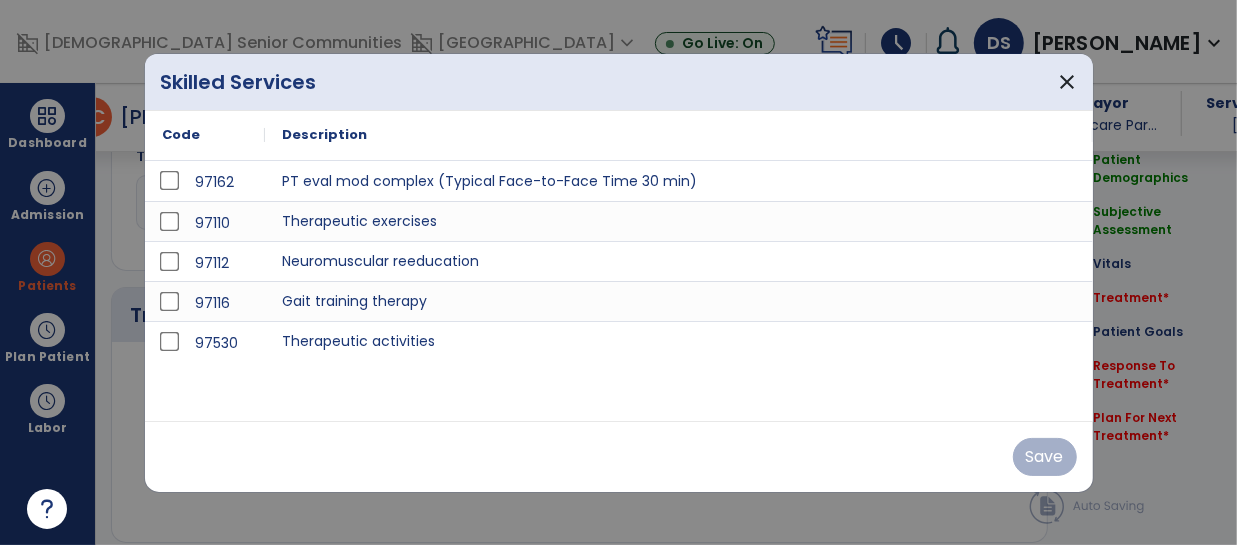 scroll, scrollTop: 1077, scrollLeft: 0, axis: vertical 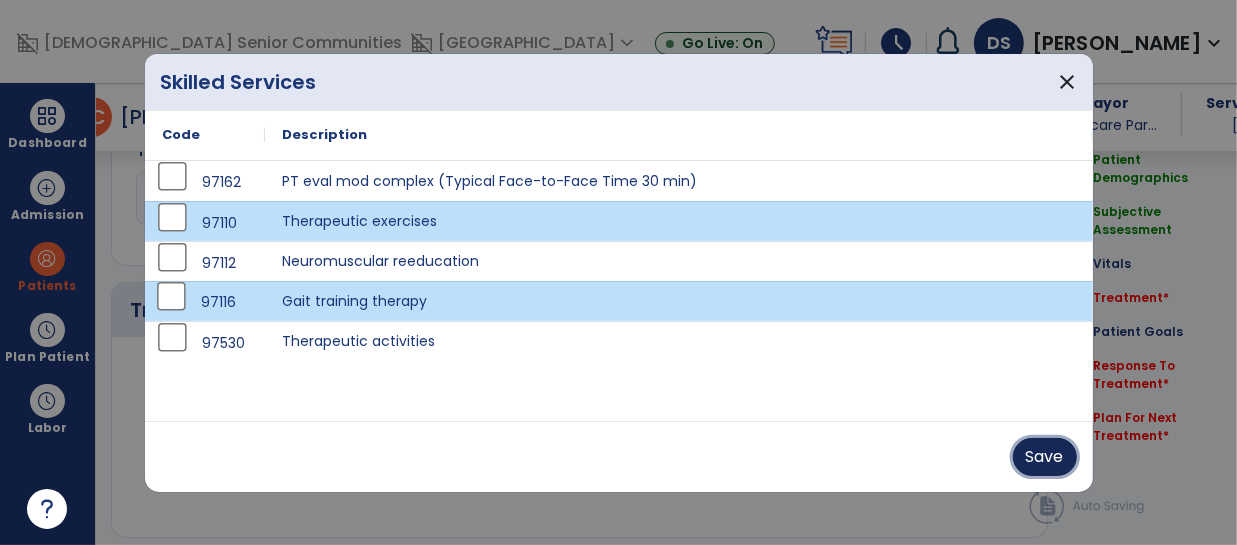 click on "Save" at bounding box center [1045, 457] 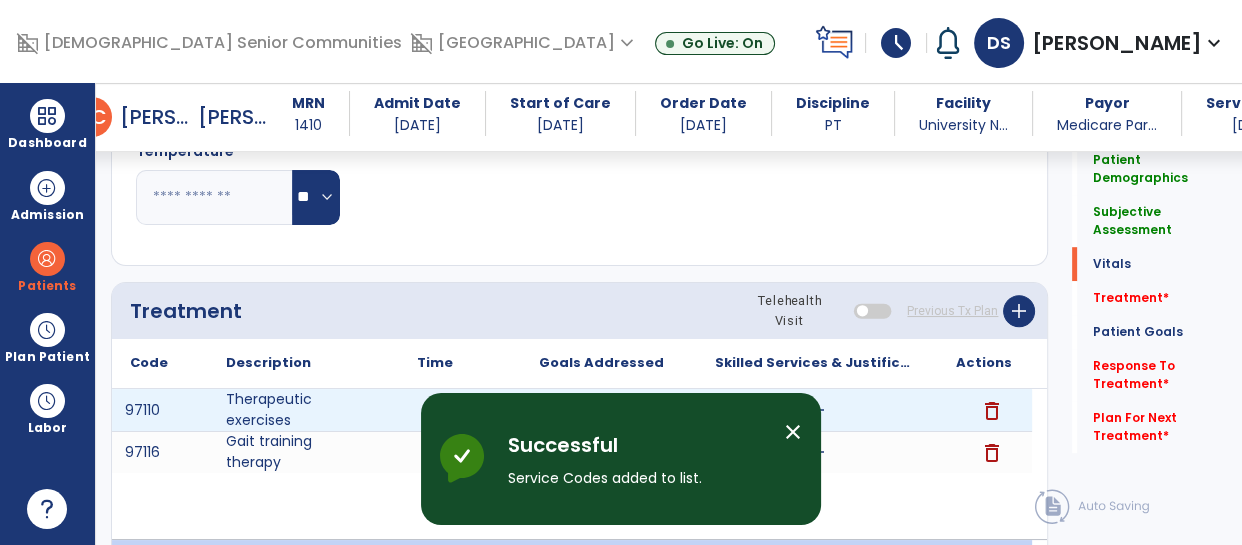 click on "add" at bounding box center (434, 410) 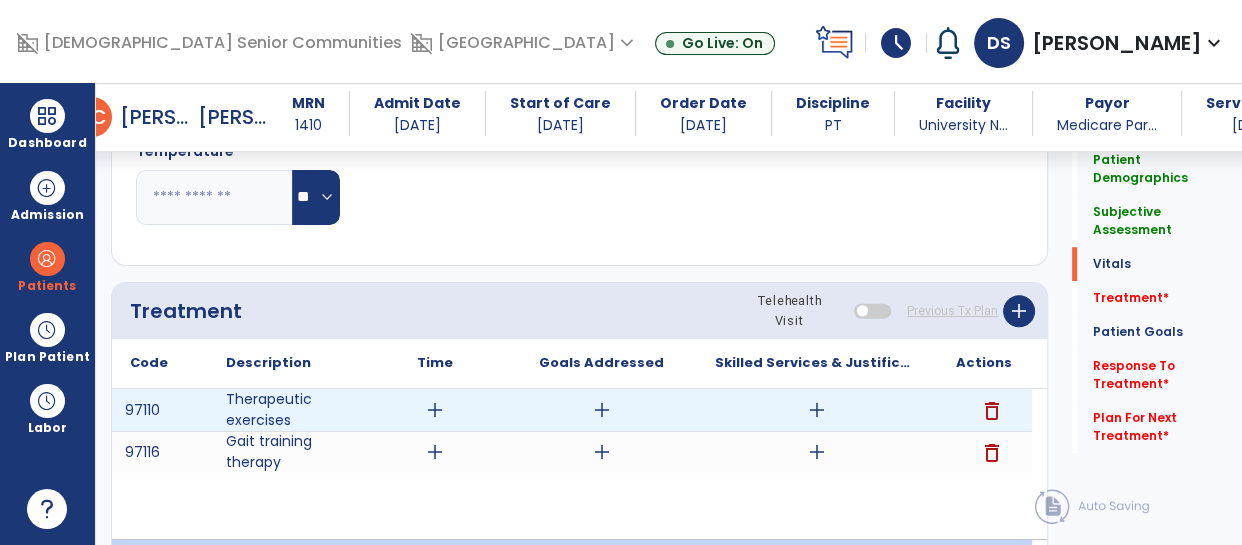 click on "add" at bounding box center [435, 410] 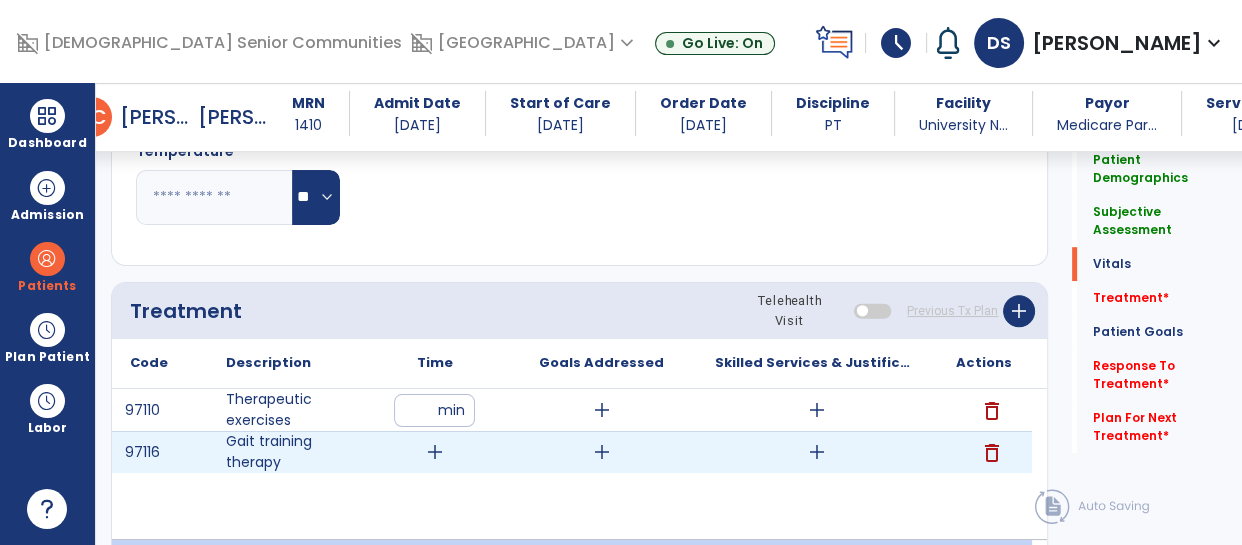 type on "*" 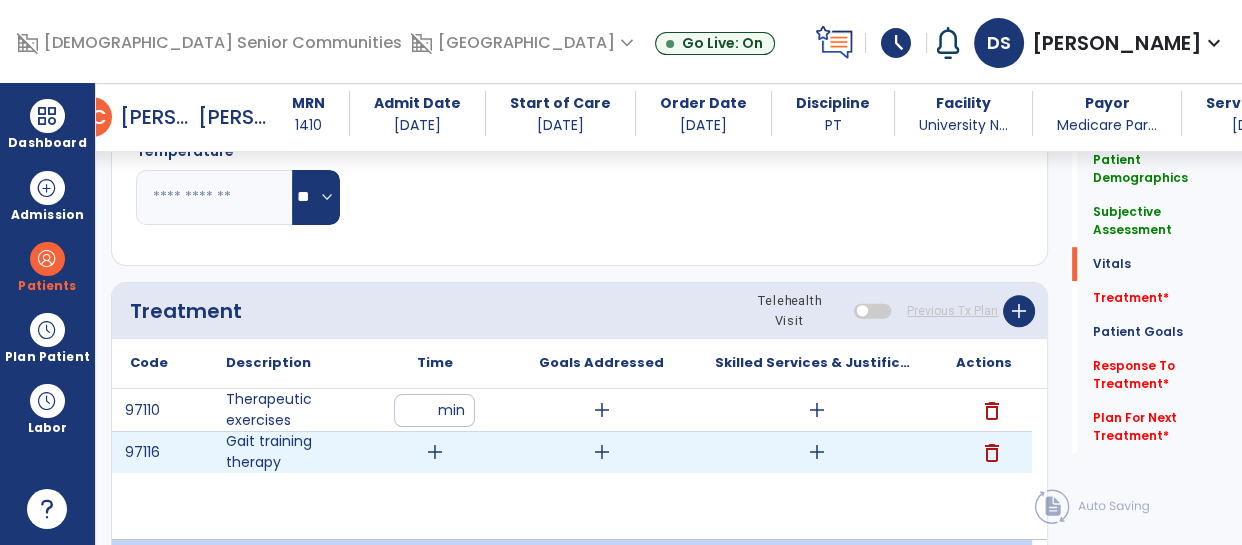 type on "**" 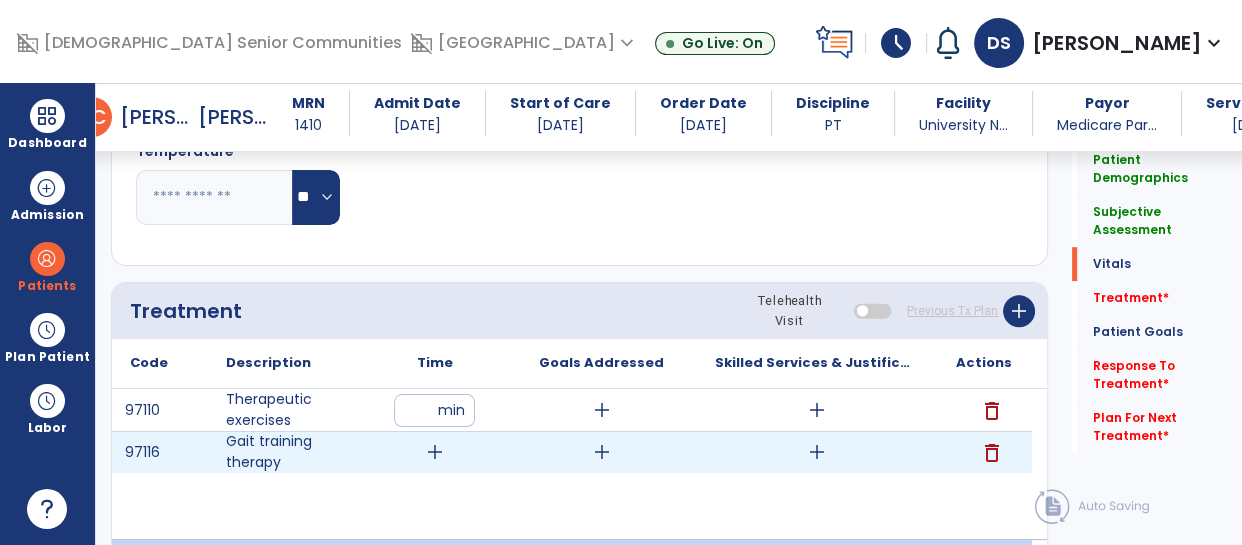 click on "add" at bounding box center (435, 452) 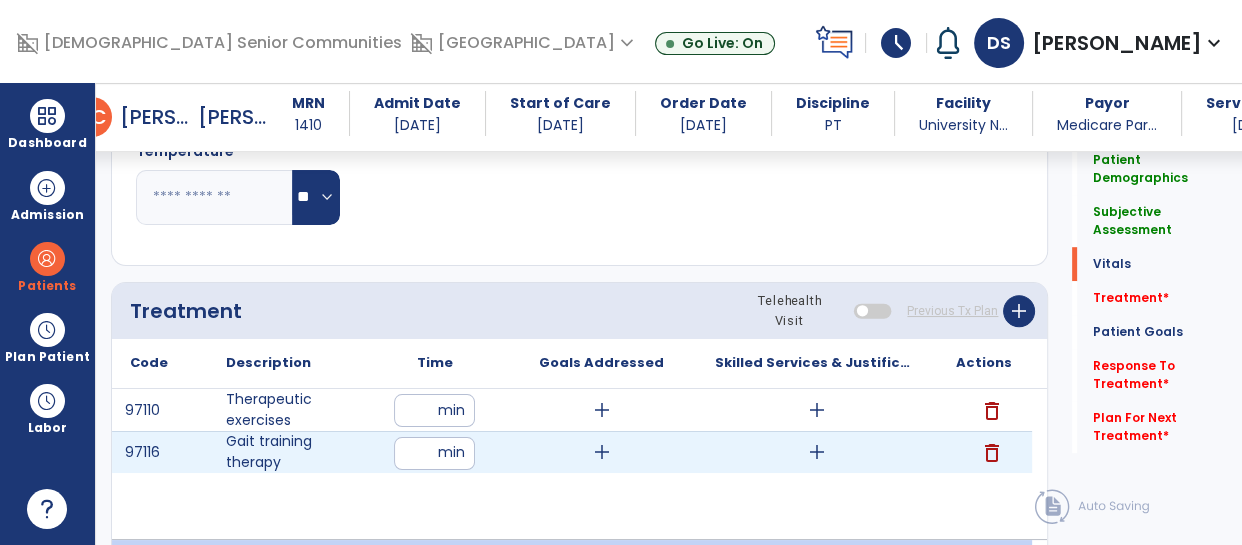 type on "**" 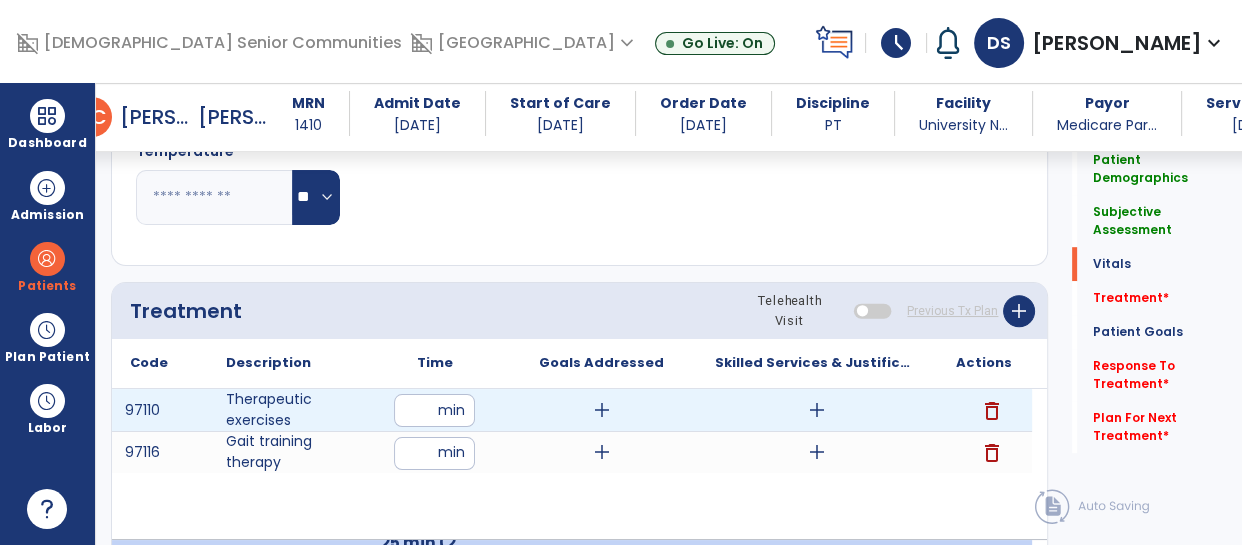 click on "add" at bounding box center [817, 410] 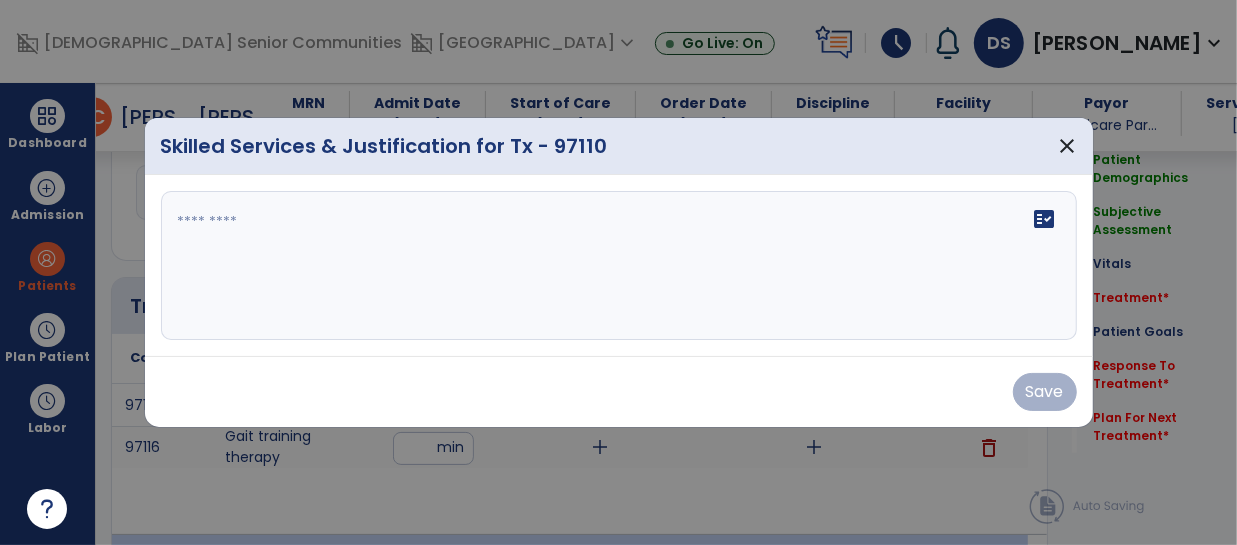 scroll, scrollTop: 1077, scrollLeft: 0, axis: vertical 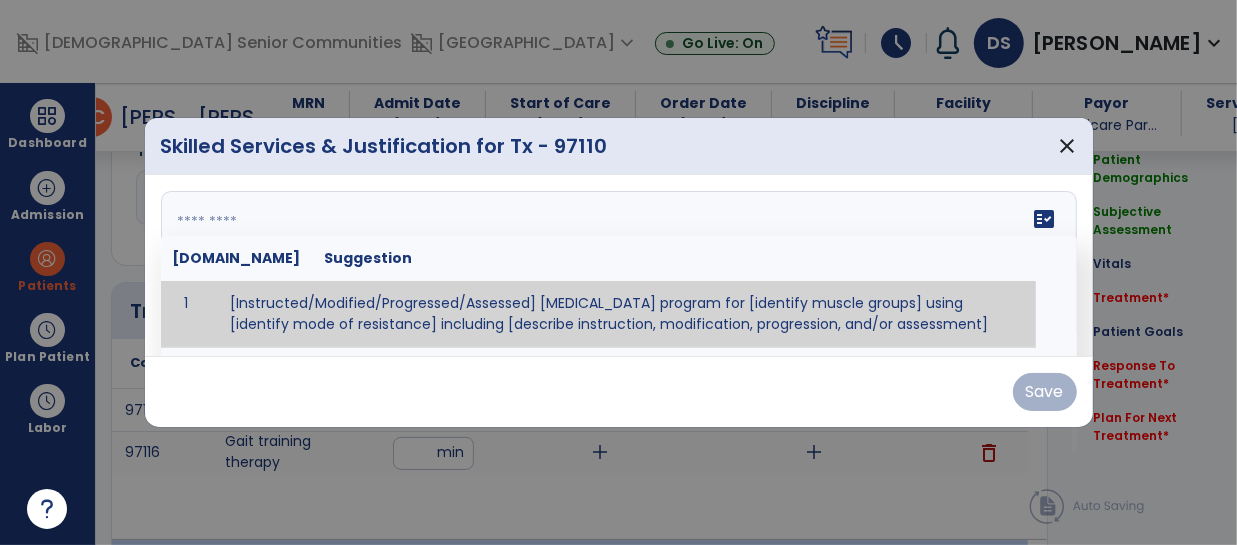 click on "fact_check  [DOMAIN_NAME] Suggestion 1 [Instructed/Modified/Progressed/Assessed] [MEDICAL_DATA] program for [identify muscle groups] using [identify mode of resistance] including [describe instruction, modification, progression, and/or assessment] 2 [Instructed/Modified/Progressed/Assessed] aerobic exercise program using [identify equipment/mode] including [describe instruction, modification,progression, and/or assessment] 3 [Instructed/Modified/Progressed/Assessed] [PROM/A/AROM/AROM] program for [identify joint movements] using [contract-relax, over-pressure, inhibitory techniques, other] 4 [Assessed/Tested] aerobic capacity with administration of [aerobic capacity test]" at bounding box center (619, 266) 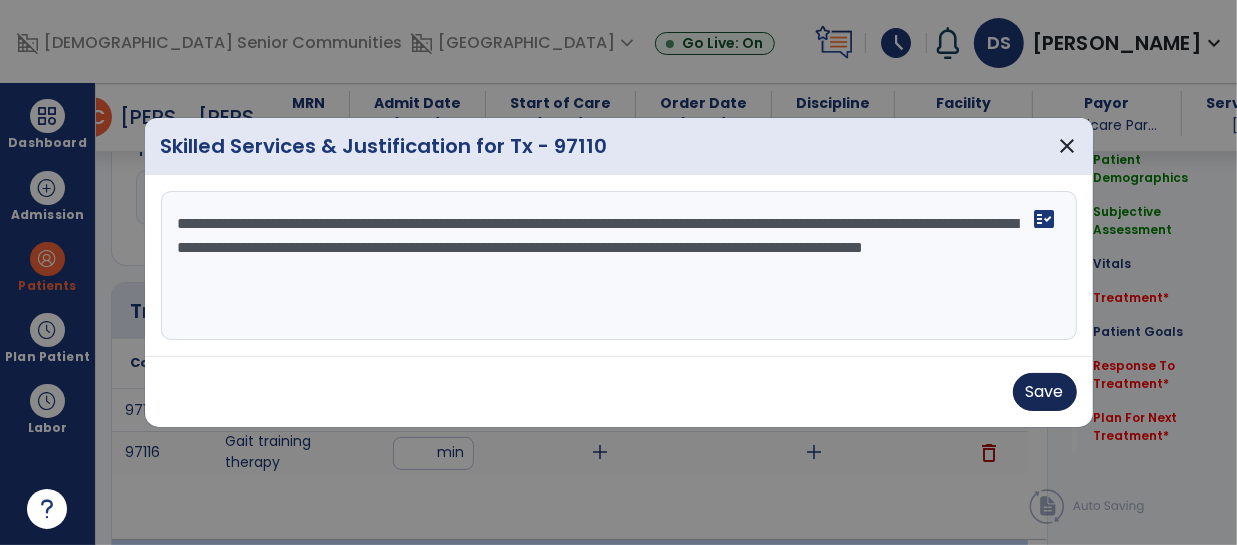 type on "**********" 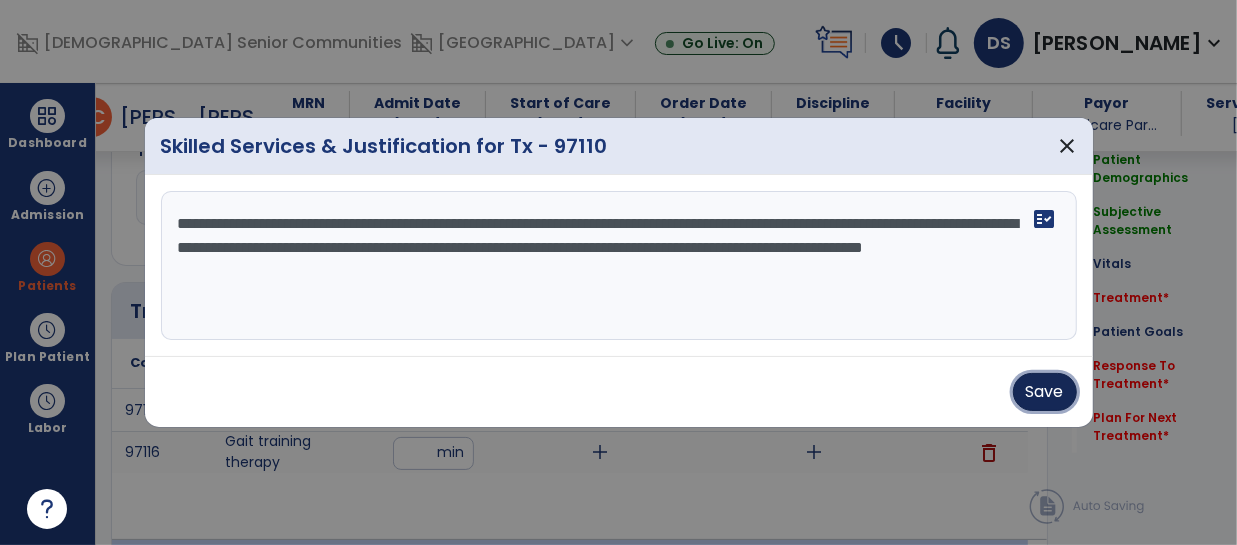 click on "Save" at bounding box center (1045, 392) 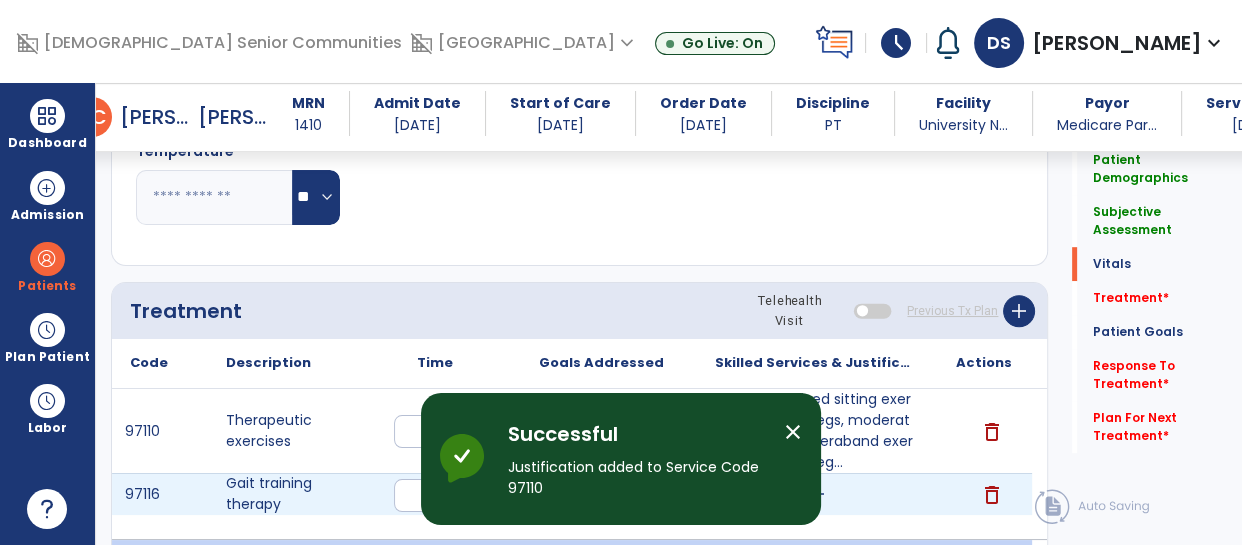 click on "add" at bounding box center [816, 494] 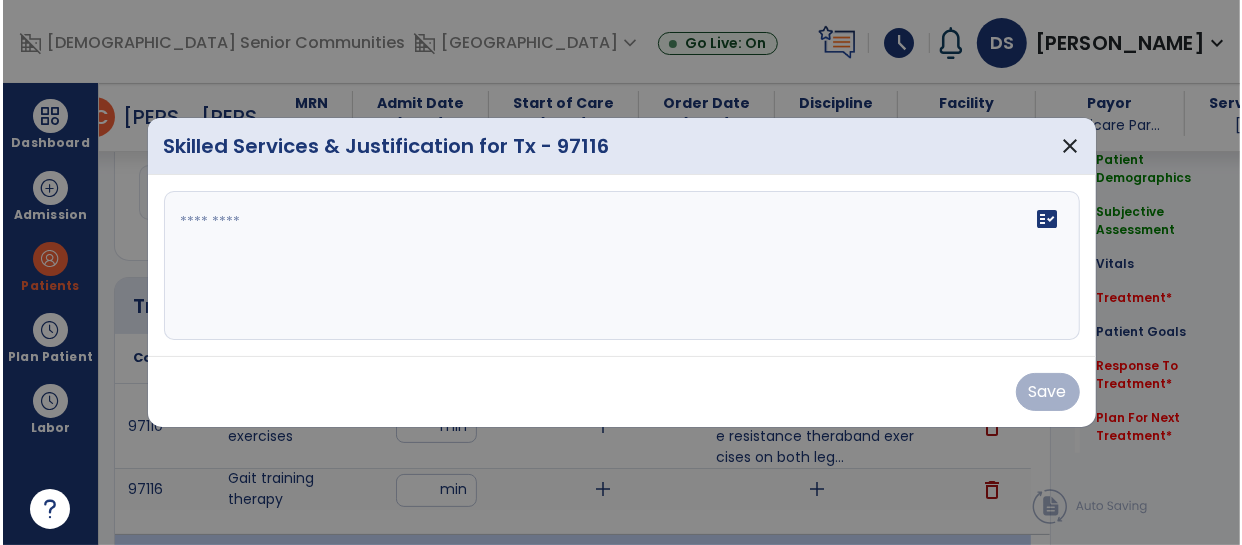 scroll, scrollTop: 1077, scrollLeft: 0, axis: vertical 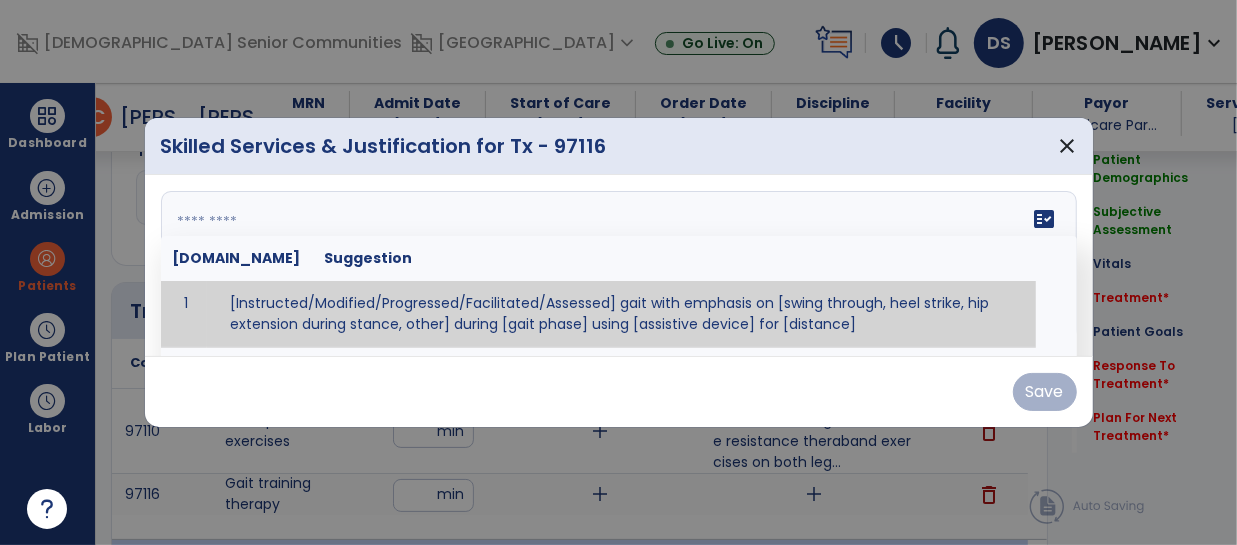 click on "fact_check  [DOMAIN_NAME] Suggestion 1 [Instructed/Modified/Progressed/Facilitated/Assessed] gait with emphasis on [swing through, heel strike, hip extension during stance, other] during [gait phase] using [assistive device] for [distance] 2 [Instructed/Modified/Progressed/Facilitated/Assessed] use of [assistive device] and [NWB, PWB, step-to gait pattern, step through gait pattern] 3 [Instructed/Modified/Progressed/Facilitated/Assessed] patient's ability to [ascend/descend # of steps, perform directional changes, walk on even/uneven surfaces, pick-up objects off floor, velocity changes, other] using [assistive device]. 4 [Instructed/Modified/Progressed/Facilitated/Assessed] pre-gait activities including [identify exercise] in order to prepare for gait training. 5" at bounding box center (619, 266) 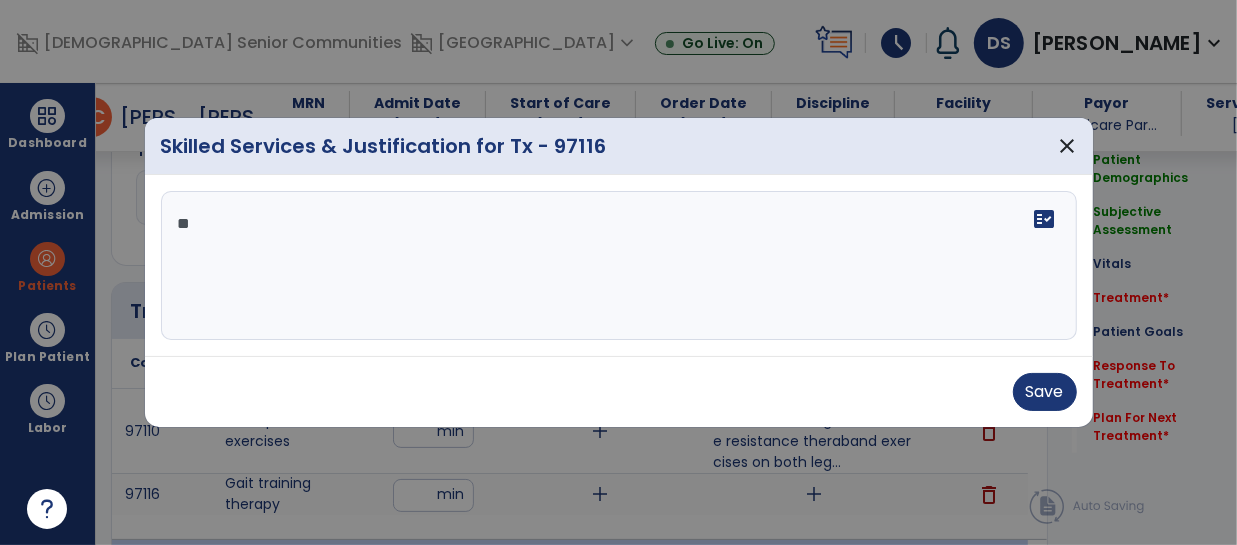 type on "*" 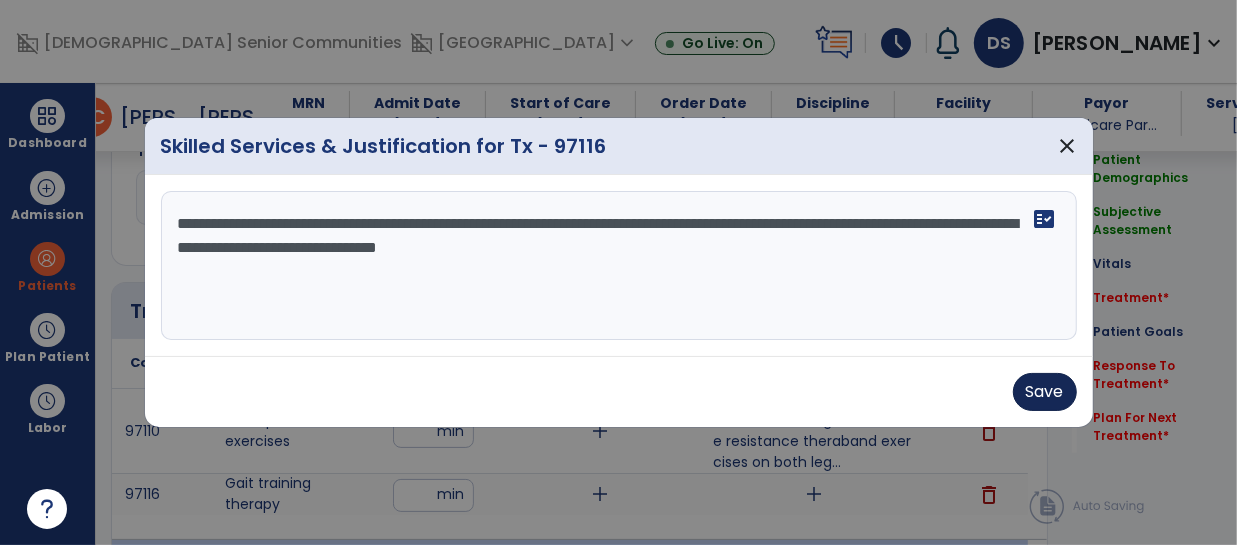 type on "**********" 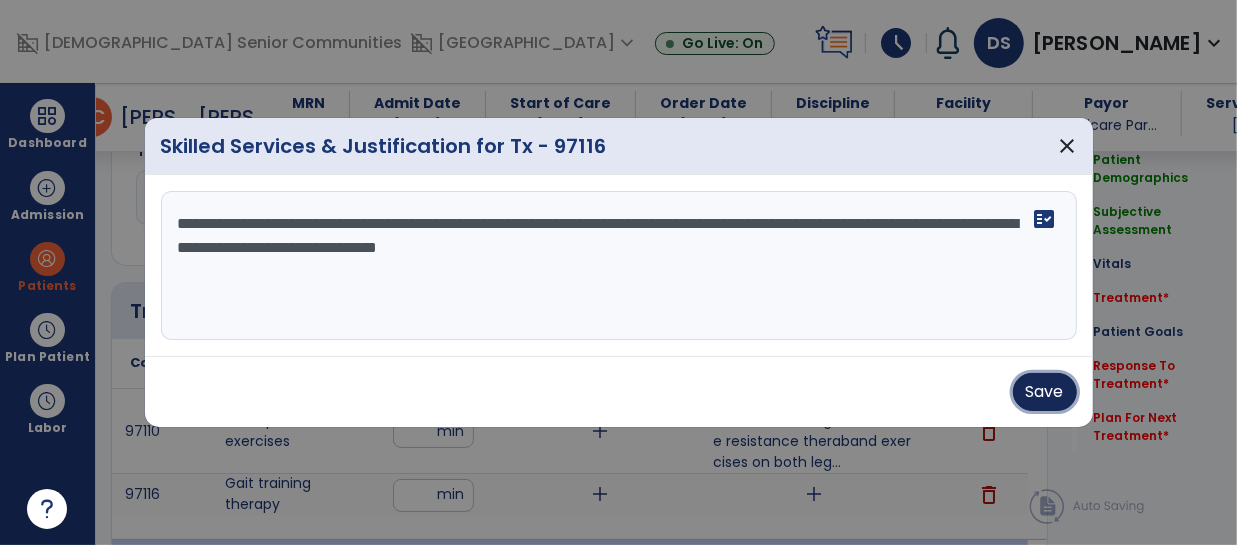 click on "Save" at bounding box center (1045, 392) 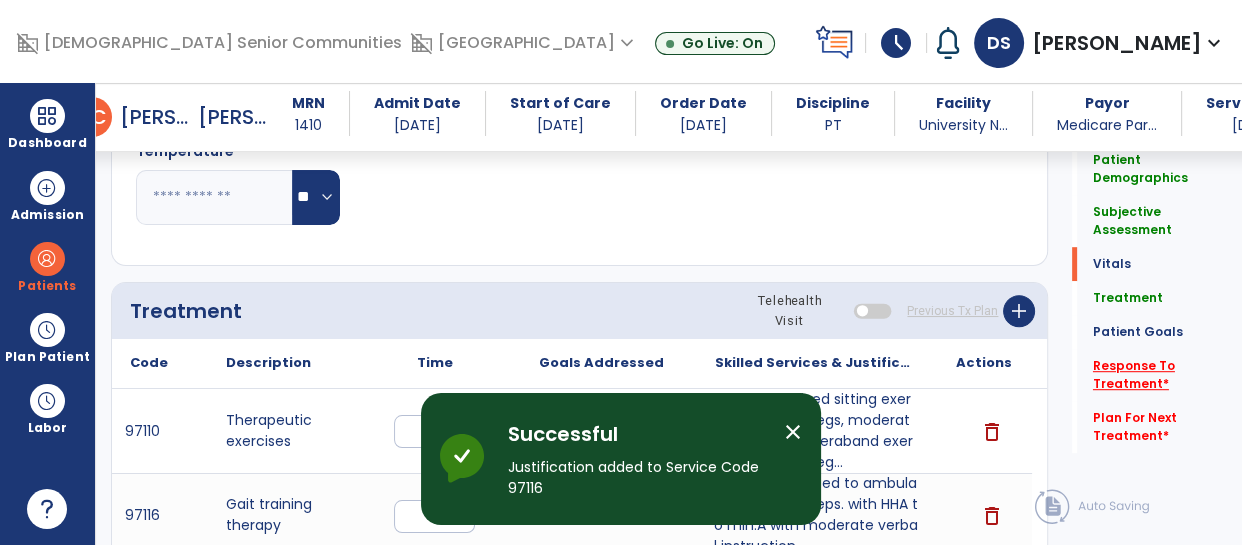 click on "Response To Treatment   *" 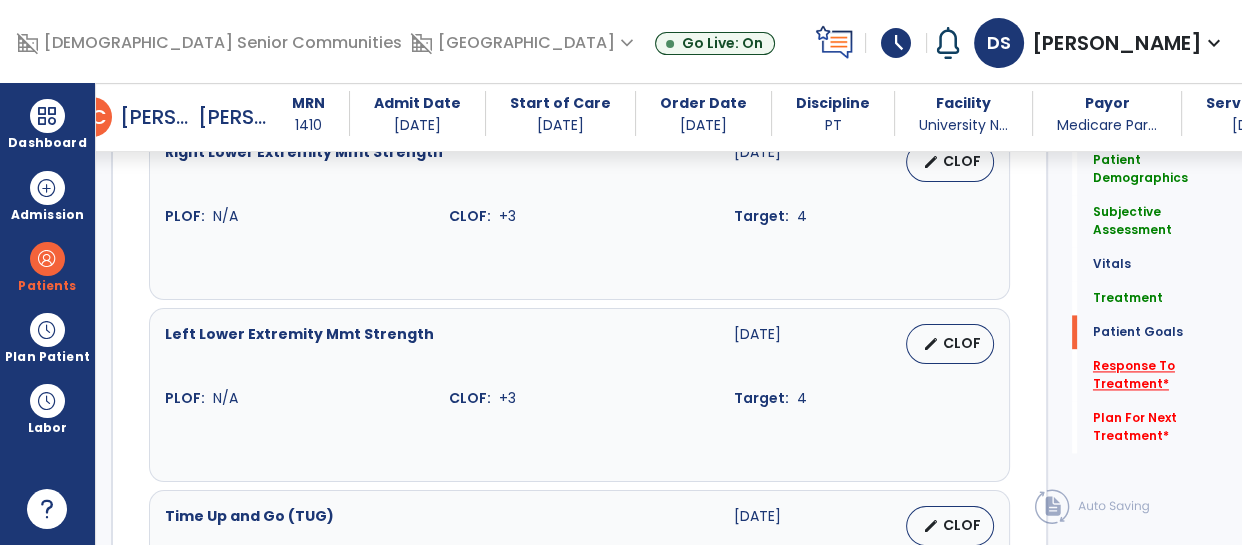scroll, scrollTop: 3130, scrollLeft: 0, axis: vertical 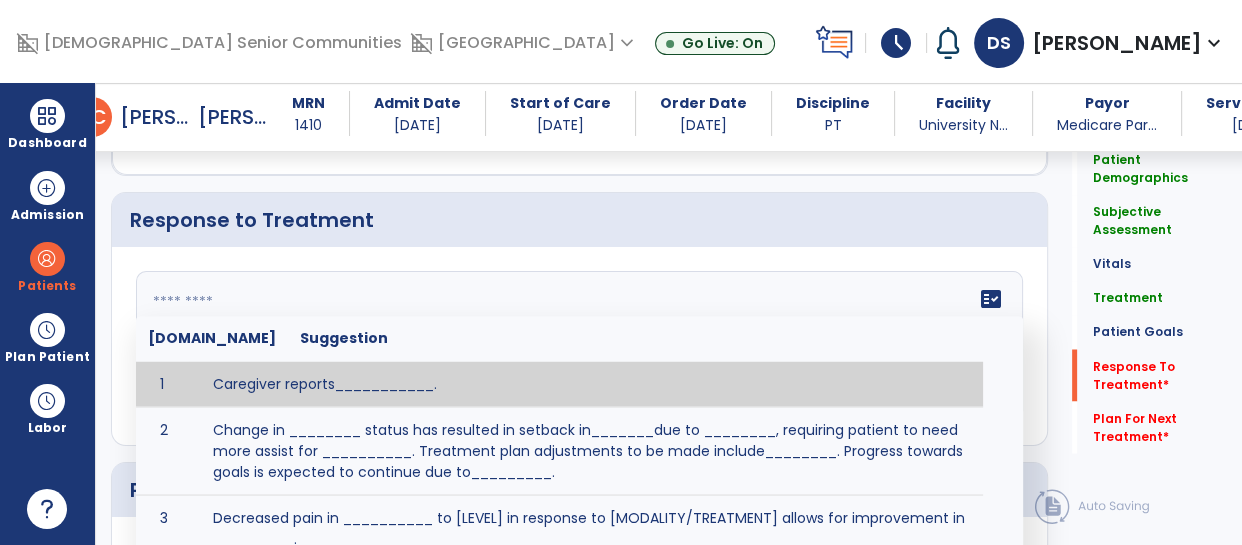 click on "fact_check  [DOMAIN_NAME] Suggestion 1 Caregiver reports___________. 2 Change in ________ status has resulted in setback in_______due to ________, requiring patient to need more assist for __________.   Treatment plan adjustments to be made include________.  Progress towards goals is expected to continue due to_________. 3 Decreased pain in __________ to [LEVEL] in response to [MODALITY/TREATMENT] allows for improvement in _________. 4 Functional gains in _______ have impacted the patient's ability to perform_________ with a reduction in assist levels to_________. 5 Functional progress this week has been significant due to__________. 6 Gains in ________ have improved the patient's ability to perform ______with decreased levels of assist to___________. 7 Improvement in ________allows patient to tolerate higher levels of challenges in_________. 8 Pain in [AREA] has decreased to [LEVEL] in response to [TREATMENT/MODALITY], allowing fore ease in completing__________. 9 10 11 12 13 14 15 16 17 18 19 20 21" 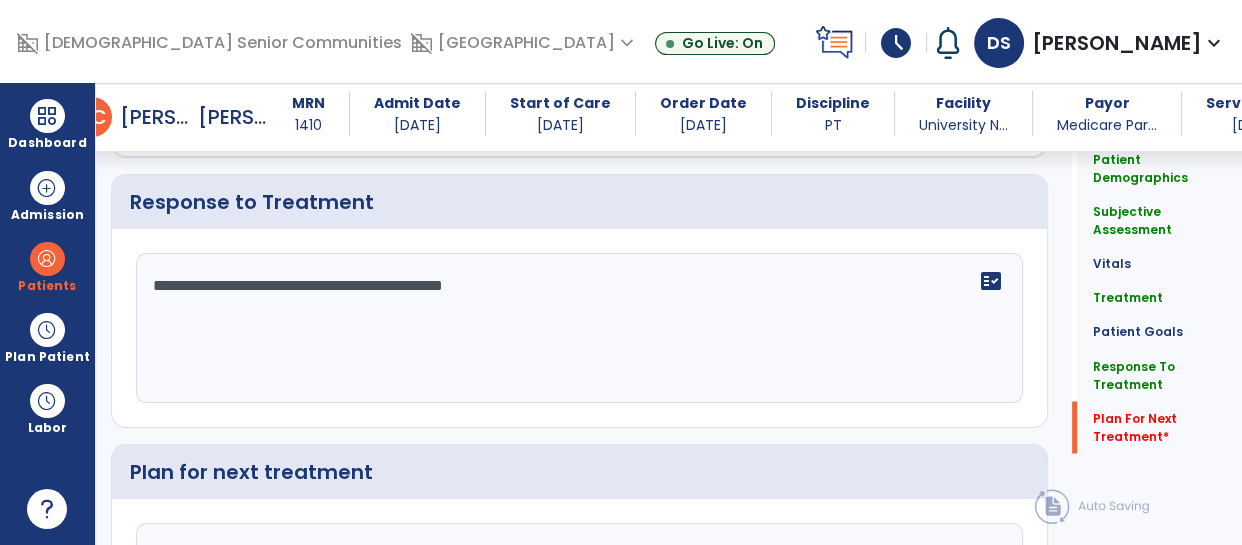 type on "**********" 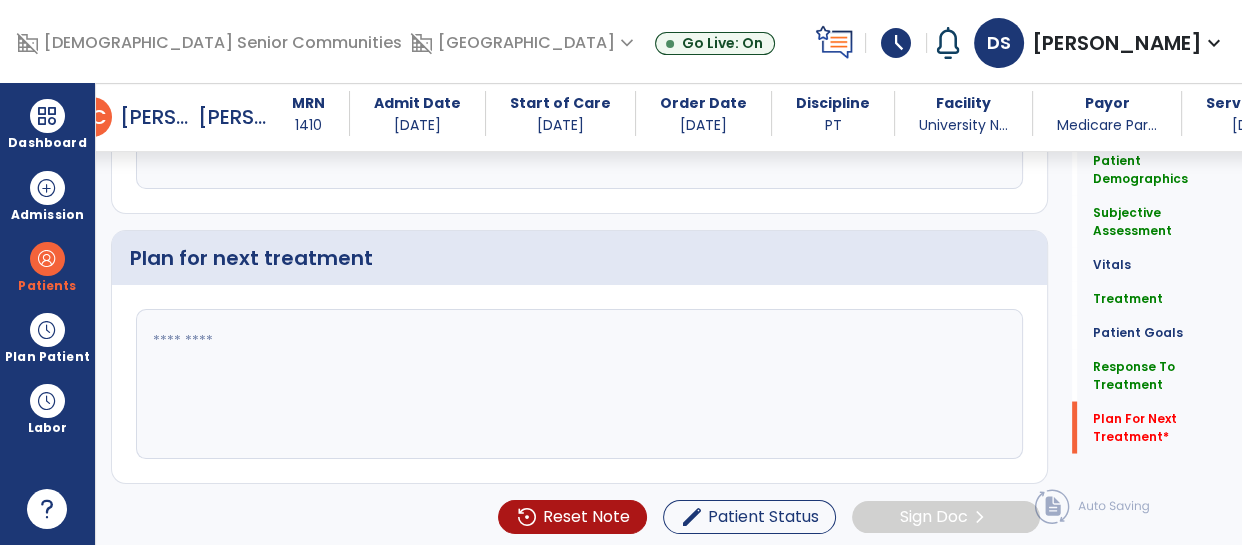 click 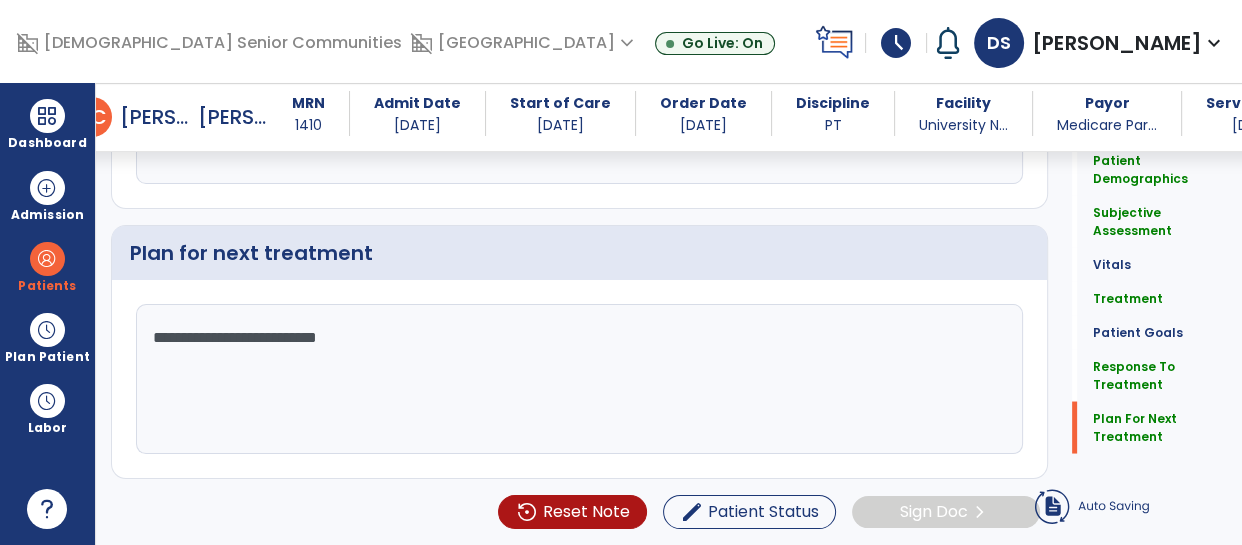 scroll, scrollTop: 3344, scrollLeft: 0, axis: vertical 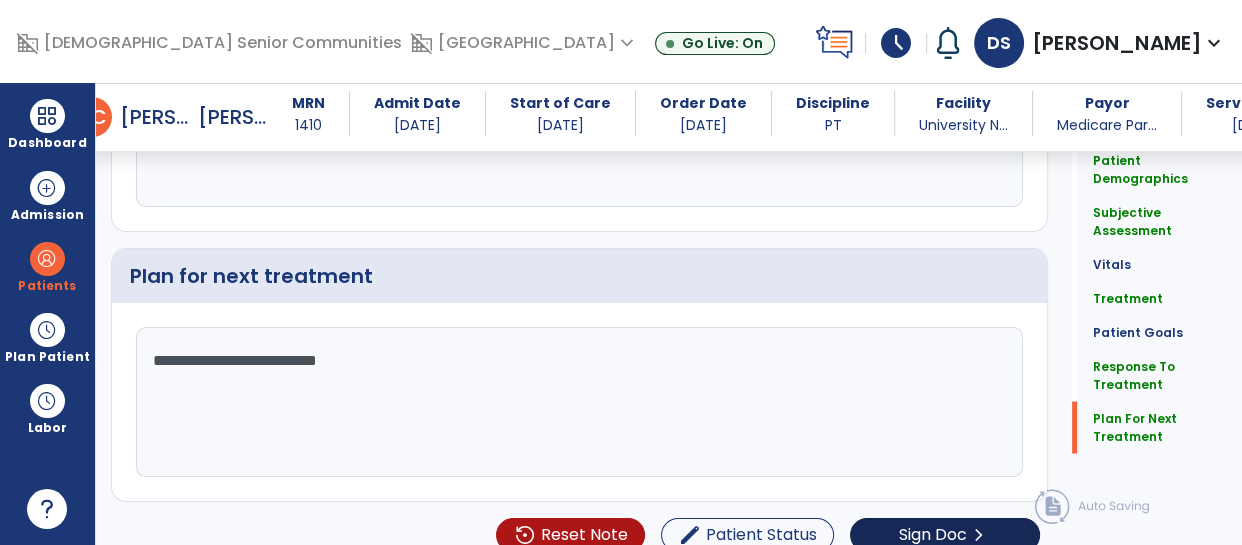 type on "**********" 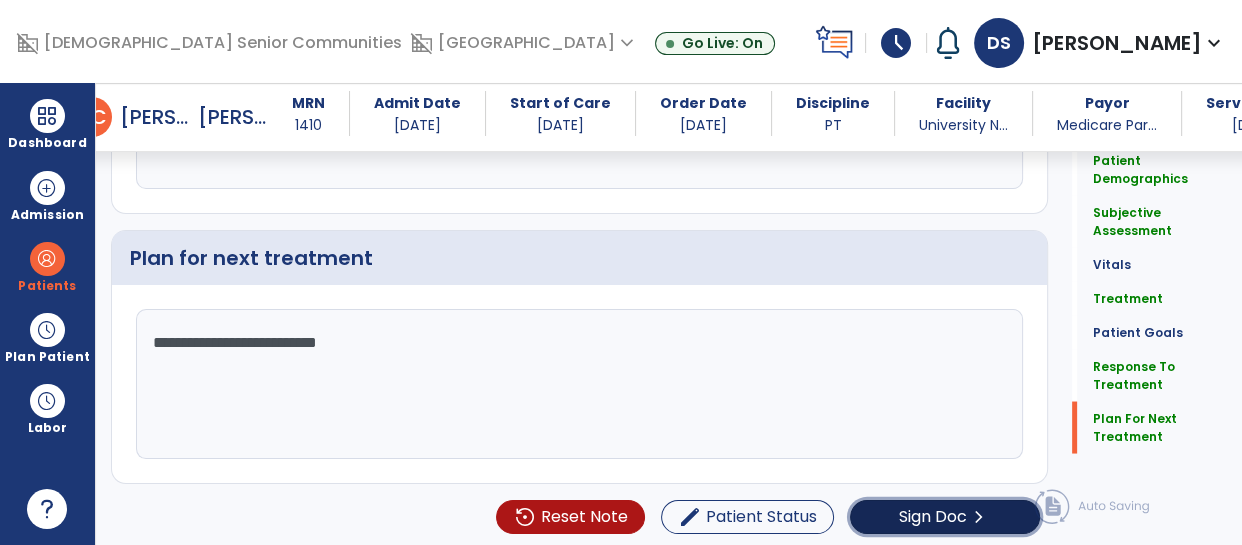 click on "chevron_right" 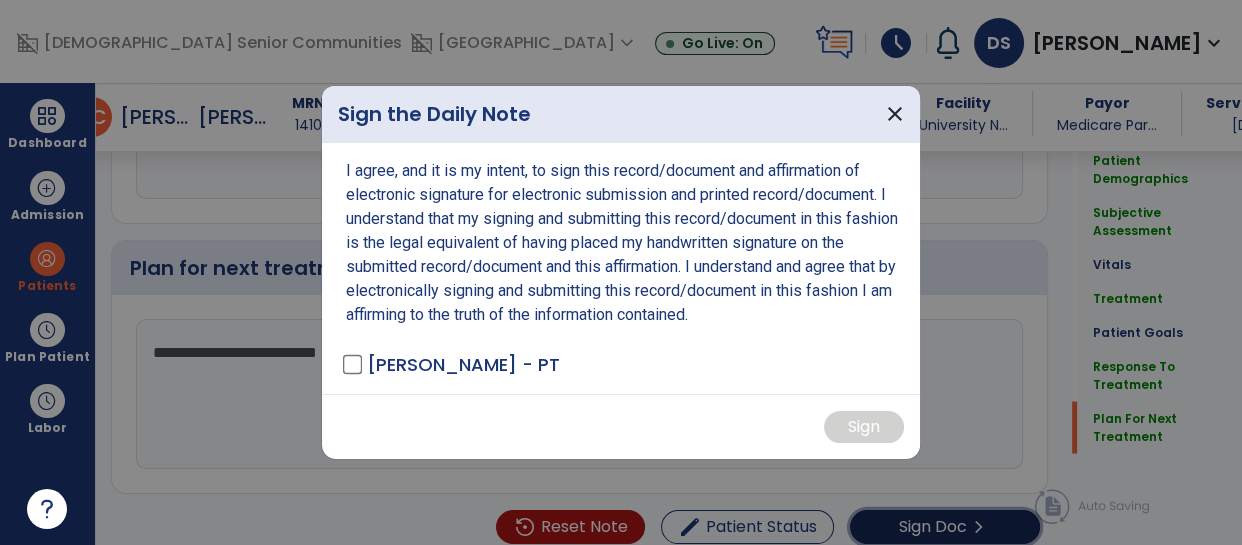 scroll, scrollTop: 3362, scrollLeft: 0, axis: vertical 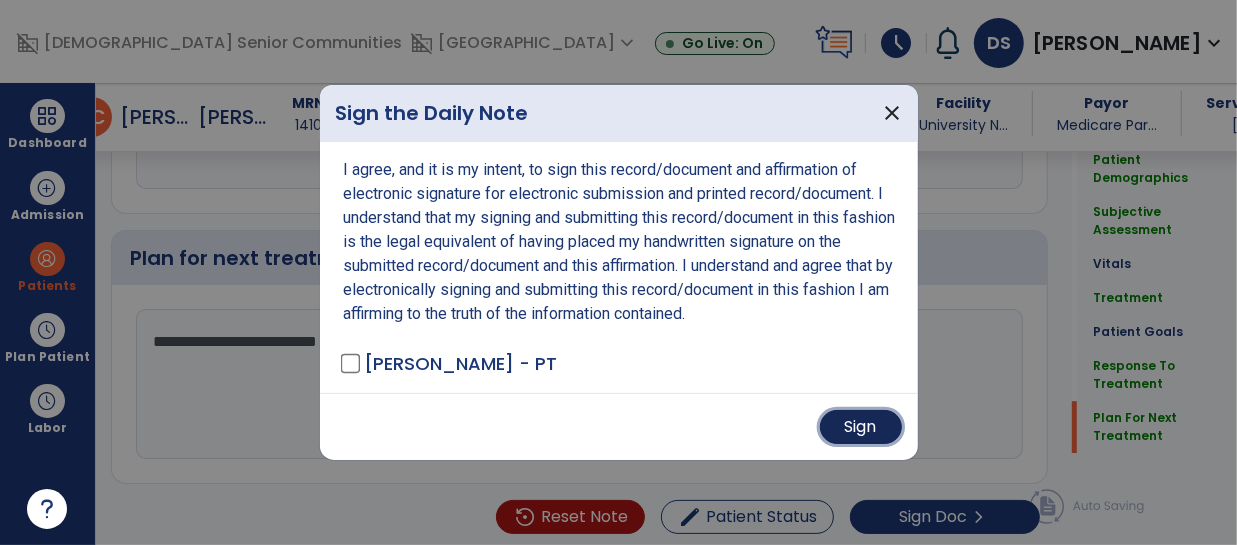 click on "Sign" at bounding box center (861, 427) 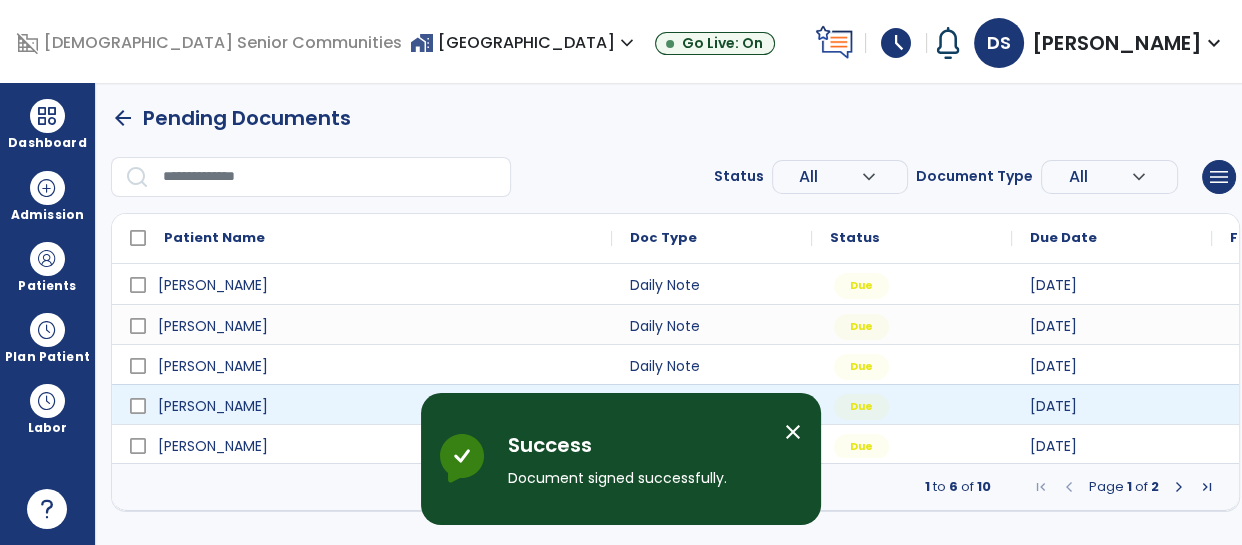 scroll, scrollTop: 0, scrollLeft: 0, axis: both 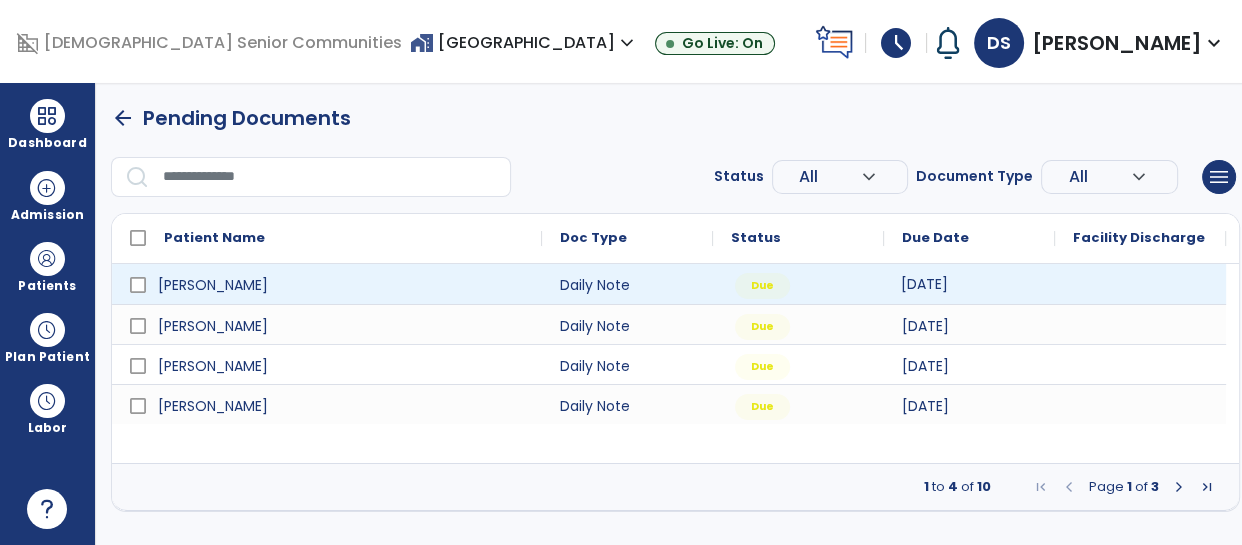 click on "[DATE]" at bounding box center (969, 284) 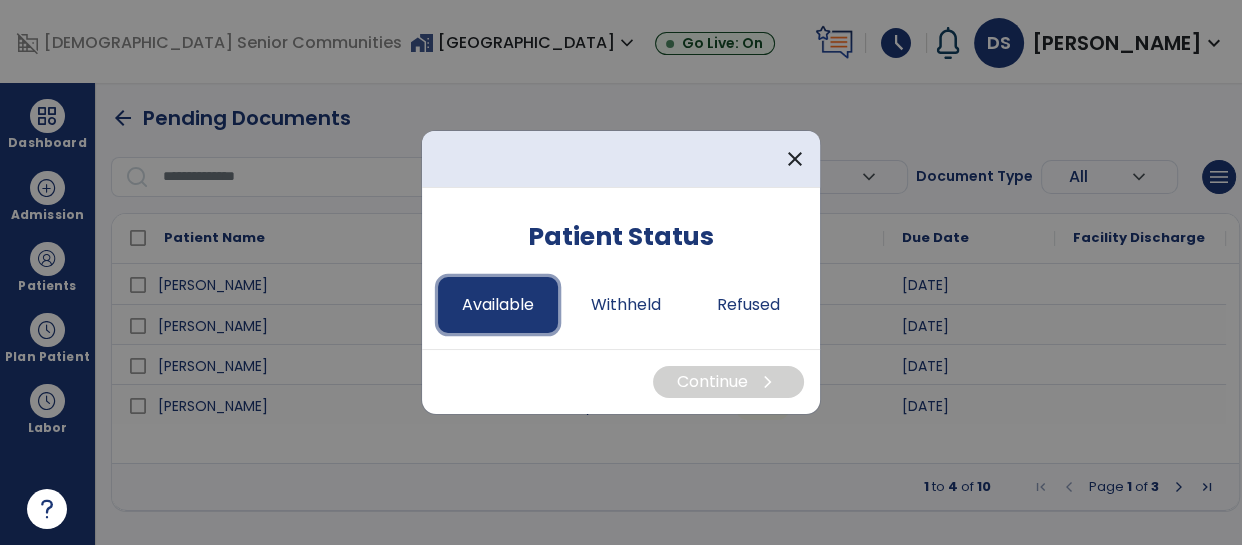 drag, startPoint x: 475, startPoint y: 298, endPoint x: 532, endPoint y: 309, distance: 58.0517 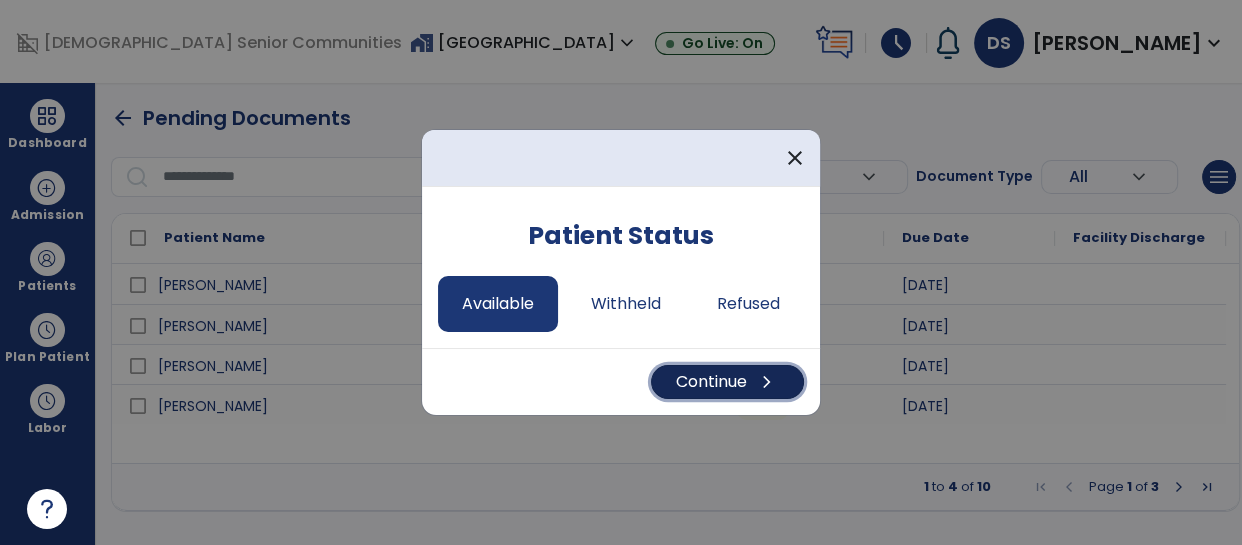 click on "Continue   chevron_right" at bounding box center [727, 382] 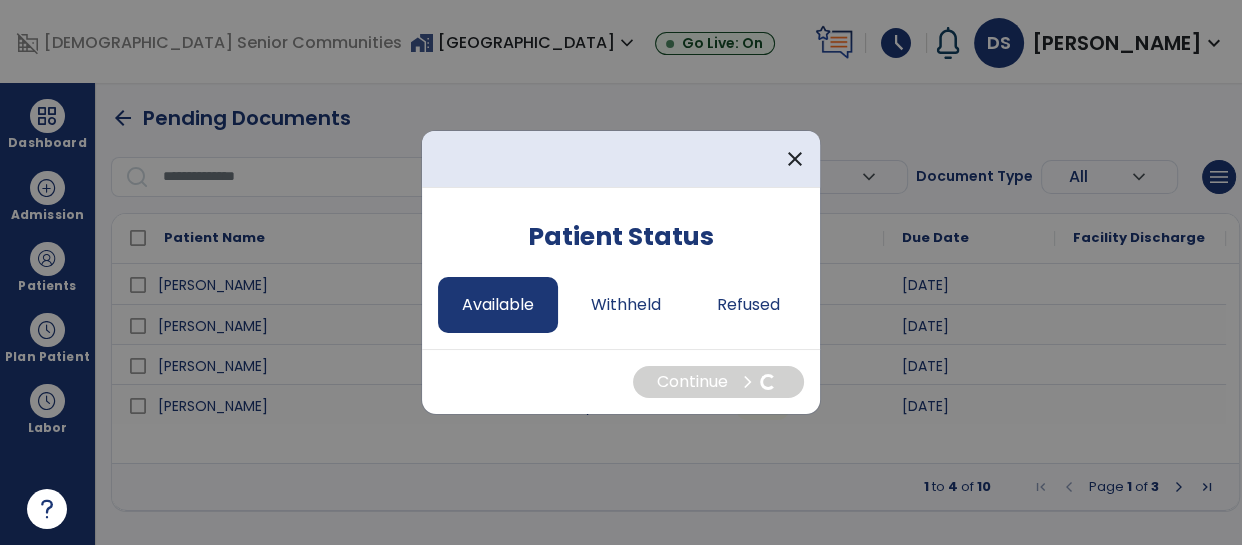 select on "*" 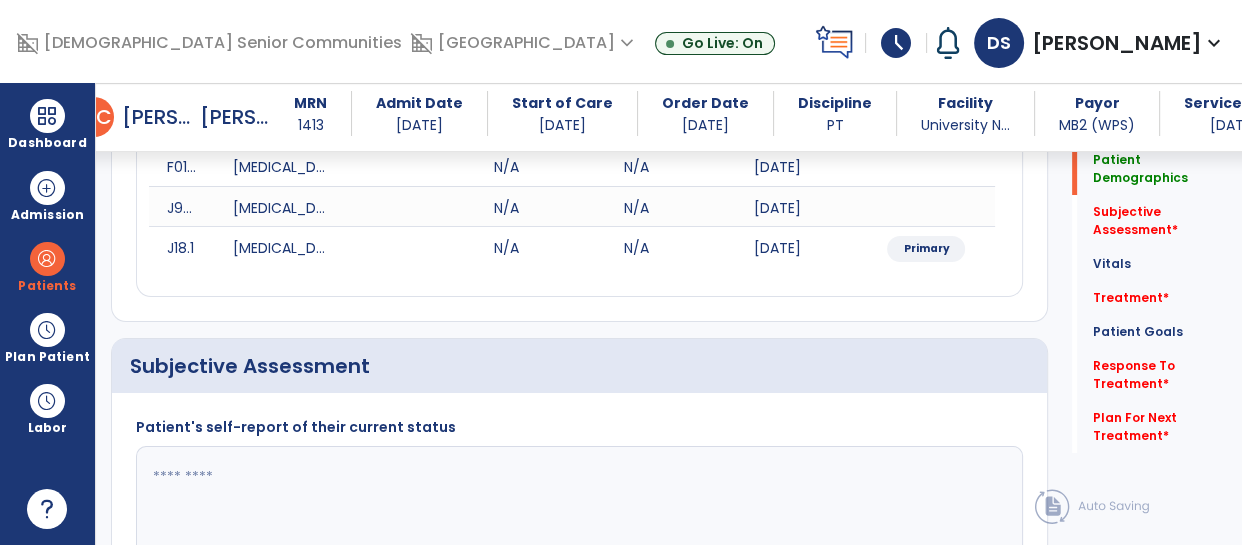 scroll, scrollTop: 300, scrollLeft: 0, axis: vertical 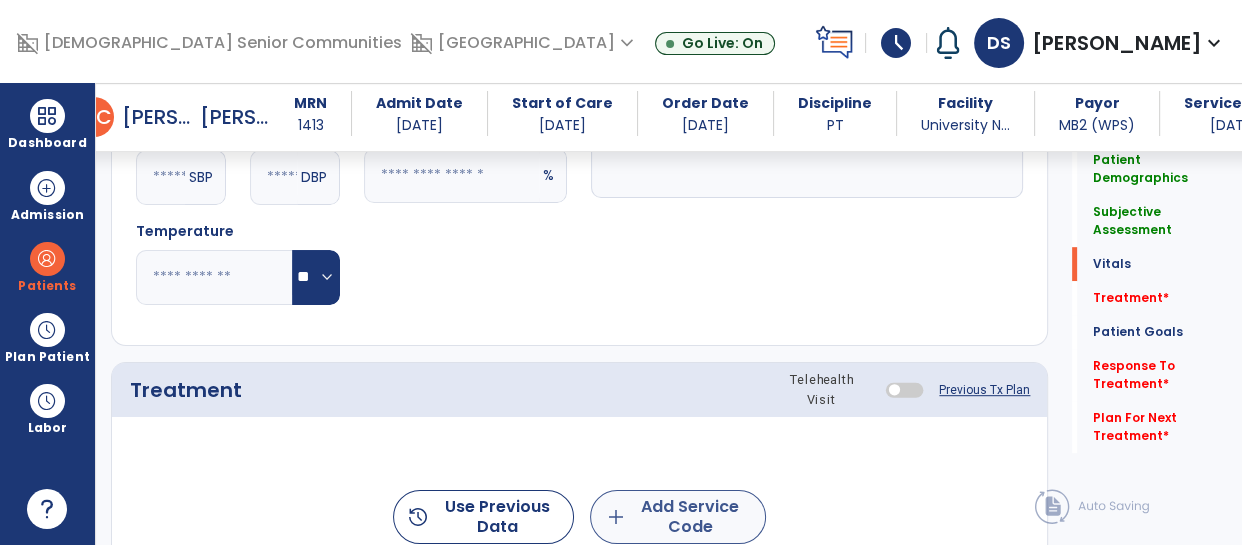 type on "**********" 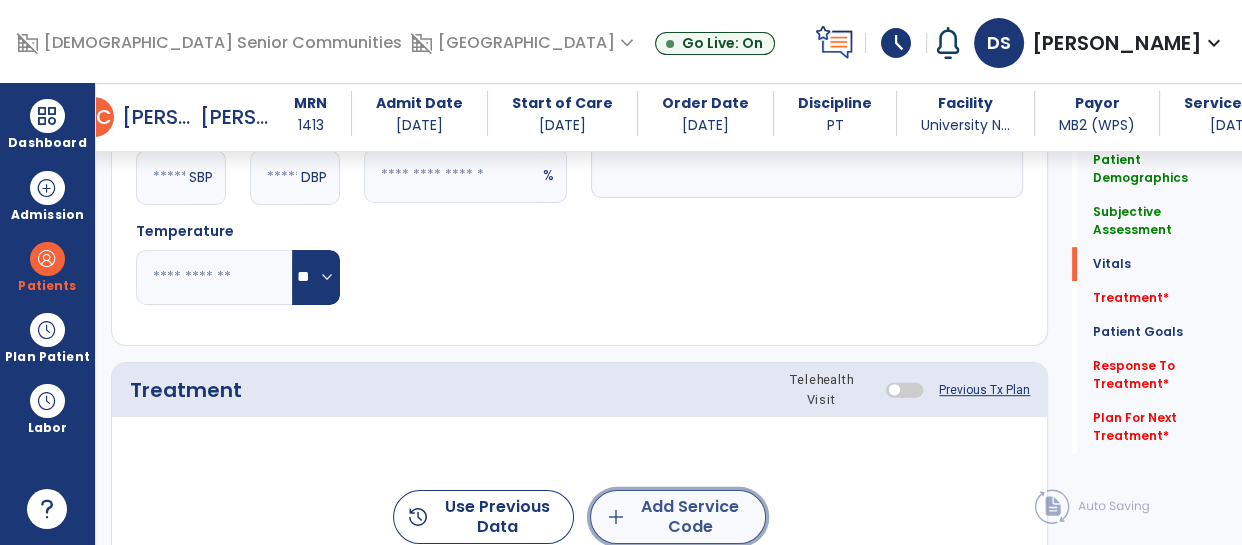 click on "add  Add Service Code" 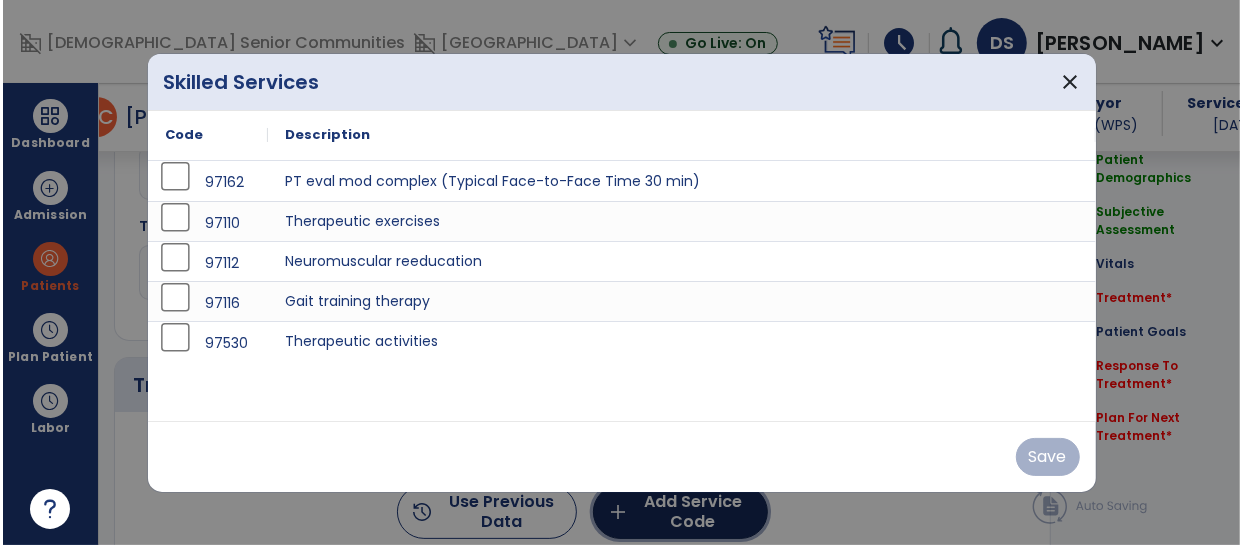 scroll, scrollTop: 997, scrollLeft: 0, axis: vertical 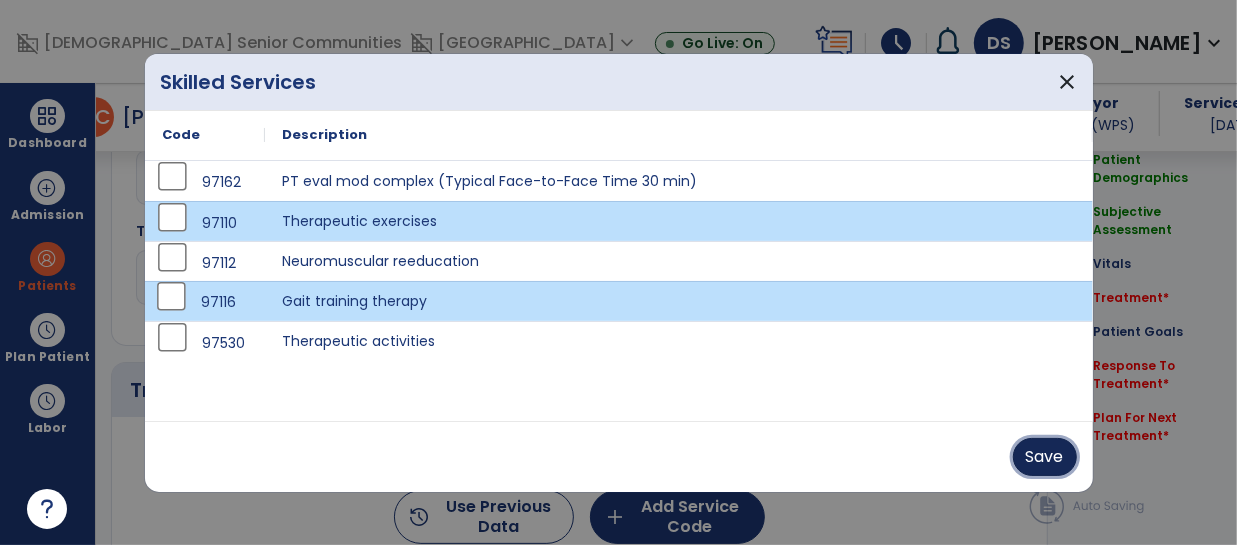 click on "Save" at bounding box center [1045, 457] 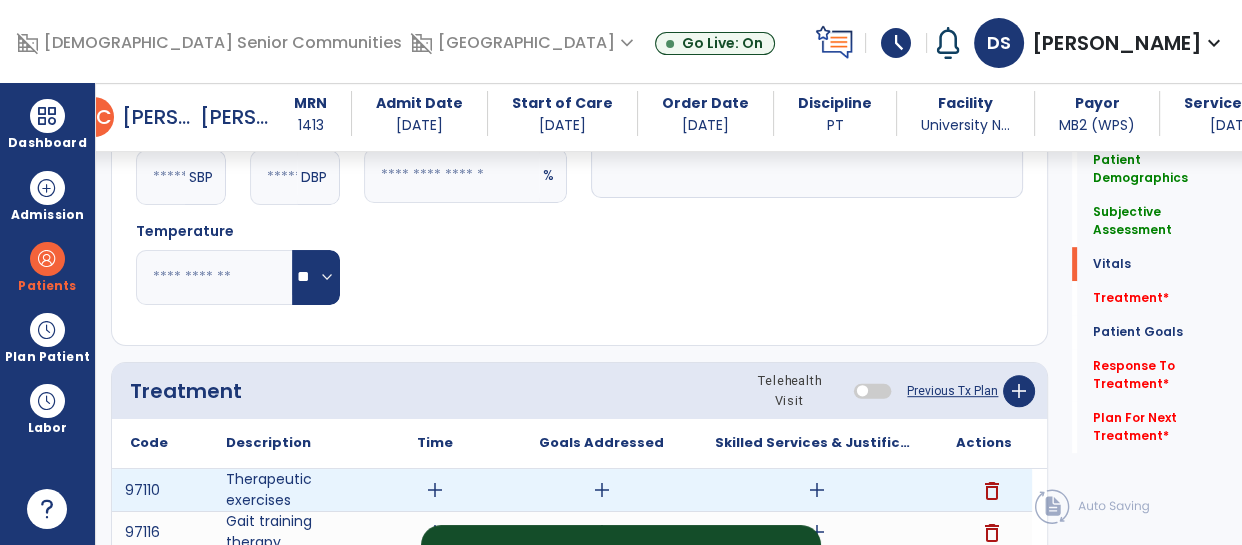 click on "add" at bounding box center [434, 490] 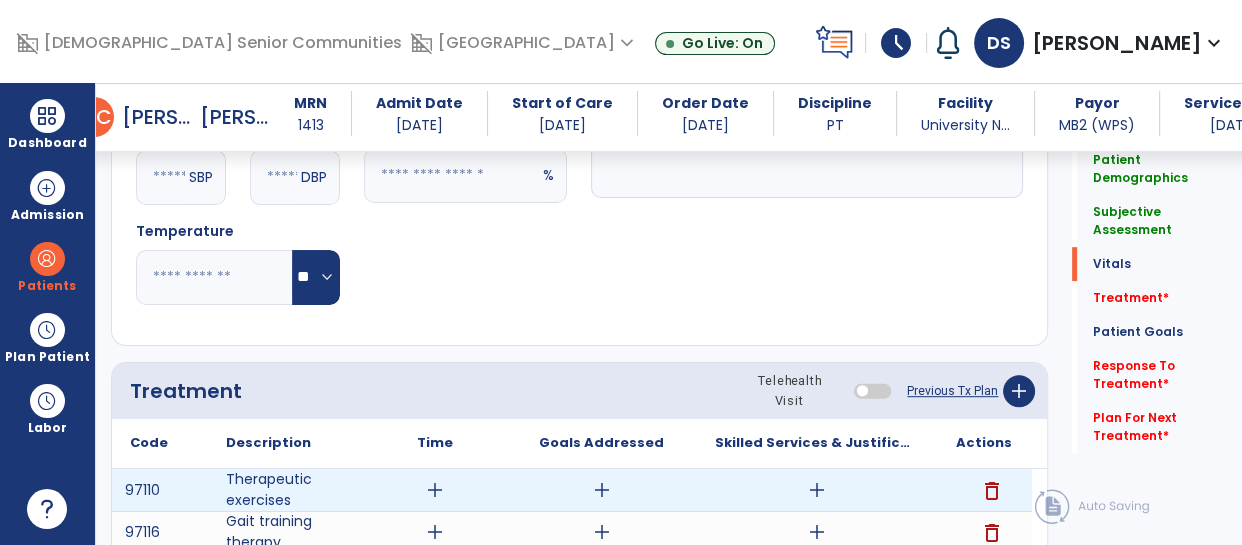 click on "add" at bounding box center (435, 490) 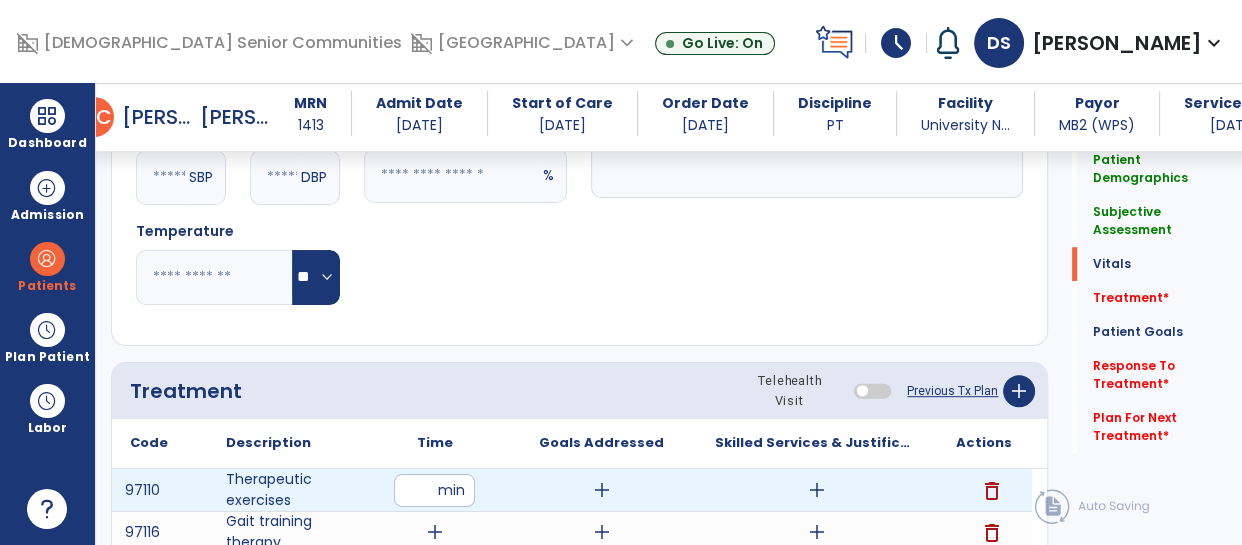type on "**" 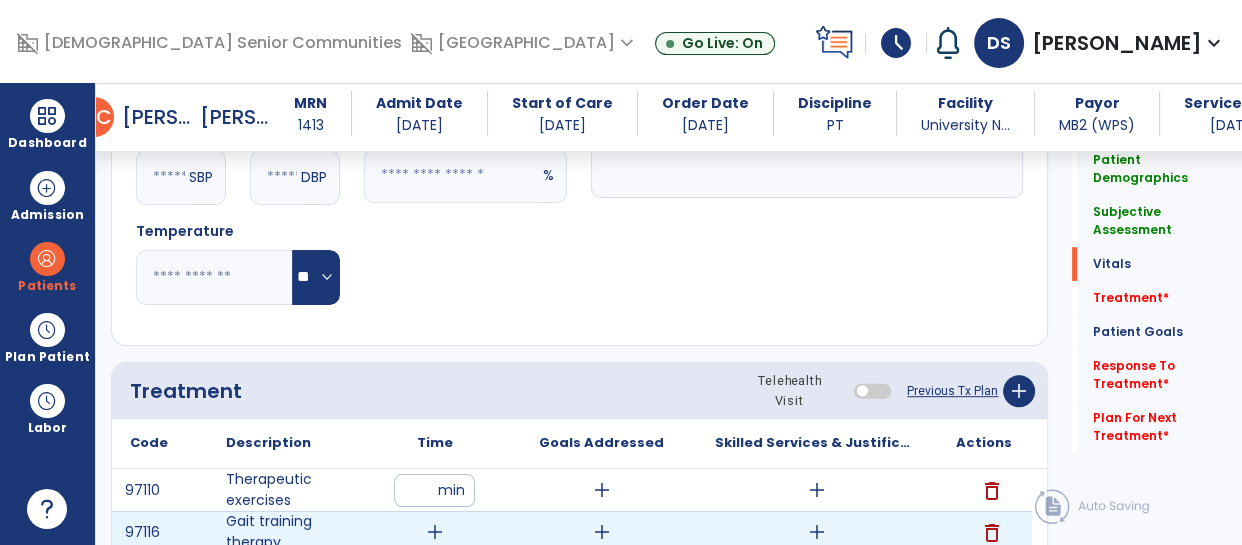 click on "add" at bounding box center [435, 532] 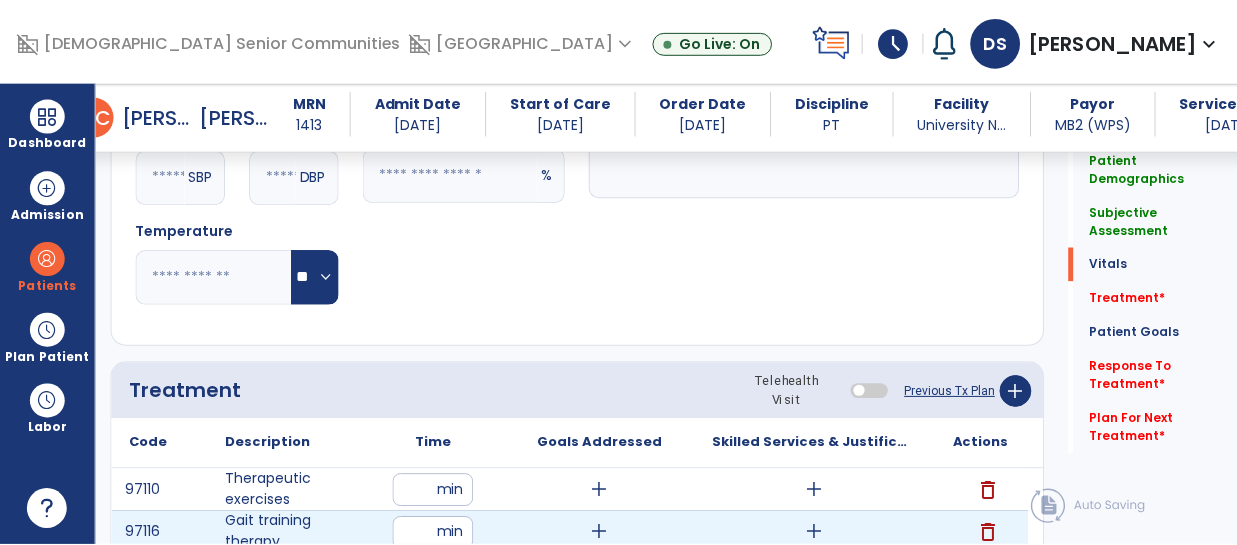 scroll, scrollTop: 1000, scrollLeft: 0, axis: vertical 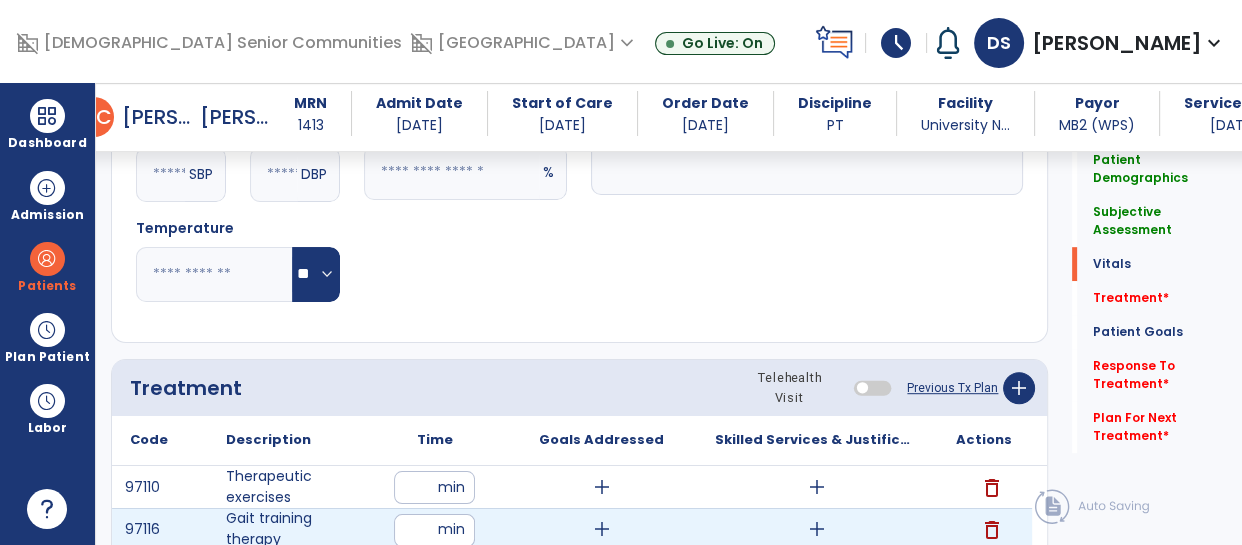 type on "**" 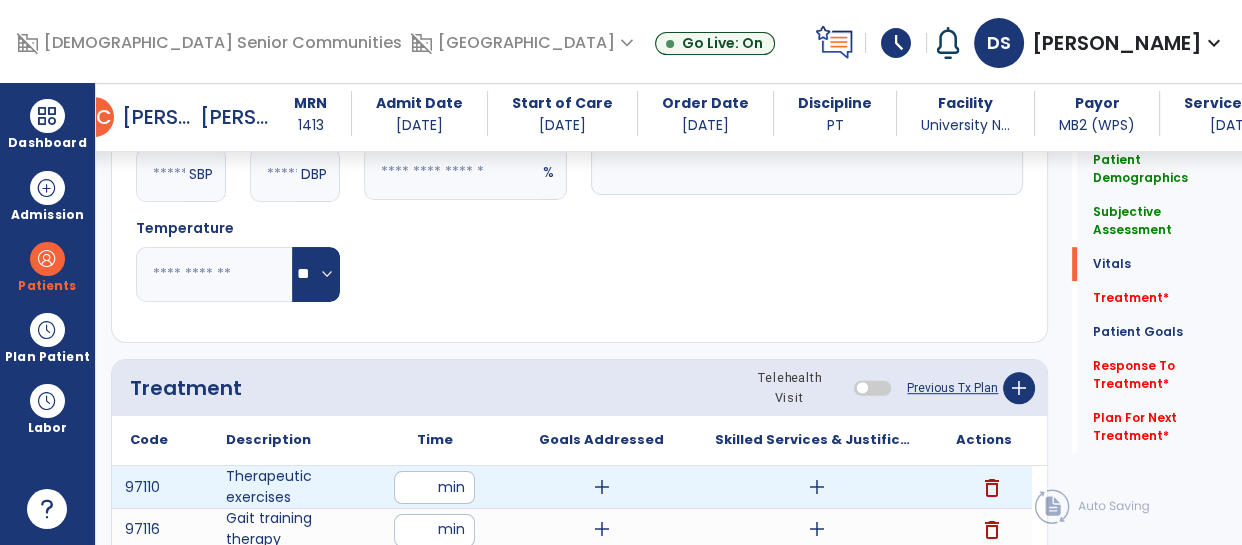 click on "add" at bounding box center (817, 487) 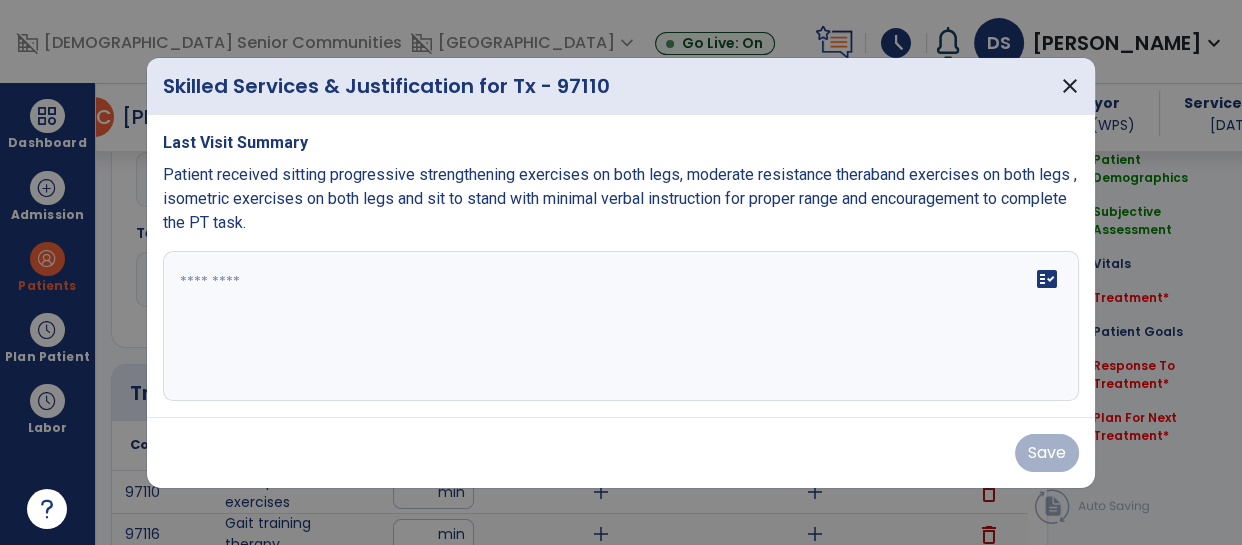 scroll, scrollTop: 1000, scrollLeft: 0, axis: vertical 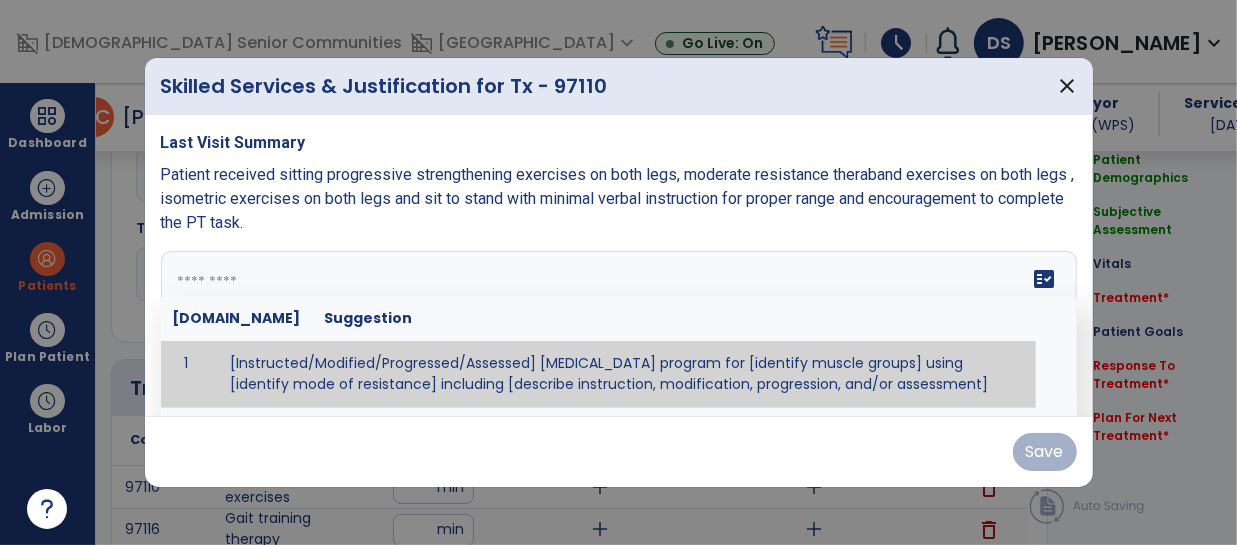 click on "fact_check  [DOMAIN_NAME] Suggestion 1 [Instructed/Modified/Progressed/Assessed] [MEDICAL_DATA] program for [identify muscle groups] using [identify mode of resistance] including [describe instruction, modification, progression, and/or assessment] 2 [Instructed/Modified/Progressed/Assessed] aerobic exercise program using [identify equipment/mode] including [describe instruction, modification,progression, and/or assessment] 3 [Instructed/Modified/Progressed/Assessed] [PROM/A/AROM/AROM] program for [identify joint movements] using [contract-relax, over-pressure, inhibitory techniques, other] 4 [Assessed/Tested] aerobic capacity with administration of [aerobic capacity test]" at bounding box center [619, 326] 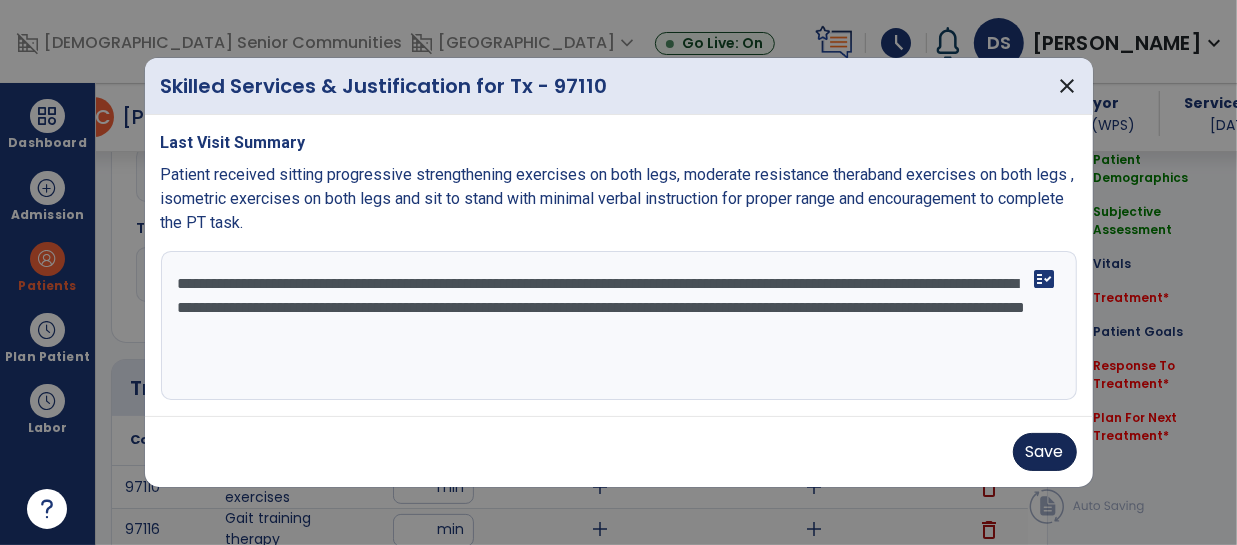 type on "**********" 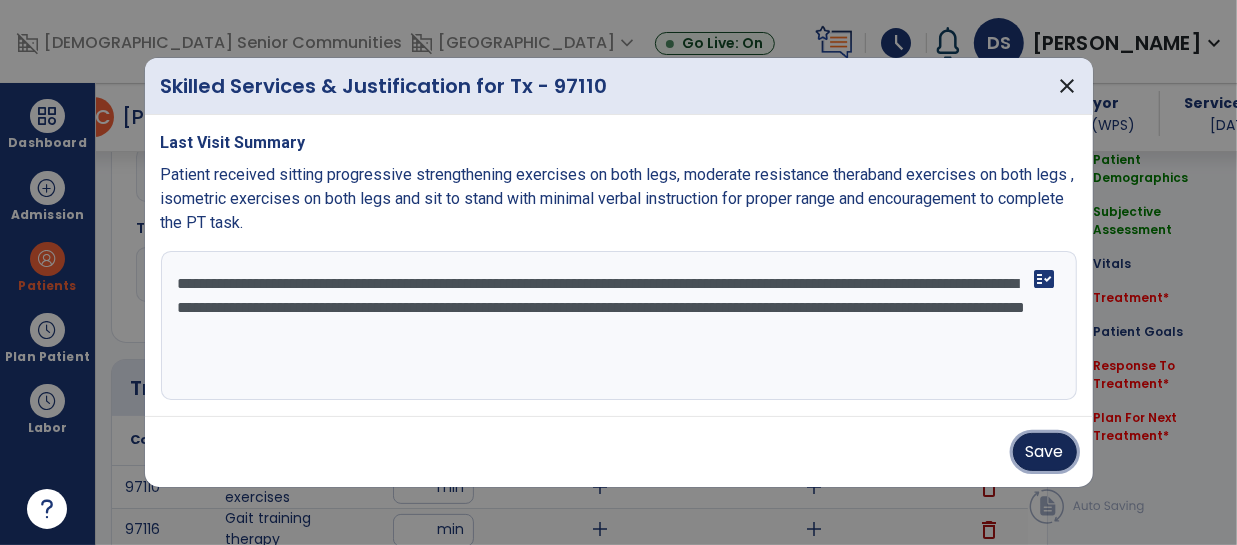 click on "Save" at bounding box center (1045, 452) 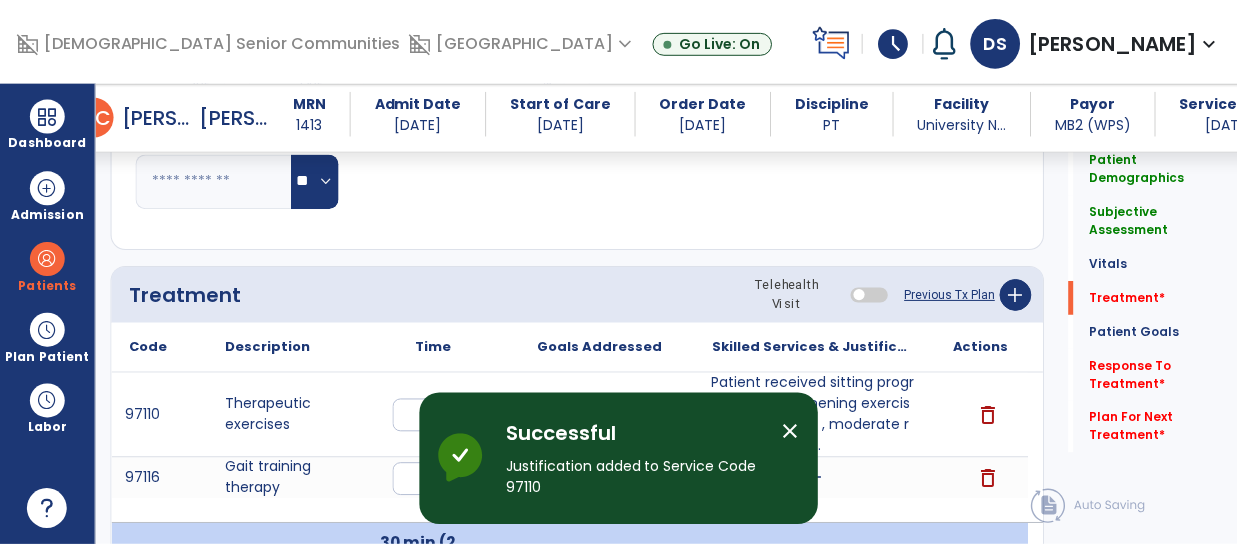 scroll, scrollTop: 1212, scrollLeft: 0, axis: vertical 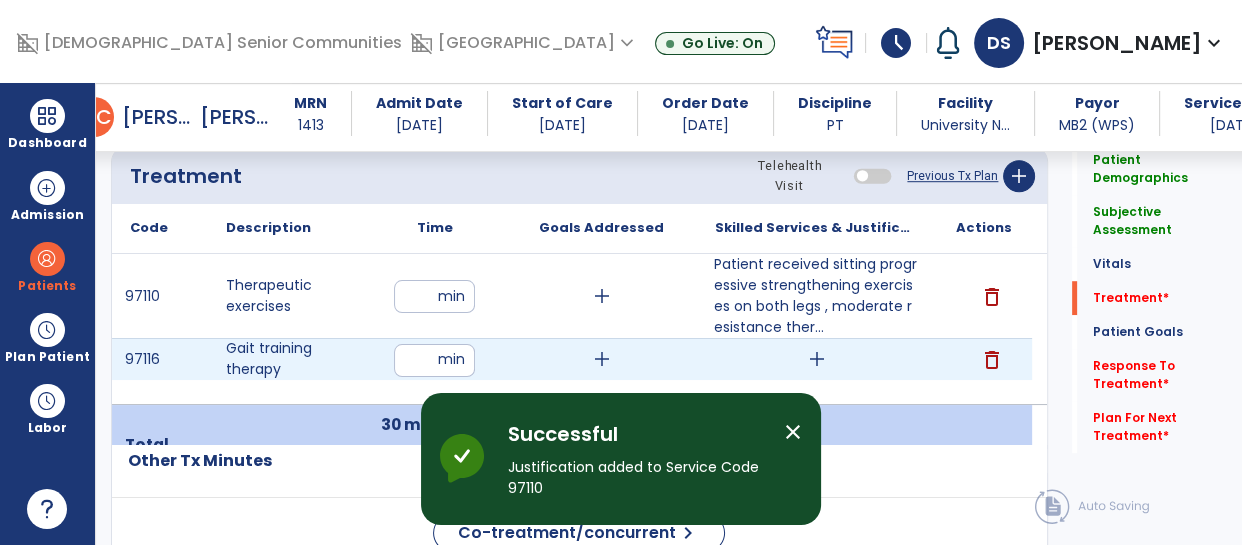 click on "add" at bounding box center (816, 359) 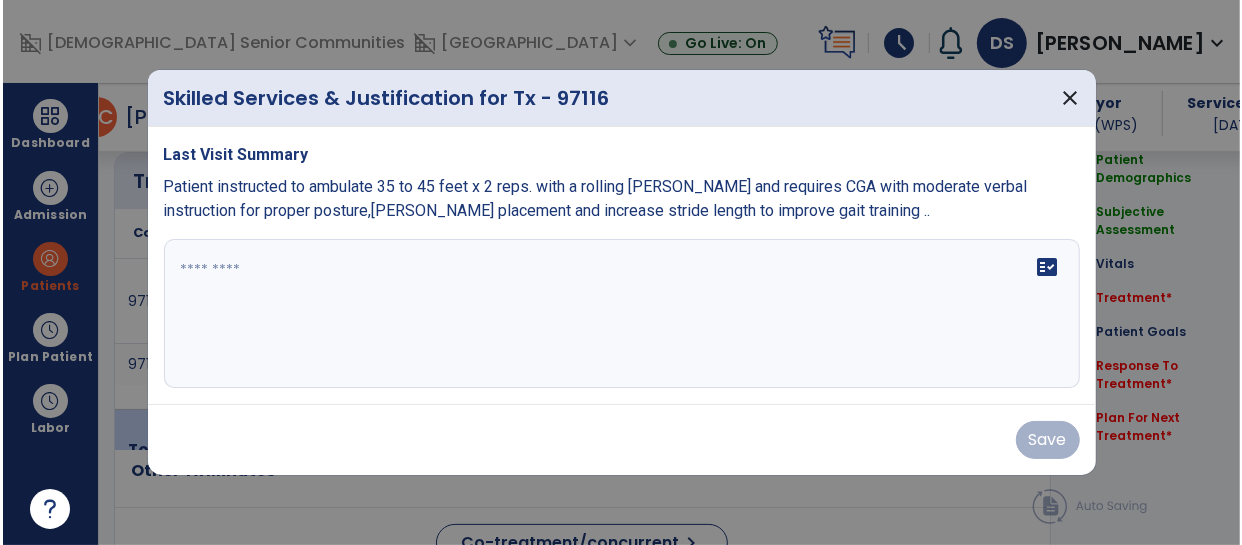 scroll, scrollTop: 1212, scrollLeft: 0, axis: vertical 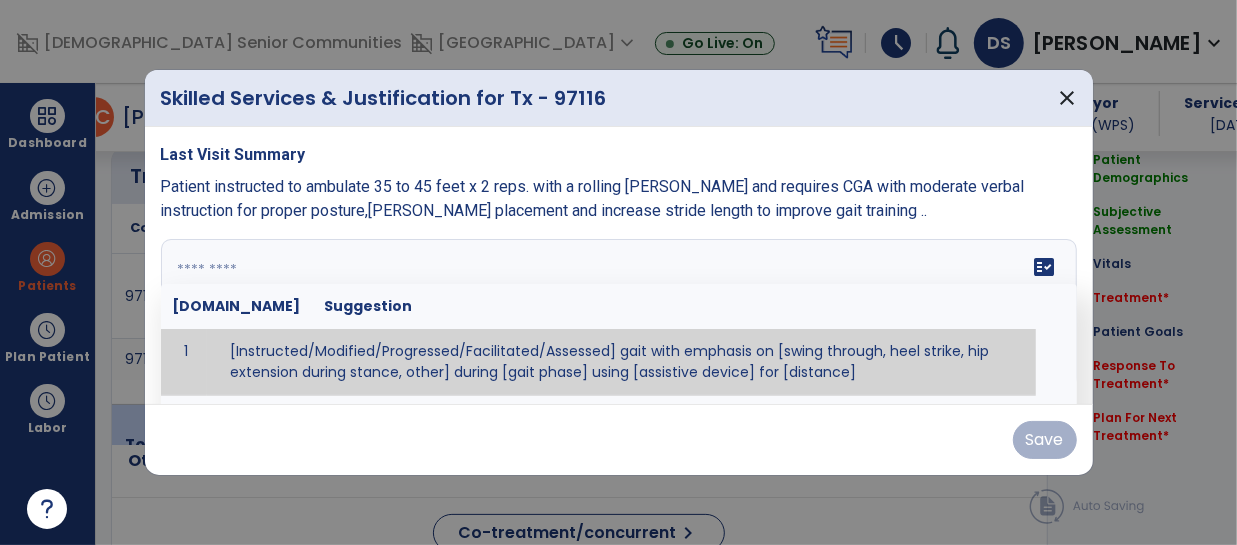 click on "fact_check  [DOMAIN_NAME] Suggestion 1 [Instructed/Modified/Progressed/Facilitated/Assessed] gait with emphasis on [swing through, heel strike, hip extension during stance, other] during [gait phase] using [assistive device] for [distance] 2 [Instructed/Modified/Progressed/Facilitated/Assessed] use of [assistive device] and [NWB, PWB, step-to gait pattern, step through gait pattern] 3 [Instructed/Modified/Progressed/Facilitated/Assessed] patient's ability to [ascend/descend # of steps, perform directional changes, walk on even/uneven surfaces, pick-up objects off floor, velocity changes, other] using [assistive device]. 4 [Instructed/Modified/Progressed/Facilitated/Assessed] pre-gait activities including [identify exercise] in order to prepare for gait training. 5" at bounding box center (619, 314) 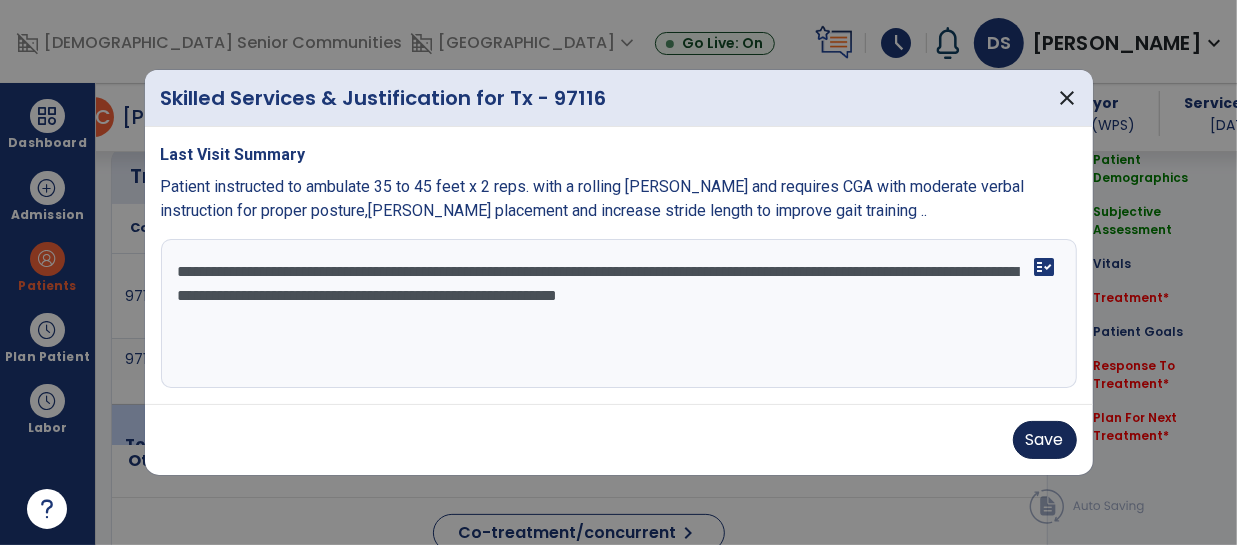 type on "**********" 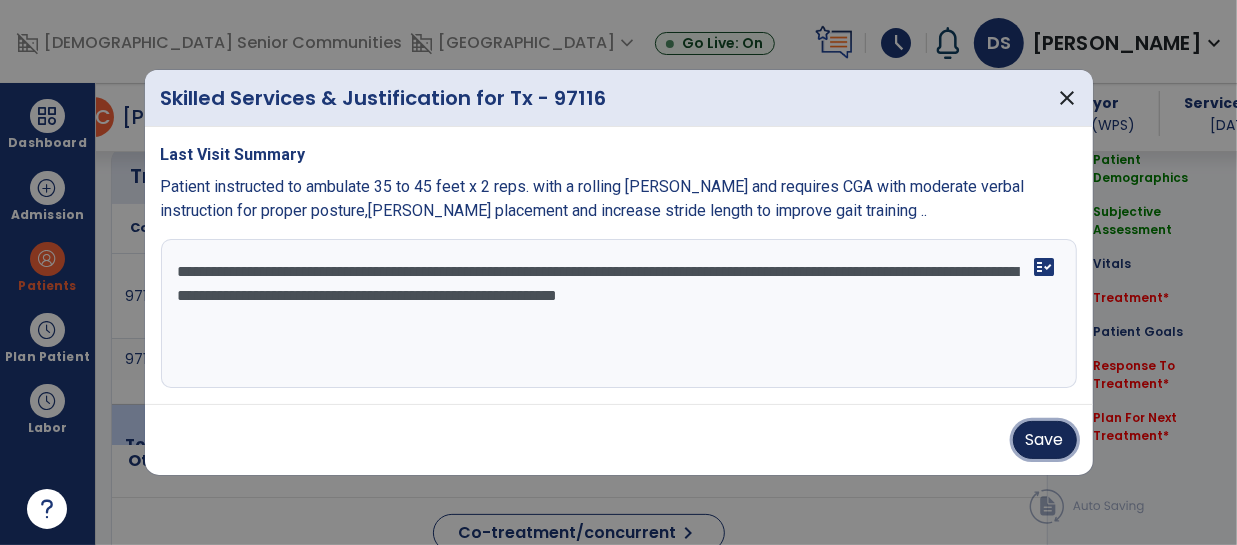 click on "Save" at bounding box center (1045, 440) 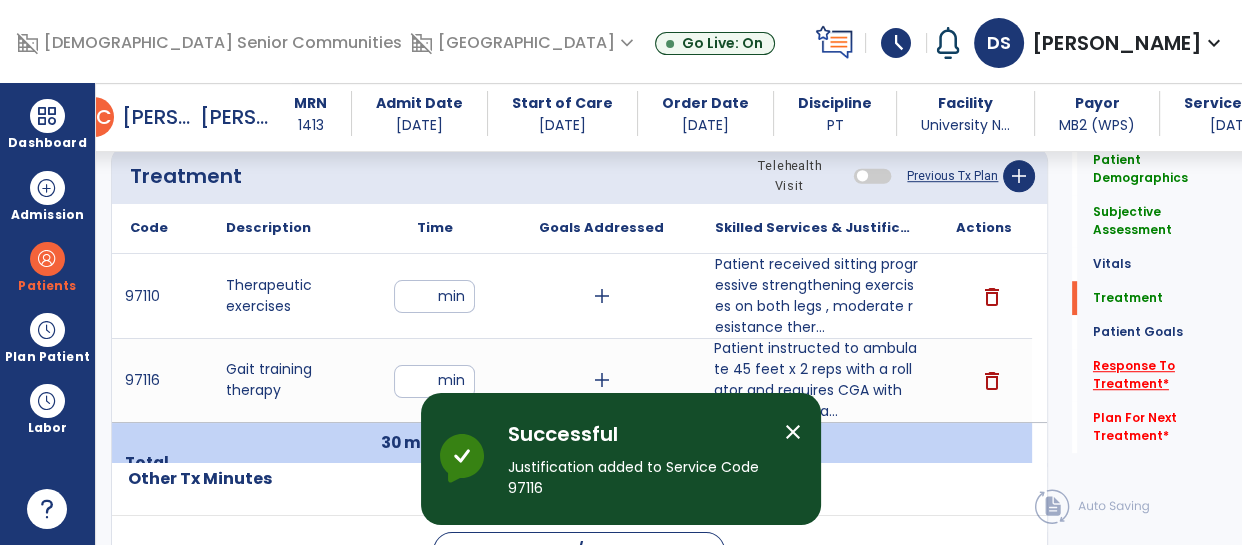 click on "Response To Treatment   *" 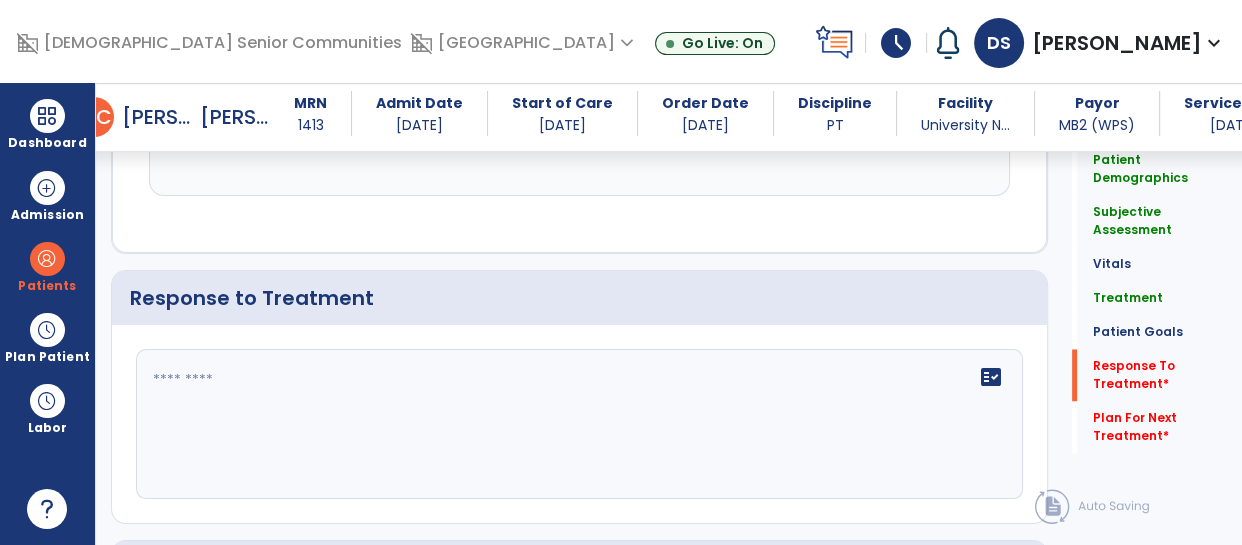 scroll, scrollTop: 3130, scrollLeft: 0, axis: vertical 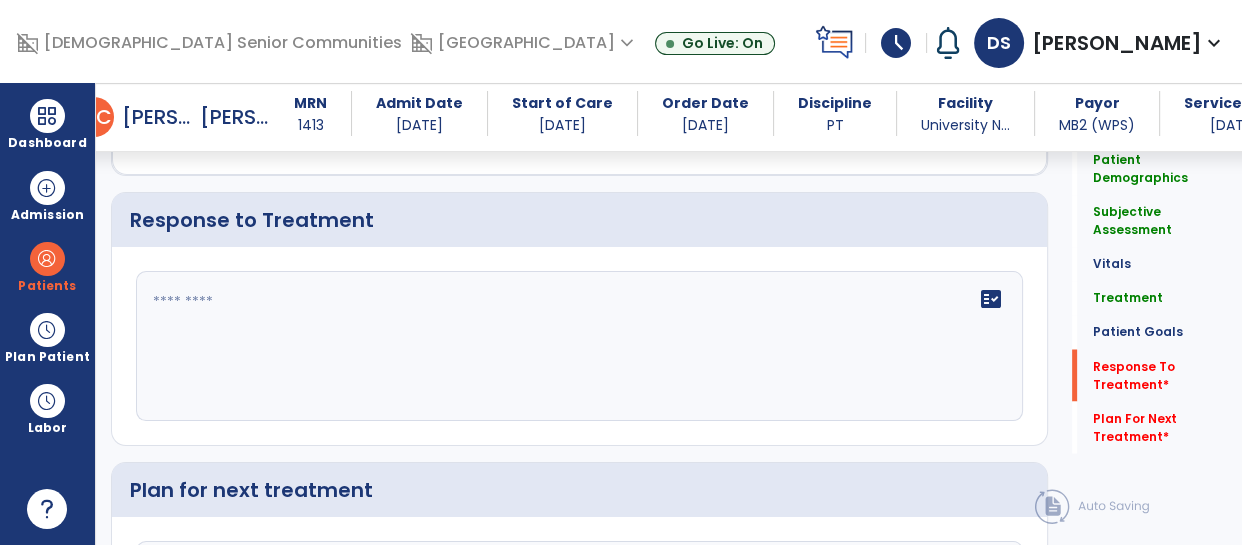 click on "fact_check" 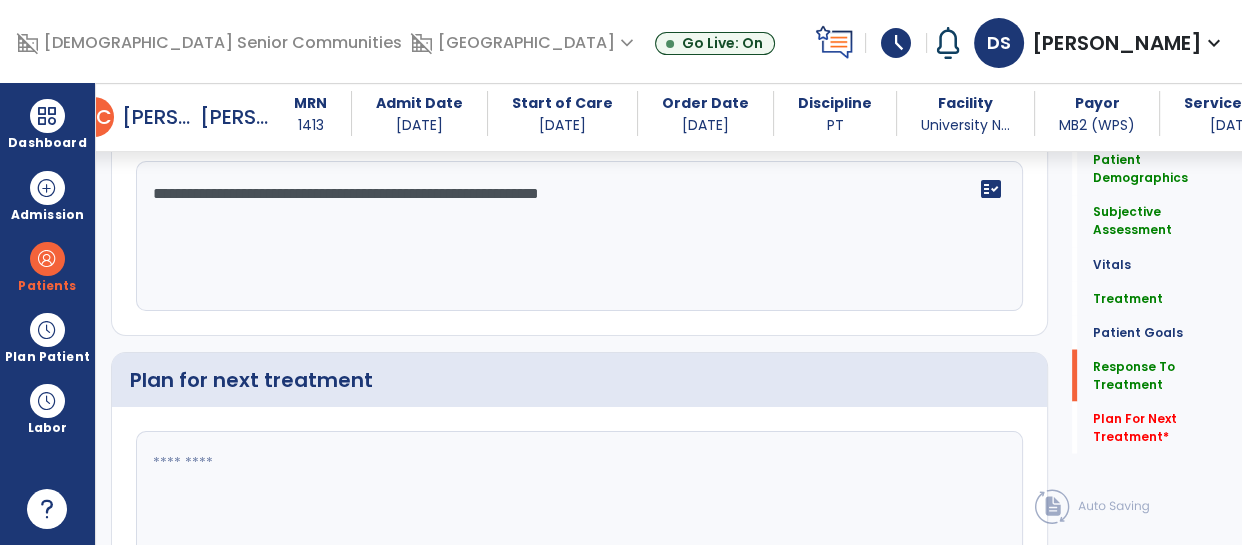 scroll, scrollTop: 3306, scrollLeft: 0, axis: vertical 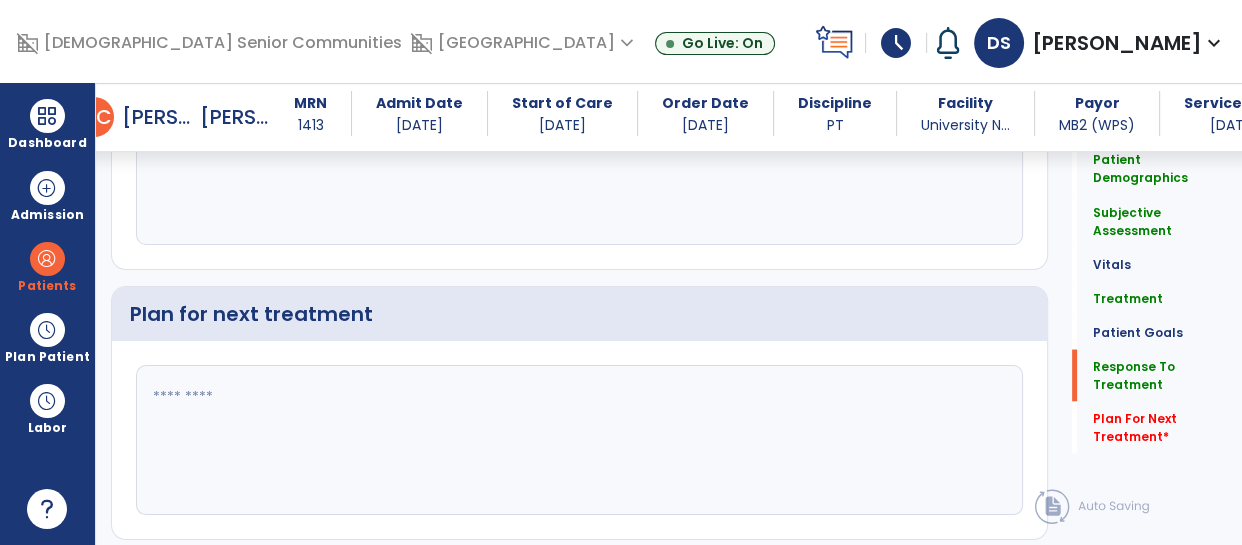 type on "**********" 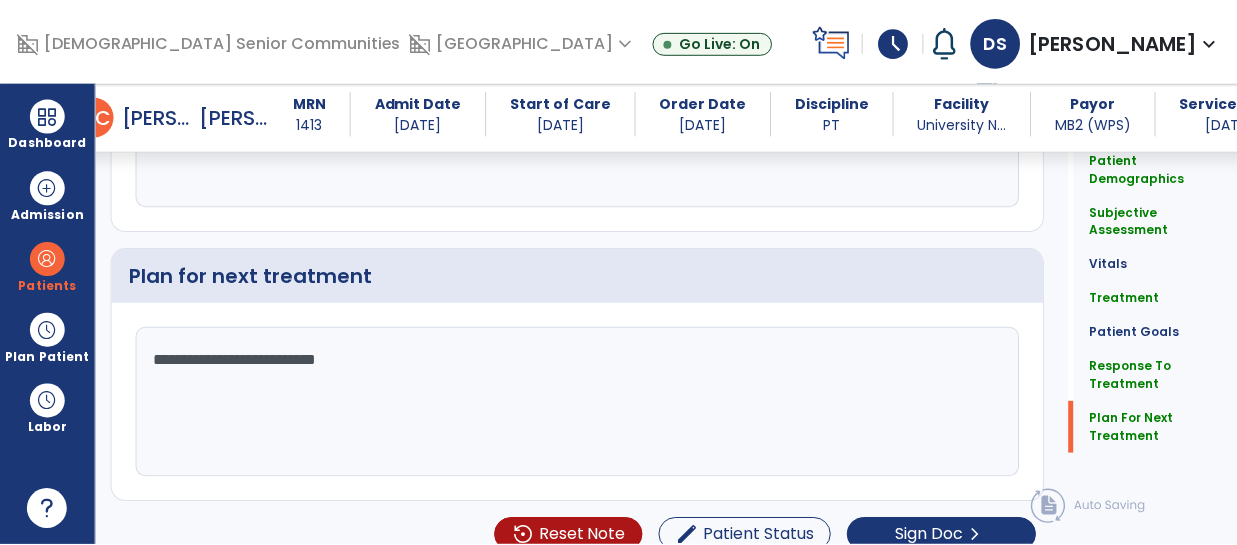 scroll, scrollTop: 3362, scrollLeft: 0, axis: vertical 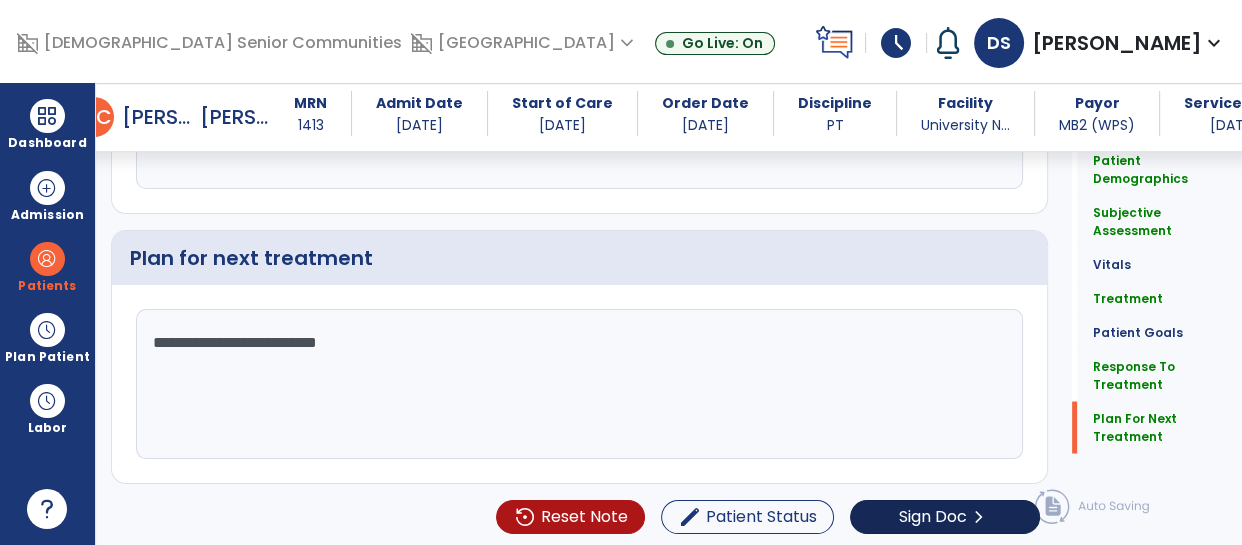 type on "**********" 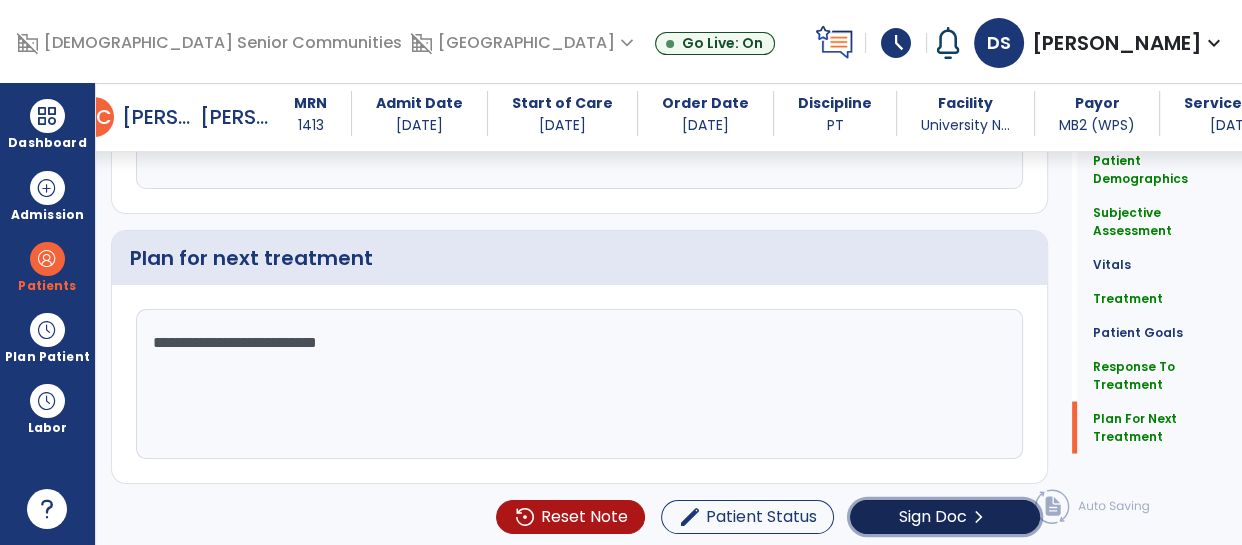 click on "Sign Doc" 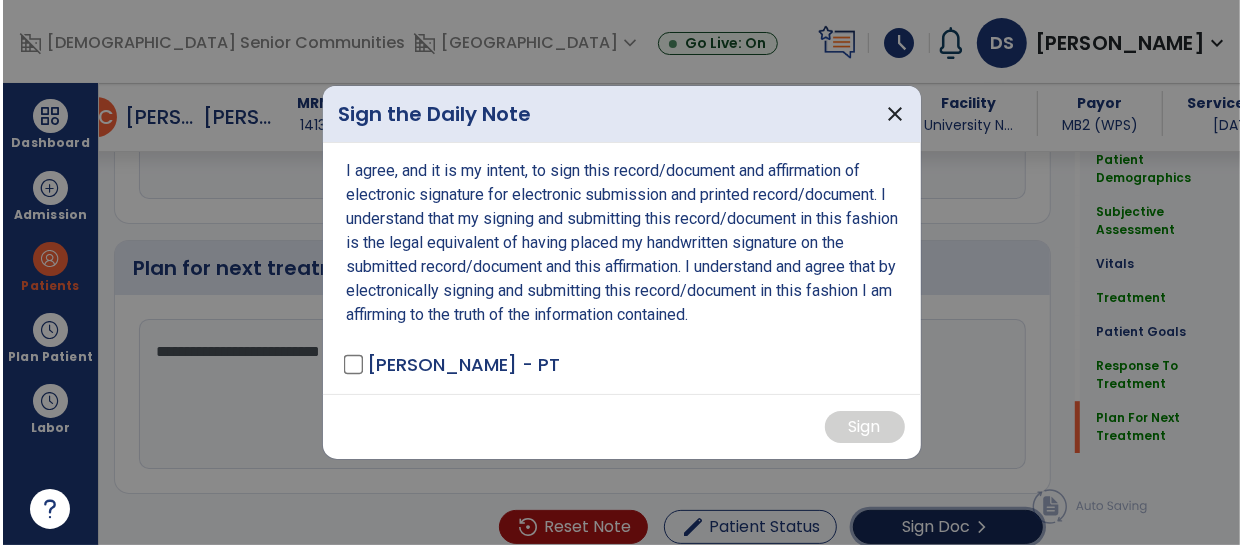 scroll, scrollTop: 3362, scrollLeft: 0, axis: vertical 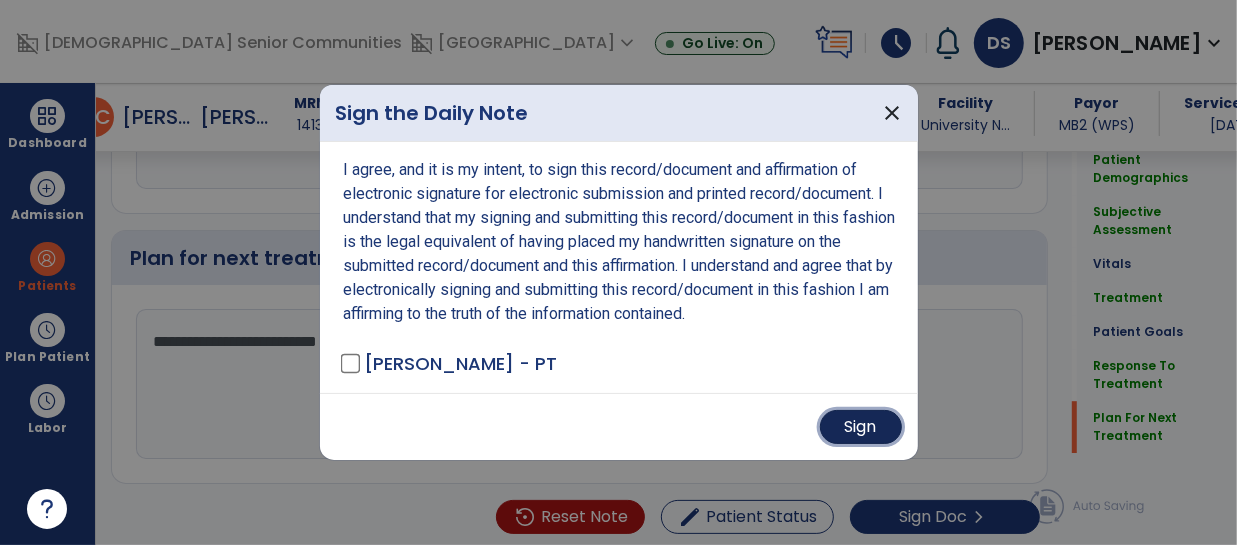 click on "Sign" at bounding box center [861, 427] 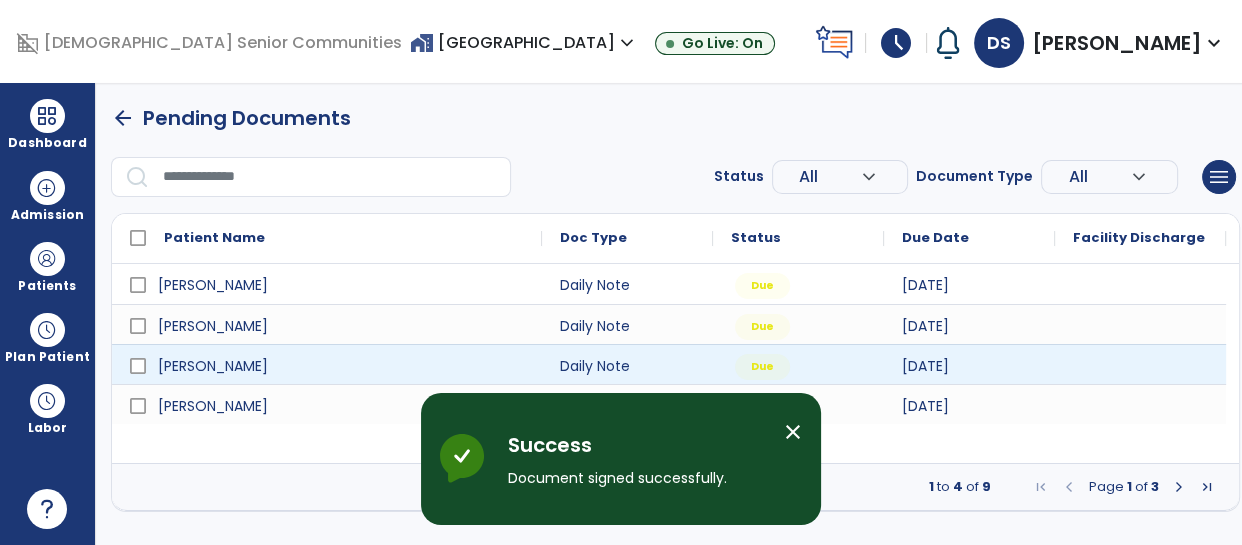 scroll, scrollTop: 0, scrollLeft: 0, axis: both 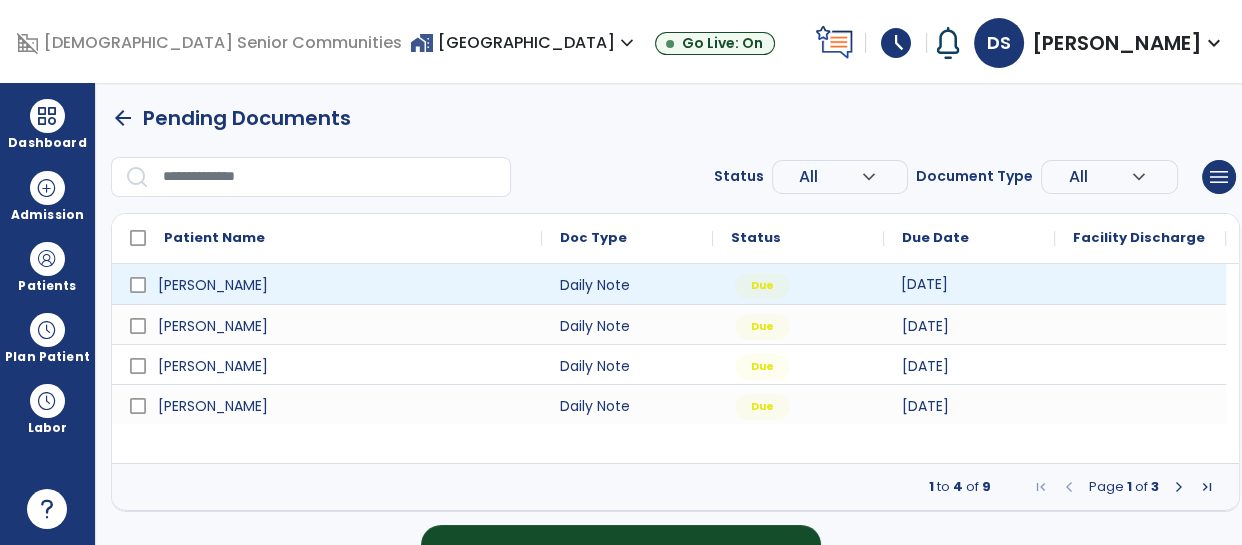 click on "[DATE]" at bounding box center [924, 284] 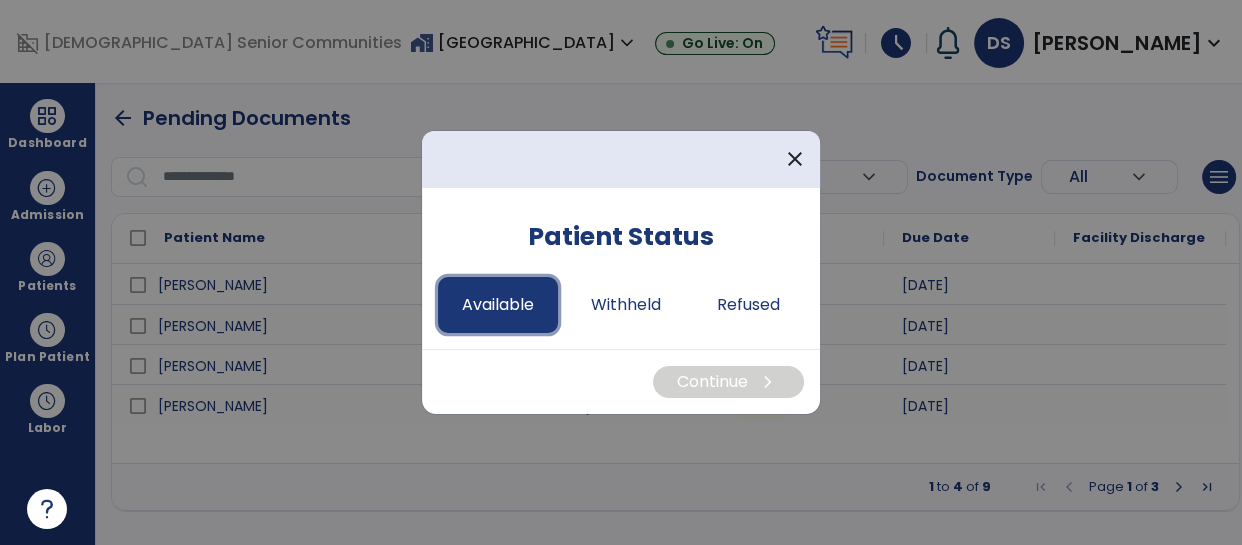 click on "Available" at bounding box center [498, 305] 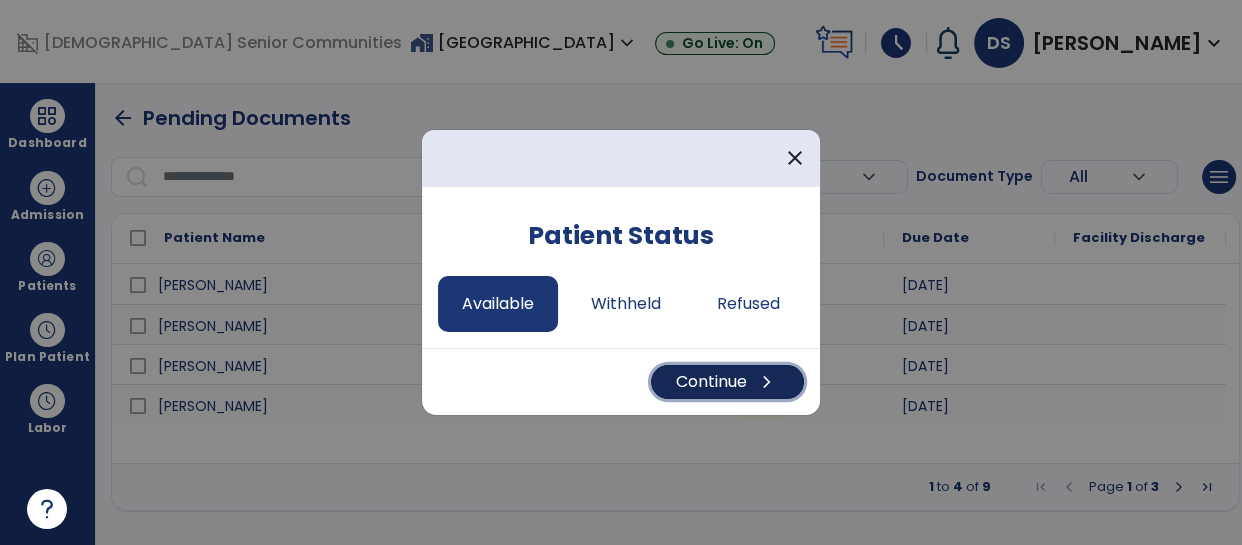 click on "Continue   chevron_right" at bounding box center [727, 382] 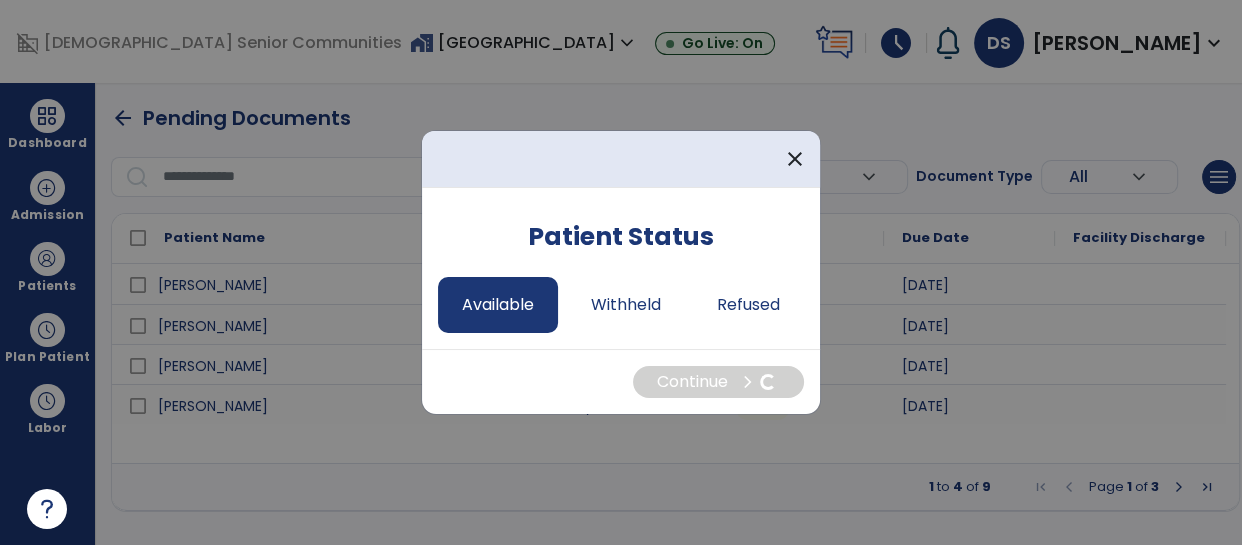 select on "*" 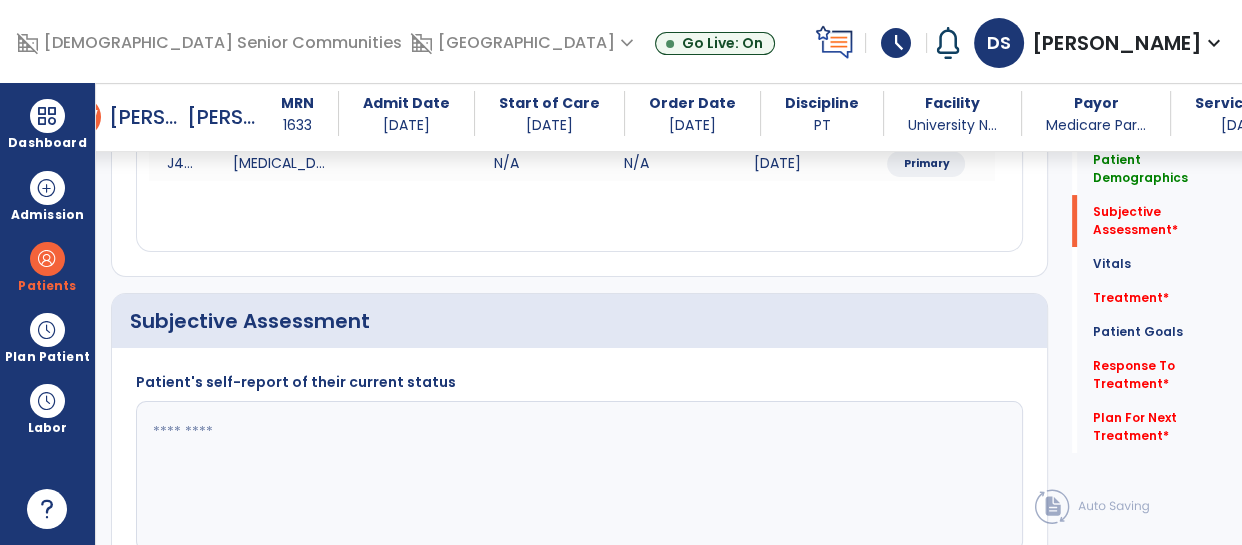 scroll, scrollTop: 405, scrollLeft: 0, axis: vertical 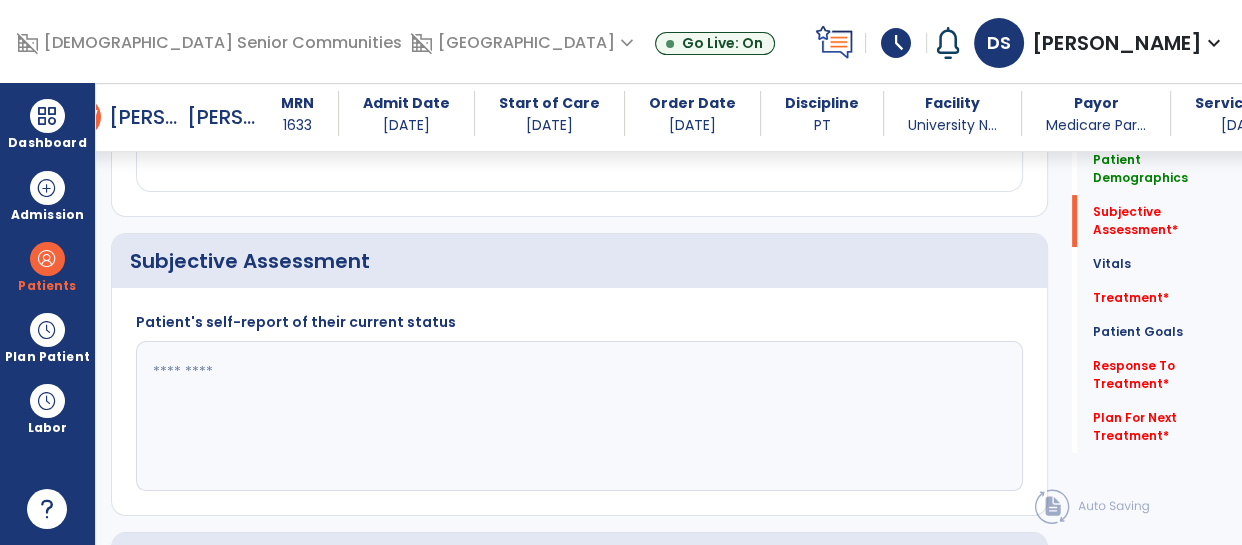 click 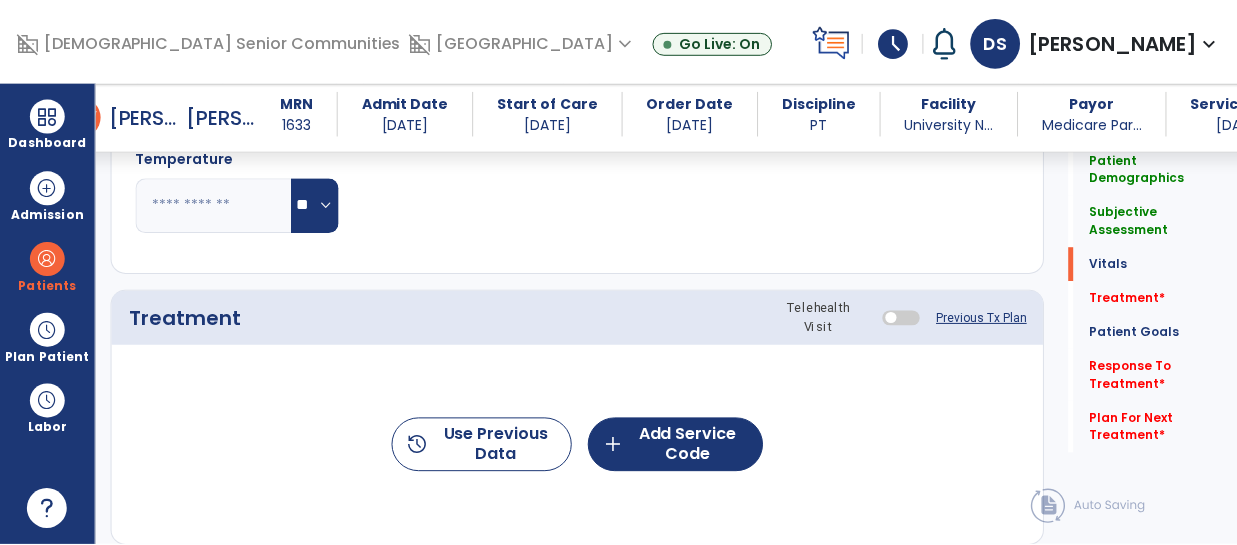 scroll, scrollTop: 1073, scrollLeft: 0, axis: vertical 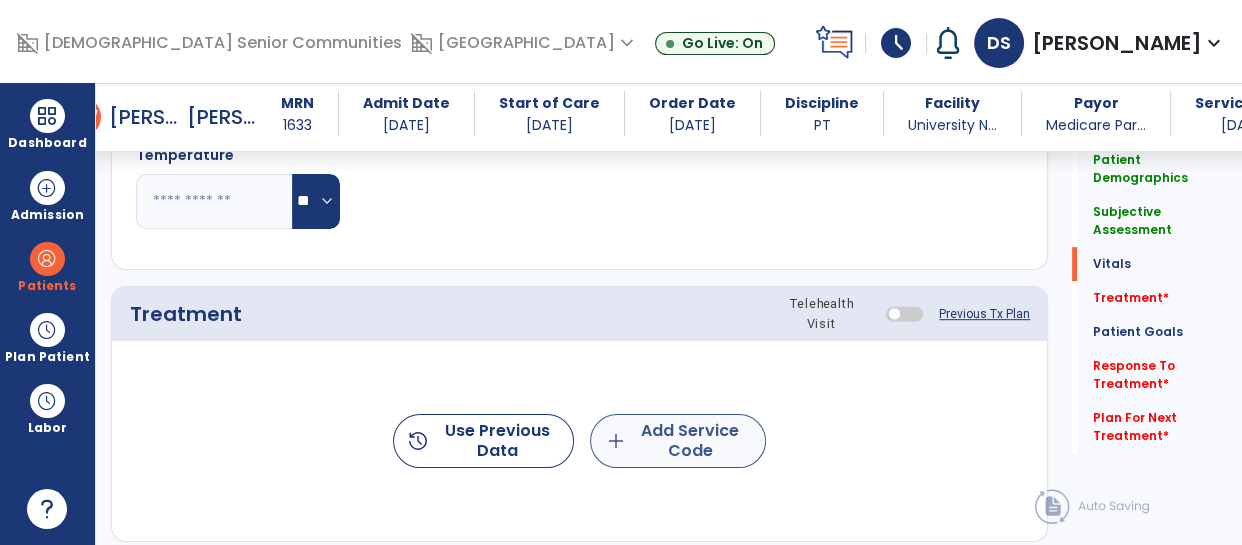 type on "**********" 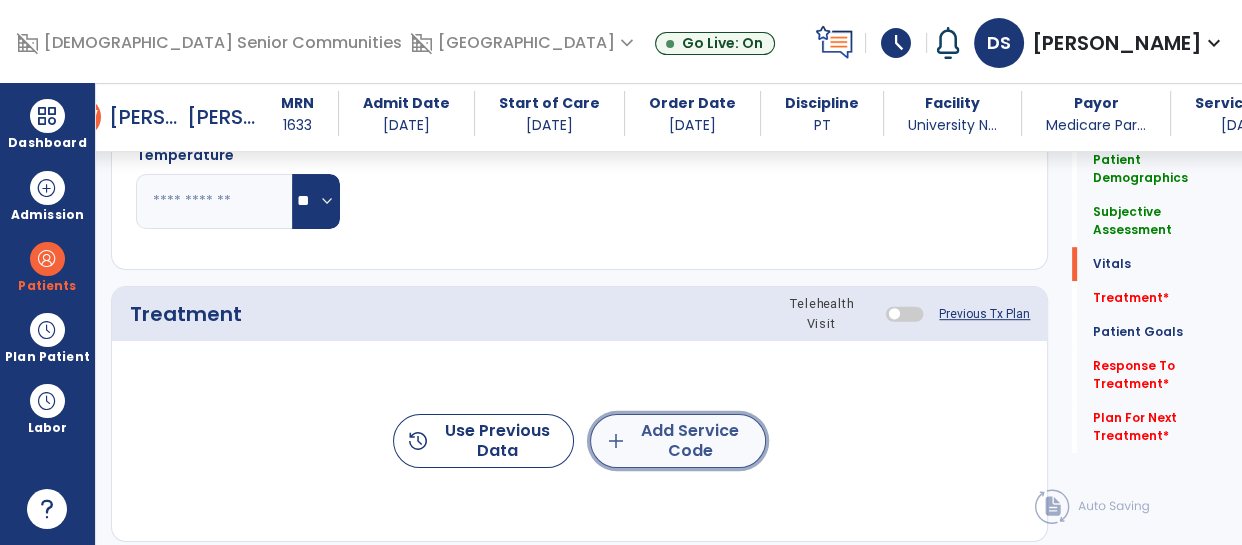 click on "add  Add Service Code" 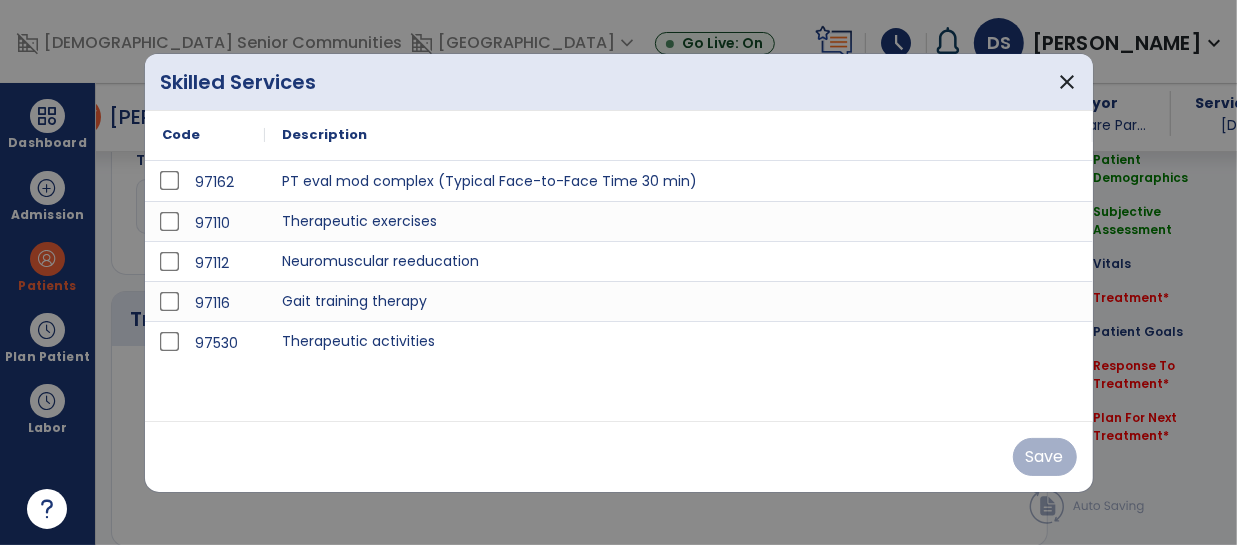 scroll, scrollTop: 1073, scrollLeft: 0, axis: vertical 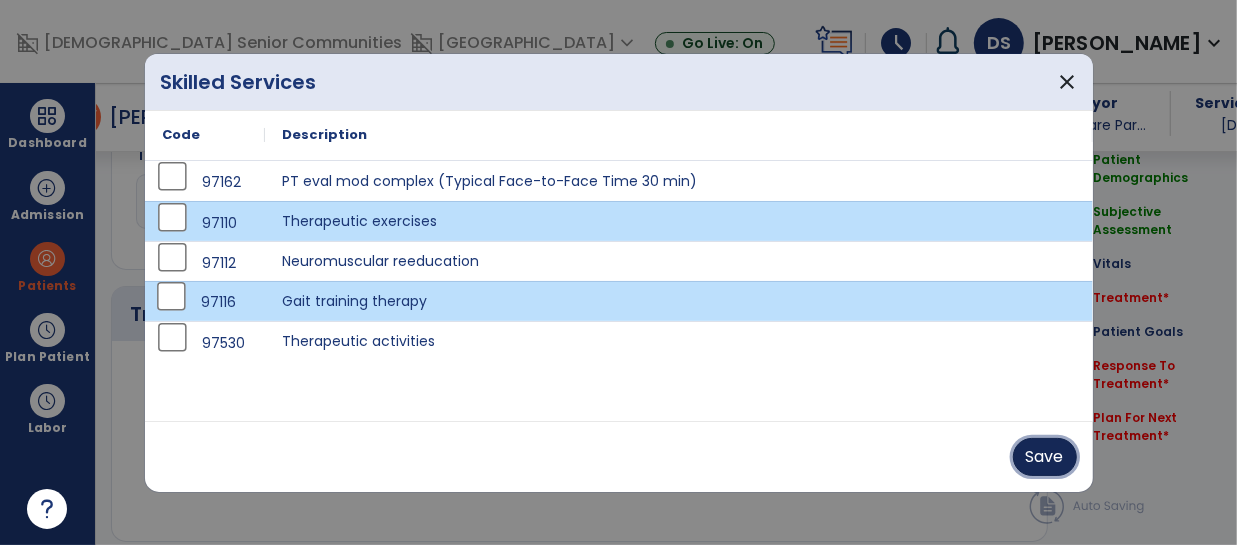 click on "Save" at bounding box center [1045, 457] 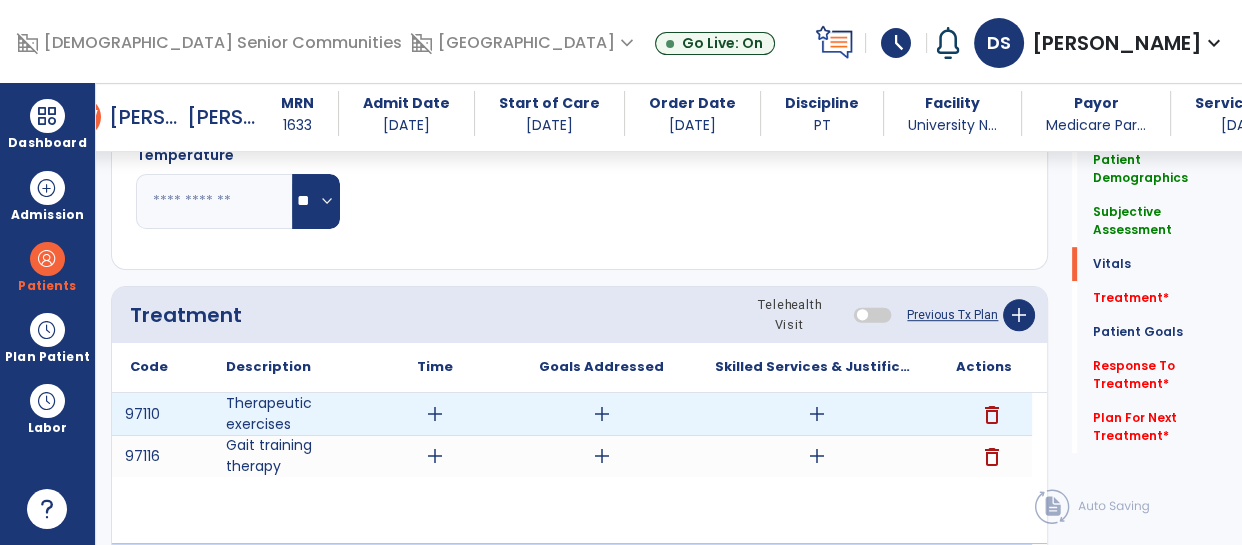 click on "add" at bounding box center (435, 414) 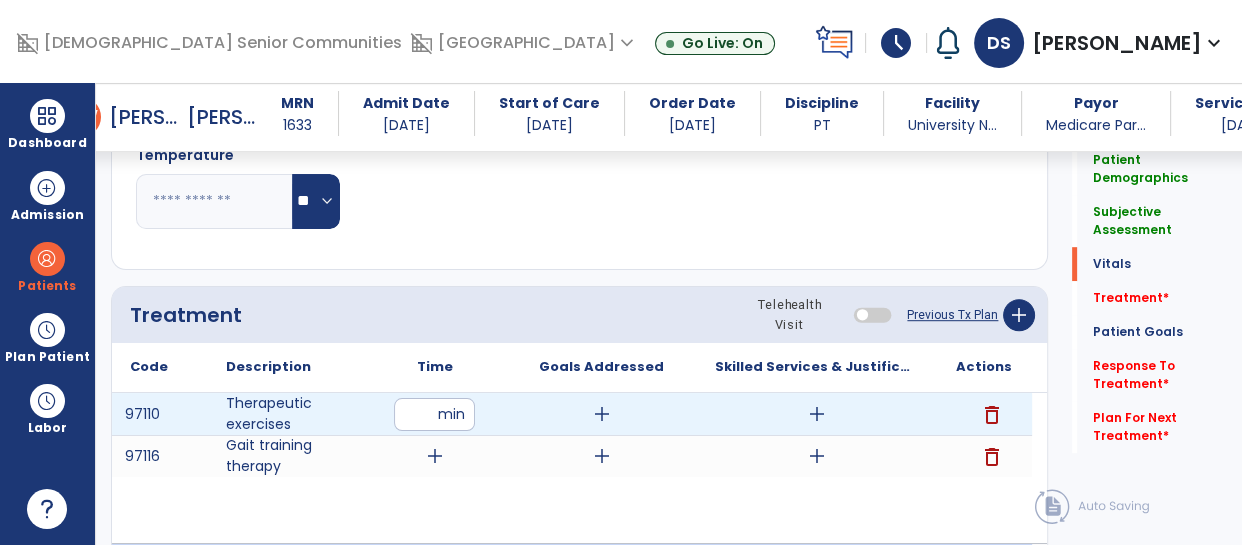 type on "**" 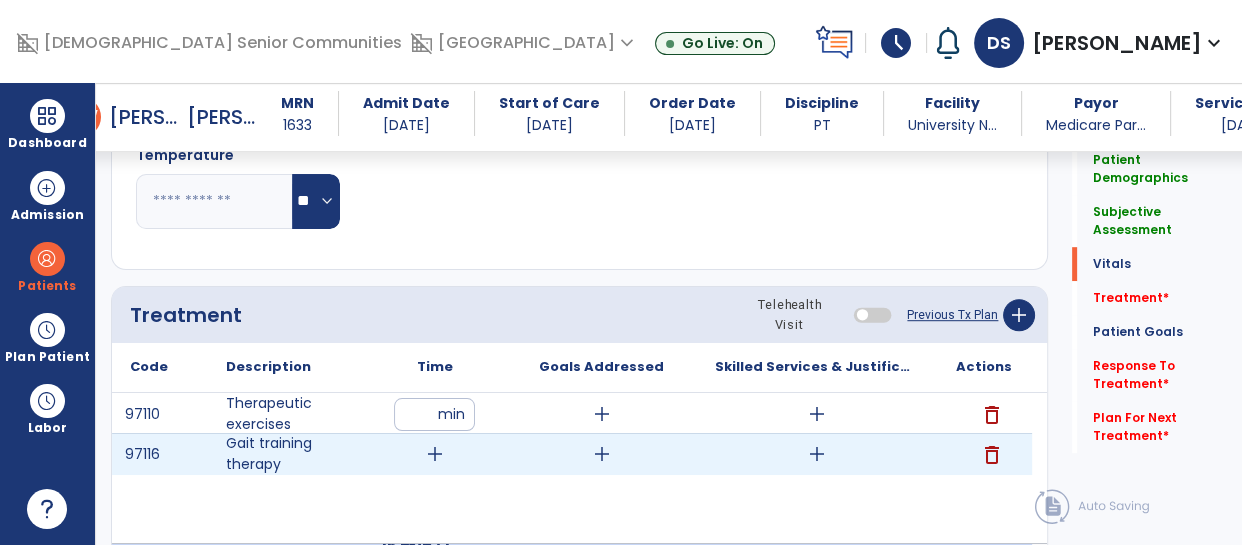 click on "add" at bounding box center [435, 454] 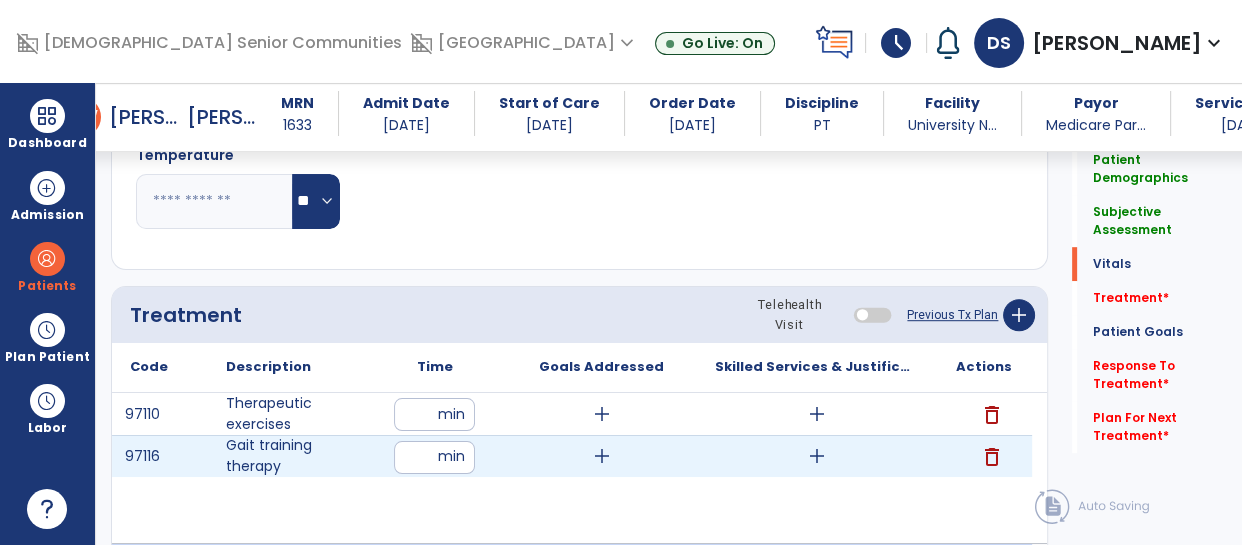 type on "**" 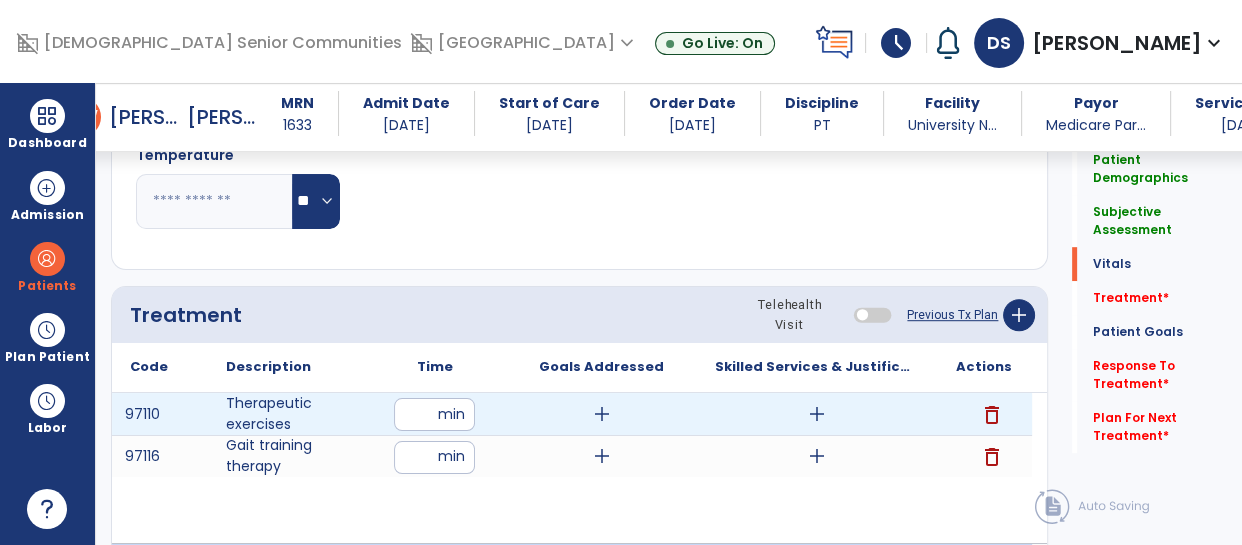 click on "add" at bounding box center (817, 414) 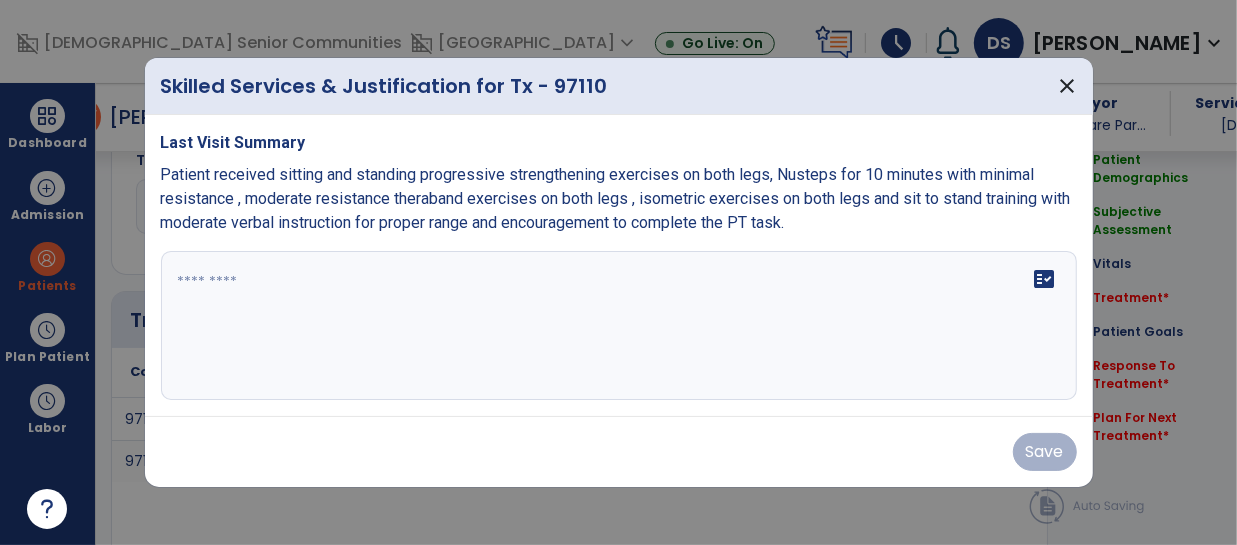 scroll, scrollTop: 1073, scrollLeft: 0, axis: vertical 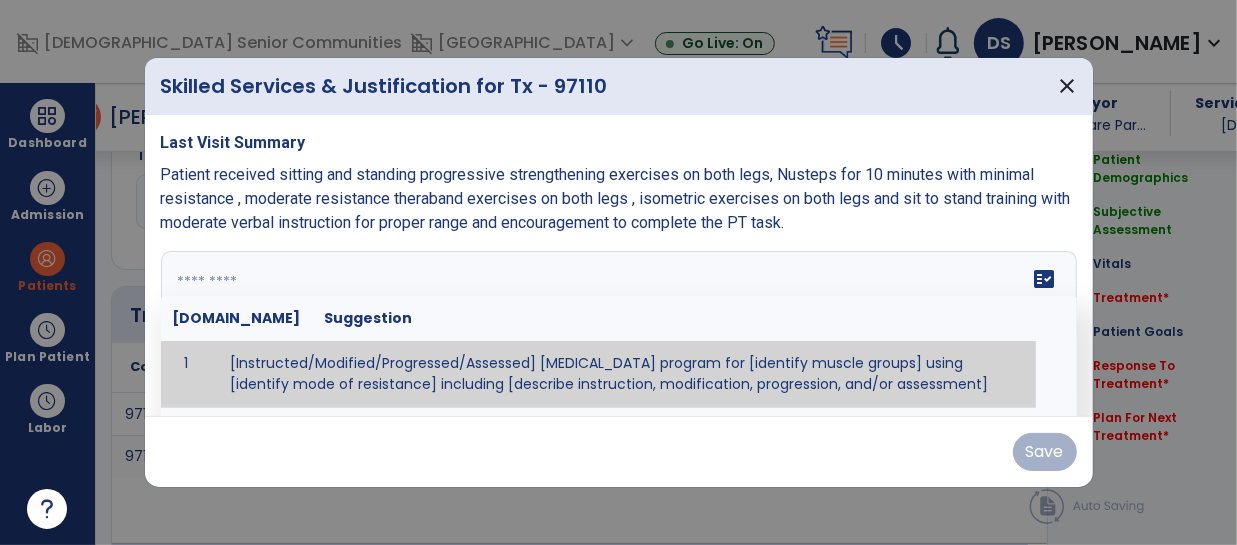 click at bounding box center [617, 326] 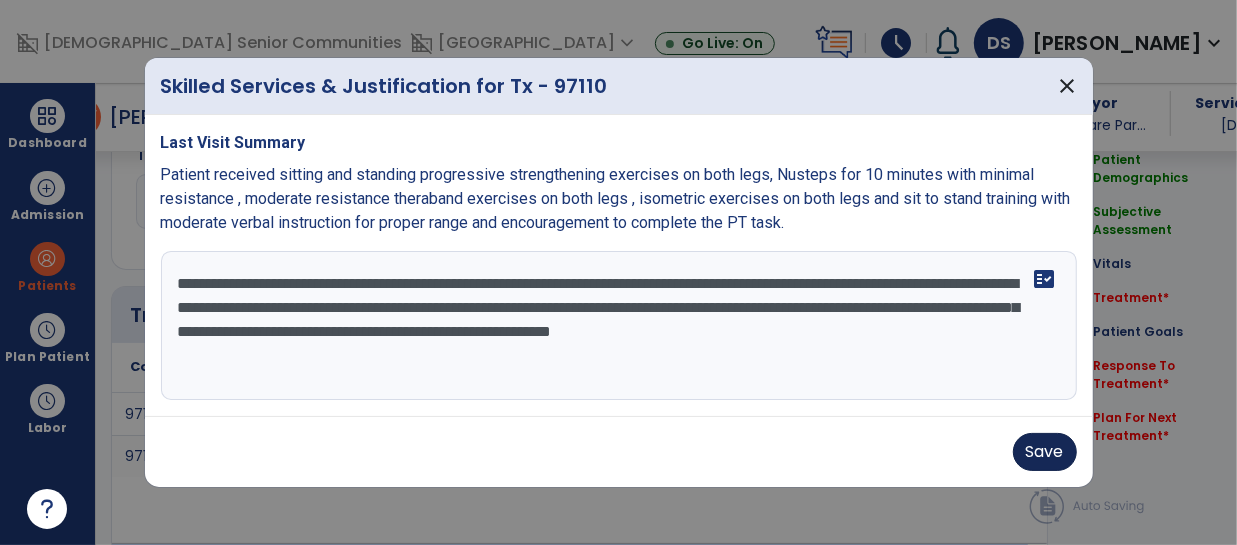 type on "**********" 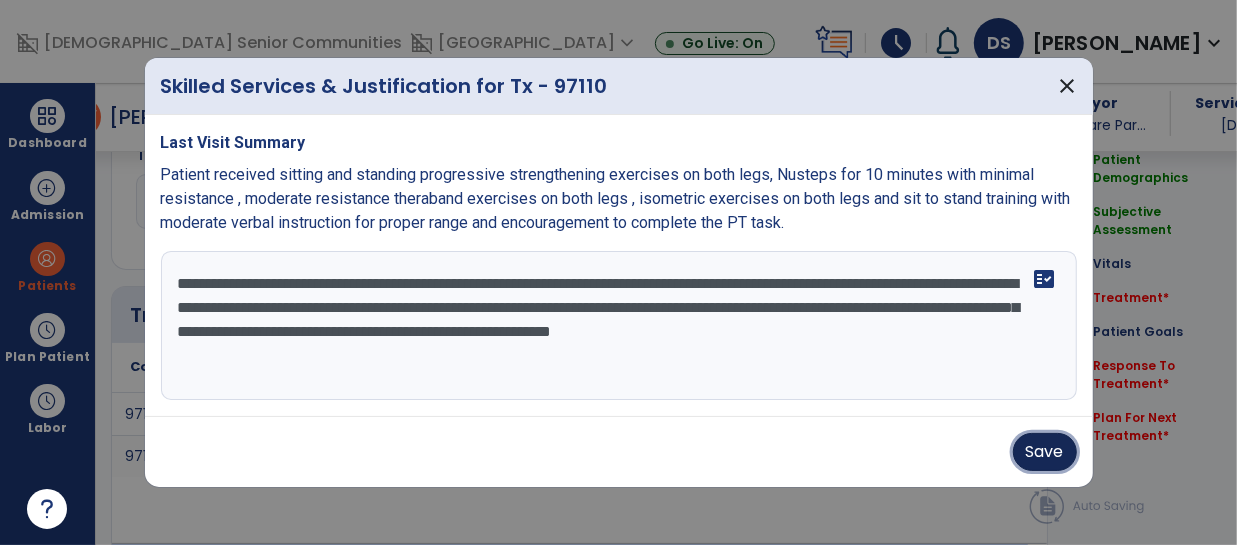 click on "Save" at bounding box center (1045, 452) 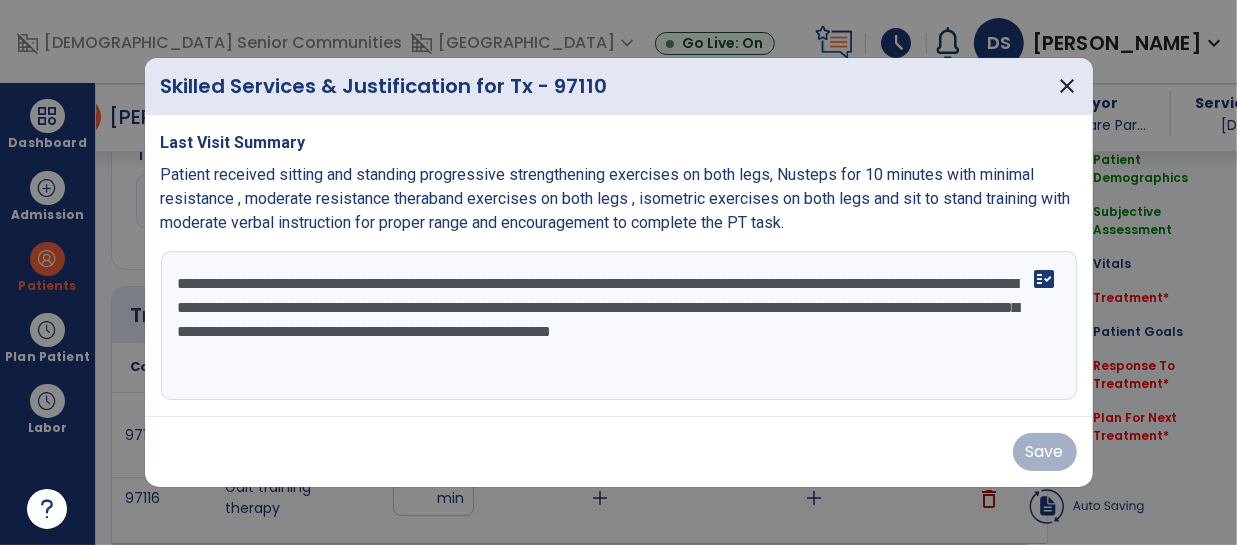 click on "Save" at bounding box center (619, 452) 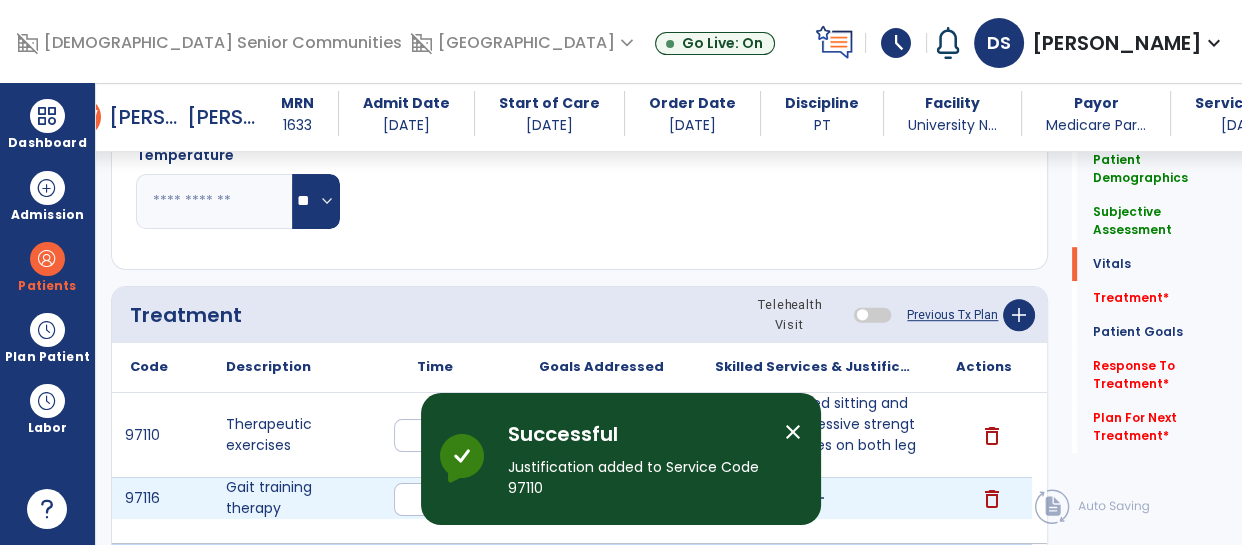 click on "add" at bounding box center (816, 498) 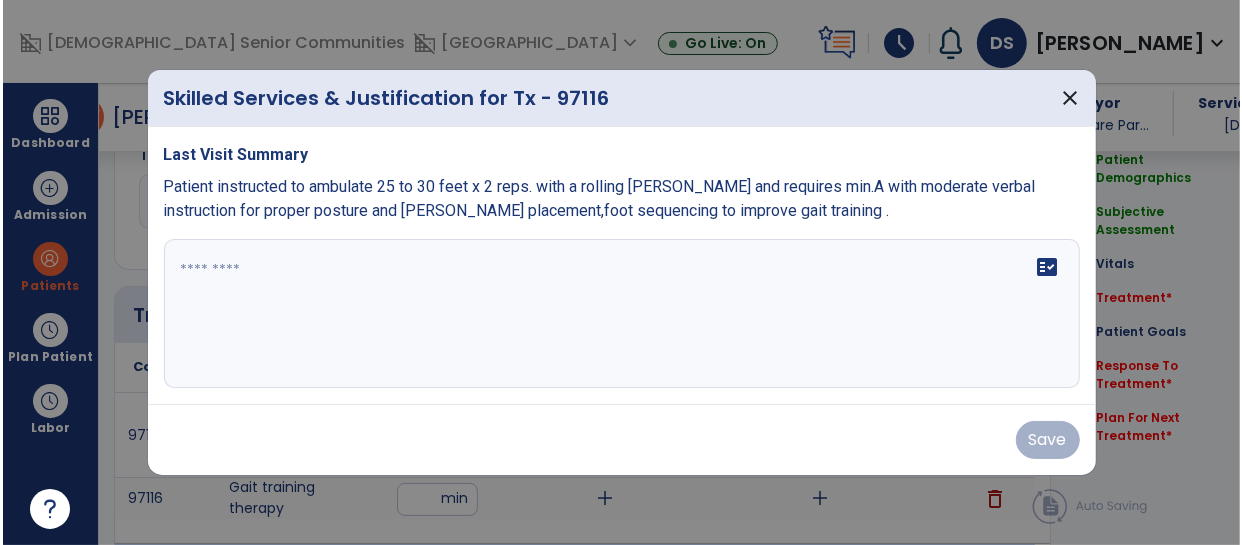 scroll, scrollTop: 1073, scrollLeft: 0, axis: vertical 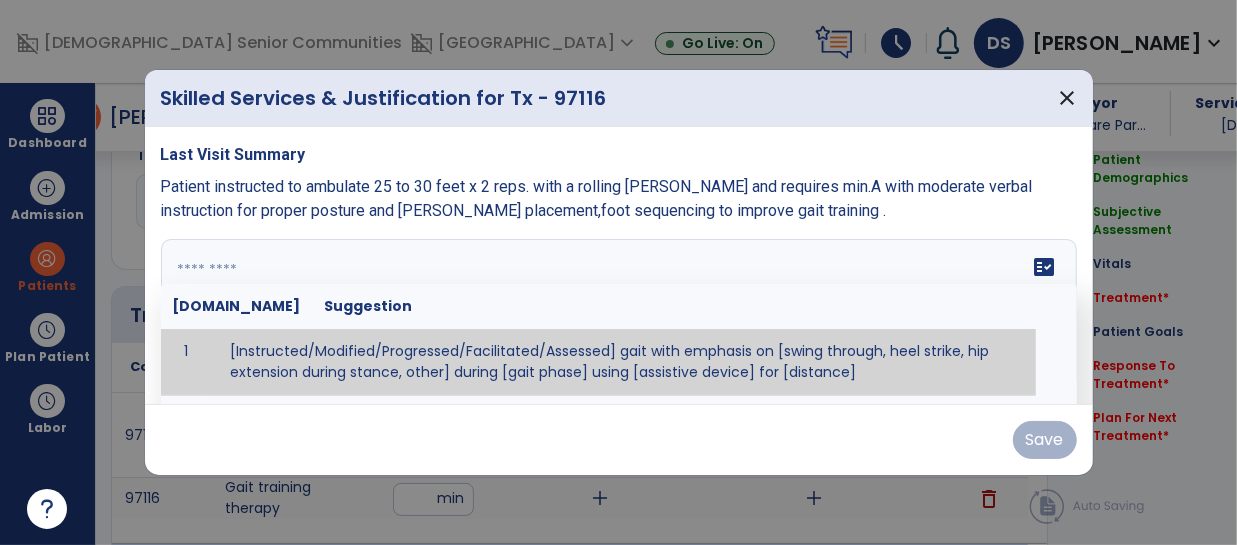 click on "fact_check  [DOMAIN_NAME] Suggestion 1 [Instructed/Modified/Progressed/Facilitated/Assessed] gait with emphasis on [swing through, heel strike, hip extension during stance, other] during [gait phase] using [assistive device] for [distance] 2 [Instructed/Modified/Progressed/Facilitated/Assessed] use of [assistive device] and [NWB, PWB, step-to gait pattern, step through gait pattern] 3 [Instructed/Modified/Progressed/Facilitated/Assessed] patient's ability to [ascend/descend # of steps, perform directional changes, walk on even/uneven surfaces, pick-up objects off floor, velocity changes, other] using [assistive device]. 4 [Instructed/Modified/Progressed/Facilitated/Assessed] pre-gait activities including [identify exercise] in order to prepare for gait training. 5" at bounding box center [619, 314] 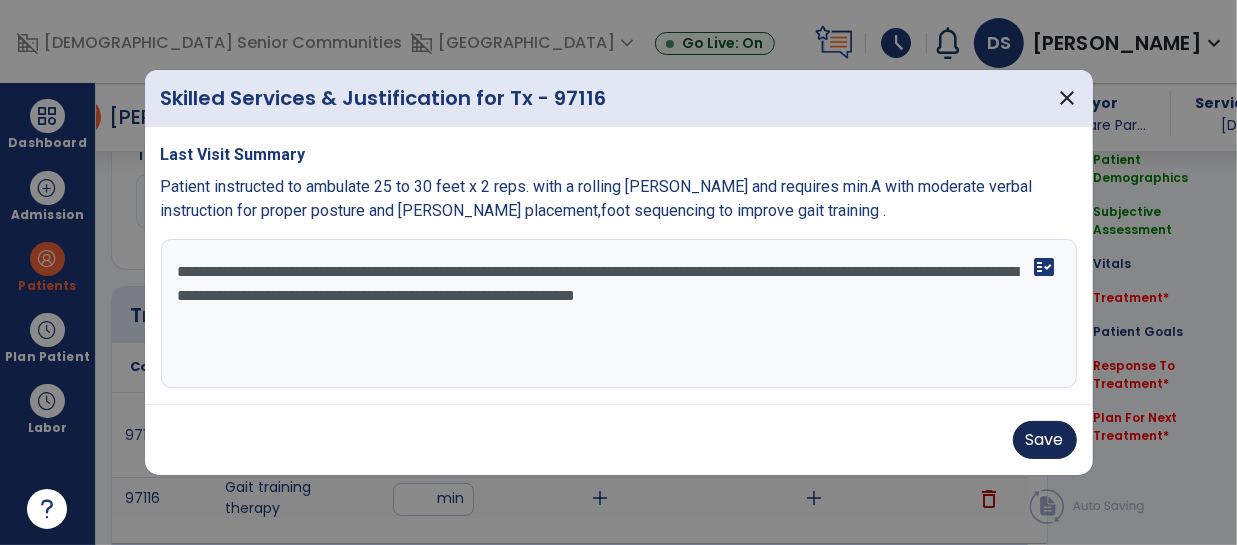 type on "**********" 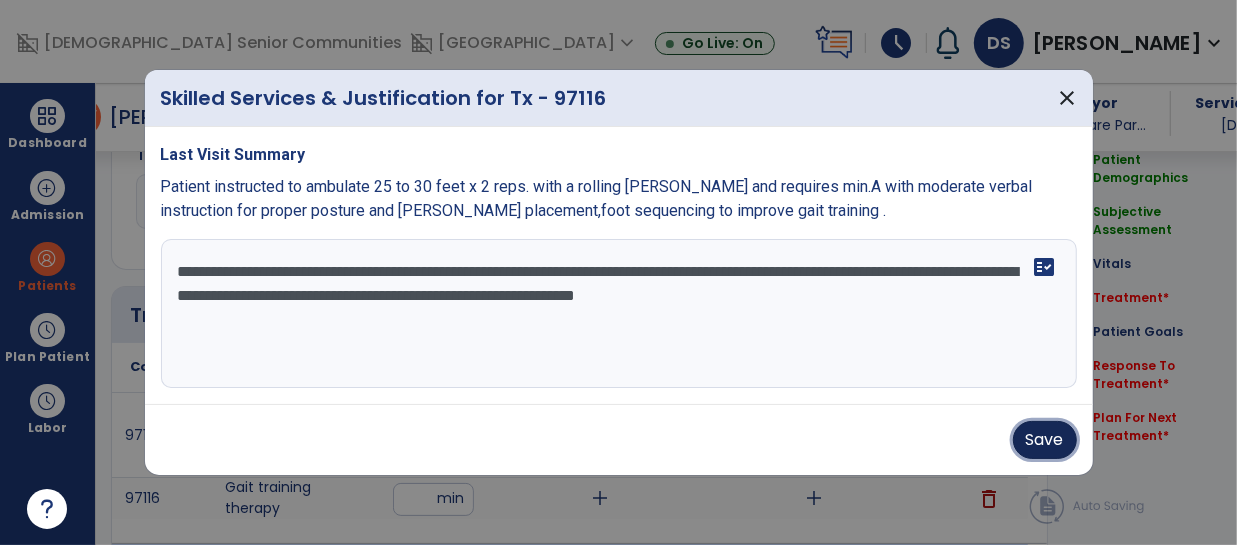 click on "Save" at bounding box center (1045, 440) 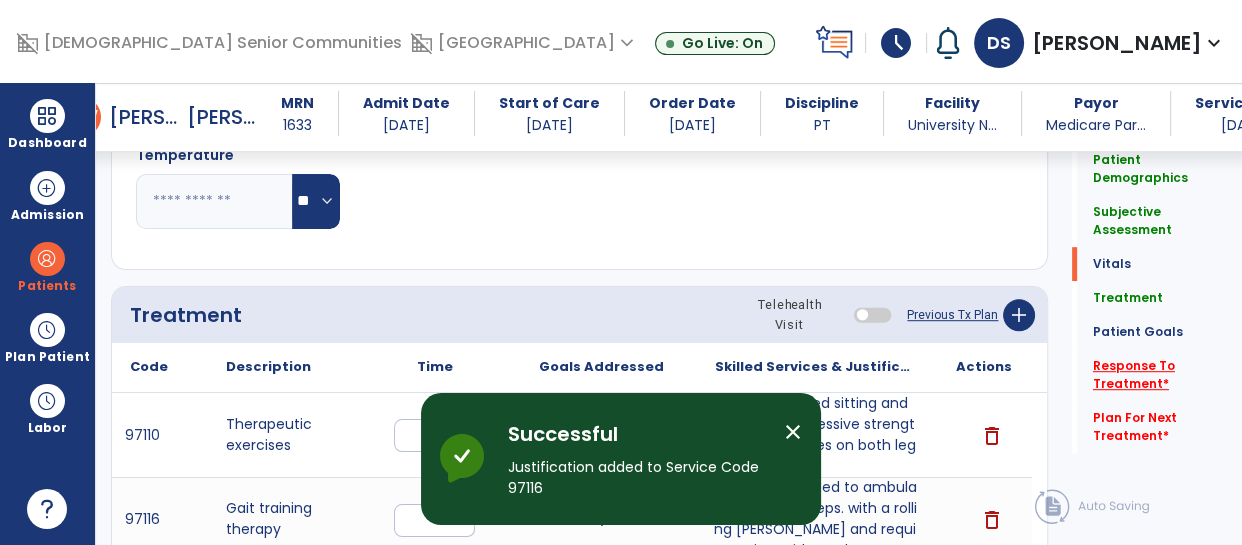 click on "Response To Treatment   *" 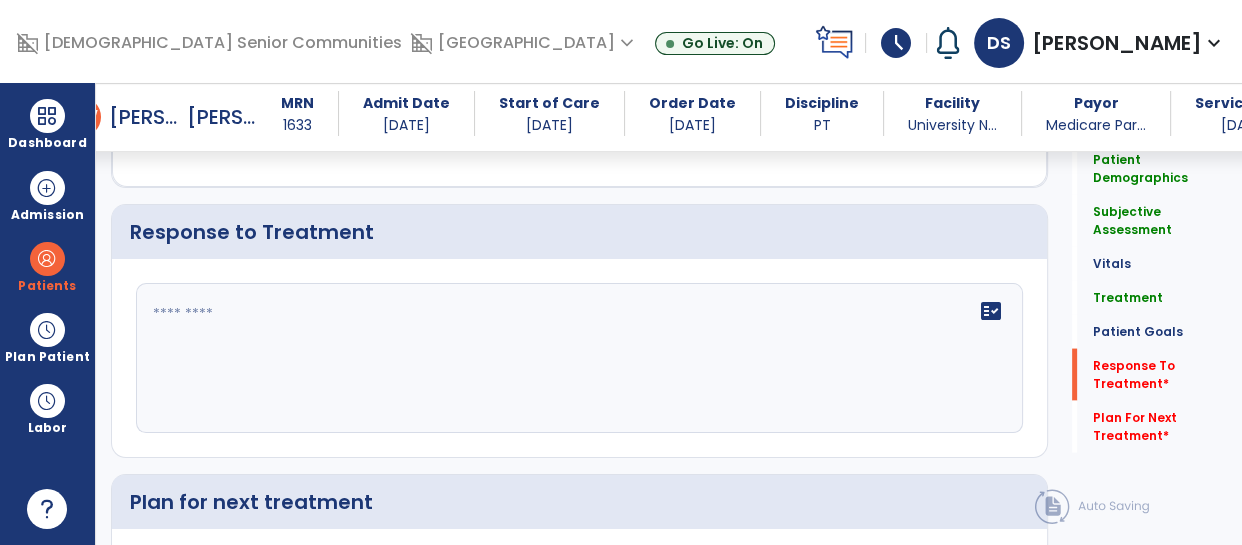 scroll, scrollTop: 3718, scrollLeft: 0, axis: vertical 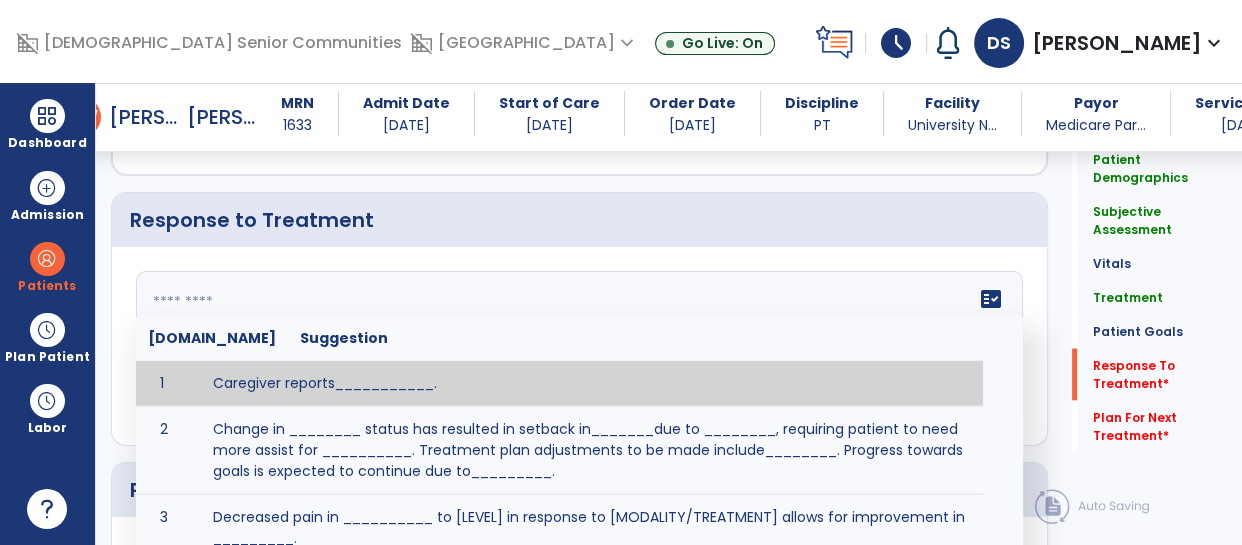click 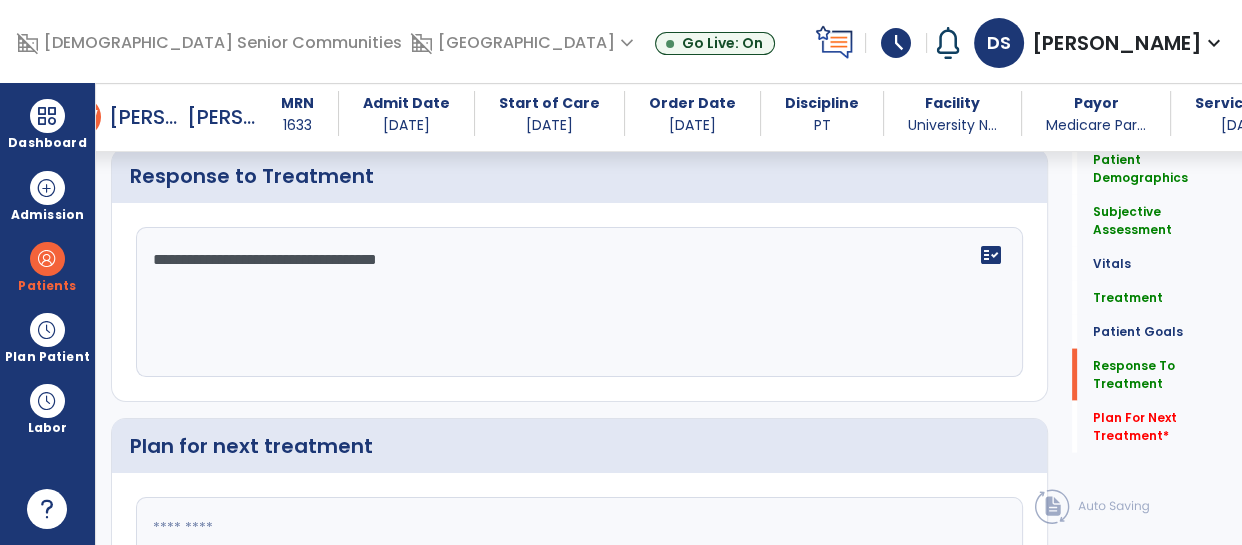 scroll, scrollTop: 3773, scrollLeft: 0, axis: vertical 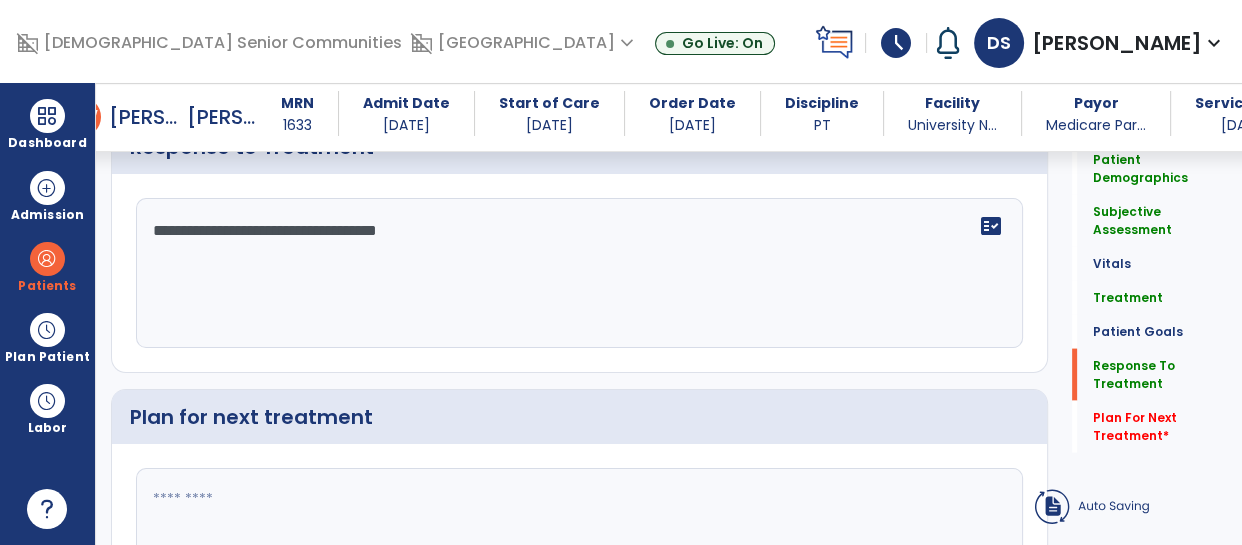 type on "**********" 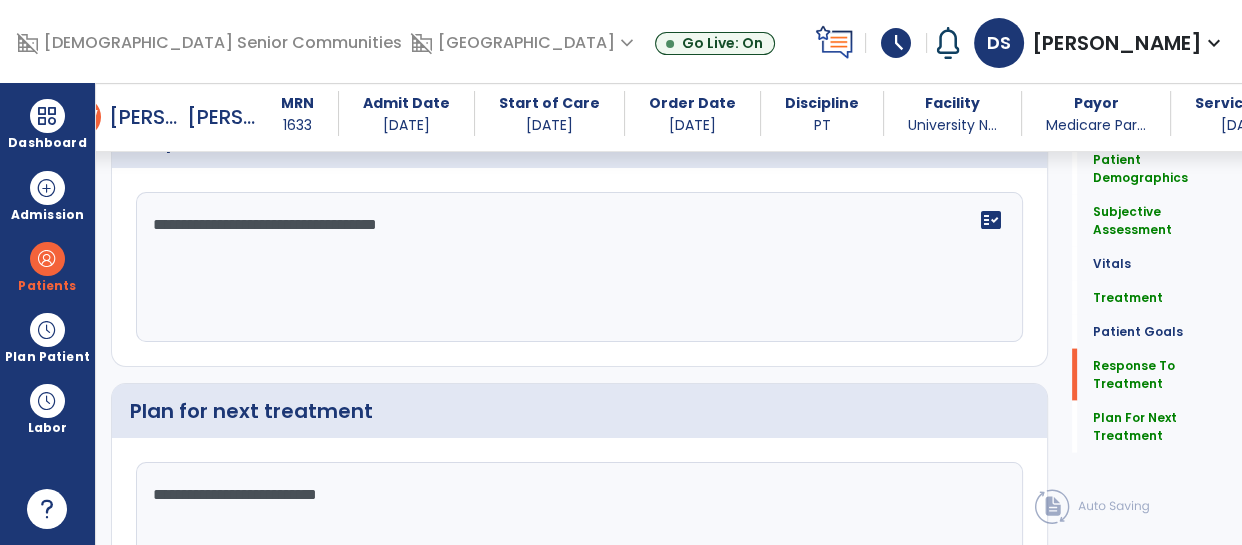 scroll, scrollTop: 3815, scrollLeft: 0, axis: vertical 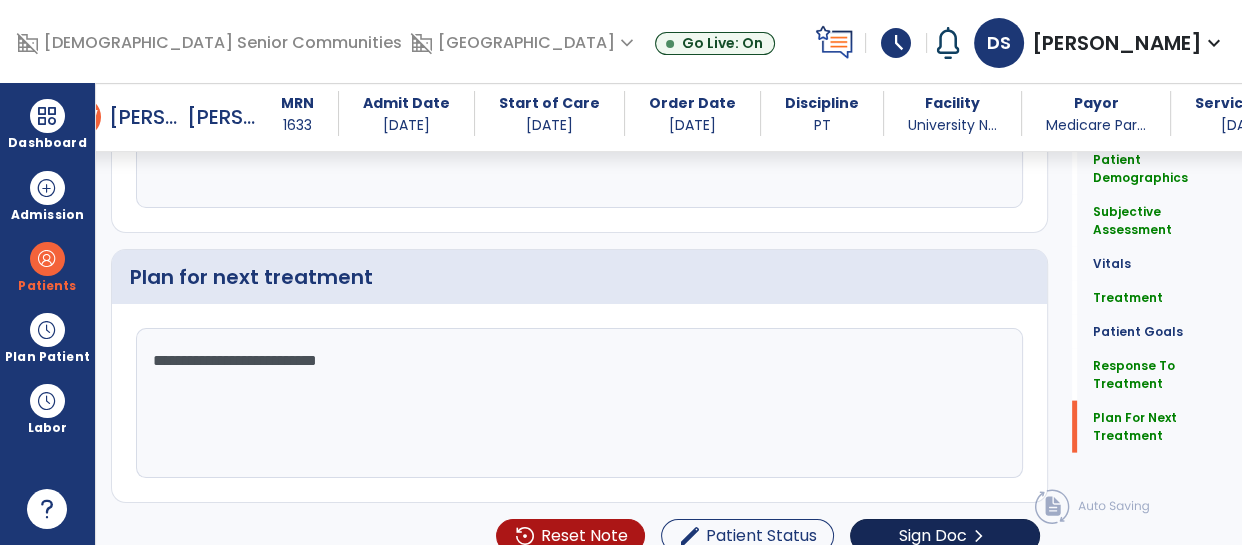 type on "**********" 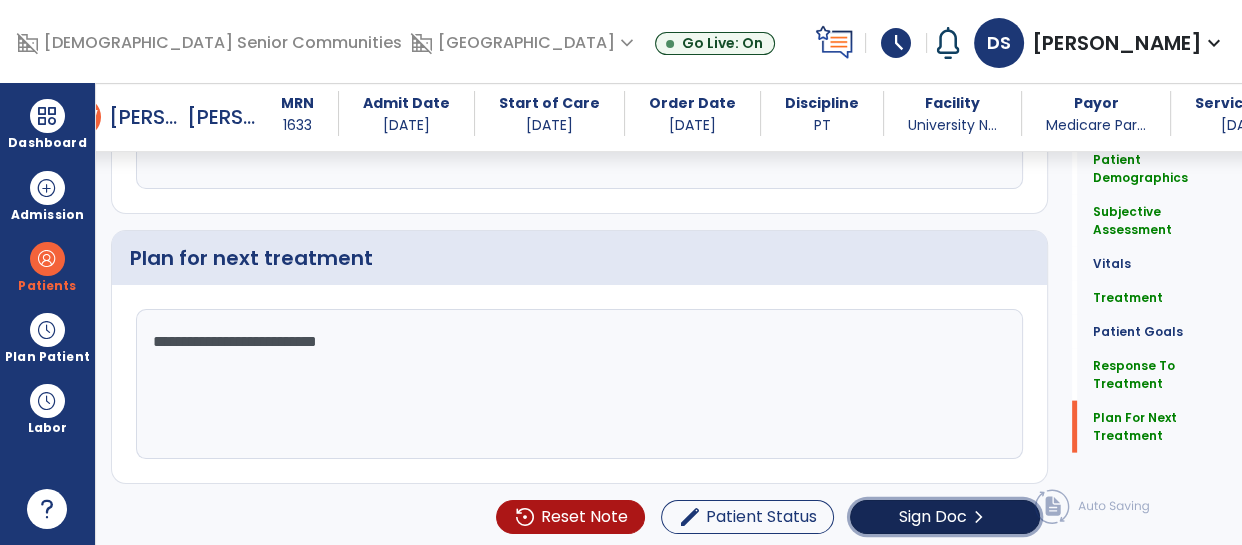 click on "Sign Doc" 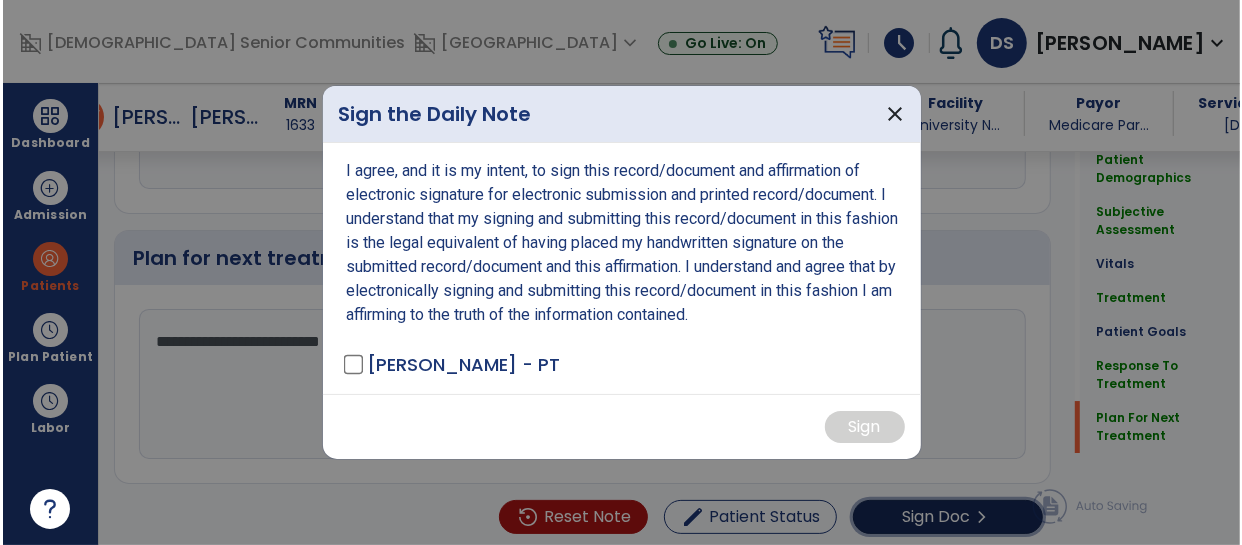 scroll, scrollTop: 3950, scrollLeft: 0, axis: vertical 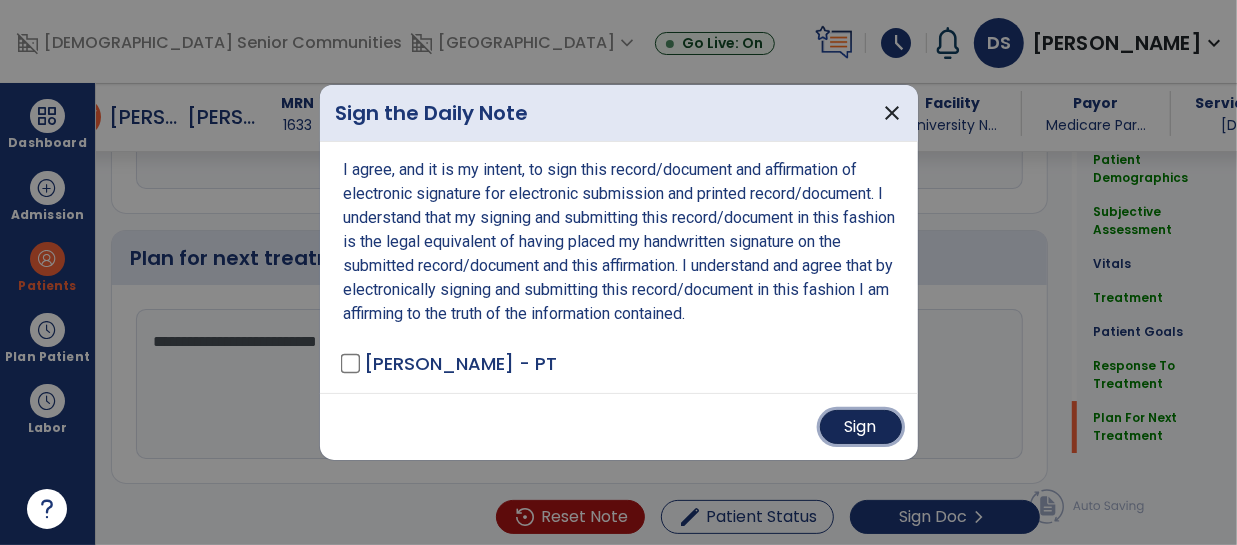 click on "Sign" at bounding box center (861, 427) 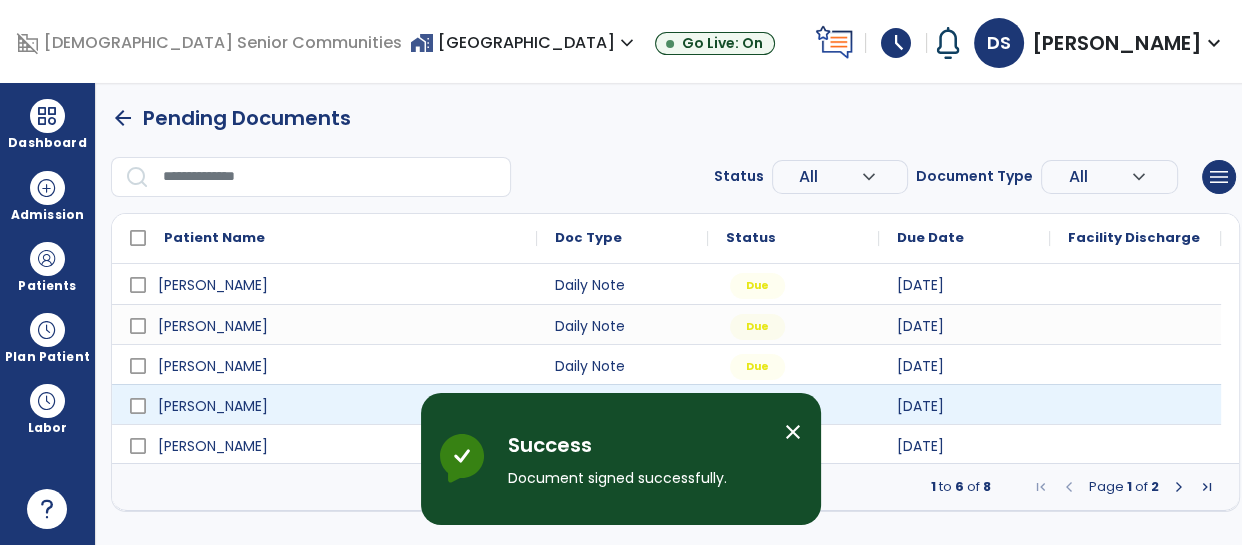 scroll, scrollTop: 0, scrollLeft: 0, axis: both 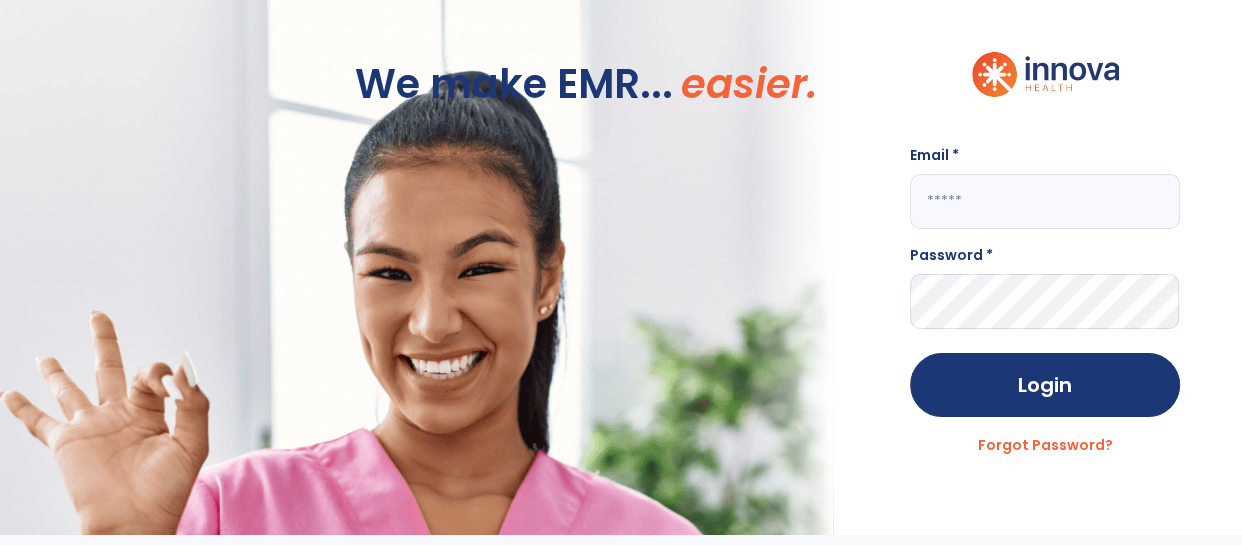 drag, startPoint x: 965, startPoint y: 220, endPoint x: 957, endPoint y: 228, distance: 11.313708 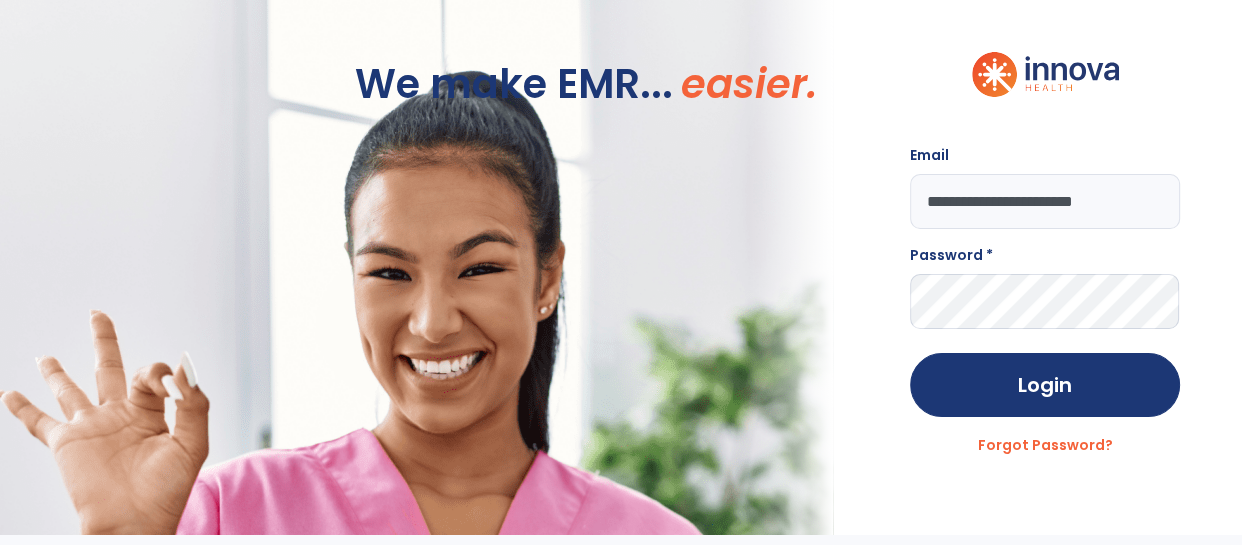 type on "**********" 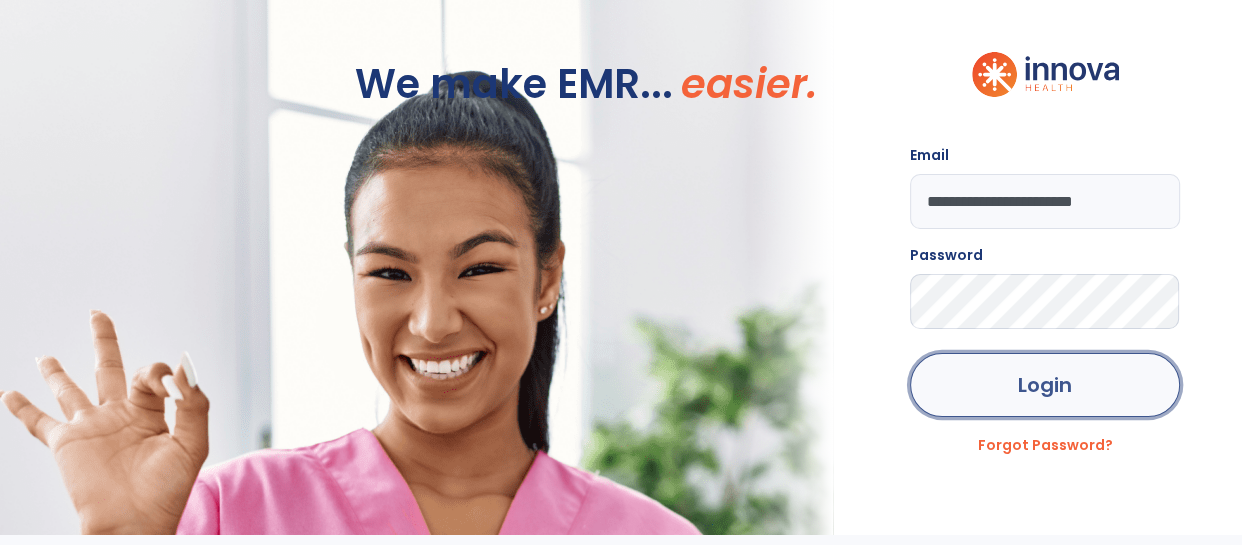 click on "Login" 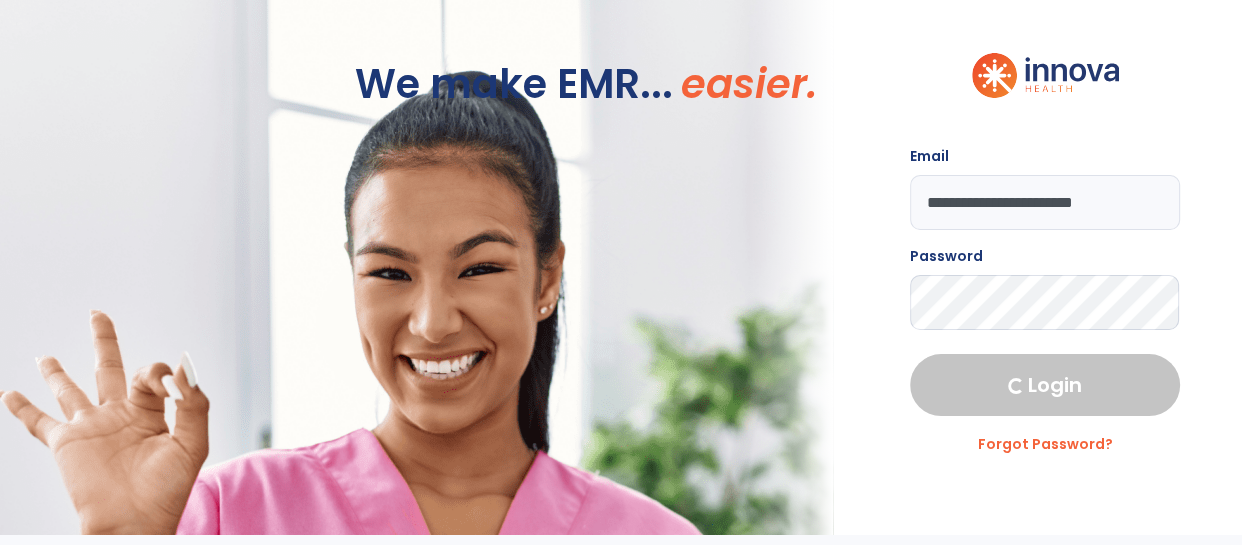 select on "****" 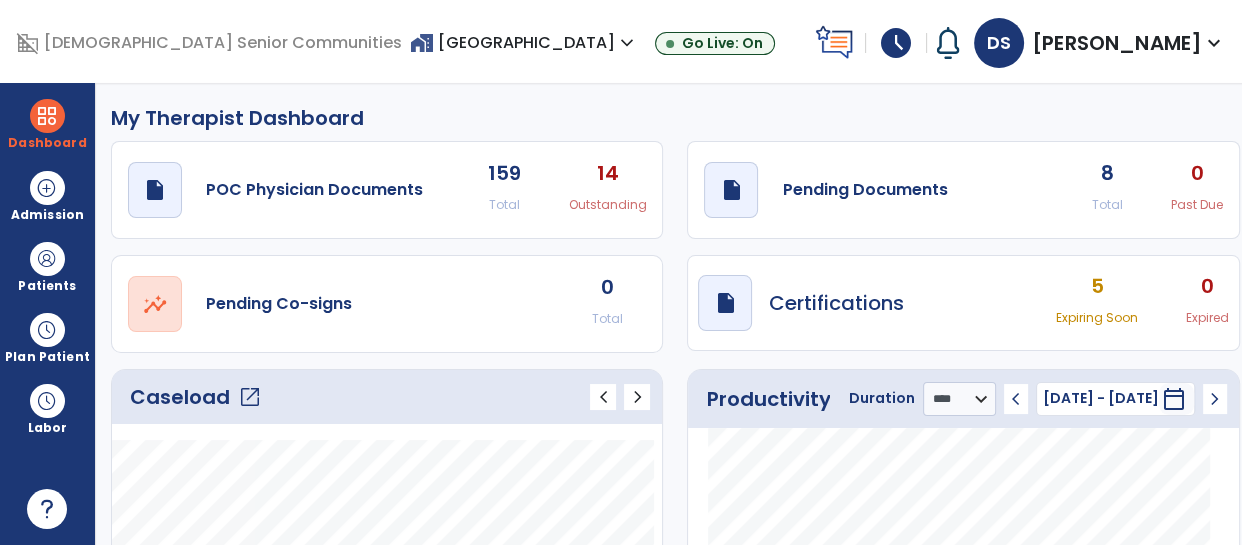 click on "8" 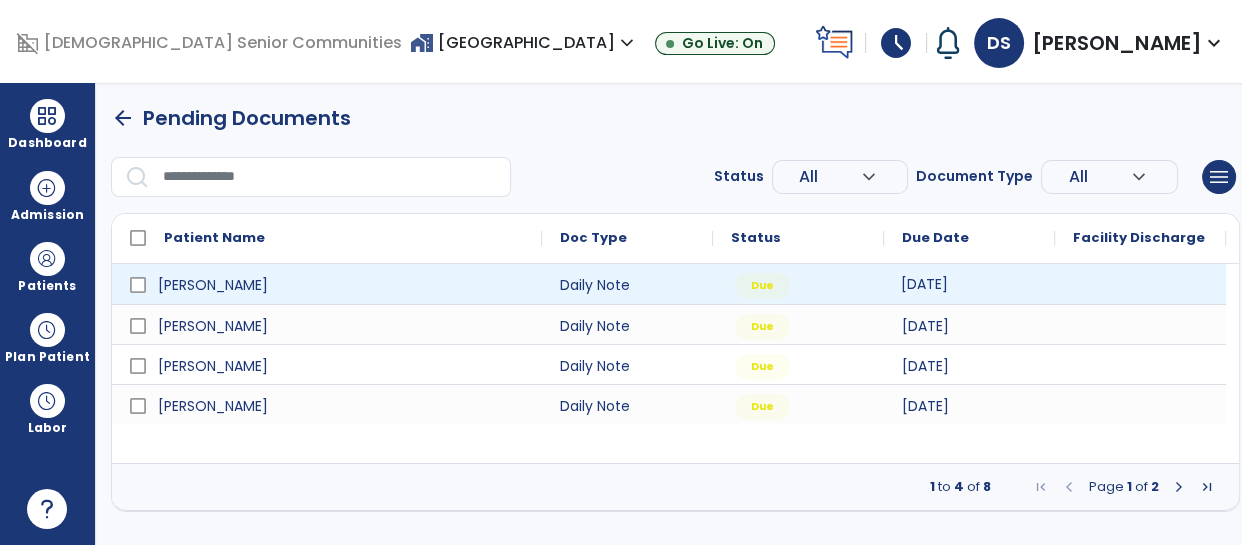 click on "[DATE]" at bounding box center [969, 284] 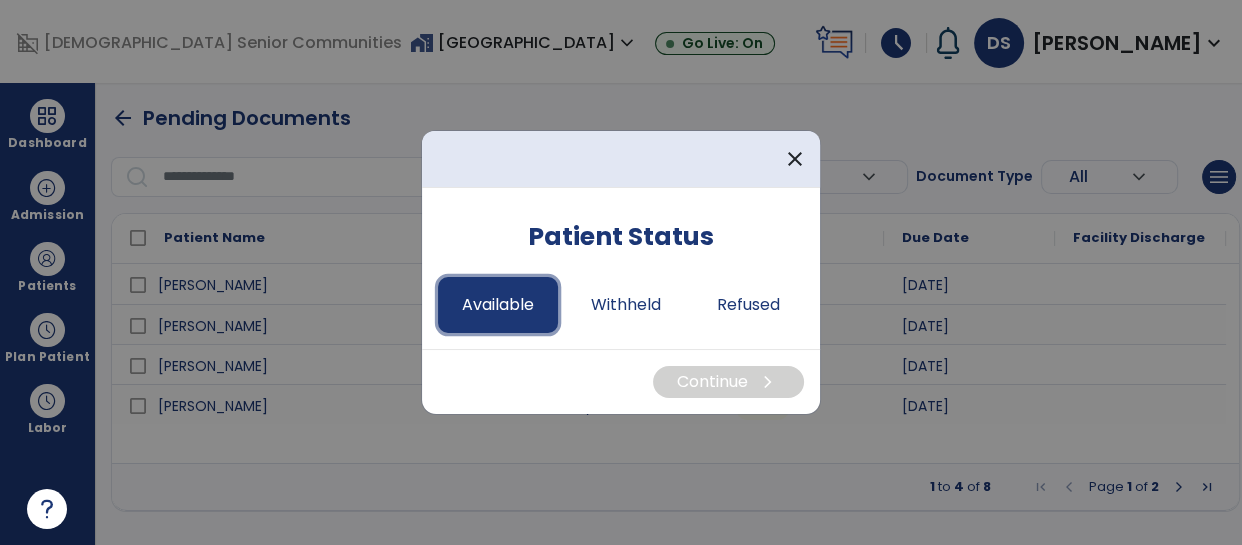 click on "Available" at bounding box center [498, 305] 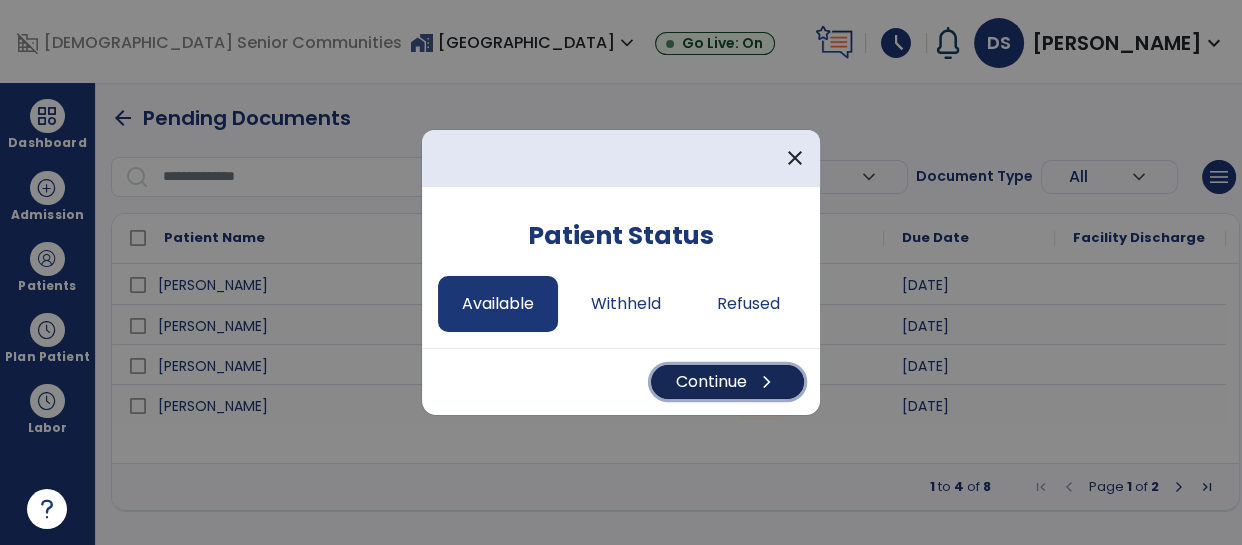 click on "Continue   chevron_right" at bounding box center [727, 382] 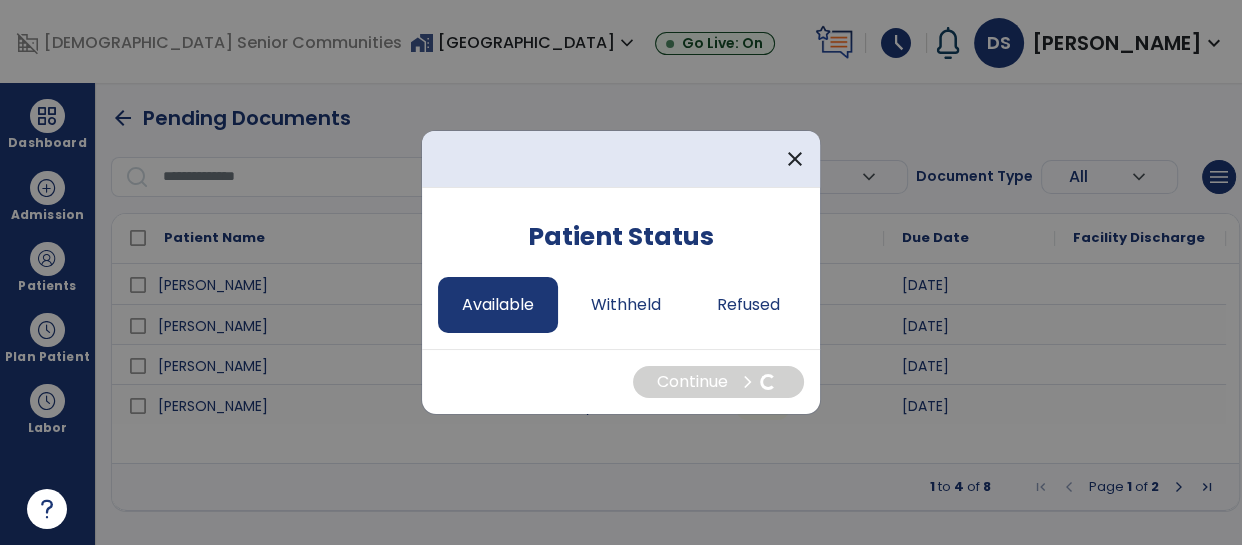 select on "*" 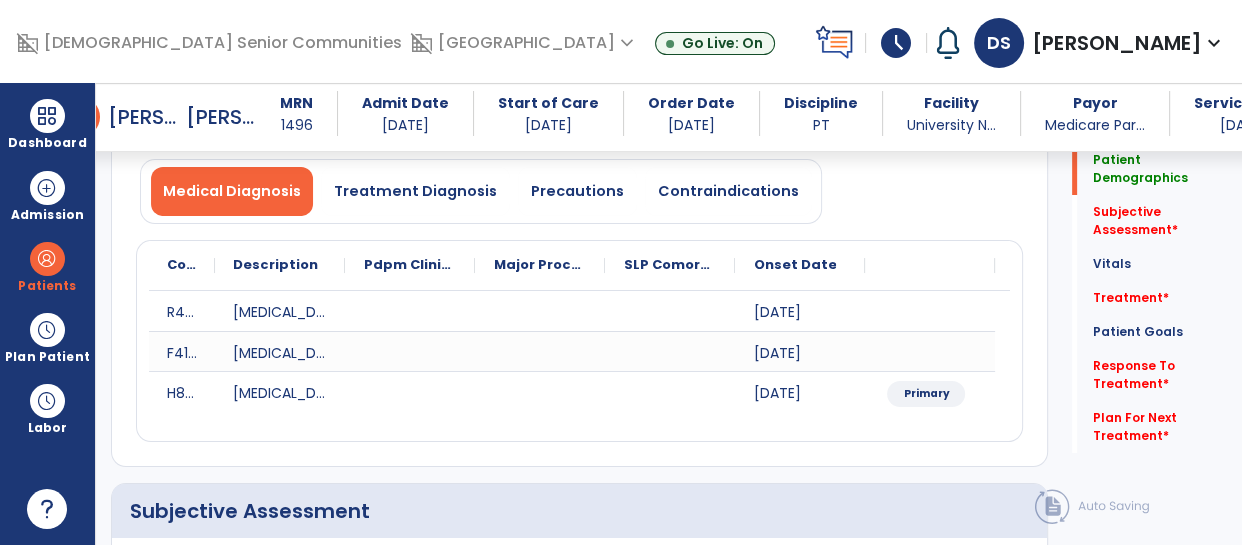 scroll, scrollTop: 358, scrollLeft: 0, axis: vertical 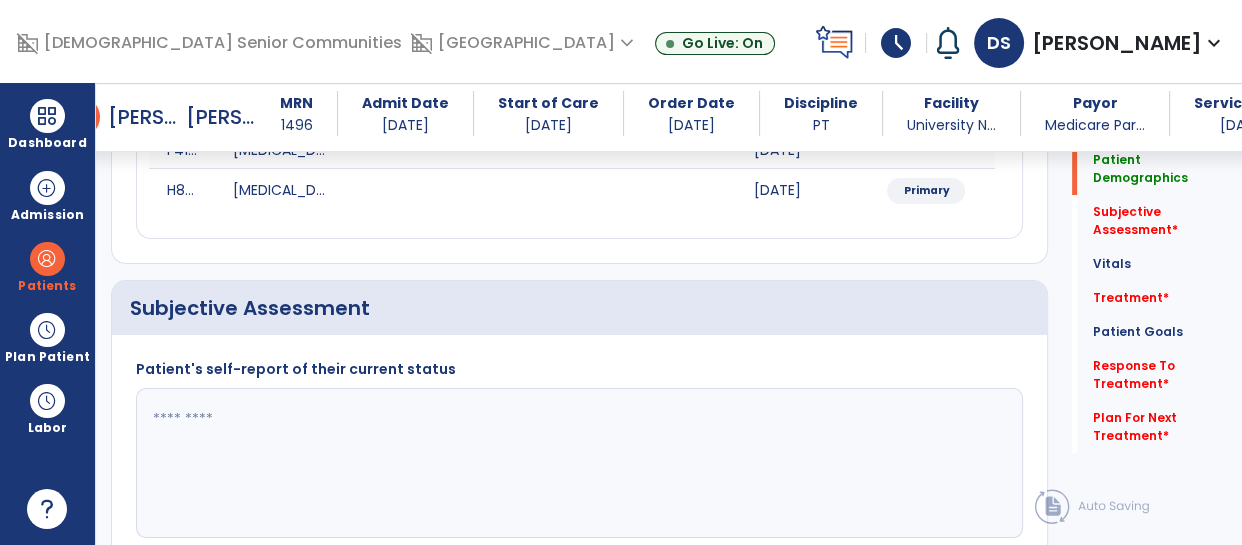 click 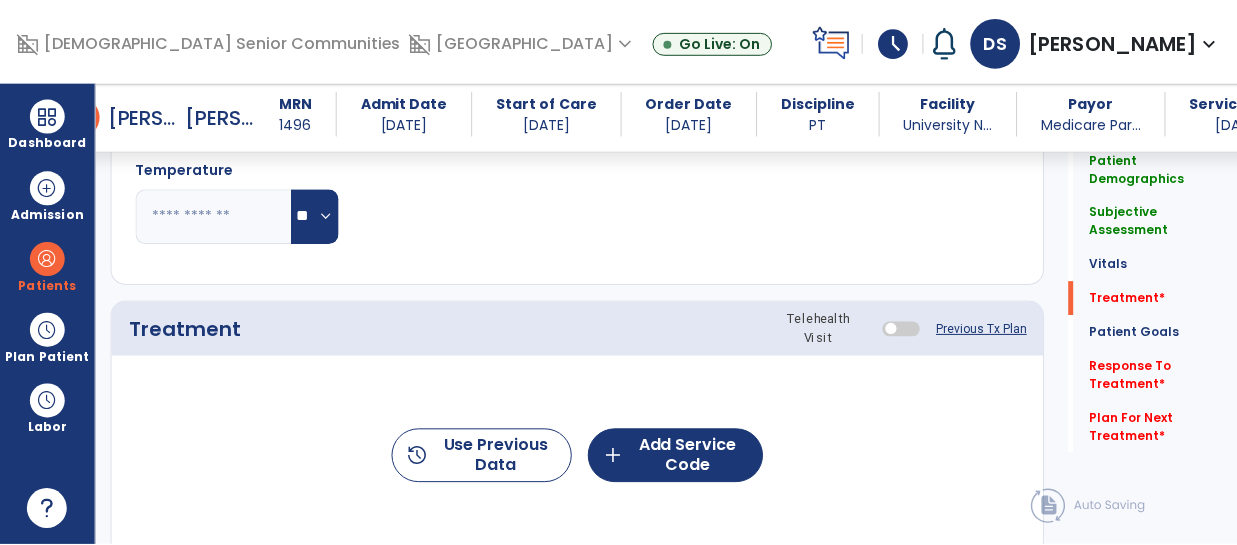 scroll, scrollTop: 1121, scrollLeft: 0, axis: vertical 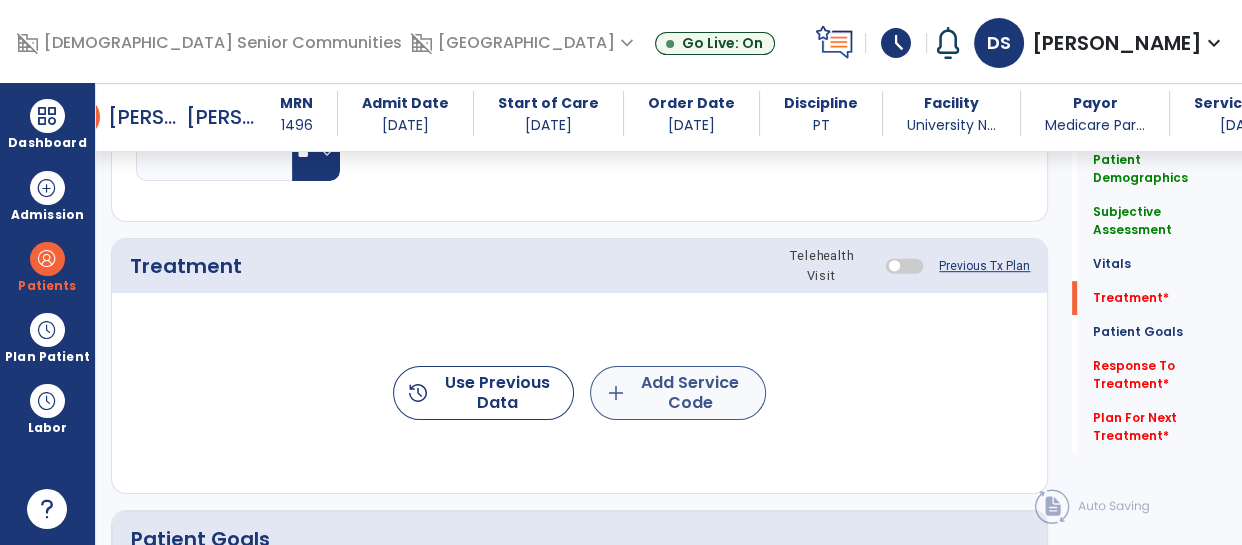 type on "**********" 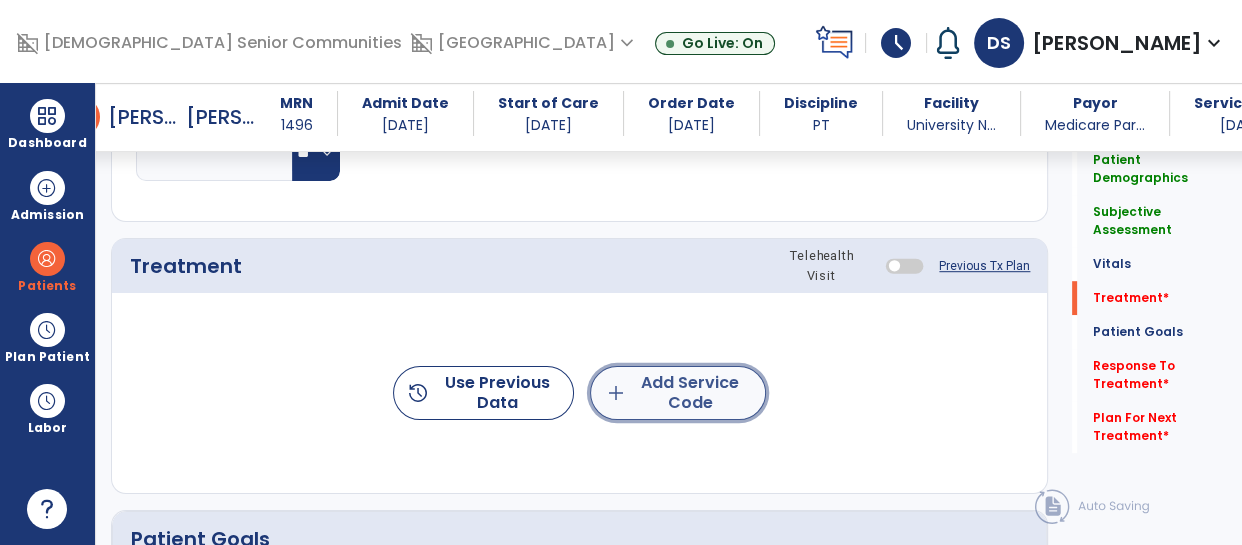 click on "add  Add Service Code" 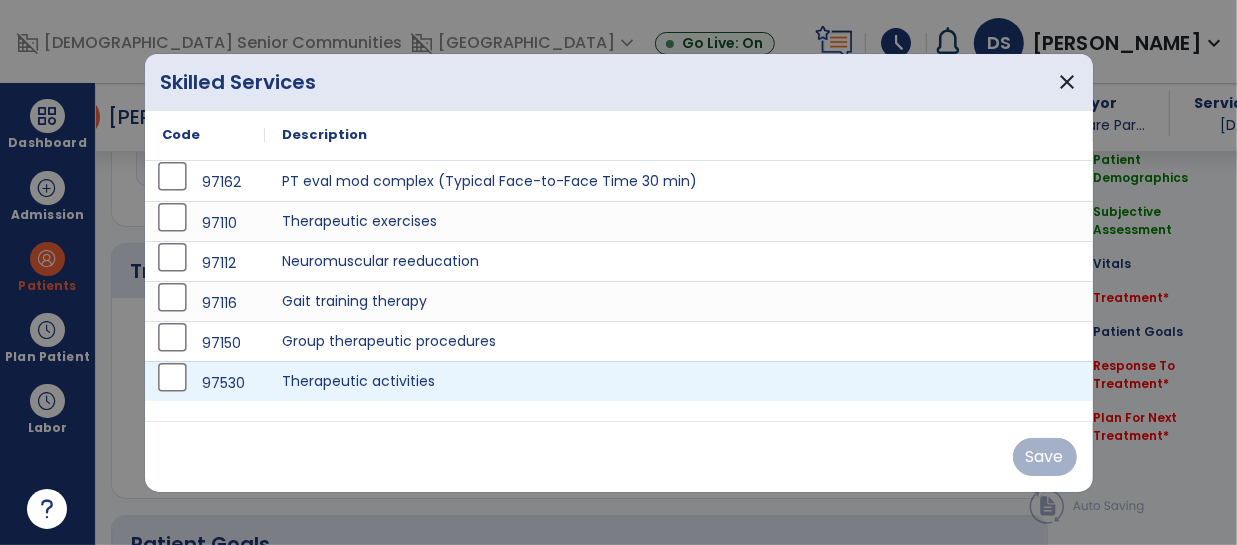 scroll, scrollTop: 1121, scrollLeft: 0, axis: vertical 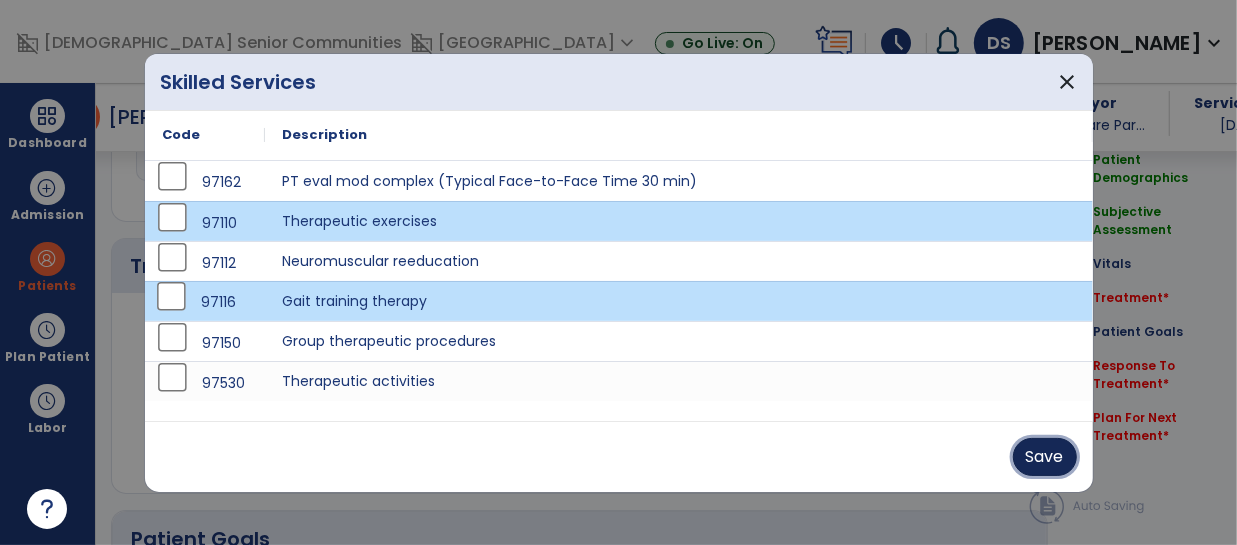 click on "Save" at bounding box center (1045, 457) 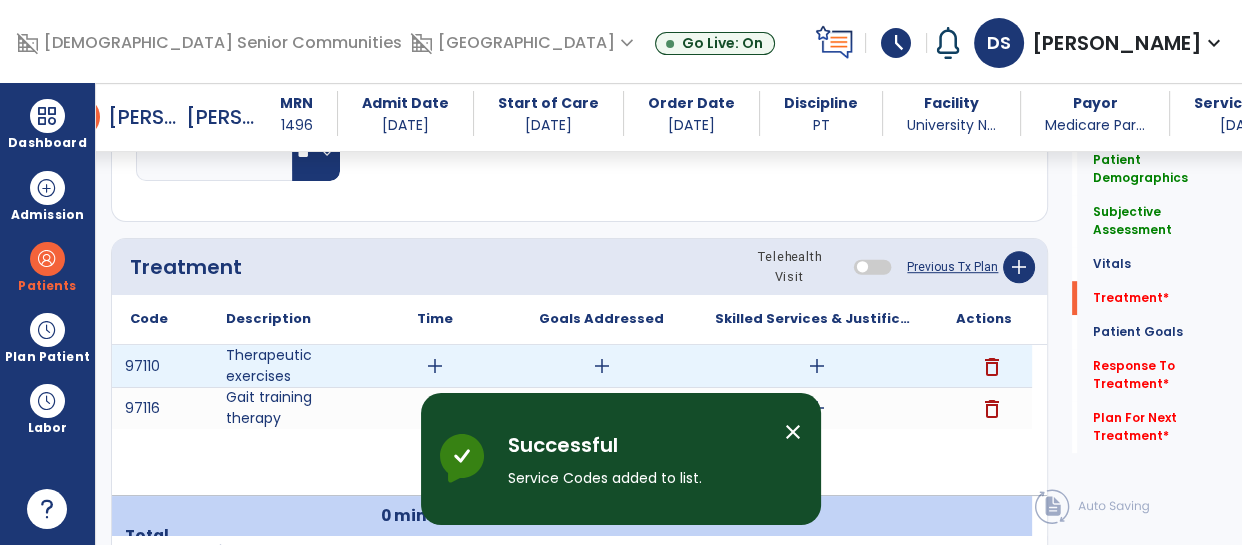 click on "add" at bounding box center (435, 366) 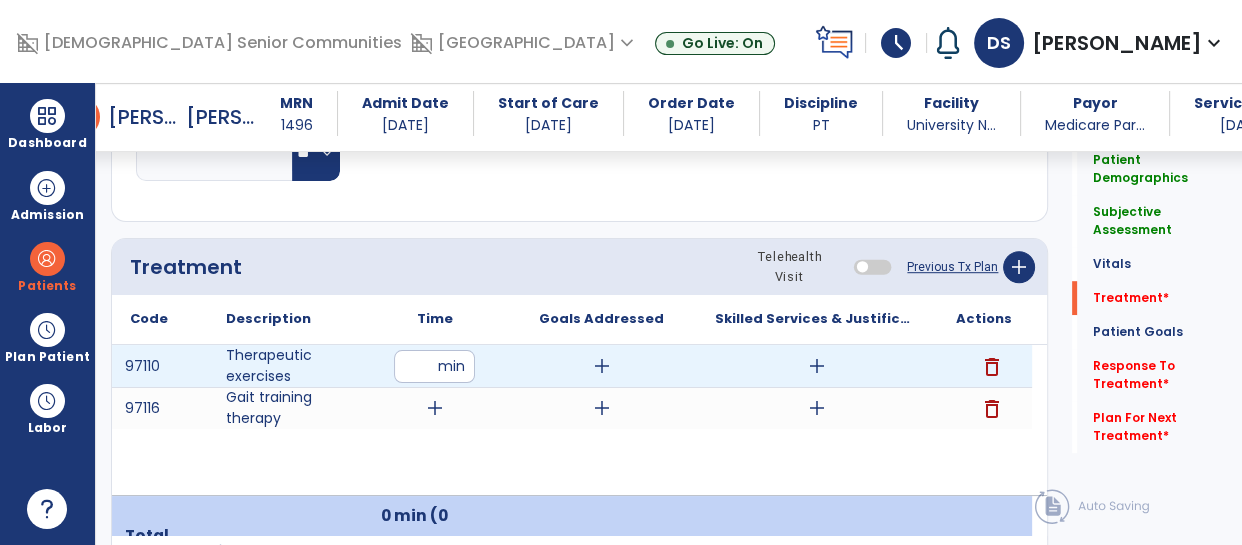 type on "**" 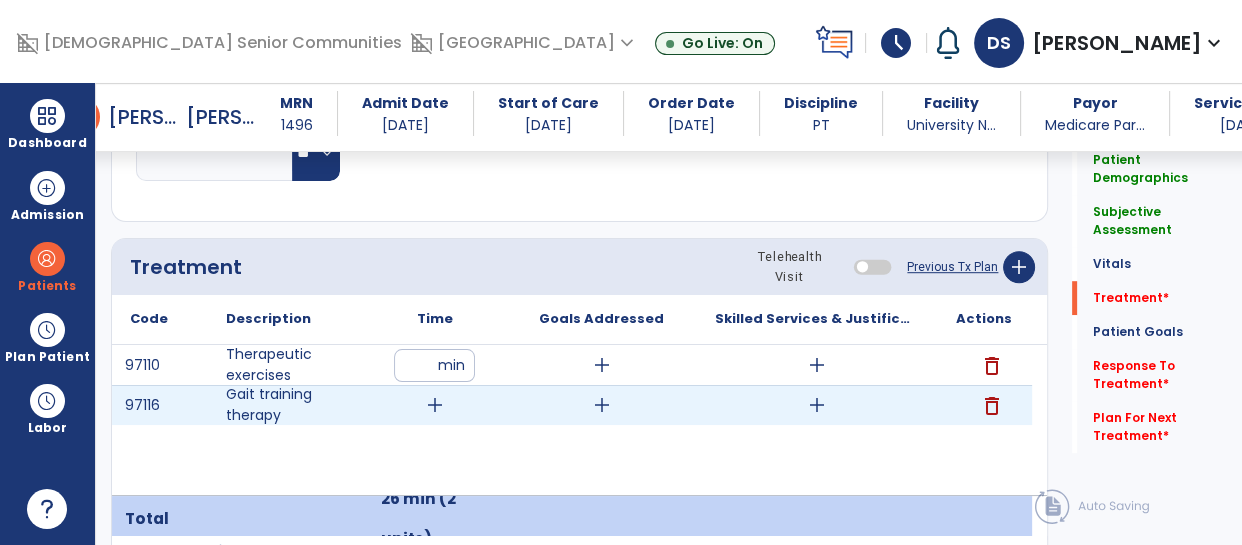 click on "add" at bounding box center (435, 405) 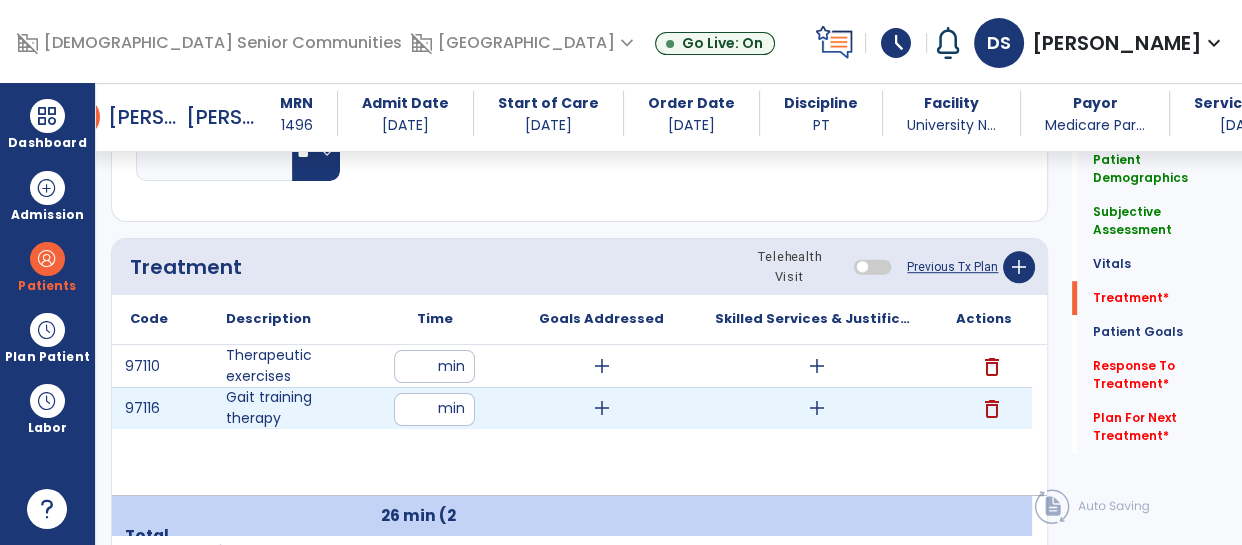 type on "**" 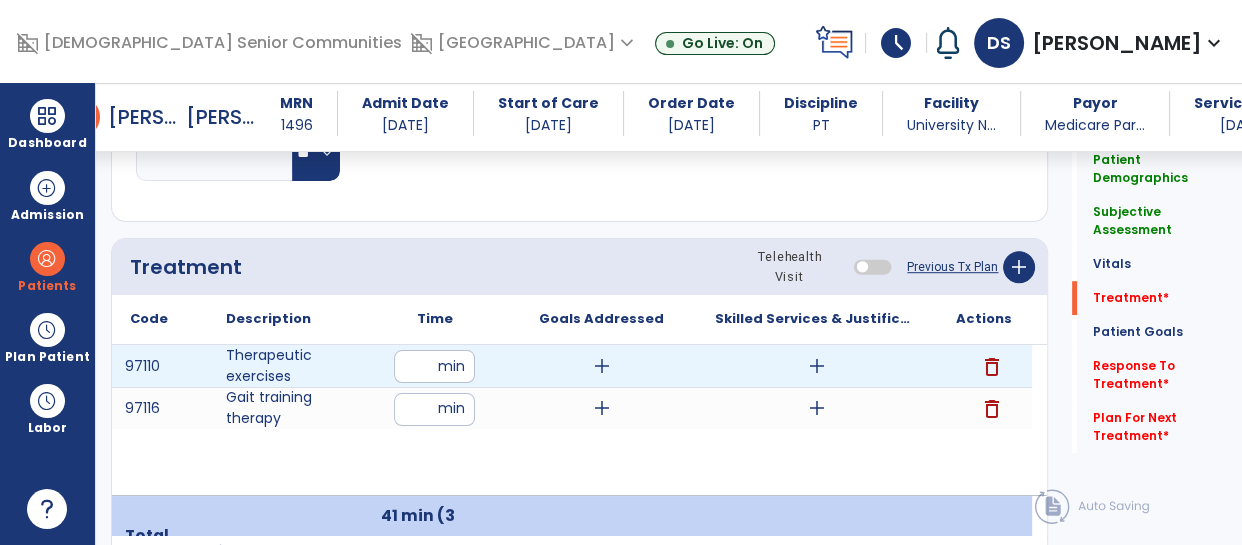 click on "add" at bounding box center (817, 366) 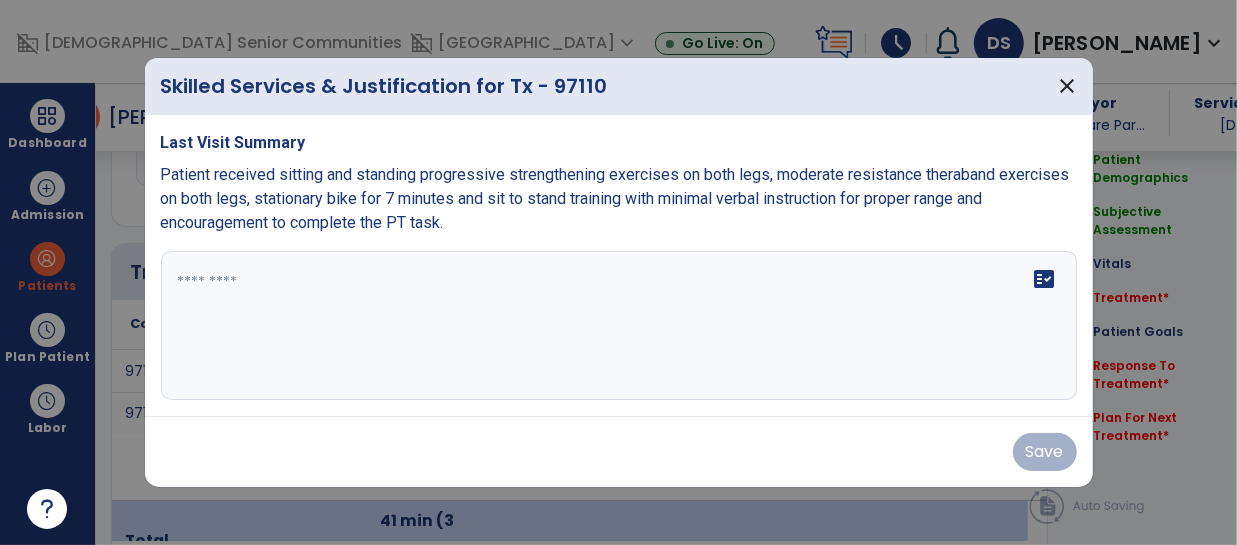 scroll, scrollTop: 1121, scrollLeft: 0, axis: vertical 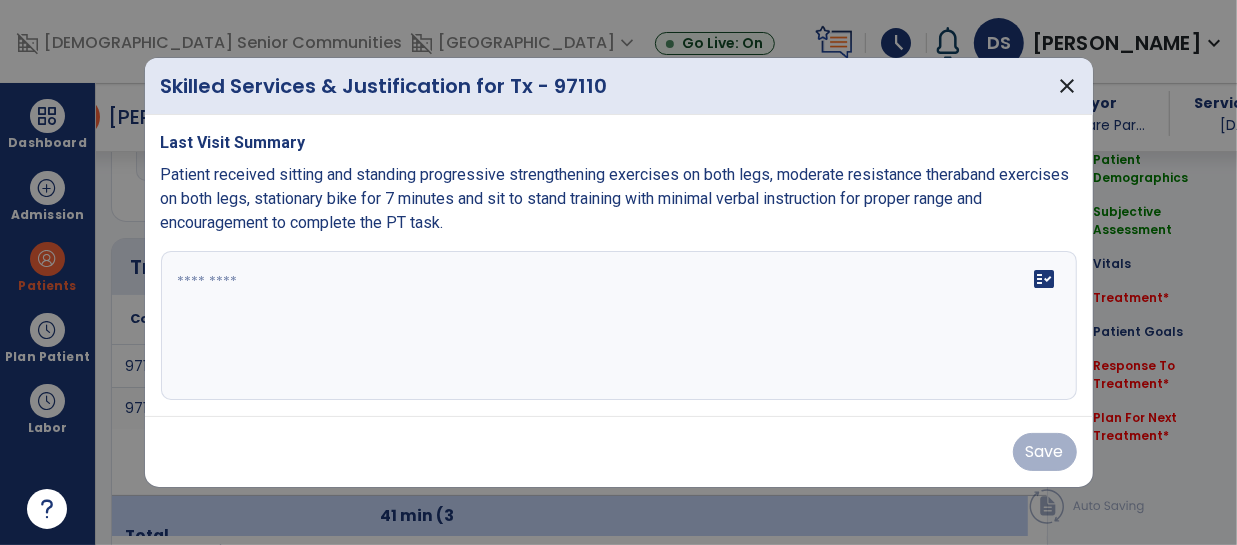 click on "fact_check" at bounding box center (619, 326) 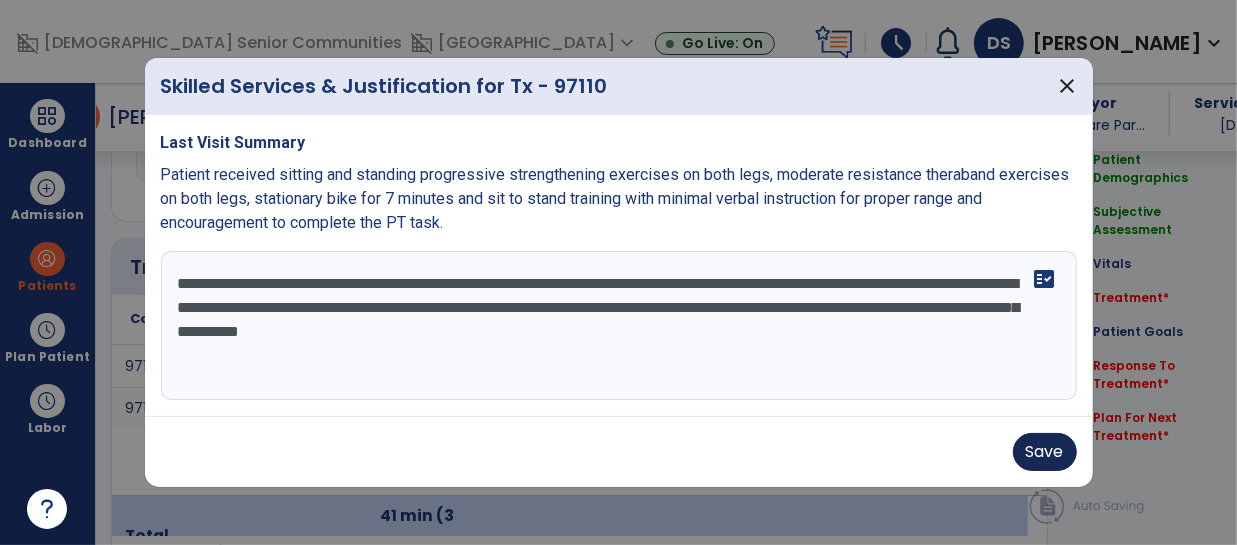 type on "**********" 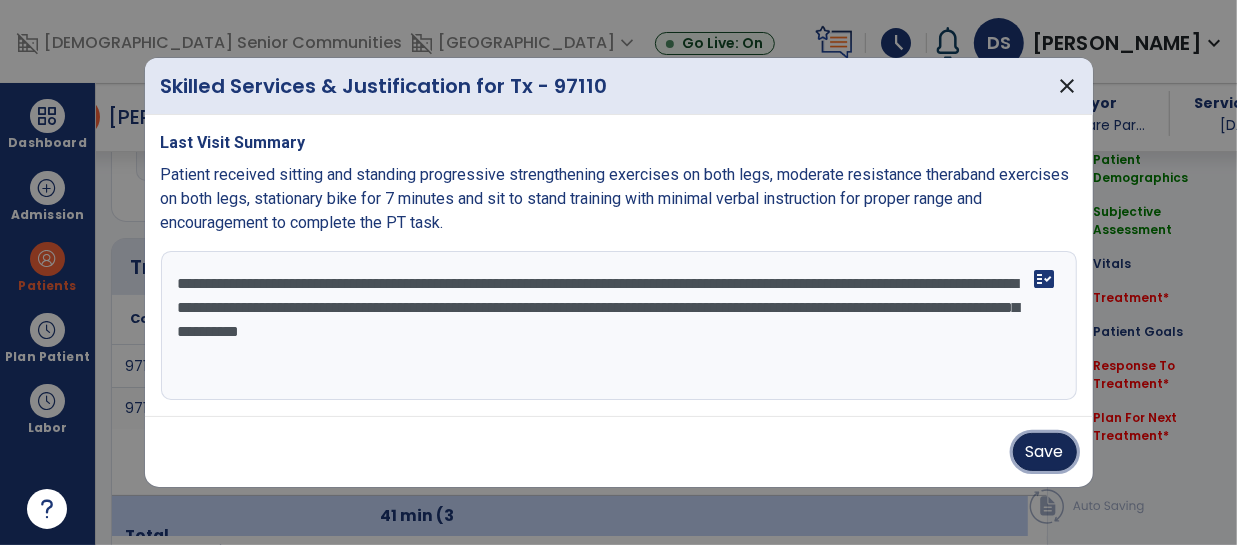 click on "Save" at bounding box center [1045, 452] 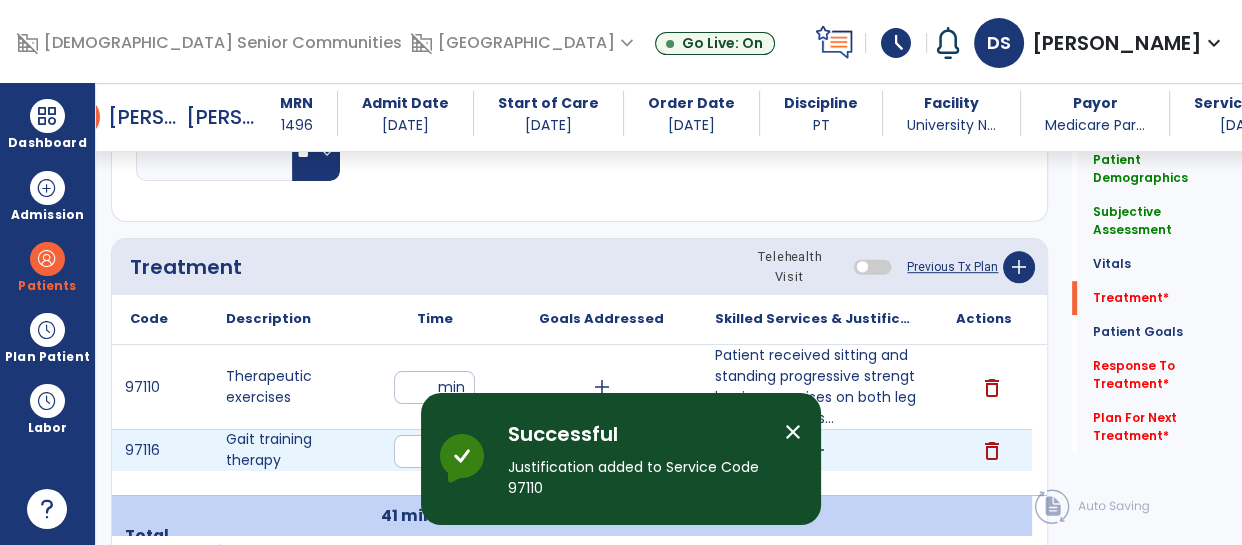 click on "add" at bounding box center (816, 450) 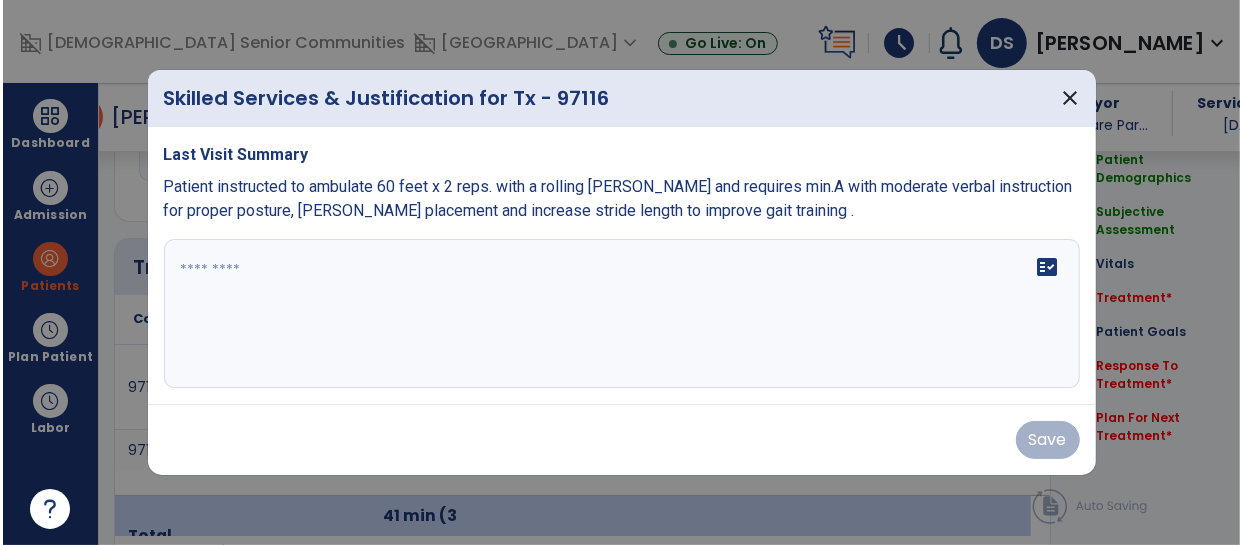 scroll, scrollTop: 1121, scrollLeft: 0, axis: vertical 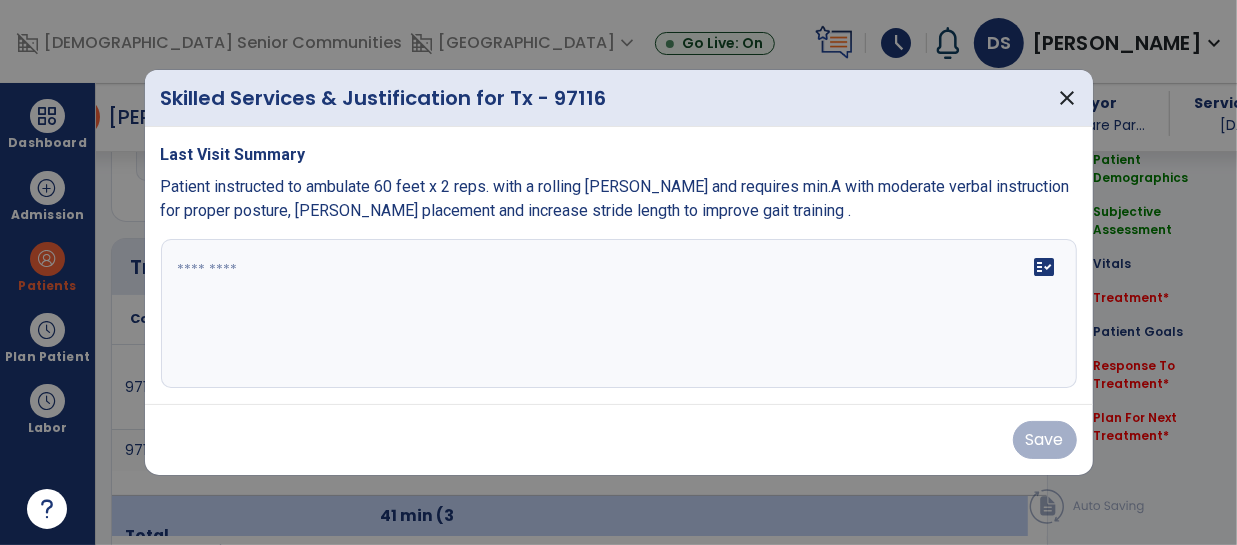 click on "Last Visit Summary Patient instructed to ambulate 60 feet x 2 reps. with a rolling walker and requires min.A with moderate verbal instruction for proper posture, walker placement and increase stride length to improve gait training .   fact_check" at bounding box center [619, 266] 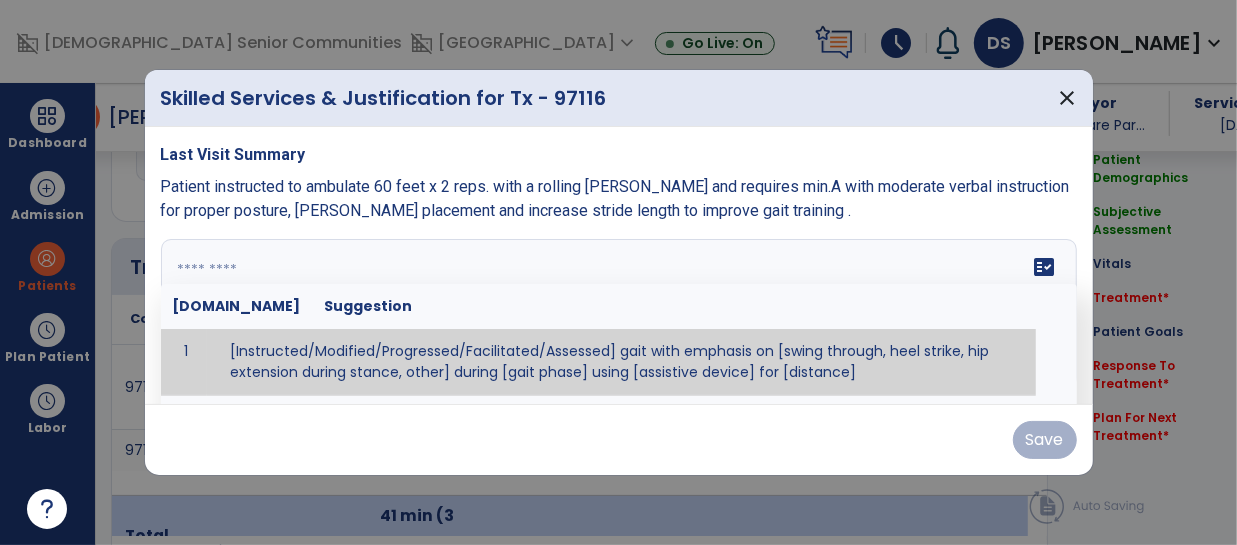 click at bounding box center [617, 314] 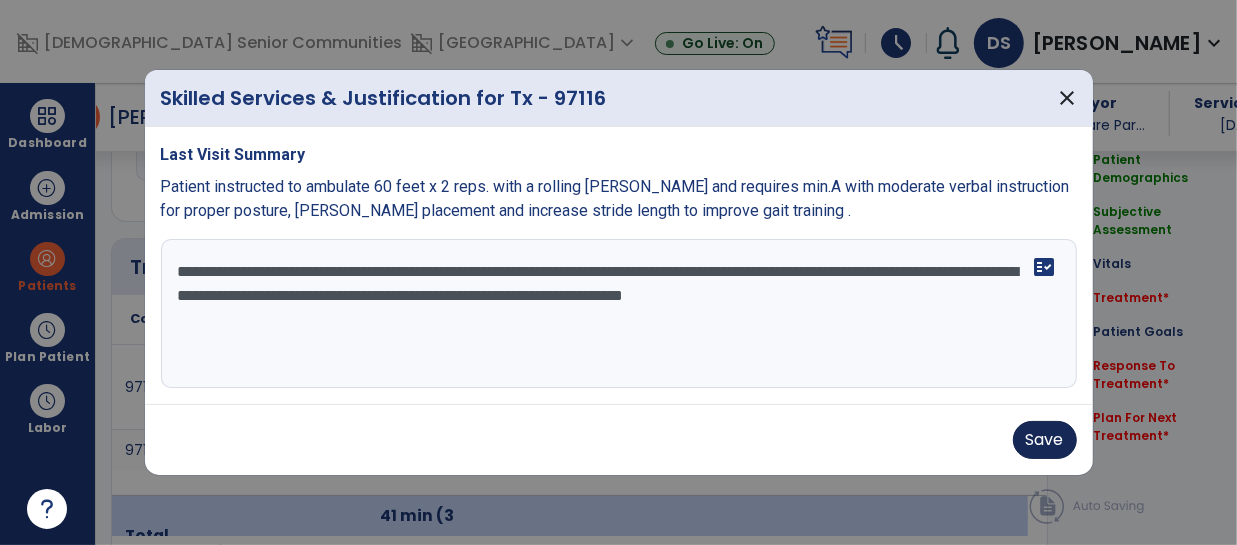 type on "**********" 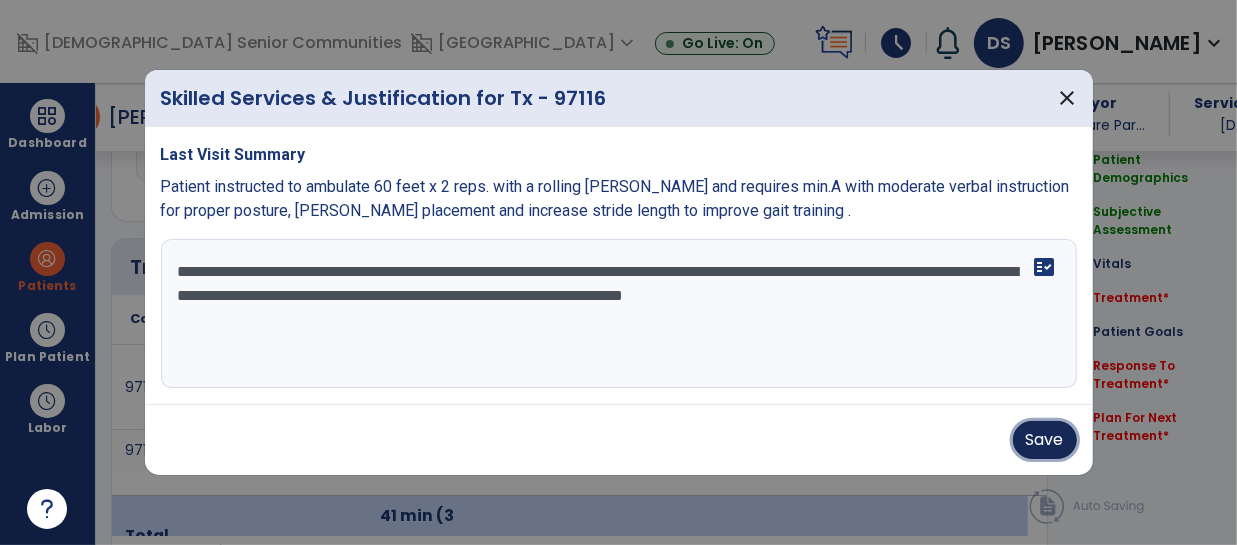 click on "Save" at bounding box center [1045, 440] 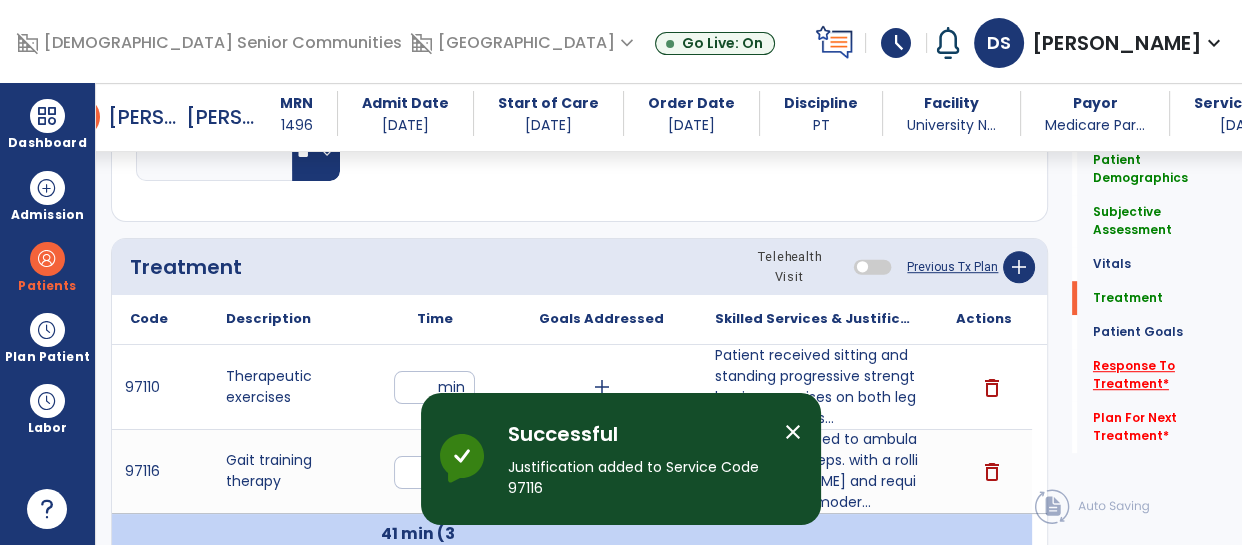 click on "Response To Treatment   *" 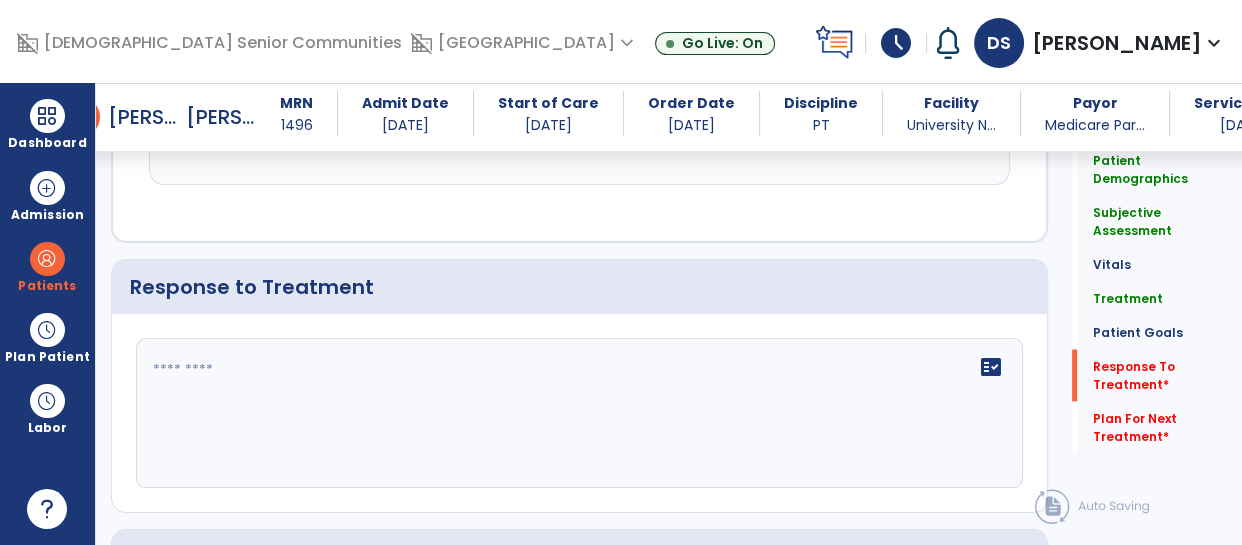 scroll, scrollTop: 3515, scrollLeft: 0, axis: vertical 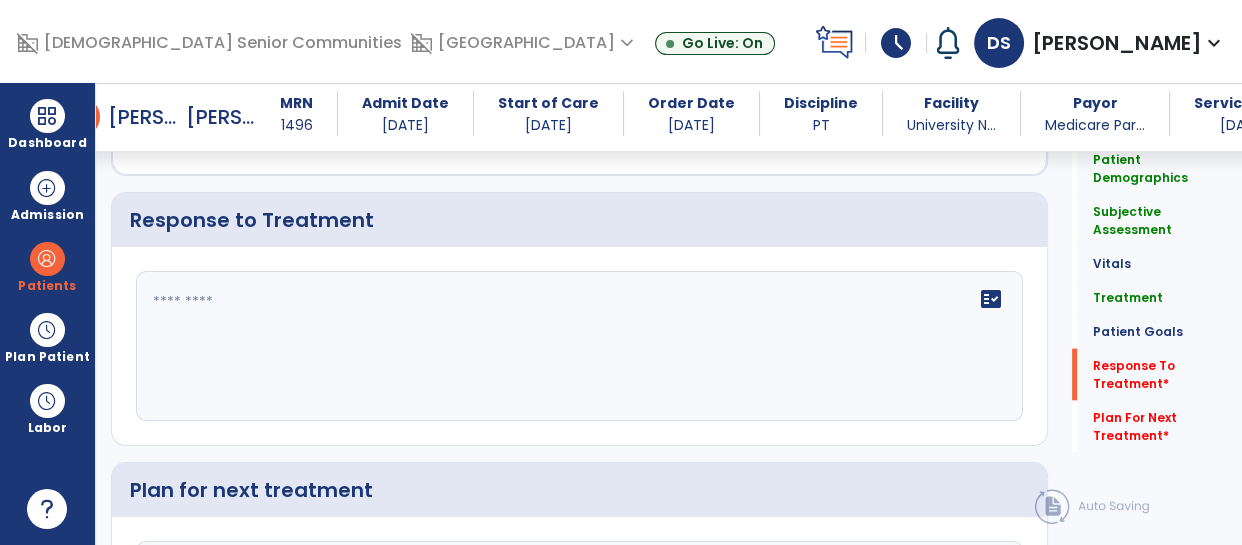click on "fact_check" 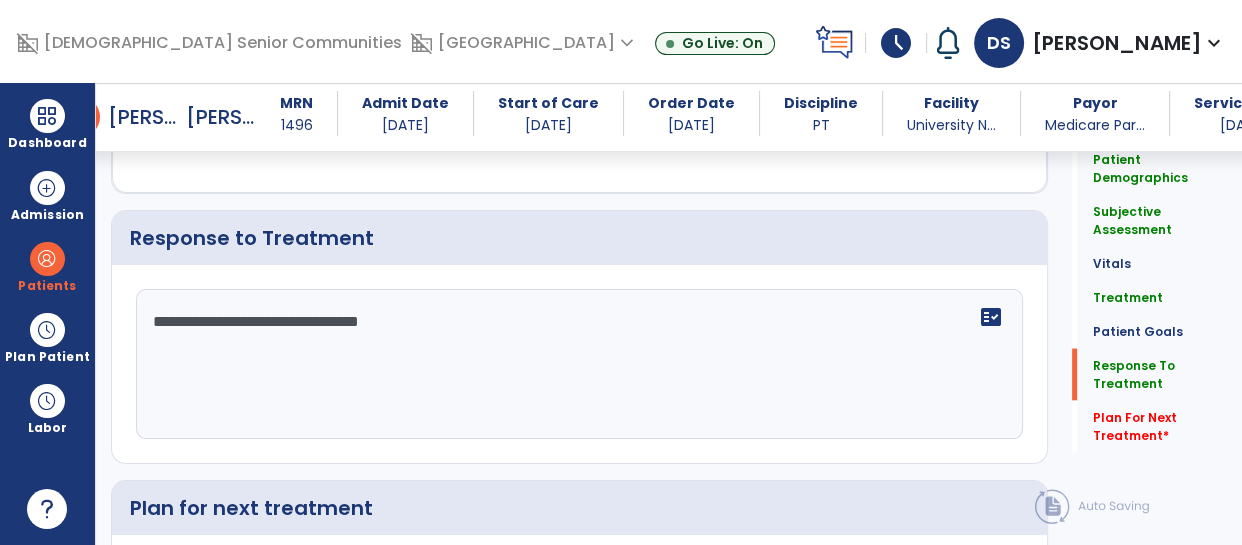 scroll, scrollTop: 3515, scrollLeft: 0, axis: vertical 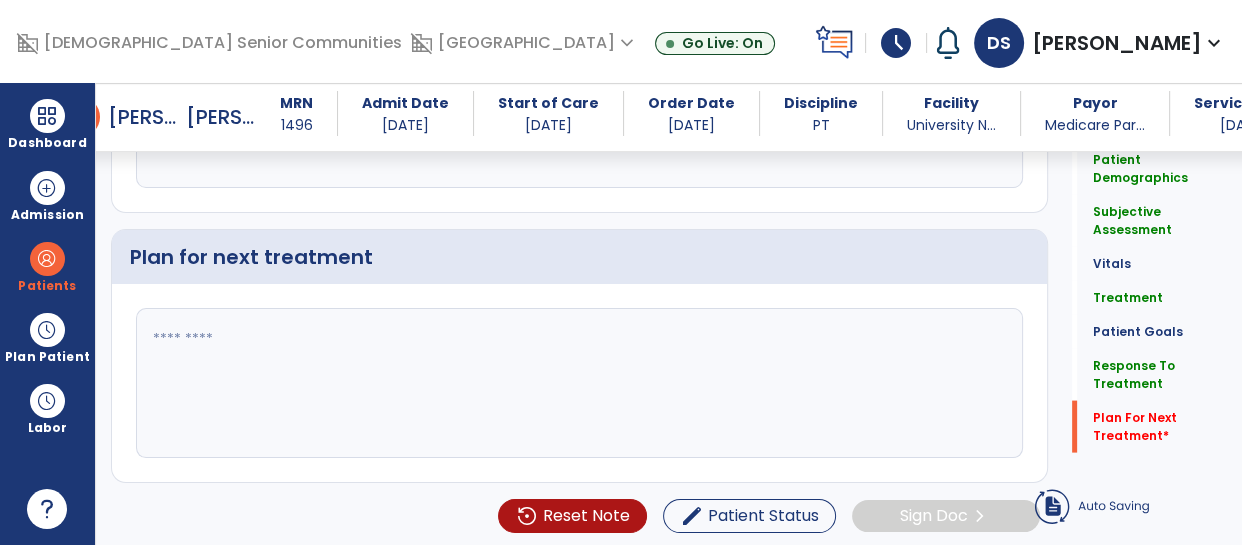 type on "**********" 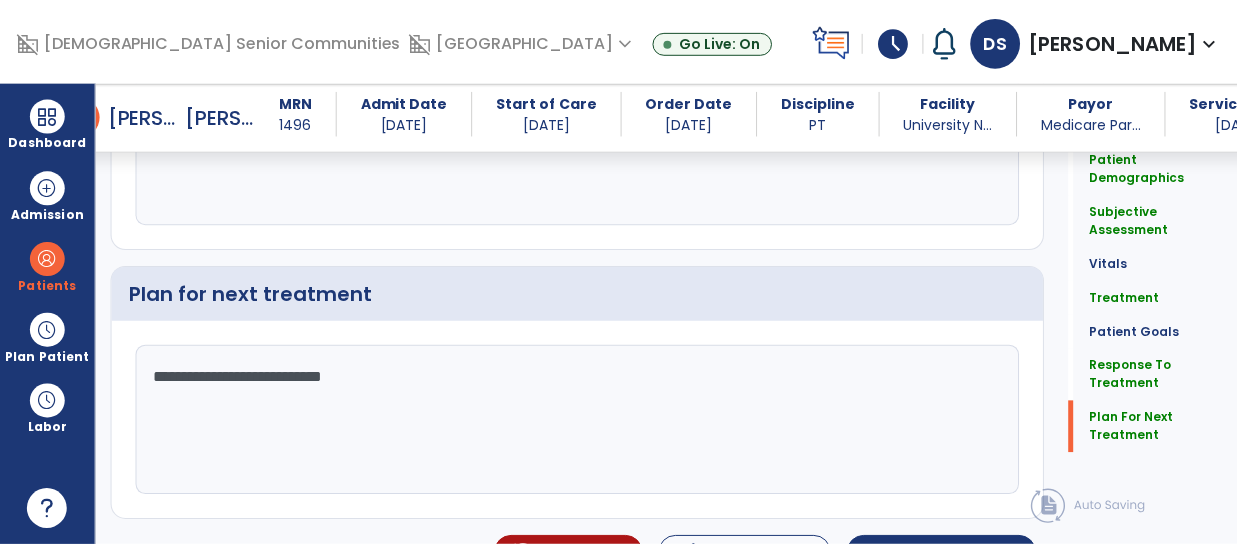 scroll, scrollTop: 3730, scrollLeft: 0, axis: vertical 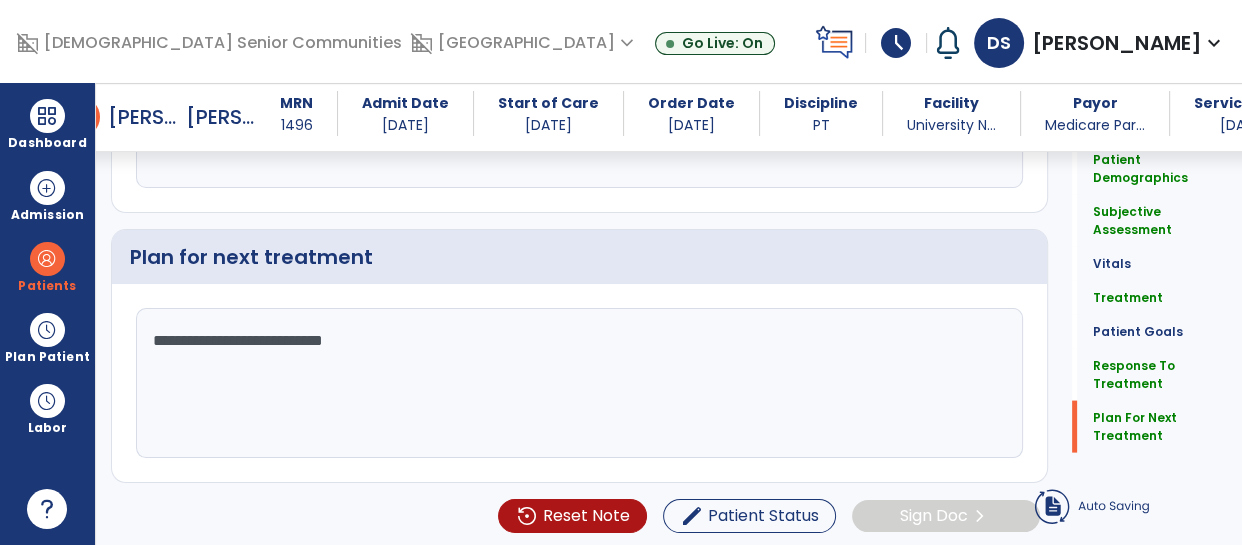 type on "**********" 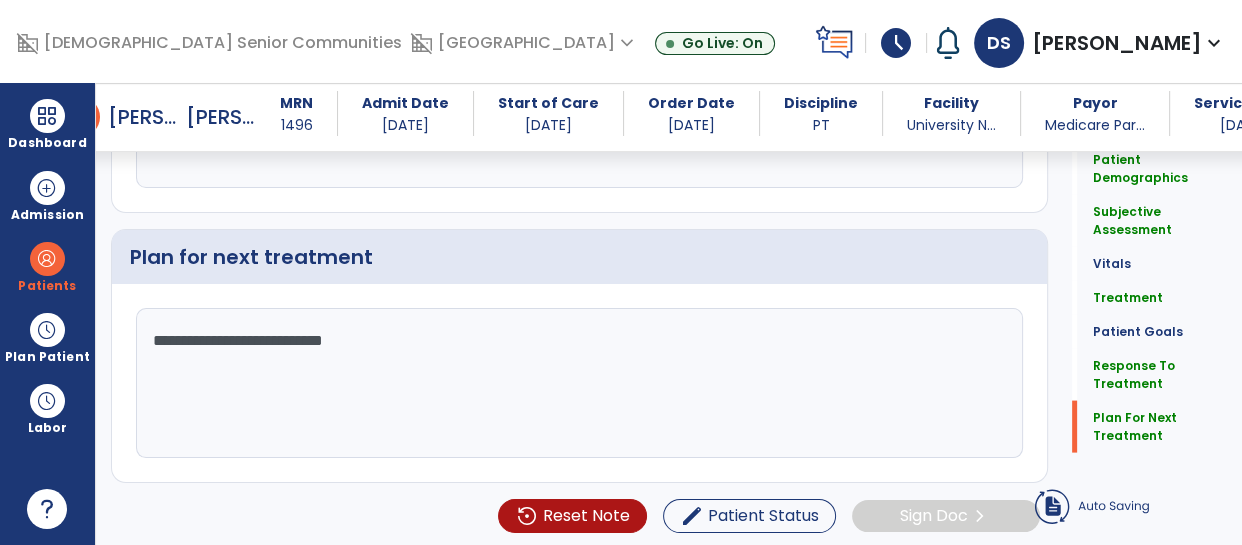 click on "Sign Doc  chevron_right" 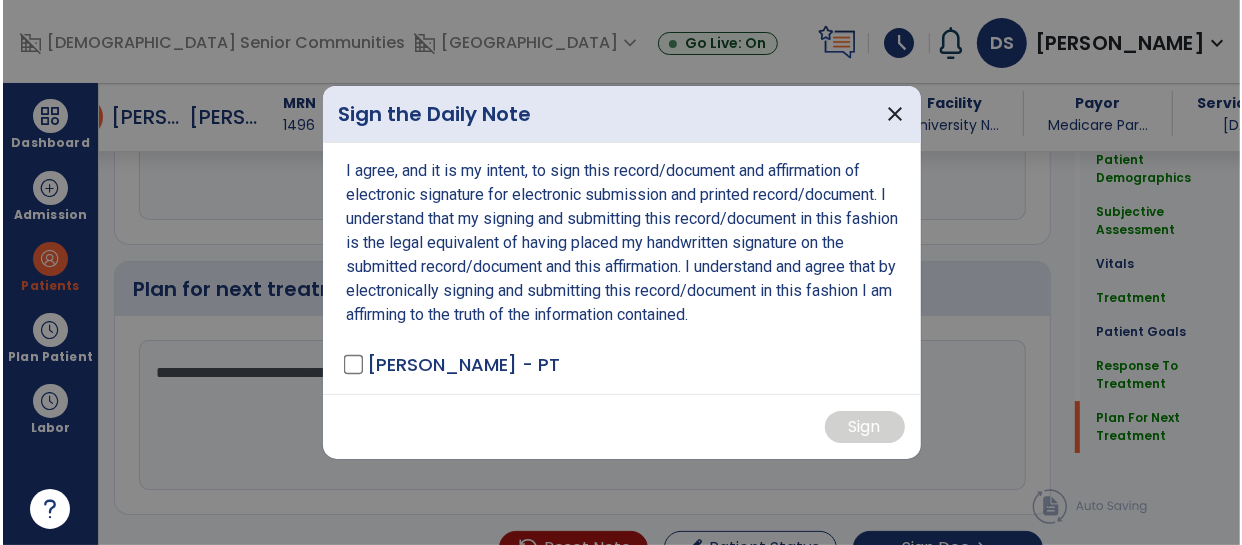 scroll, scrollTop: 3730, scrollLeft: 0, axis: vertical 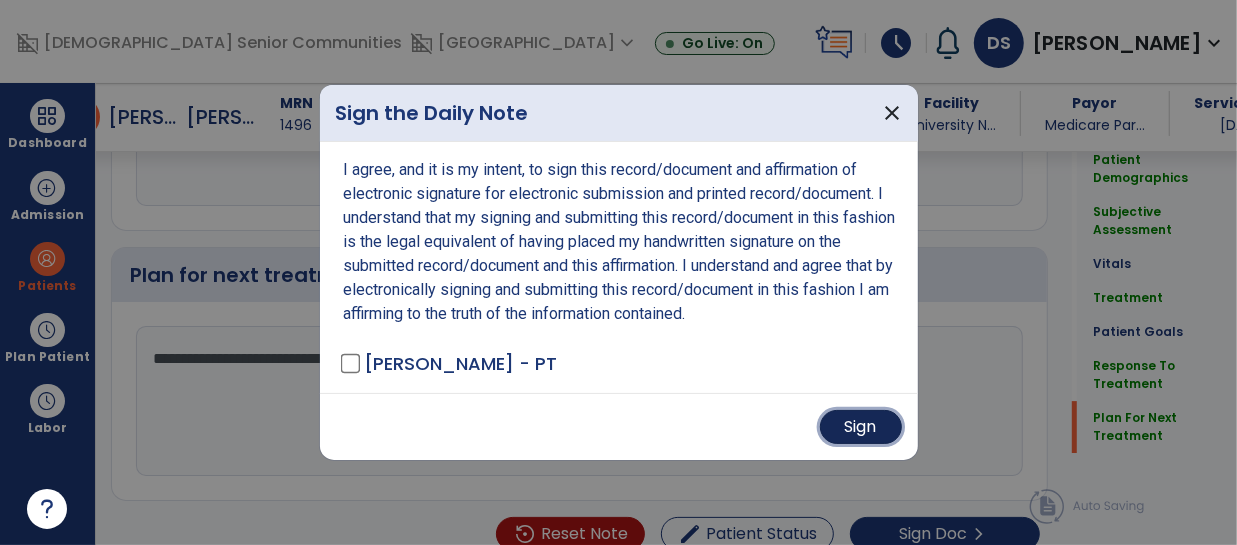 click on "Sign" at bounding box center (861, 427) 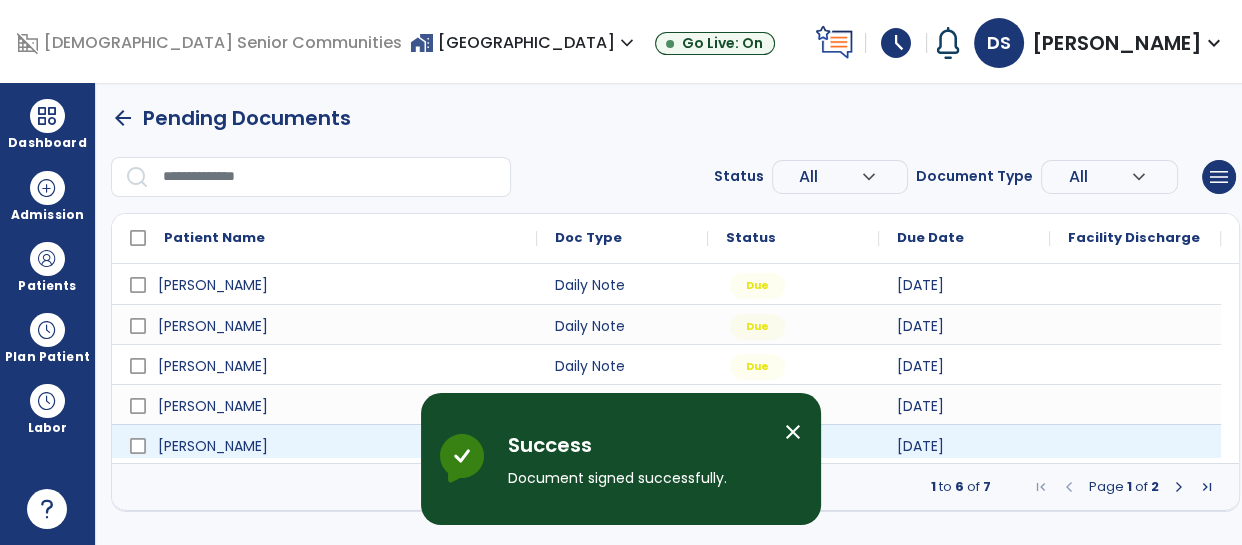 scroll, scrollTop: 0, scrollLeft: 0, axis: both 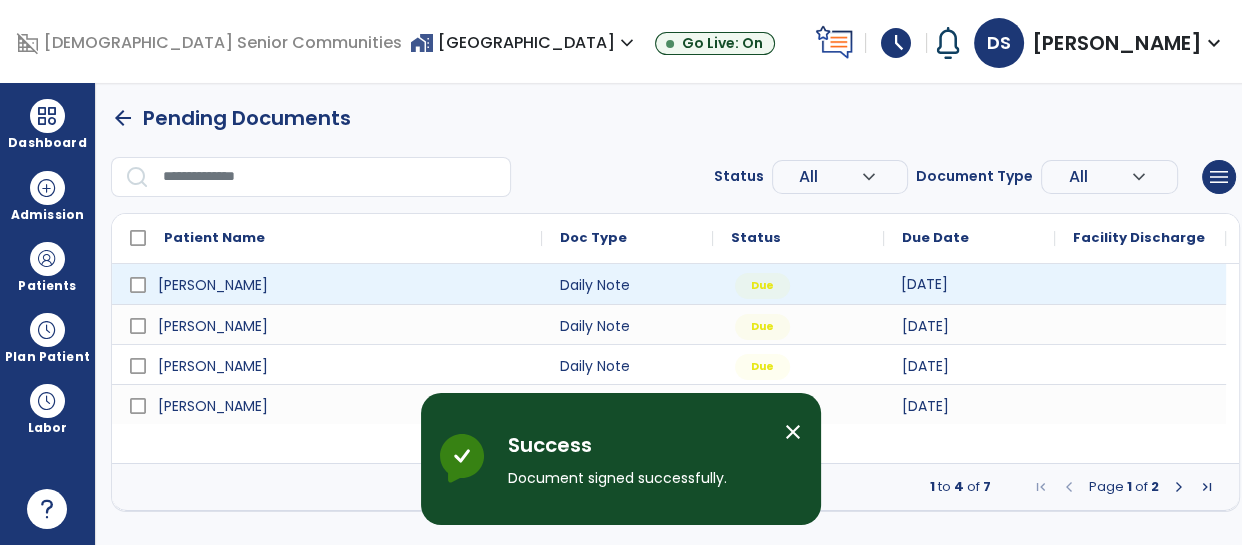 click on "[DATE]" at bounding box center (924, 284) 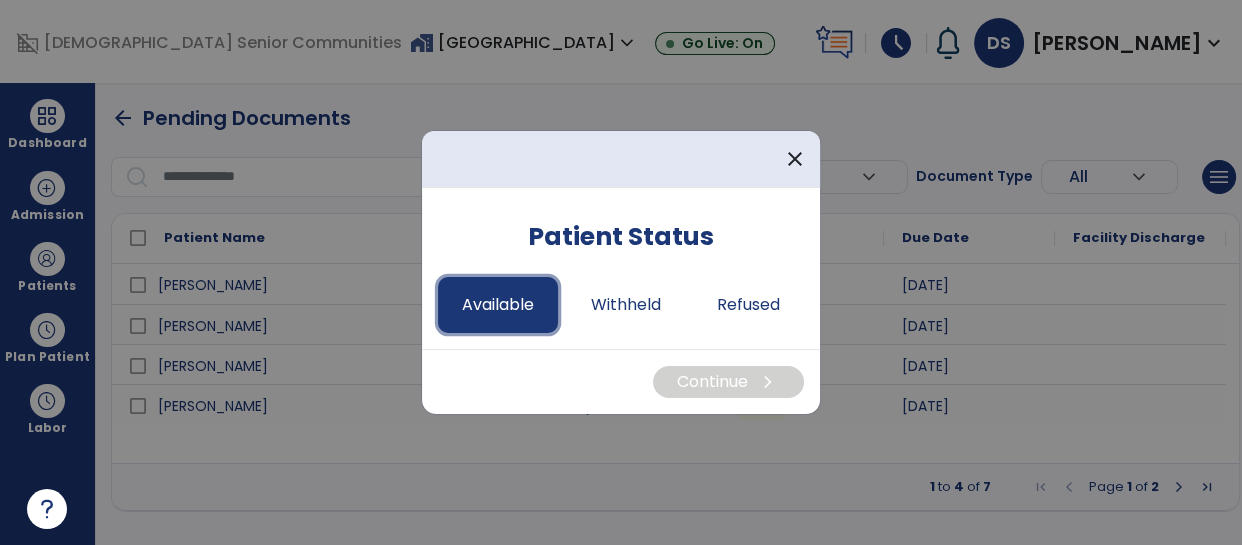 click on "Available" at bounding box center [498, 305] 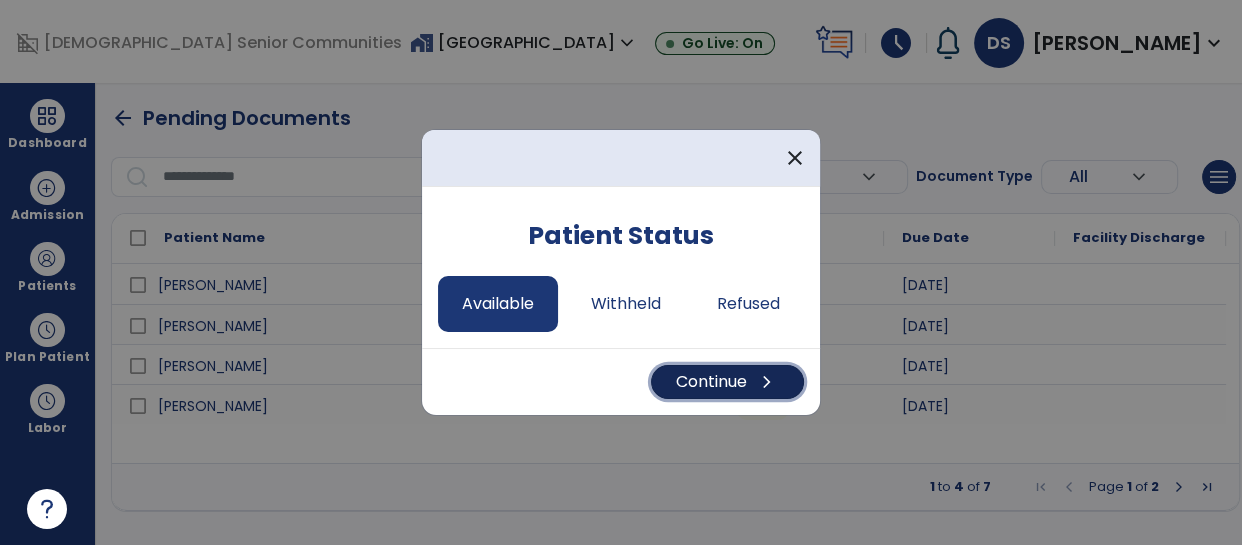click on "Continue   chevron_right" at bounding box center (727, 382) 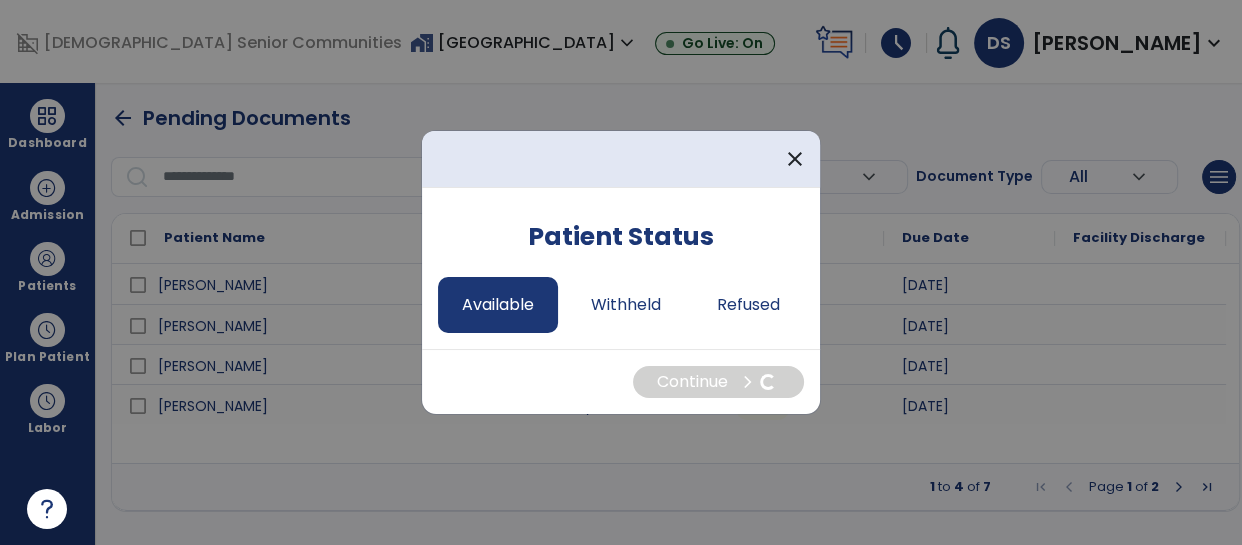 select on "*" 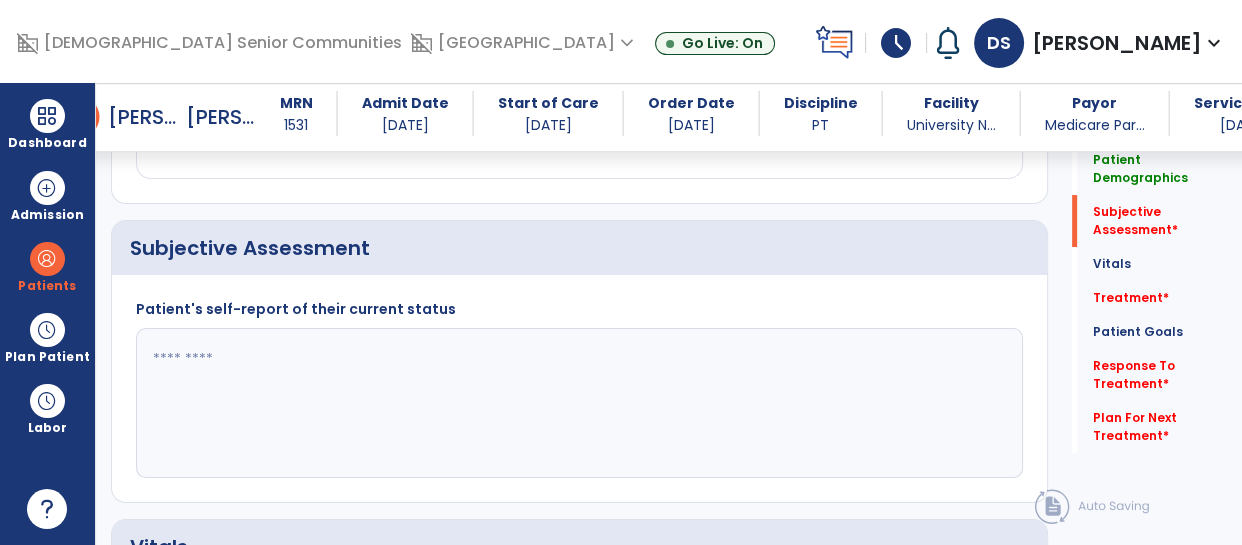 scroll, scrollTop: 438, scrollLeft: 0, axis: vertical 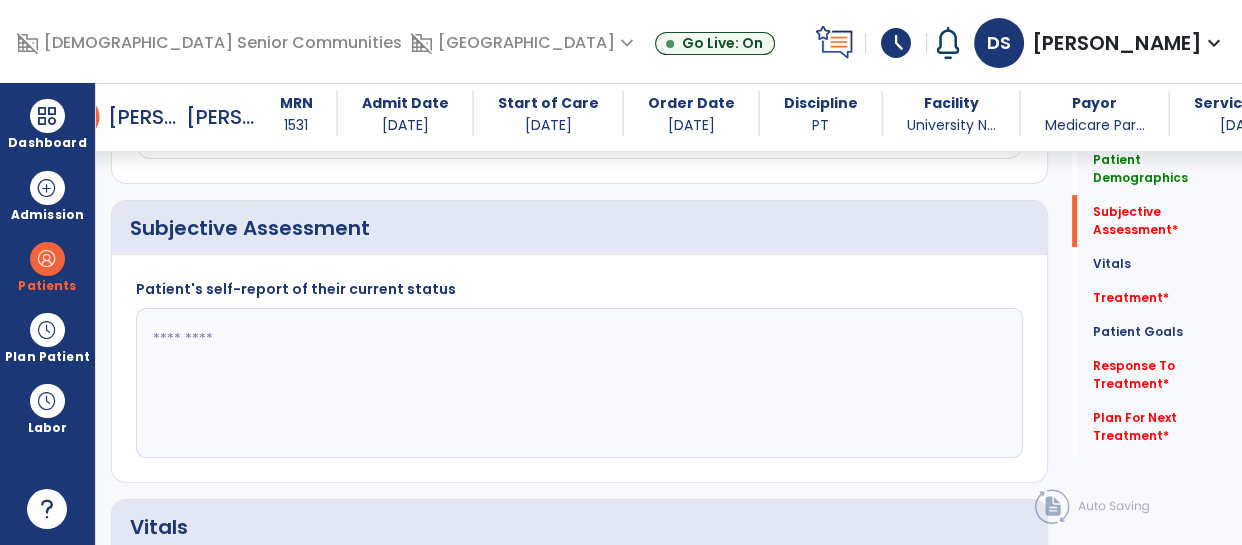 click 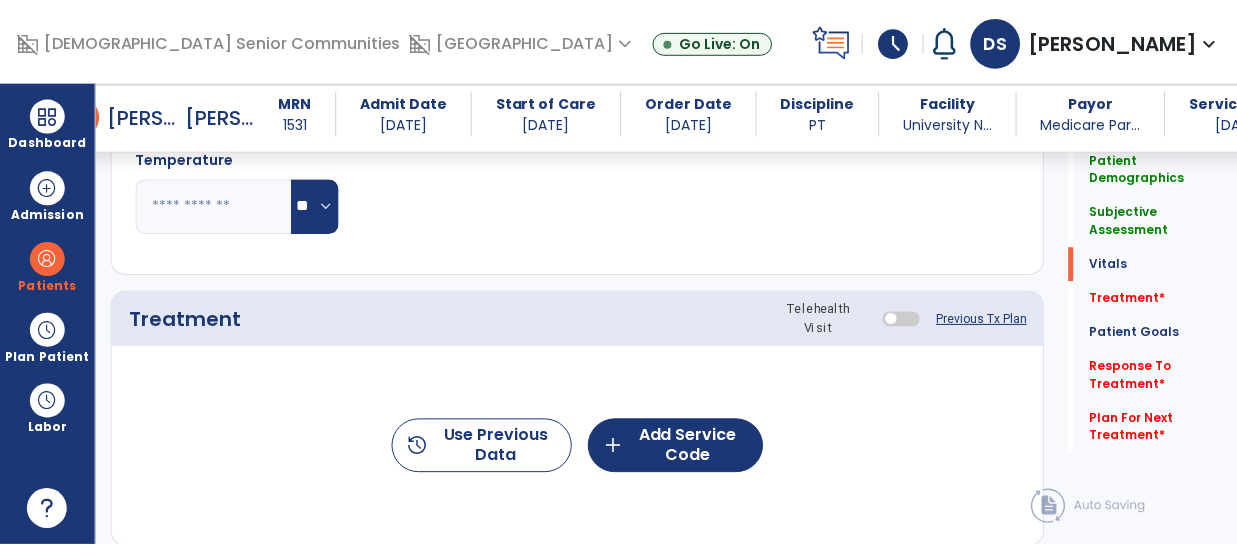 scroll, scrollTop: 1074, scrollLeft: 0, axis: vertical 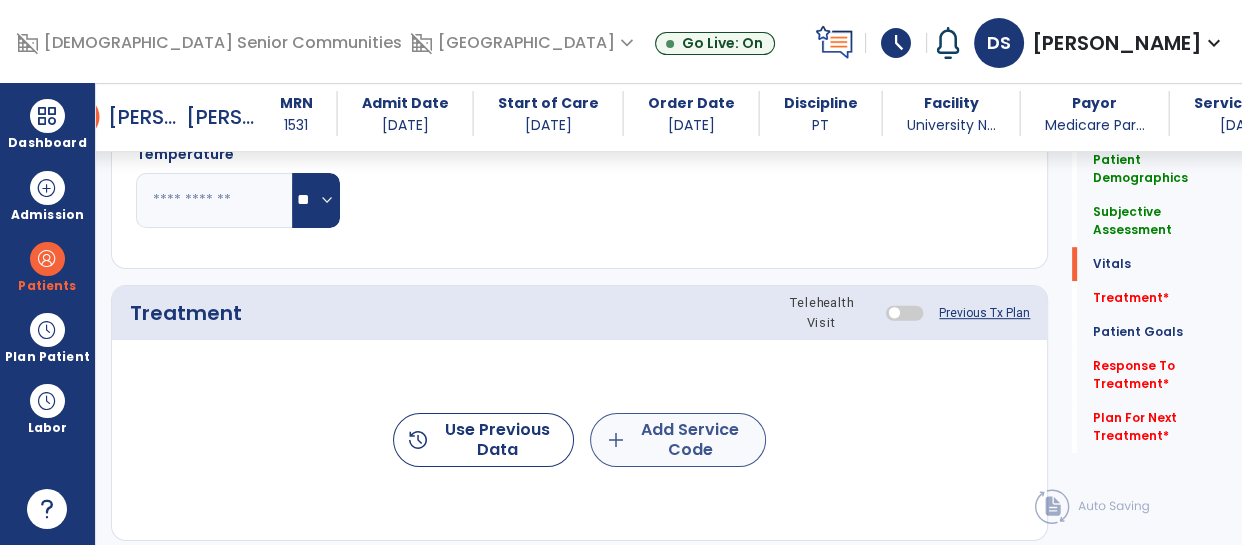 type on "**********" 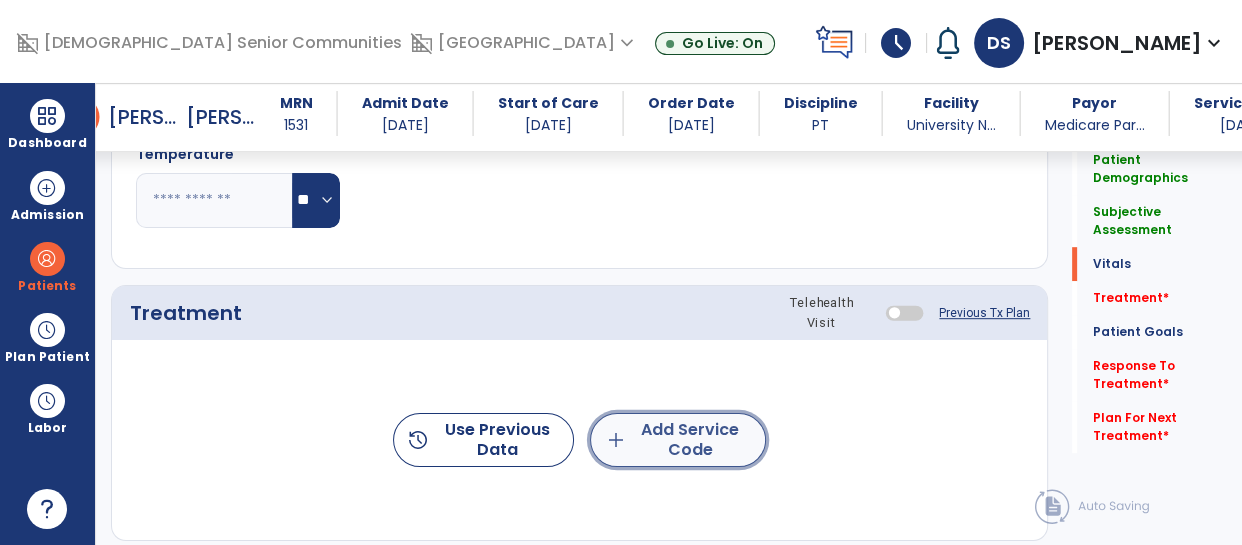 click on "add  Add Service Code" 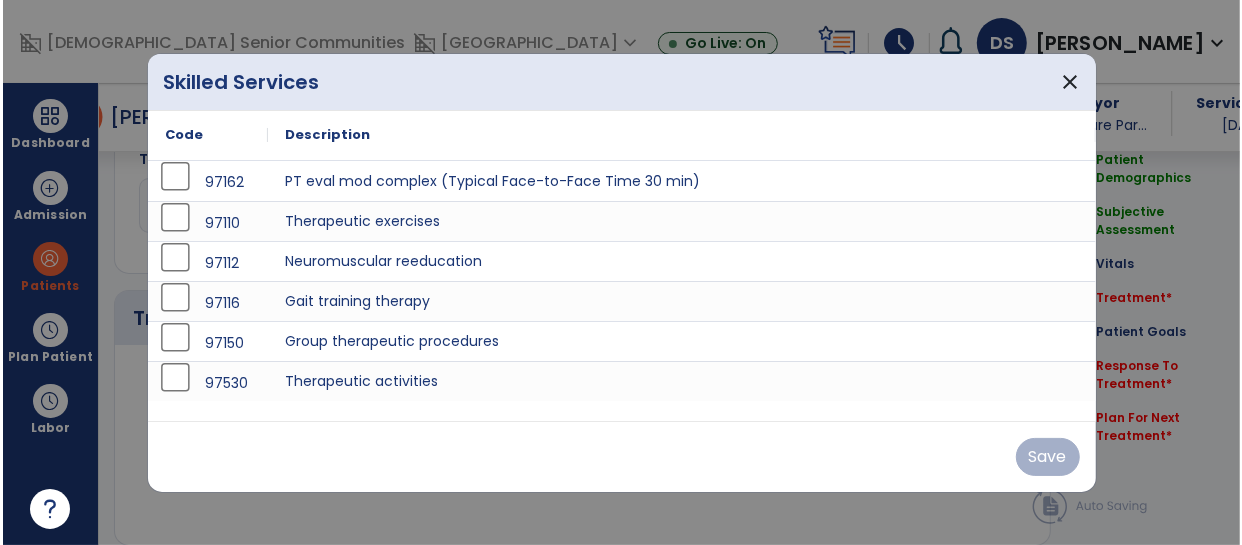 scroll, scrollTop: 1074, scrollLeft: 0, axis: vertical 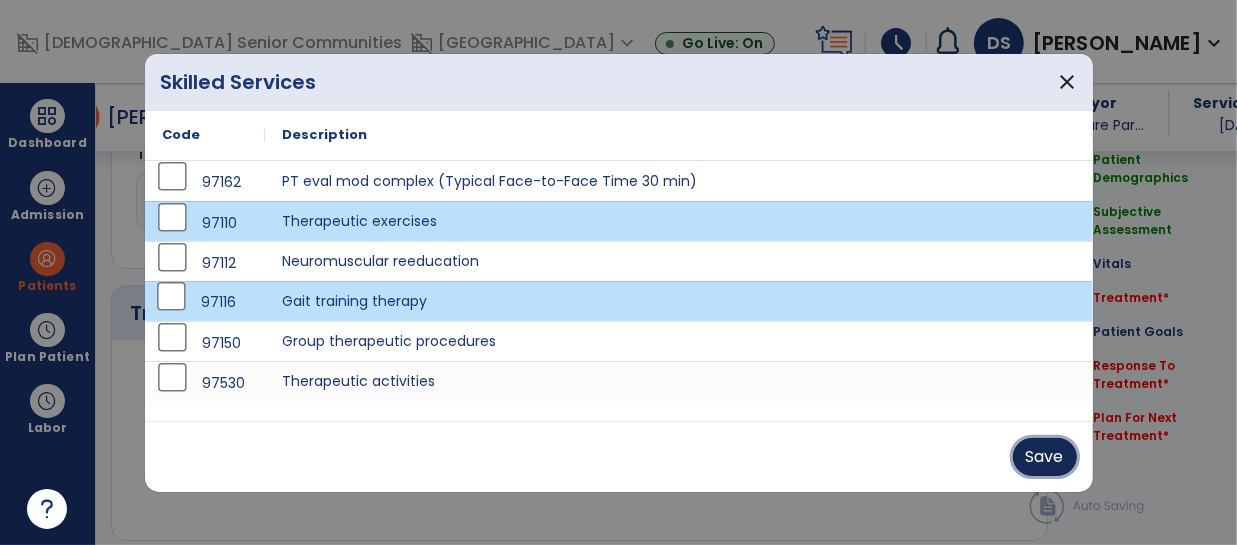 click on "Save" at bounding box center [1045, 457] 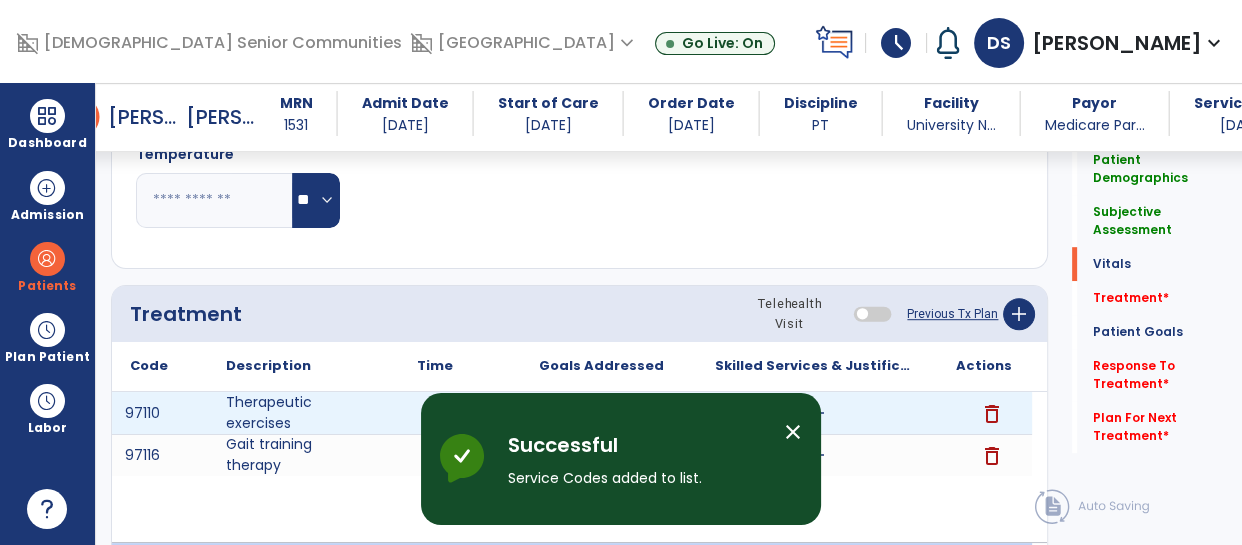 click on "add" at bounding box center (434, 413) 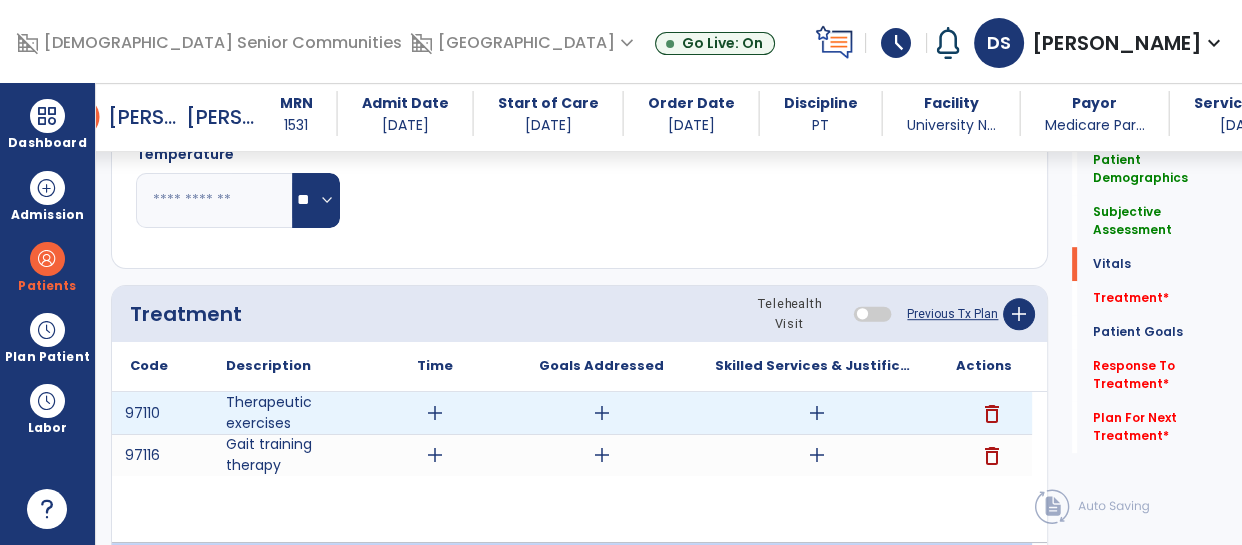 click on "add" at bounding box center (435, 413) 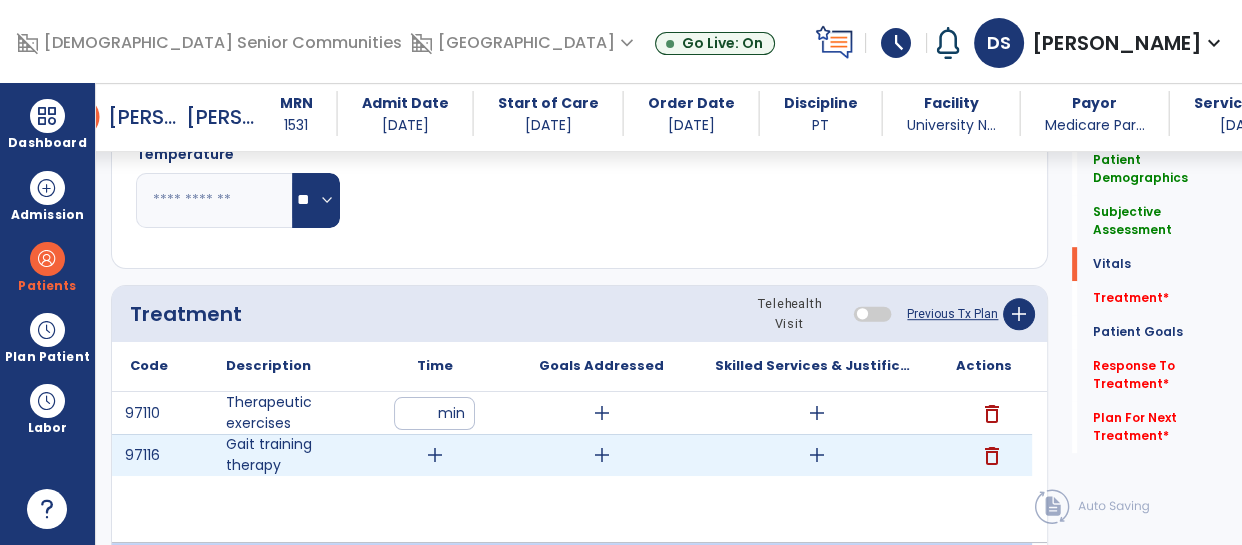 type on "**" 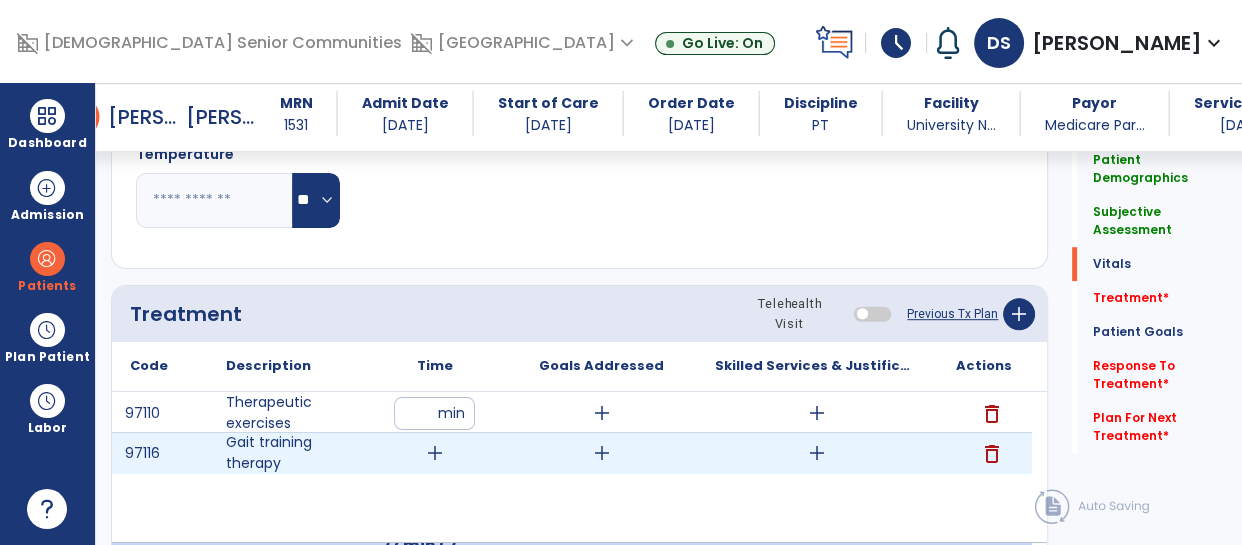 click on "add" at bounding box center [435, 453] 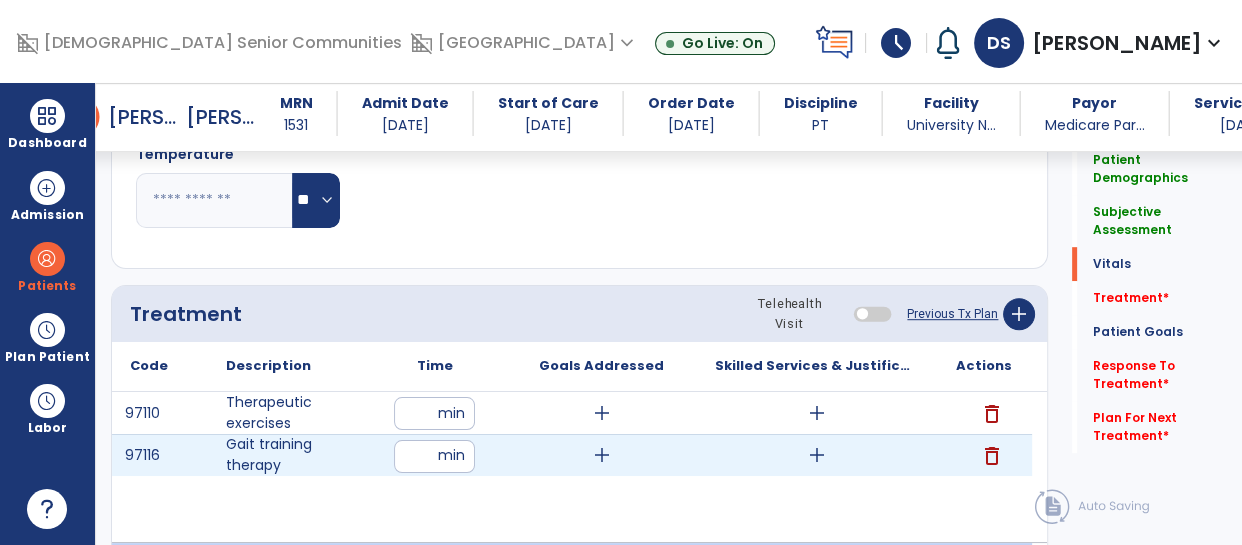 type on "**" 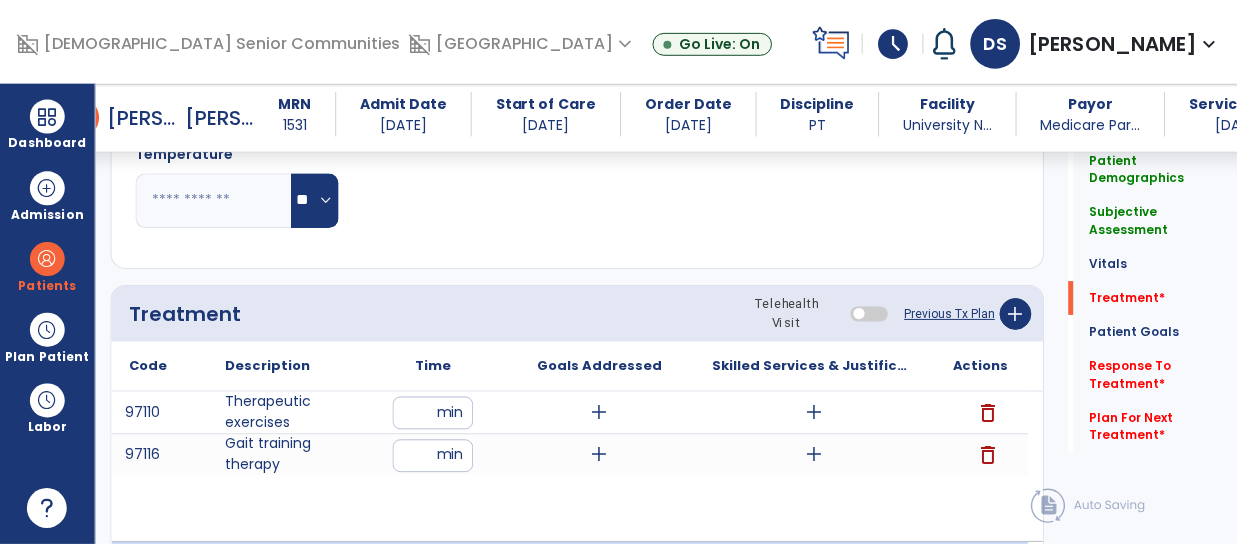 scroll, scrollTop: 1153, scrollLeft: 0, axis: vertical 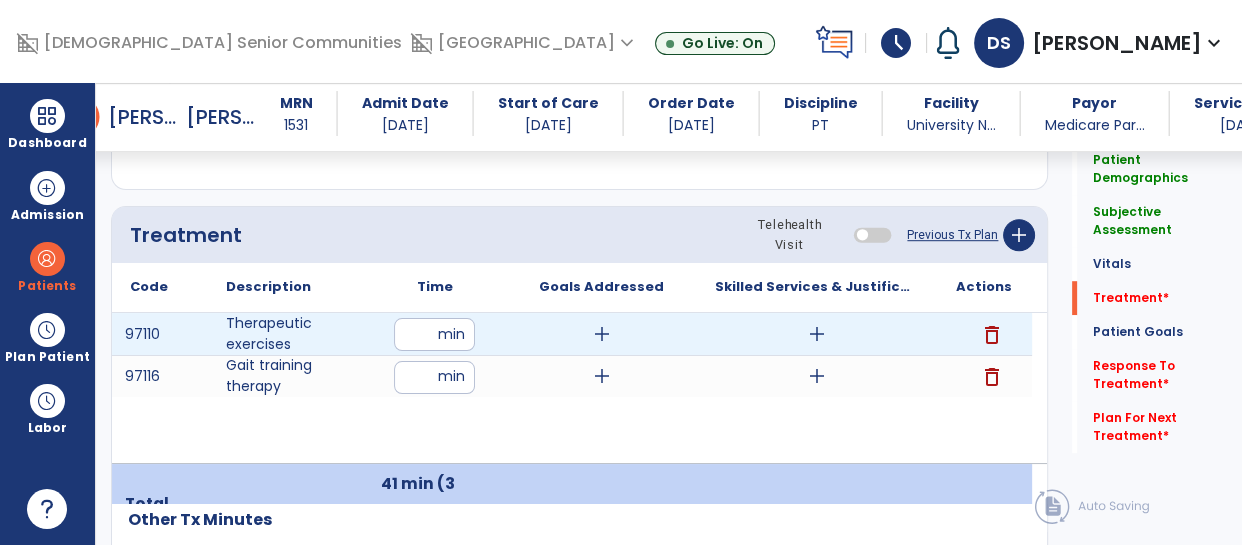 click on "add" at bounding box center (817, 334) 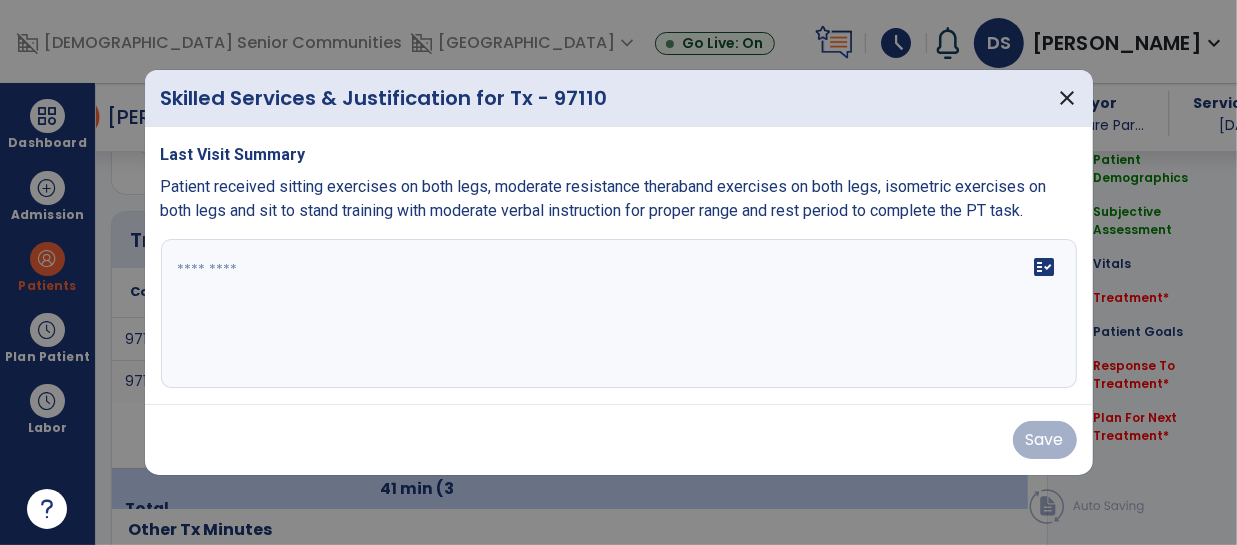 scroll, scrollTop: 1153, scrollLeft: 0, axis: vertical 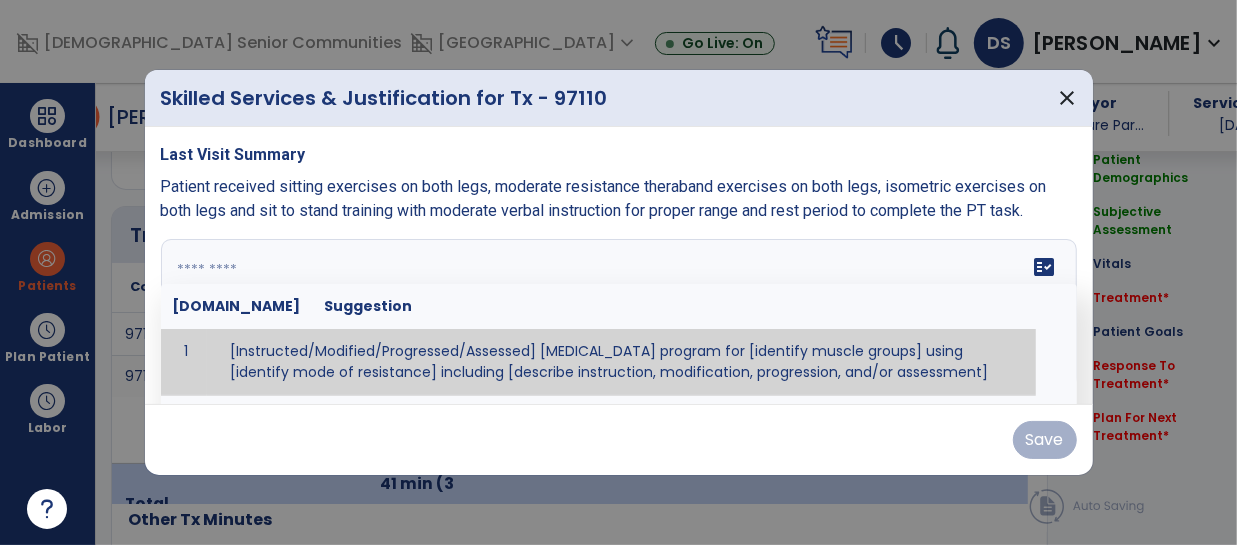 click on "fact_check  [DOMAIN_NAME] Suggestion 1 [Instructed/Modified/Progressed/Assessed] [MEDICAL_DATA] program for [identify muscle groups] using [identify mode of resistance] including [describe instruction, modification, progression, and/or assessment] 2 [Instructed/Modified/Progressed/Assessed] aerobic exercise program using [identify equipment/mode] including [describe instruction, modification,progression, and/or assessment] 3 [Instructed/Modified/Progressed/Assessed] [PROM/A/AROM/AROM] program for [identify joint movements] using [contract-relax, over-pressure, inhibitory techniques, other] 4 [Assessed/Tested] aerobic capacity with administration of [aerobic capacity test]" at bounding box center (619, 314) 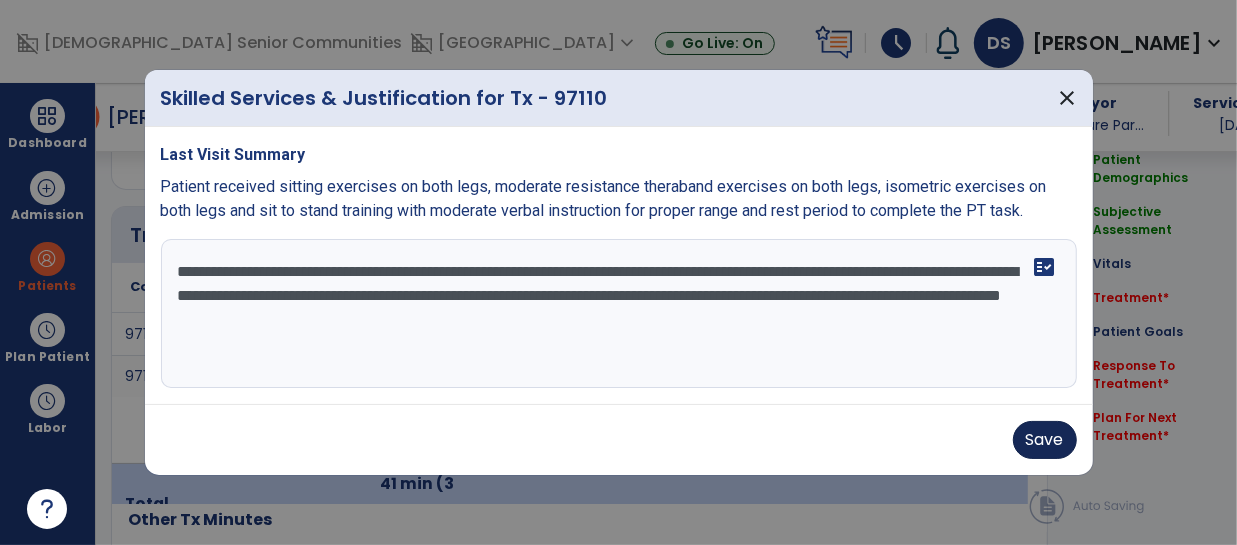 type on "**********" 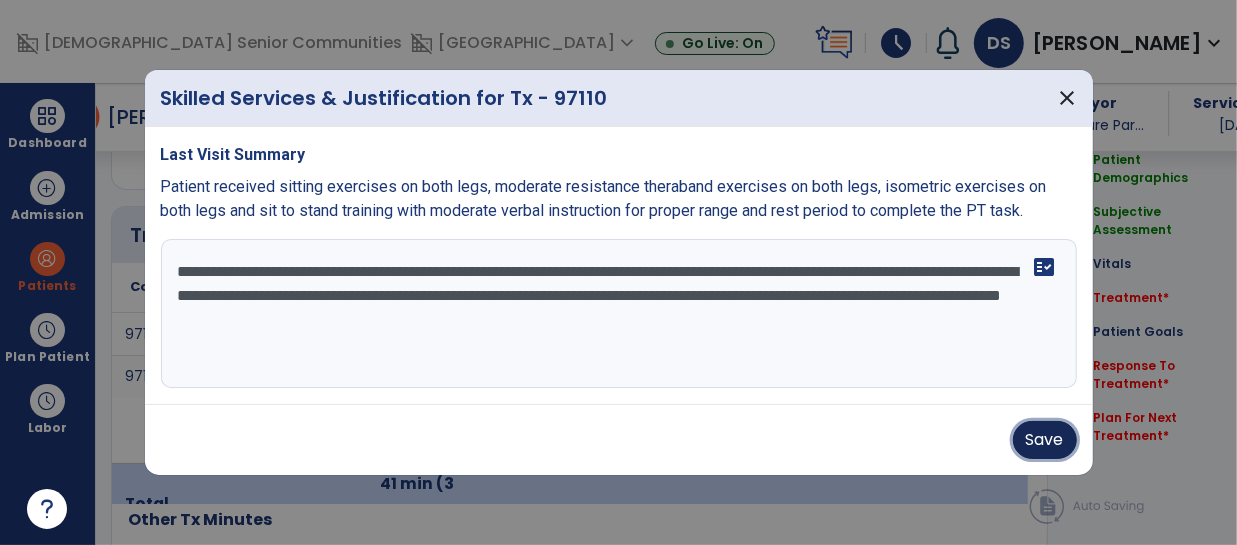 click on "Save" at bounding box center [1045, 440] 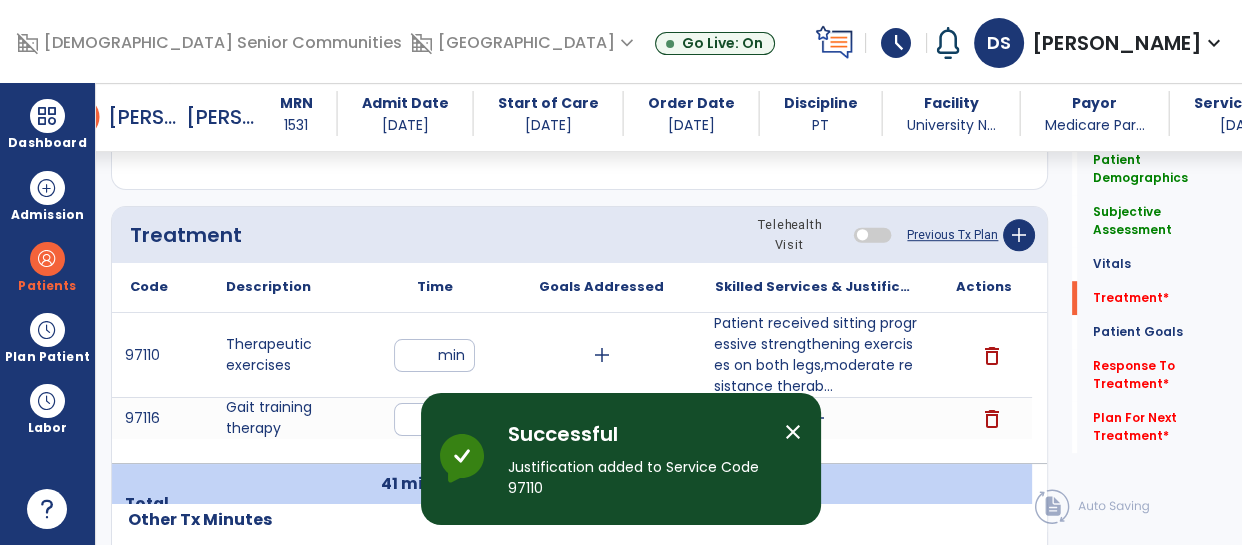 click on "97110  Therapeutic exercises  ** min add  Patient received sitting progressive strengthening exercises on both legs,moderate resistance therab...  delete 97116  Gait training therapy  ** min add add delete" at bounding box center (572, 388) 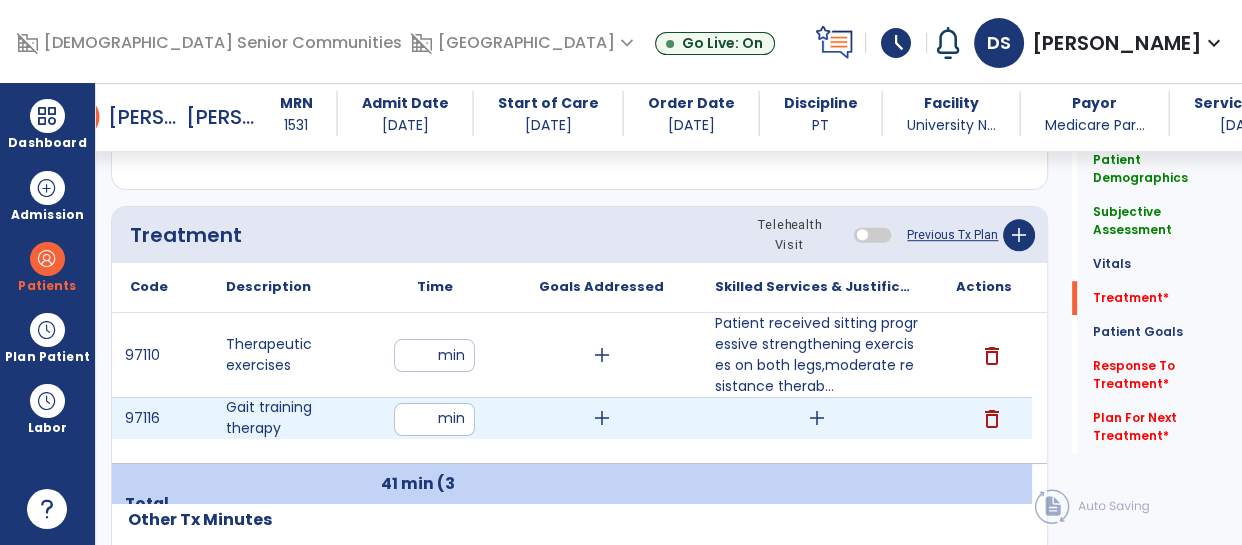 click on "add" at bounding box center [817, 418] 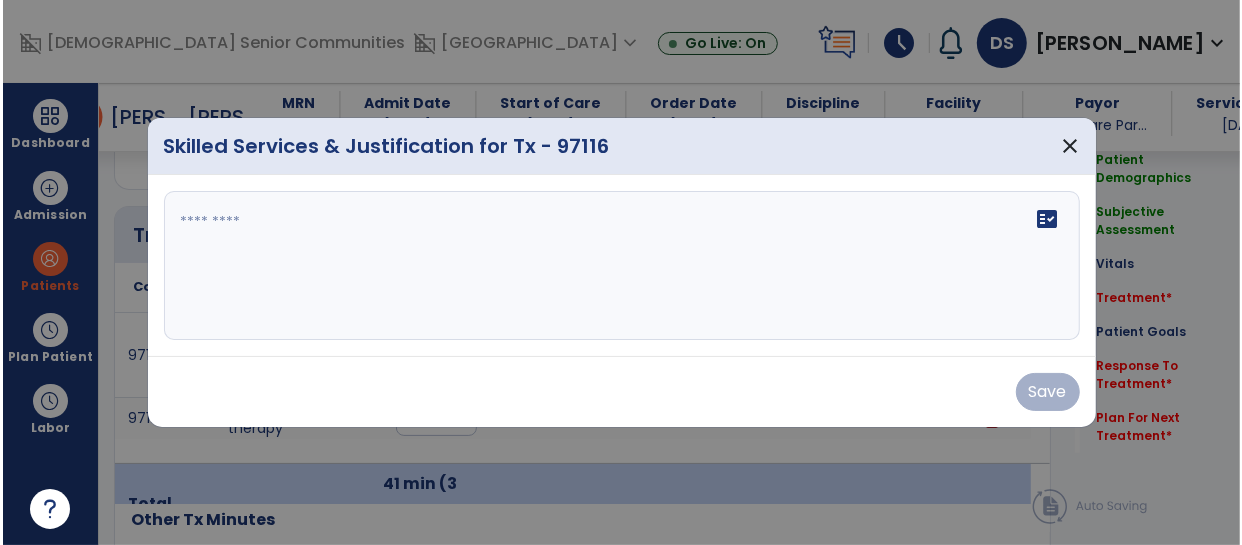scroll, scrollTop: 1153, scrollLeft: 0, axis: vertical 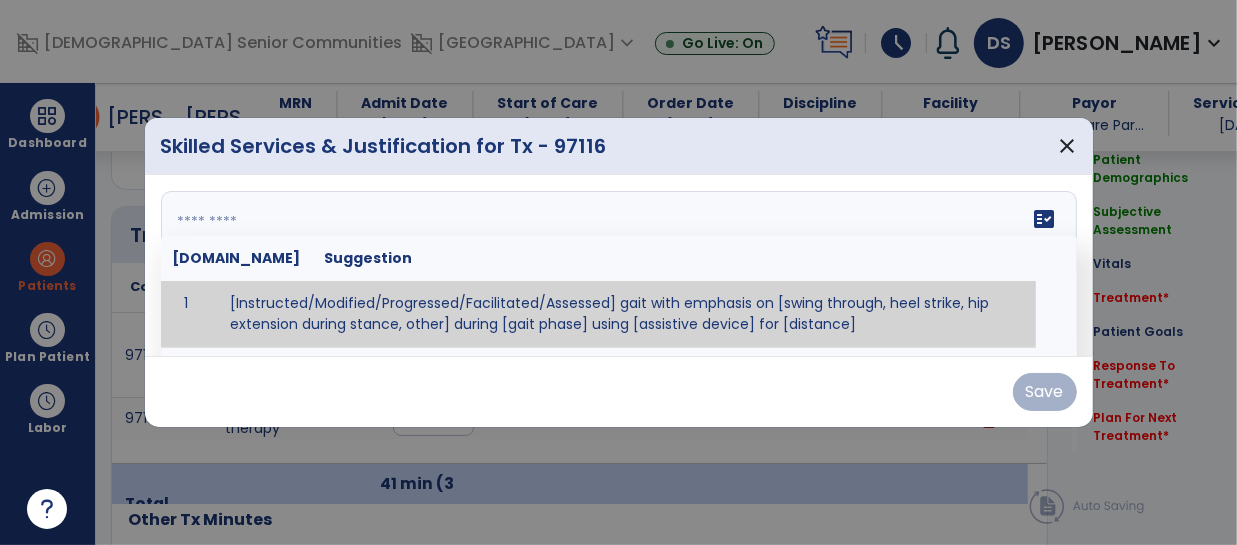click on "fact_check  [DOMAIN_NAME] Suggestion 1 [Instructed/Modified/Progressed/Facilitated/Assessed] gait with emphasis on [swing through, heel strike, hip extension during stance, other] during [gait phase] using [assistive device] for [distance] 2 [Instructed/Modified/Progressed/Facilitated/Assessed] use of [assistive device] and [NWB, PWB, step-to gait pattern, step through gait pattern] 3 [Instructed/Modified/Progressed/Facilitated/Assessed] patient's ability to [ascend/descend # of steps, perform directional changes, walk on even/uneven surfaces, pick-up objects off floor, velocity changes, other] using [assistive device]. 4 [Instructed/Modified/Progressed/Facilitated/Assessed] pre-gait activities including [identify exercise] in order to prepare for gait training. 5" at bounding box center (619, 266) 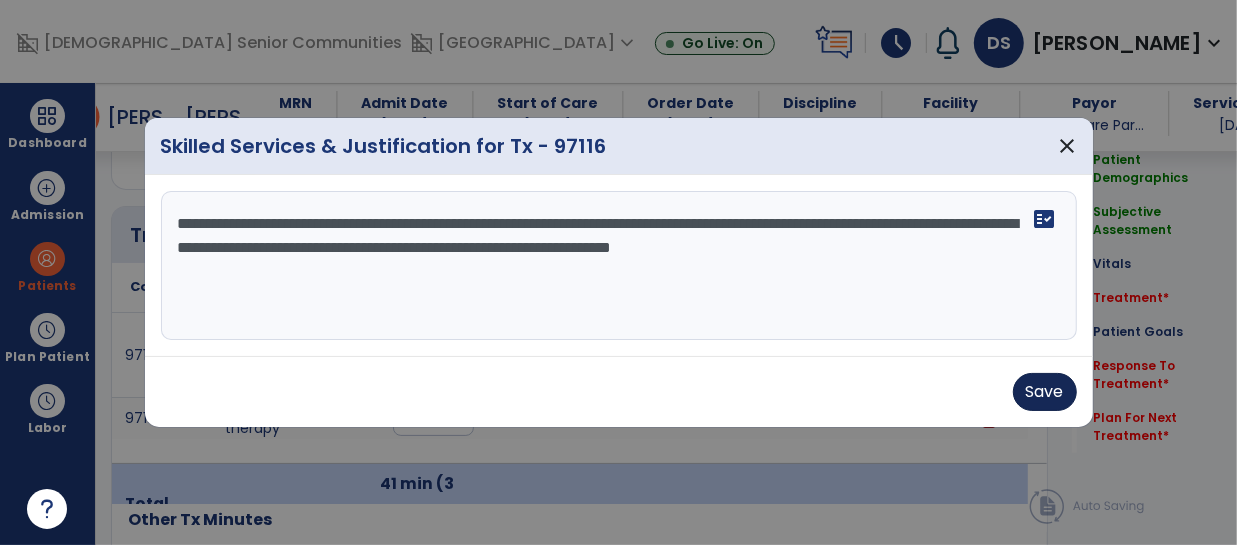 type on "**********" 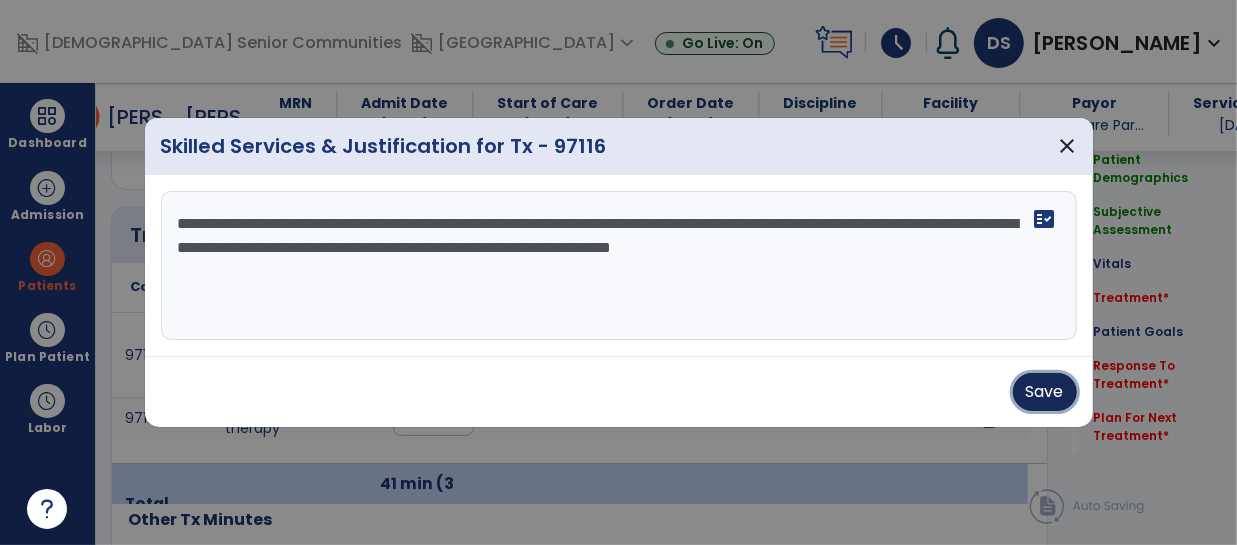 click on "Save" at bounding box center [1045, 392] 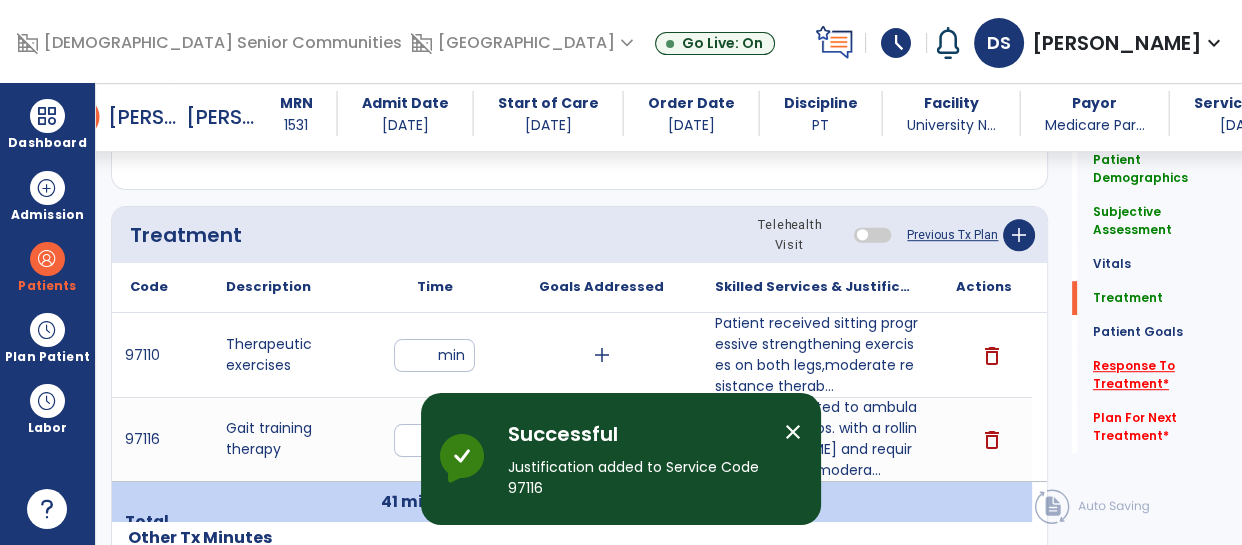 click on "Response To Treatment   *" 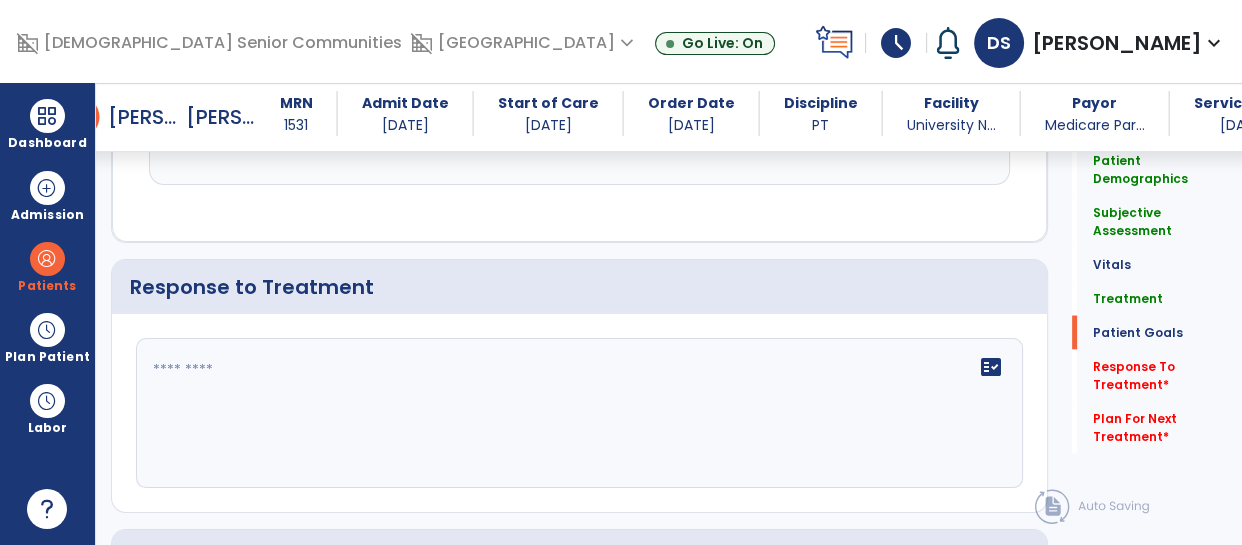 scroll, scrollTop: 3536, scrollLeft: 0, axis: vertical 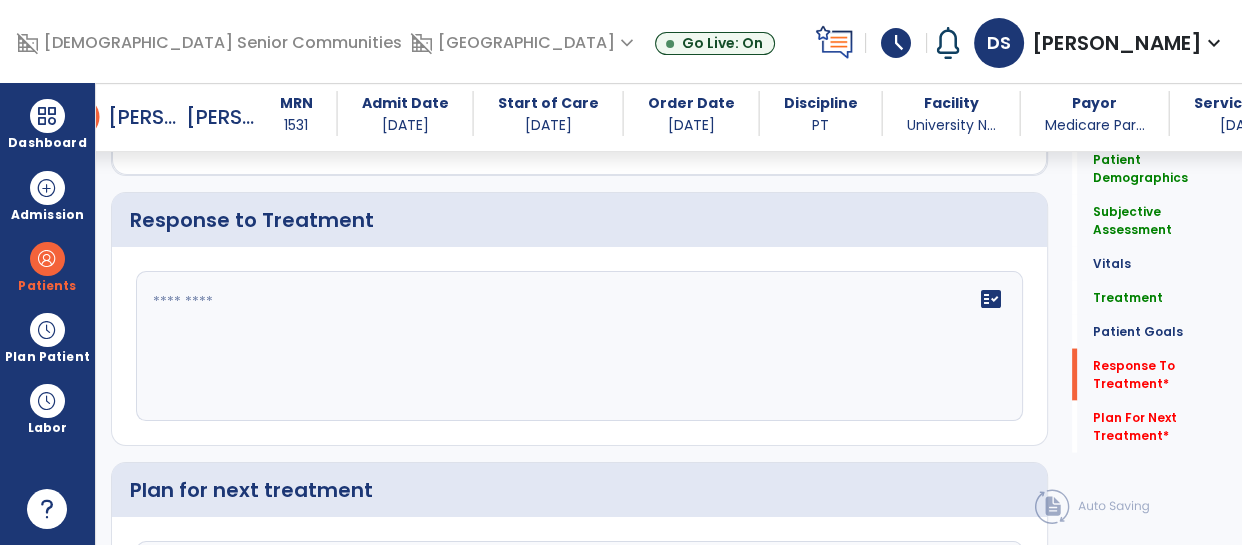 click 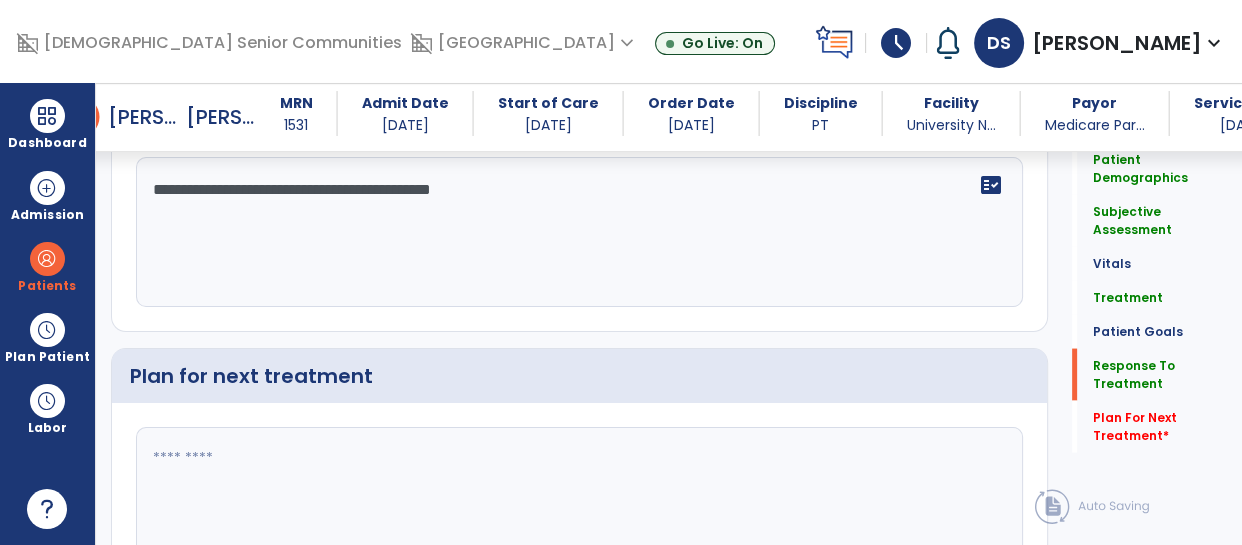 scroll, scrollTop: 3668, scrollLeft: 0, axis: vertical 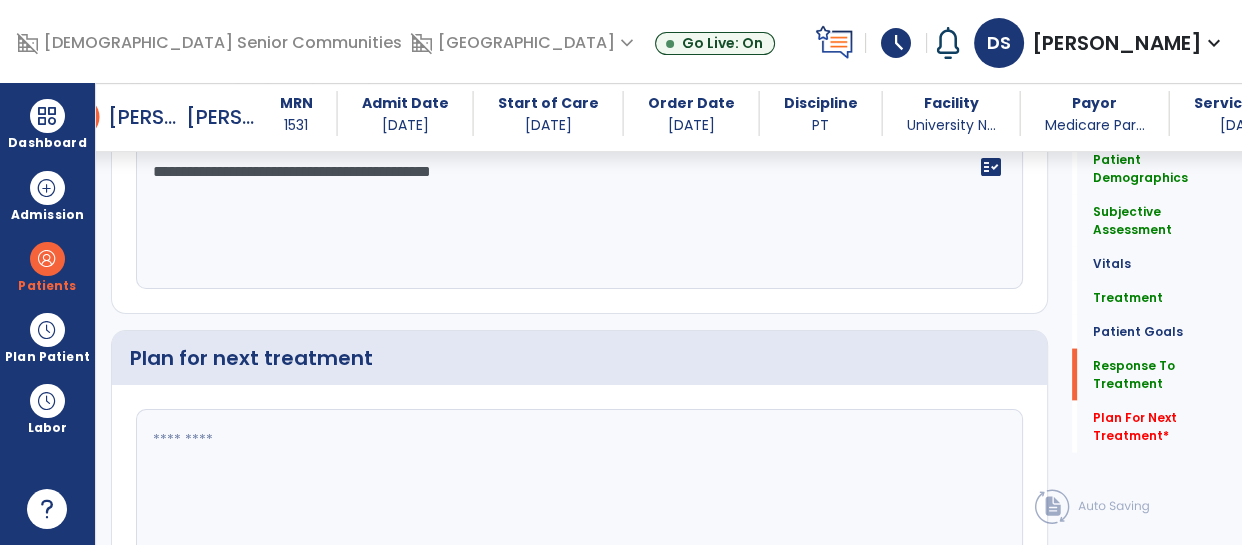 type on "**********" 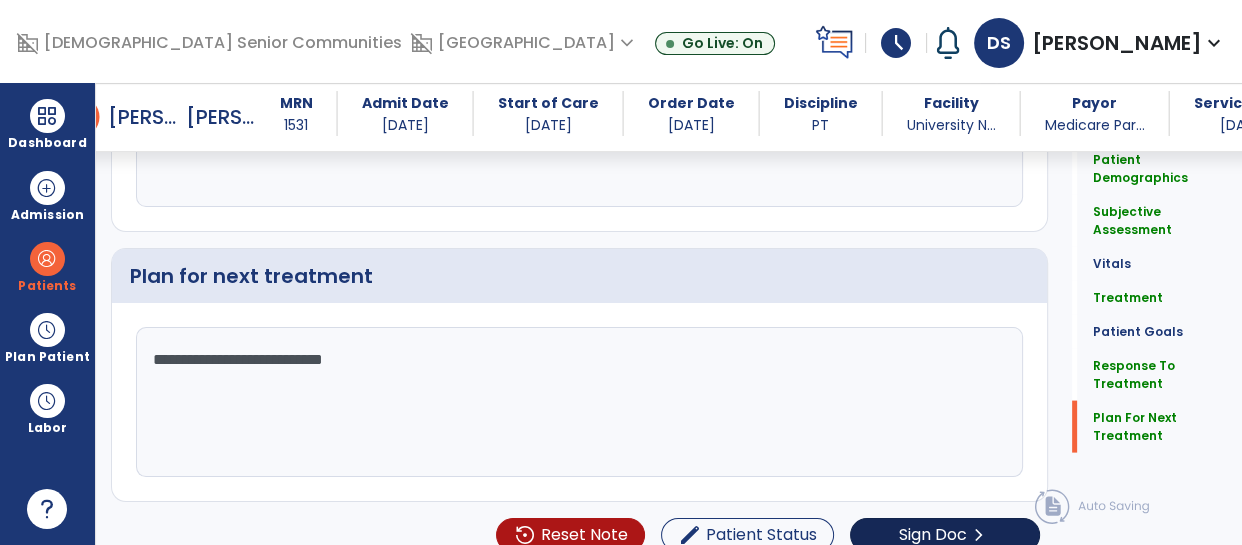 type on "**********" 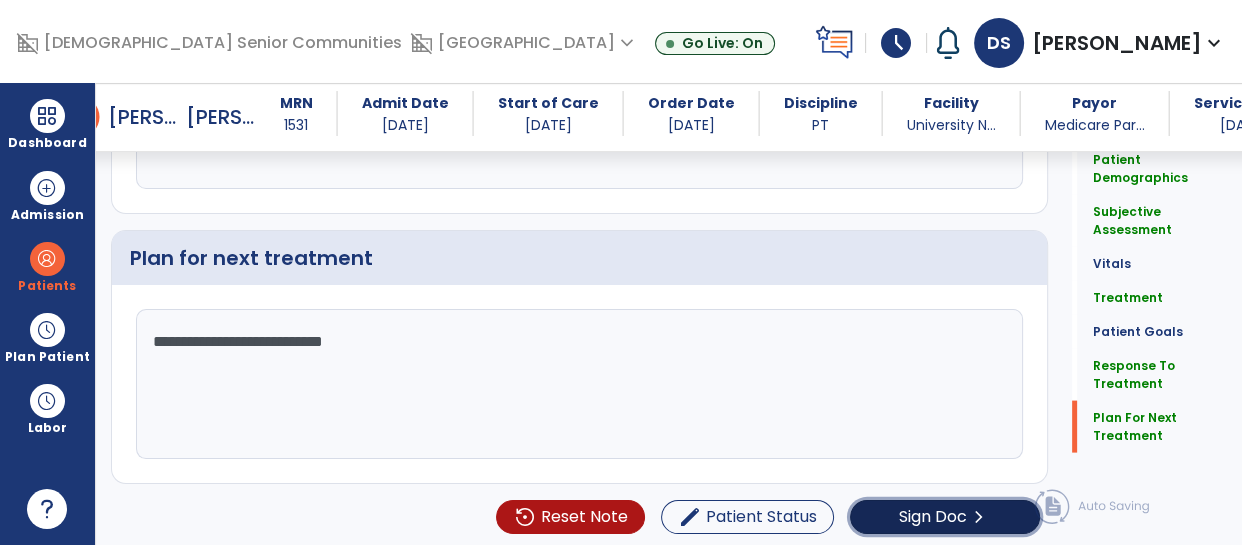 click on "Sign Doc" 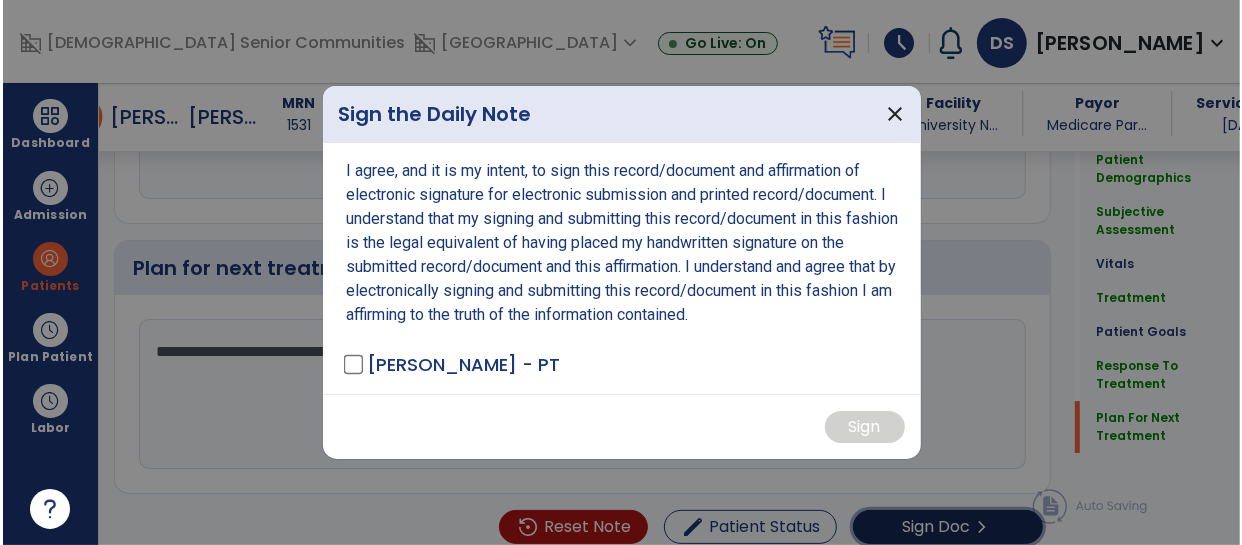 scroll, scrollTop: 3768, scrollLeft: 0, axis: vertical 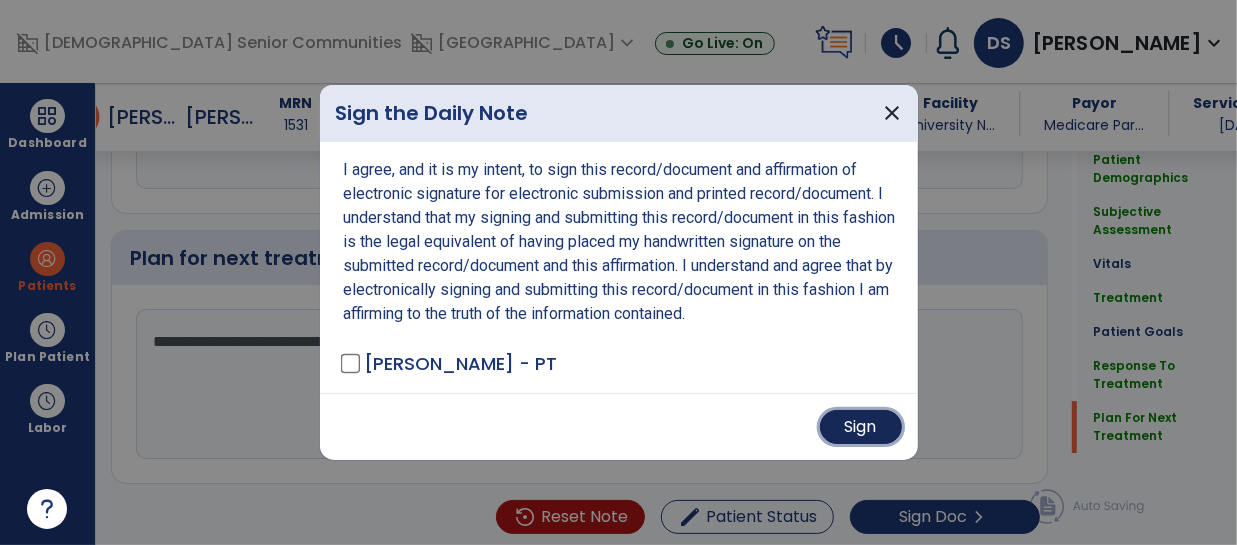 click on "Sign" at bounding box center [861, 427] 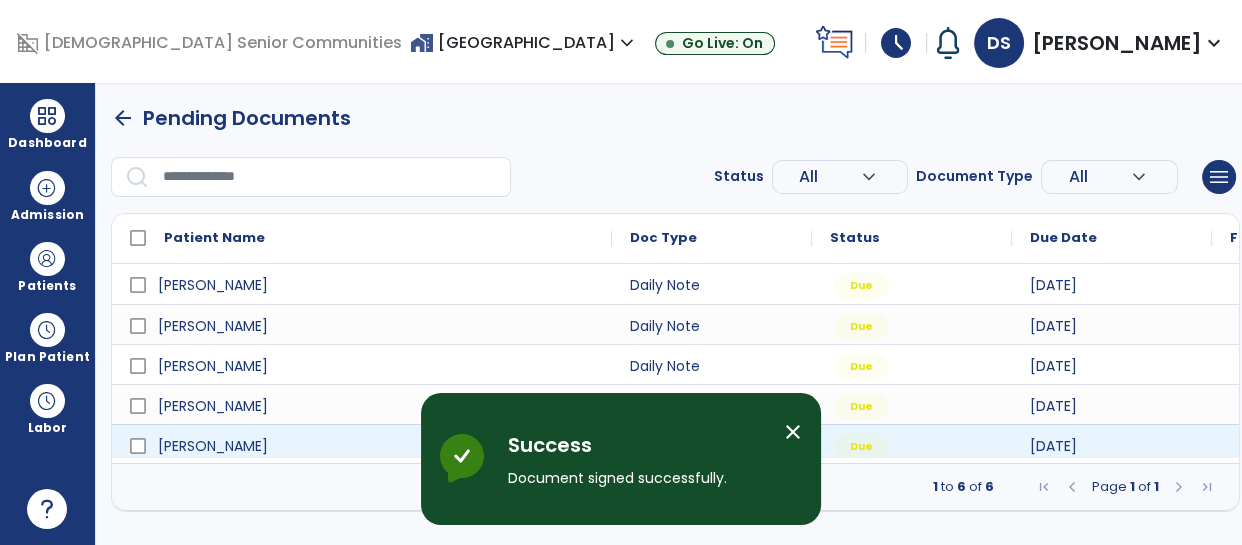 scroll, scrollTop: 0, scrollLeft: 0, axis: both 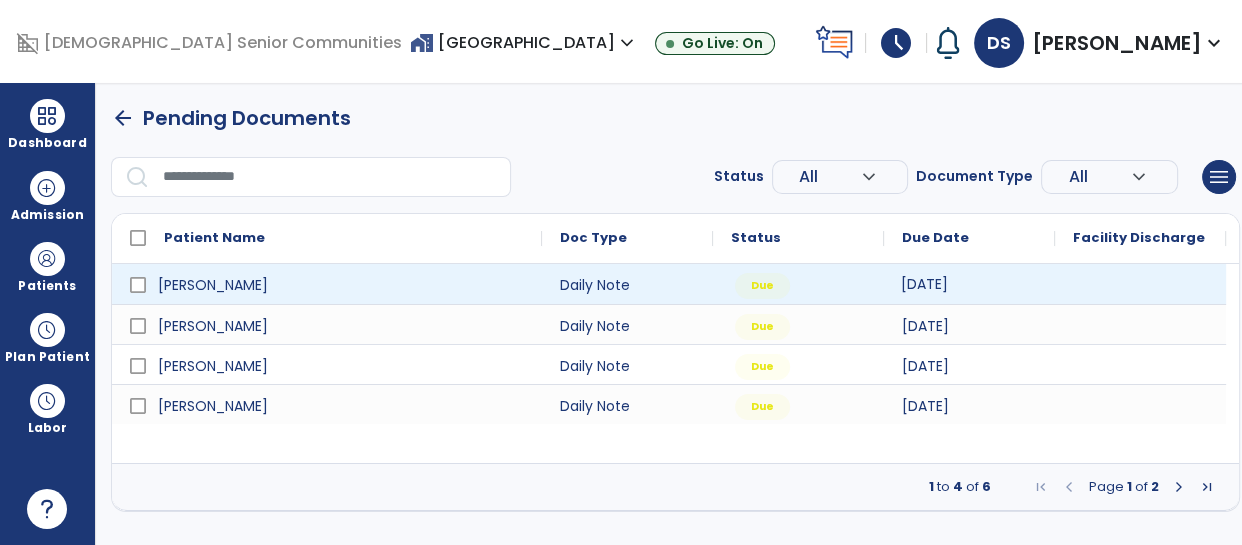 click on "[DATE]" at bounding box center (924, 284) 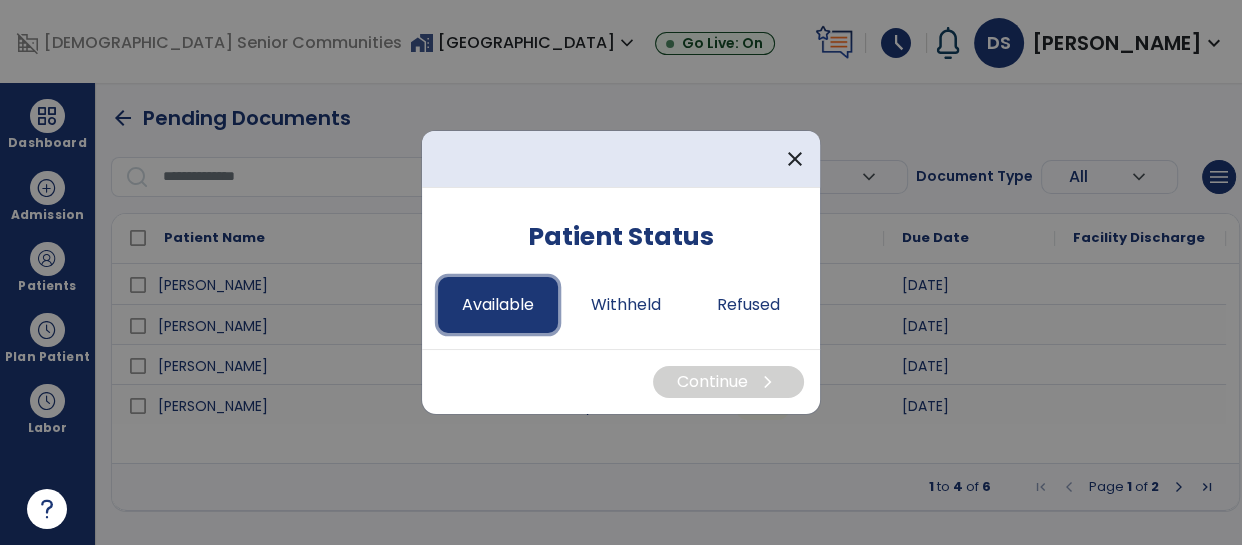 click on "Available" at bounding box center (498, 305) 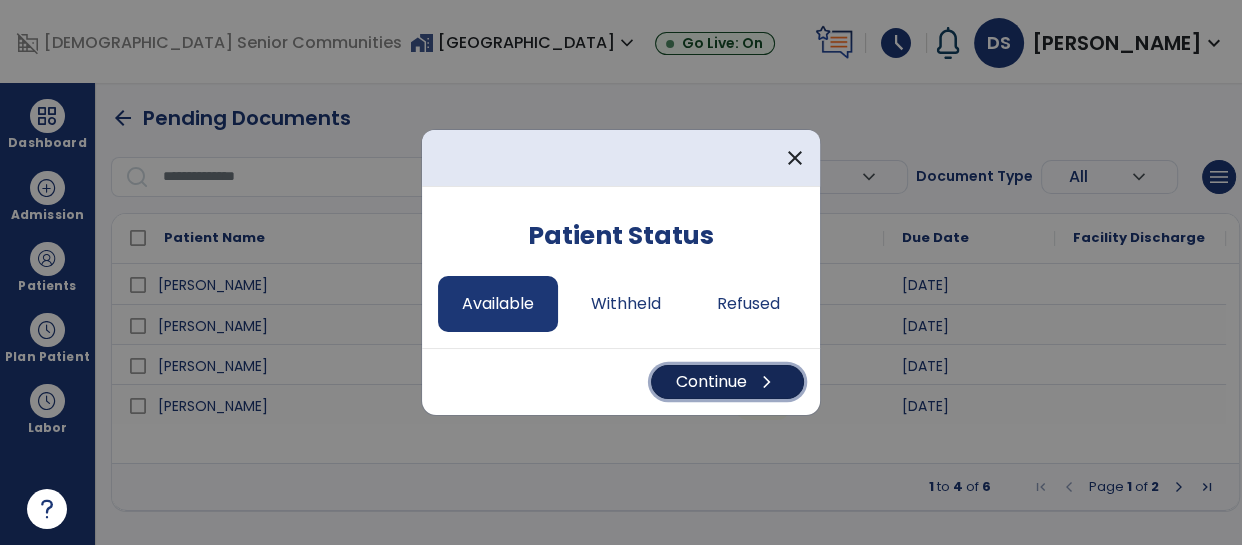 click on "Continue   chevron_right" at bounding box center (727, 382) 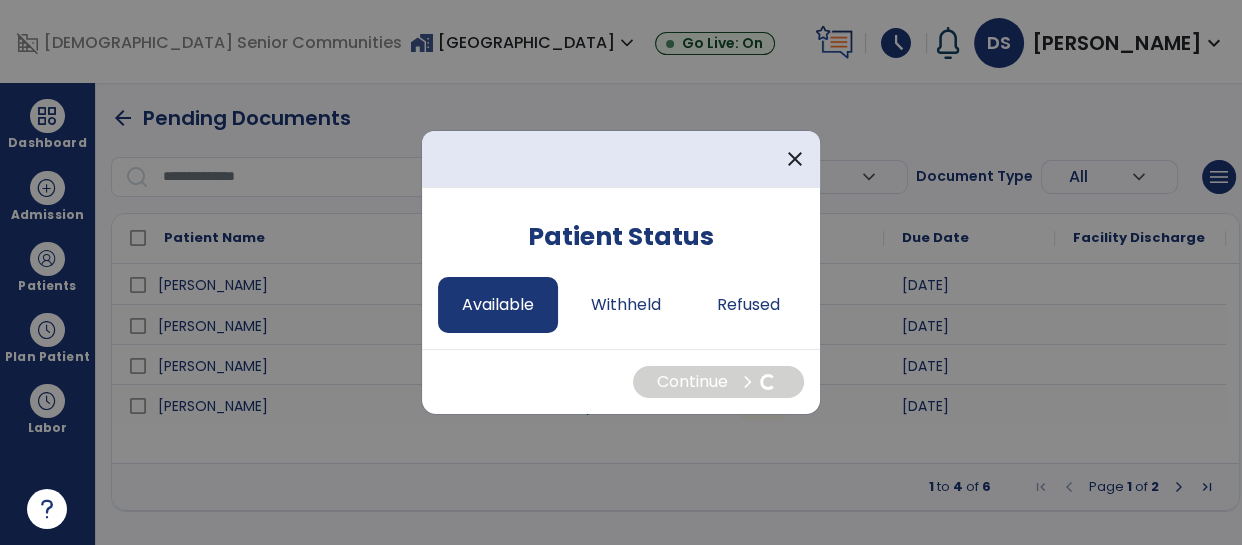 select on "*" 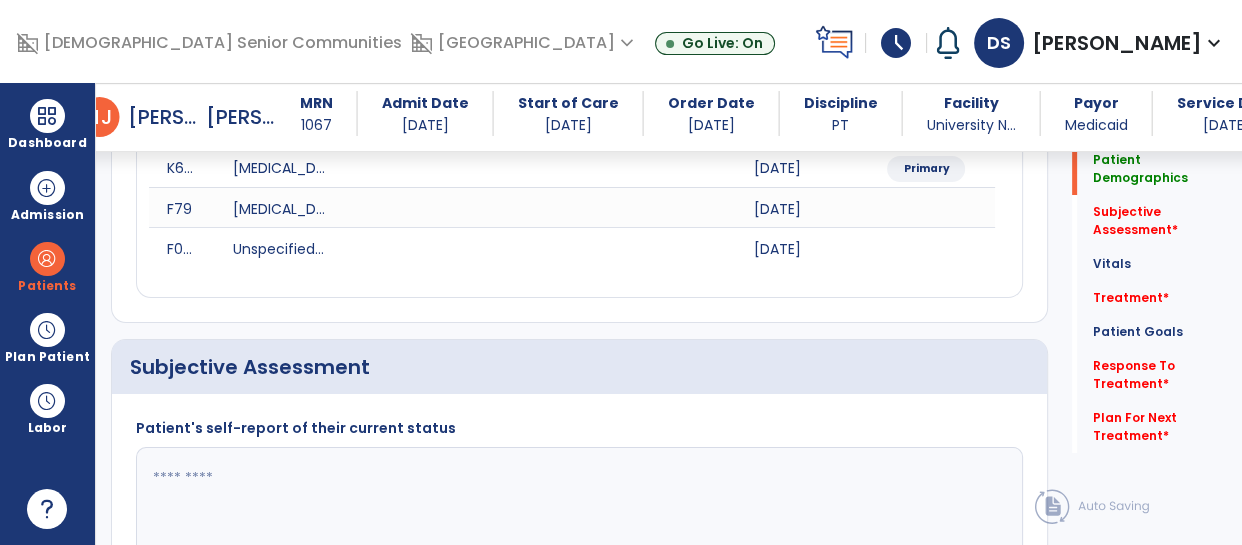 scroll, scrollTop: 303, scrollLeft: 0, axis: vertical 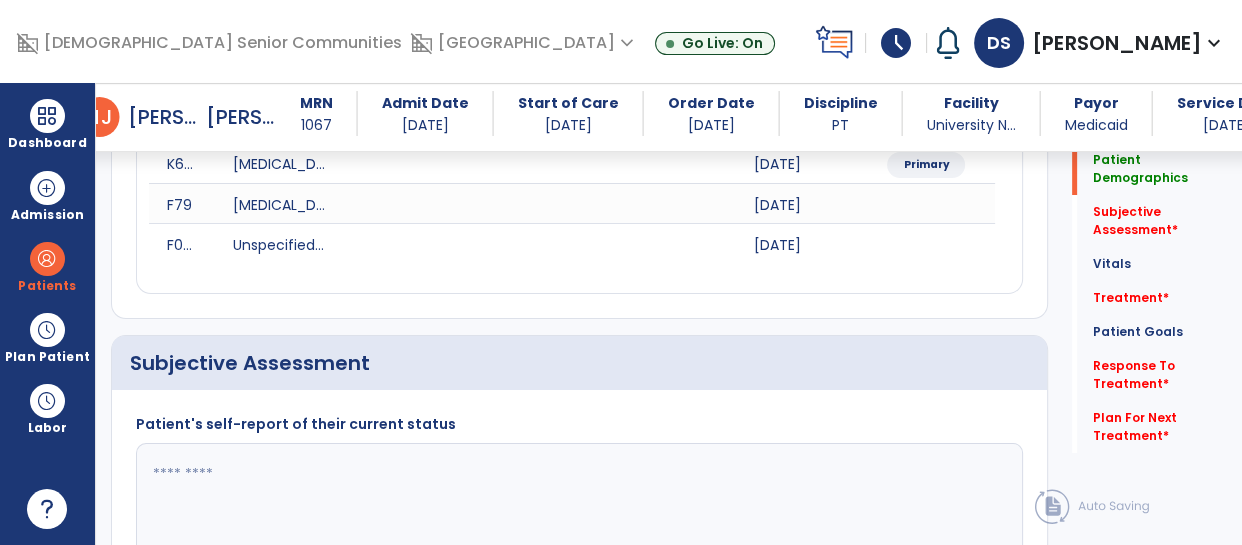 click 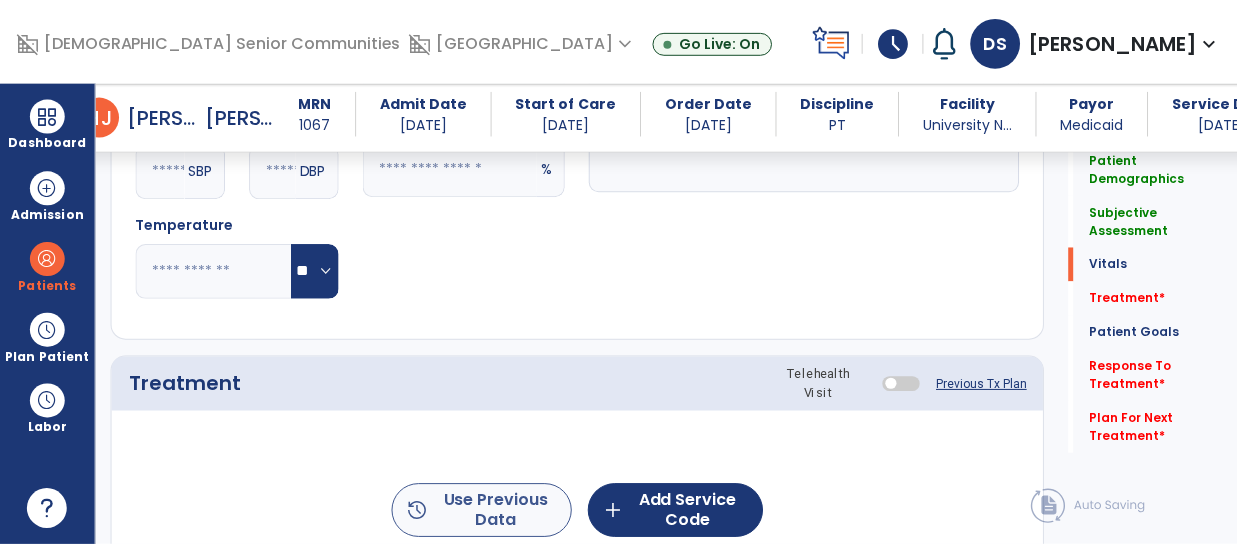 scroll, scrollTop: 1050, scrollLeft: 0, axis: vertical 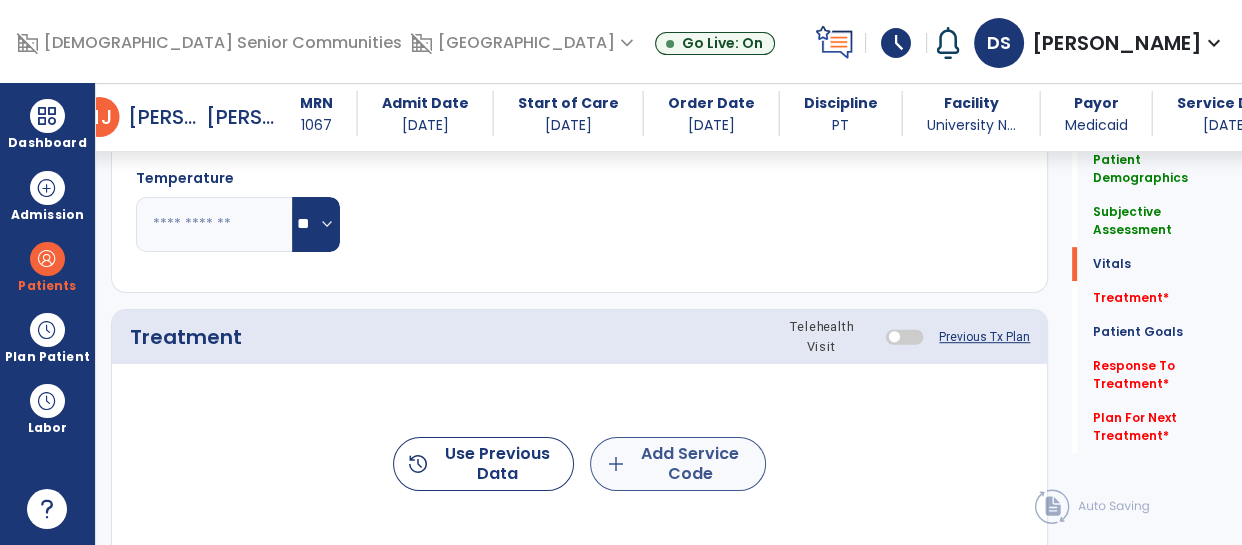 type on "**********" 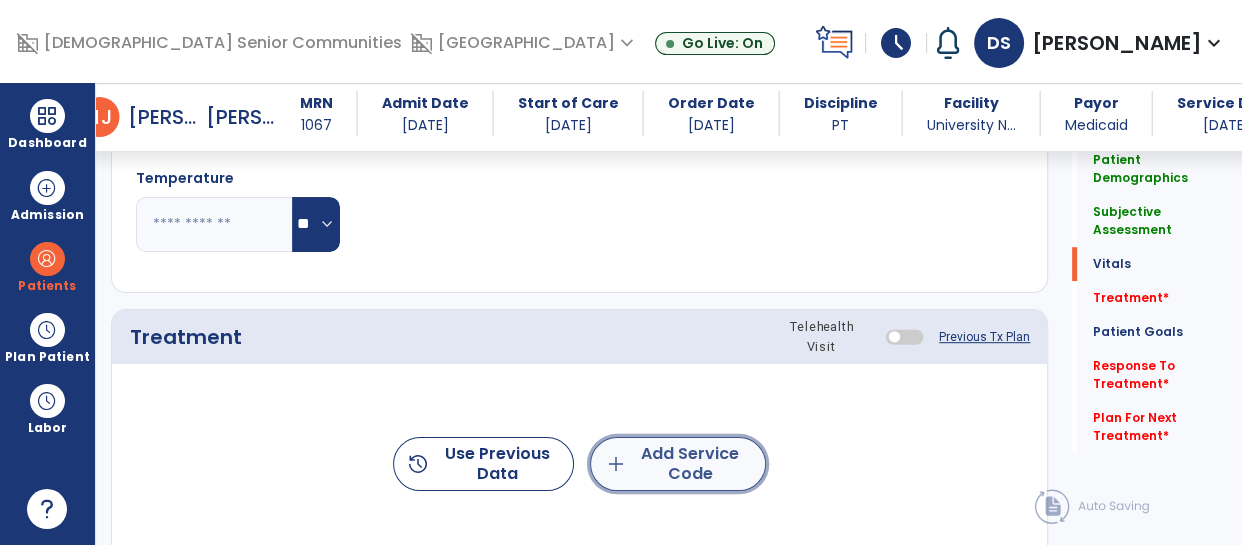 click on "add  Add Service Code" 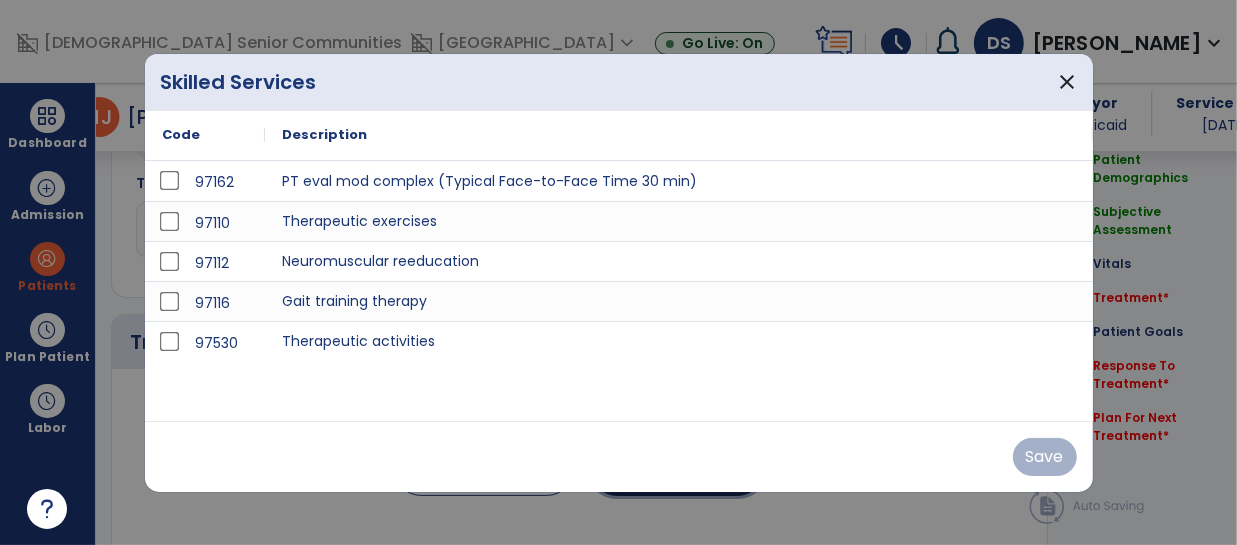 scroll, scrollTop: 1050, scrollLeft: 0, axis: vertical 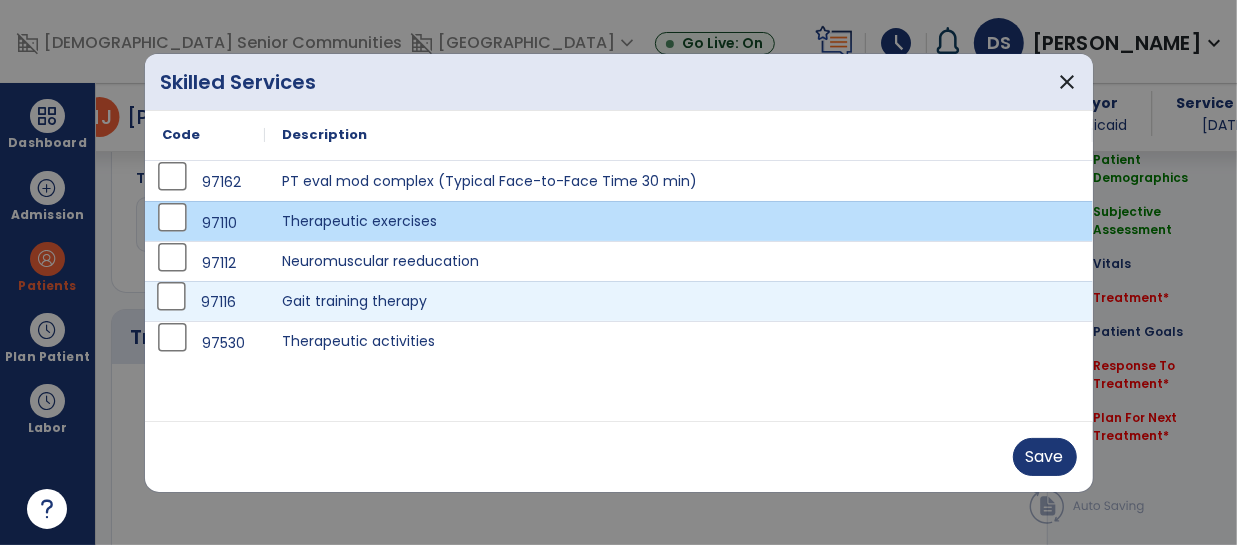 click on "97116" at bounding box center (205, 302) 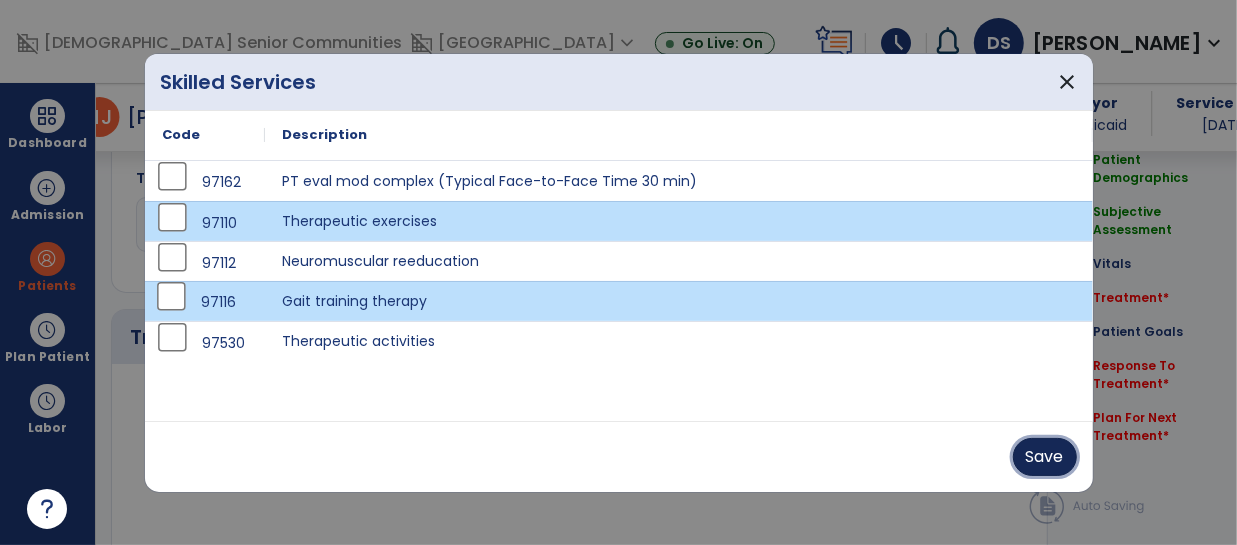 click on "Save" at bounding box center (1045, 457) 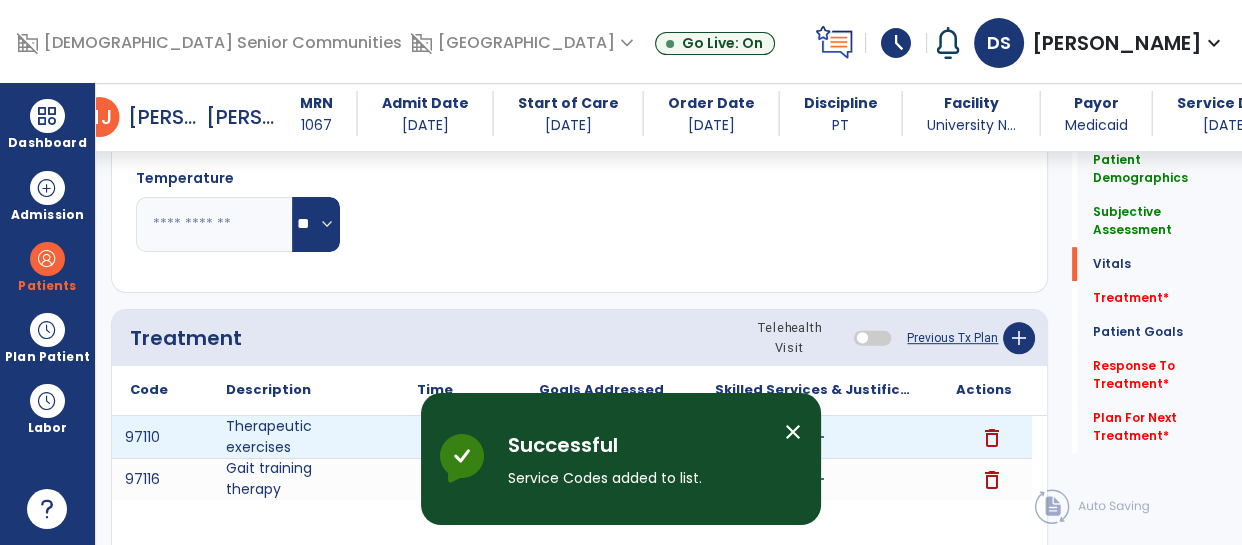 click on "add" at bounding box center [434, 437] 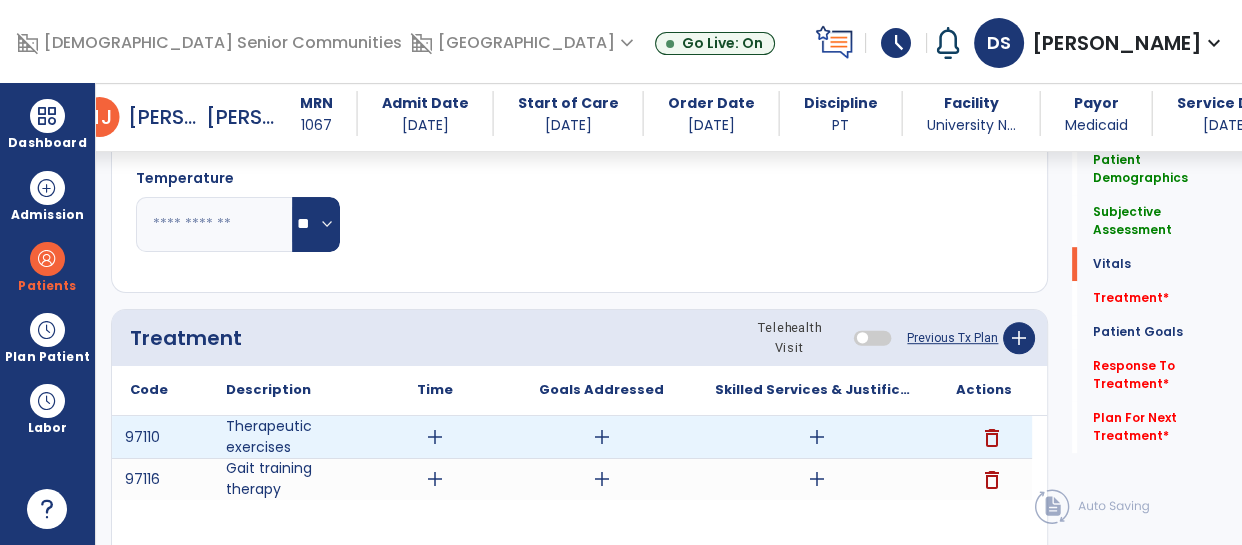 click on "add" at bounding box center [435, 437] 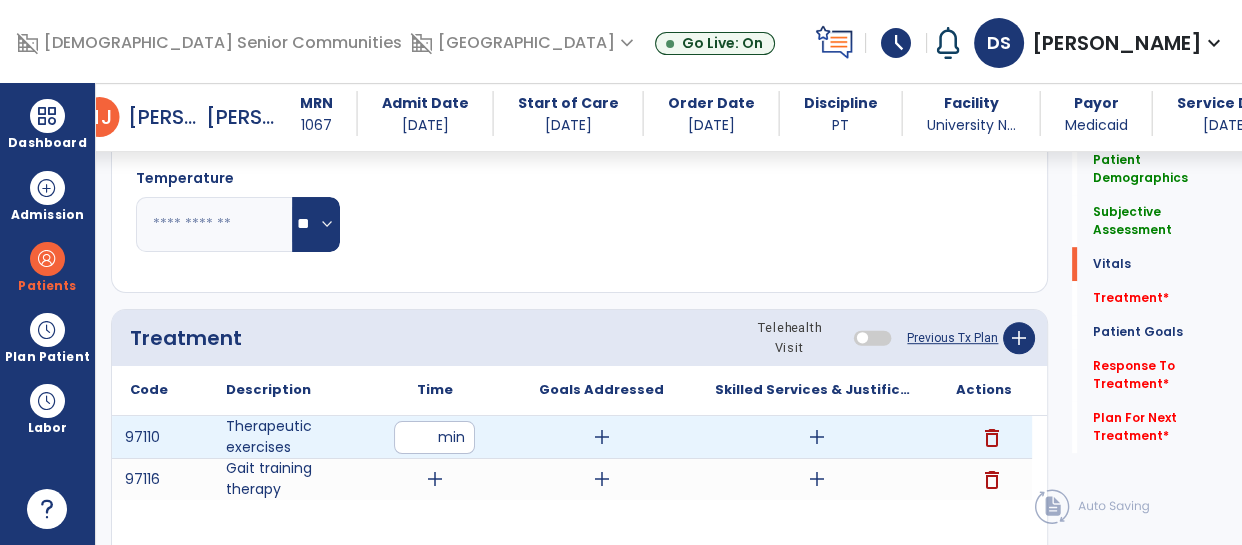 type on "**" 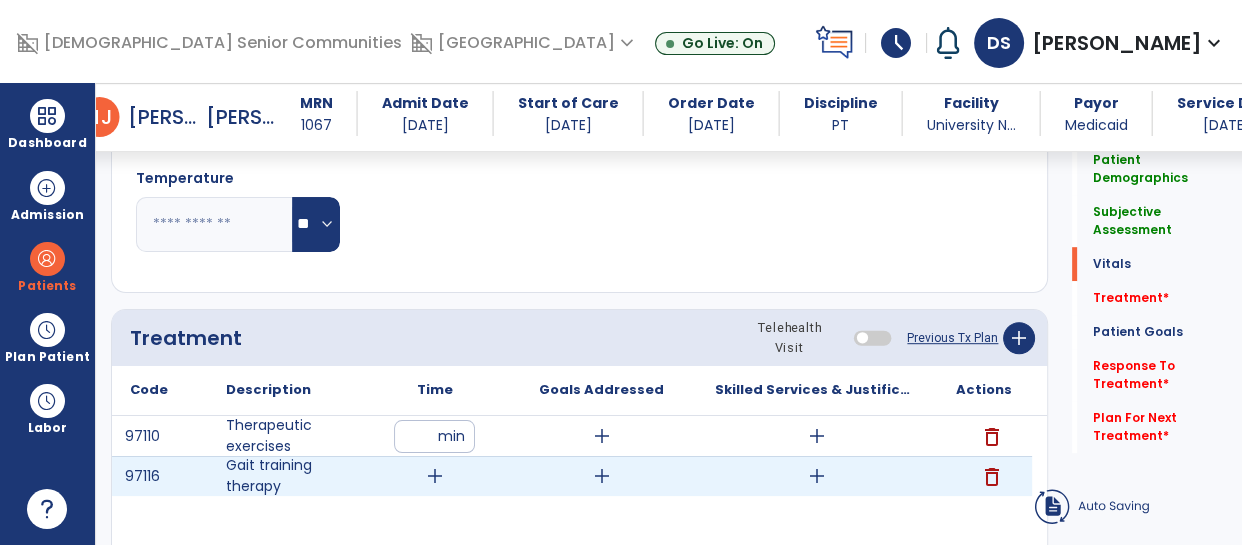 click on "add" at bounding box center [434, 476] 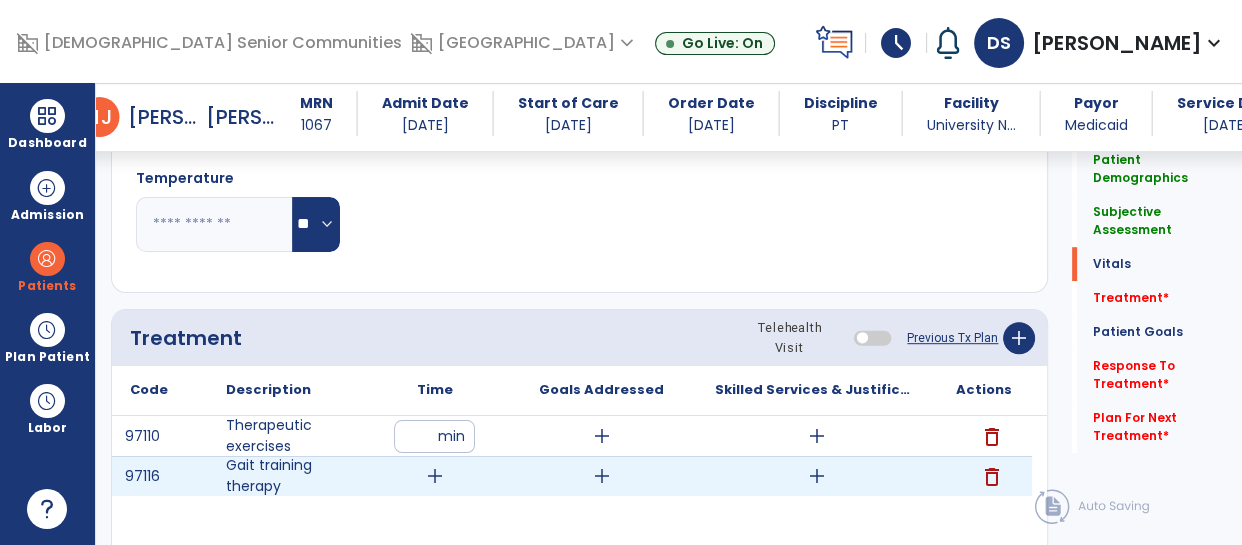 click on "add" at bounding box center [435, 476] 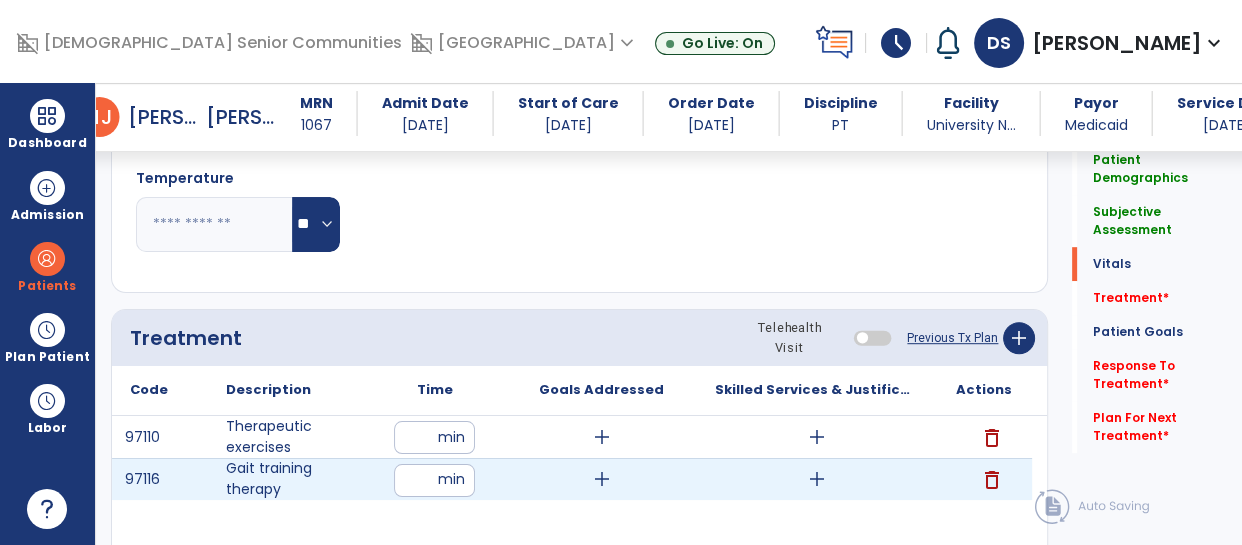 type on "**" 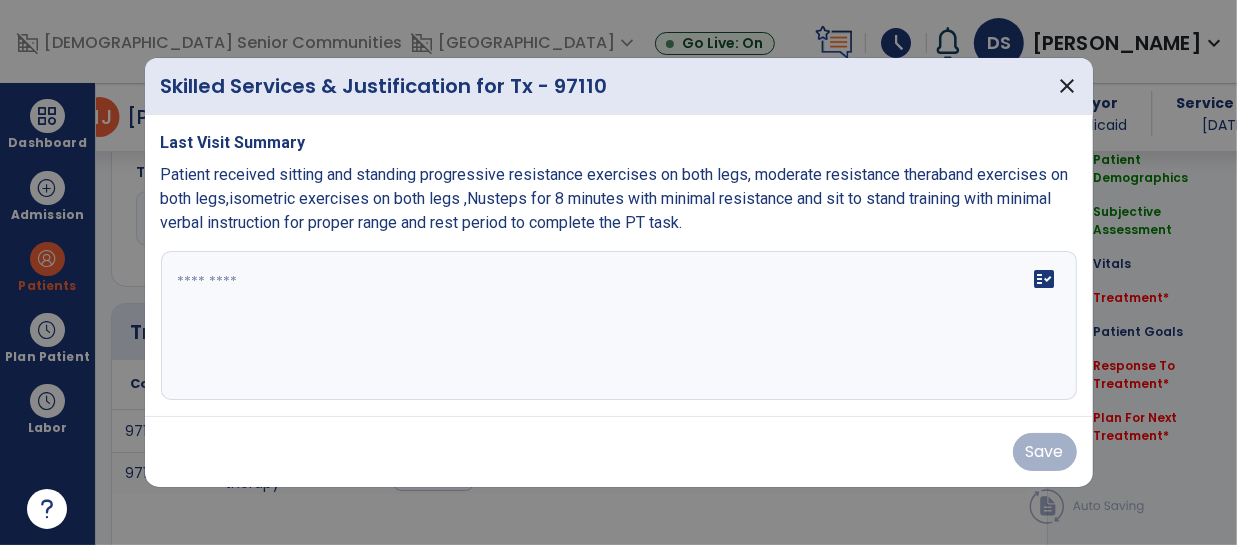scroll, scrollTop: 1050, scrollLeft: 0, axis: vertical 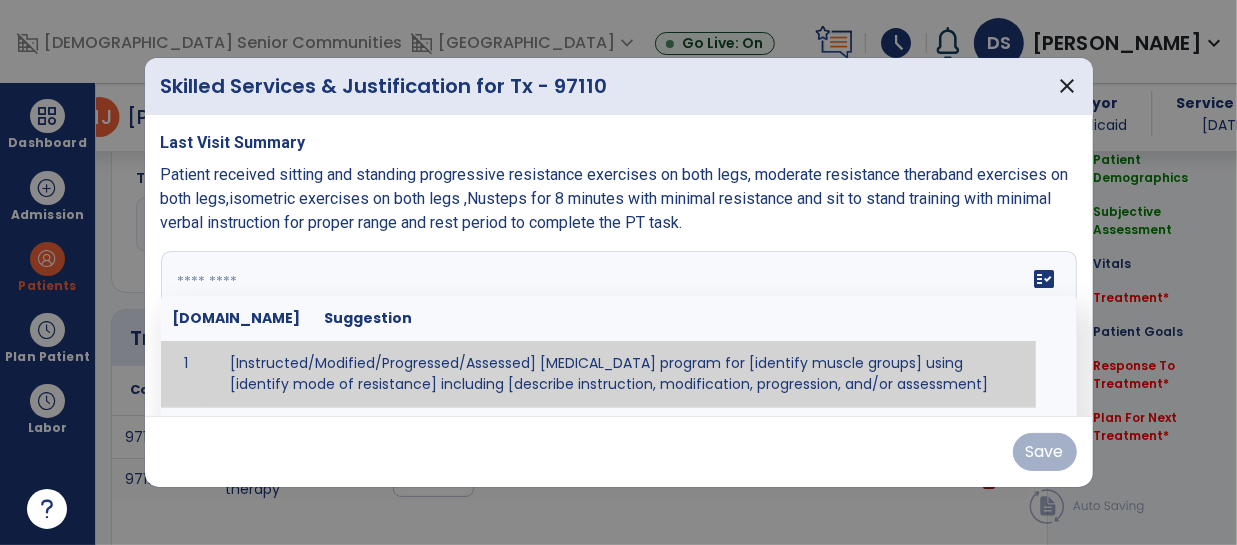 click on "fact_check  [DOMAIN_NAME] Suggestion 1 [Instructed/Modified/Progressed/Assessed] [MEDICAL_DATA] program for [identify muscle groups] using [identify mode of resistance] including [describe instruction, modification, progression, and/or assessment] 2 [Instructed/Modified/Progressed/Assessed] aerobic exercise program using [identify equipment/mode] including [describe instruction, modification,progression, and/or assessment] 3 [Instructed/Modified/Progressed/Assessed] [PROM/A/AROM/AROM] program for [identify joint movements] using [contract-relax, over-pressure, inhibitory techniques, other] 4 [Assessed/Tested] aerobic capacity with administration of [aerobic capacity test]" at bounding box center (619, 326) 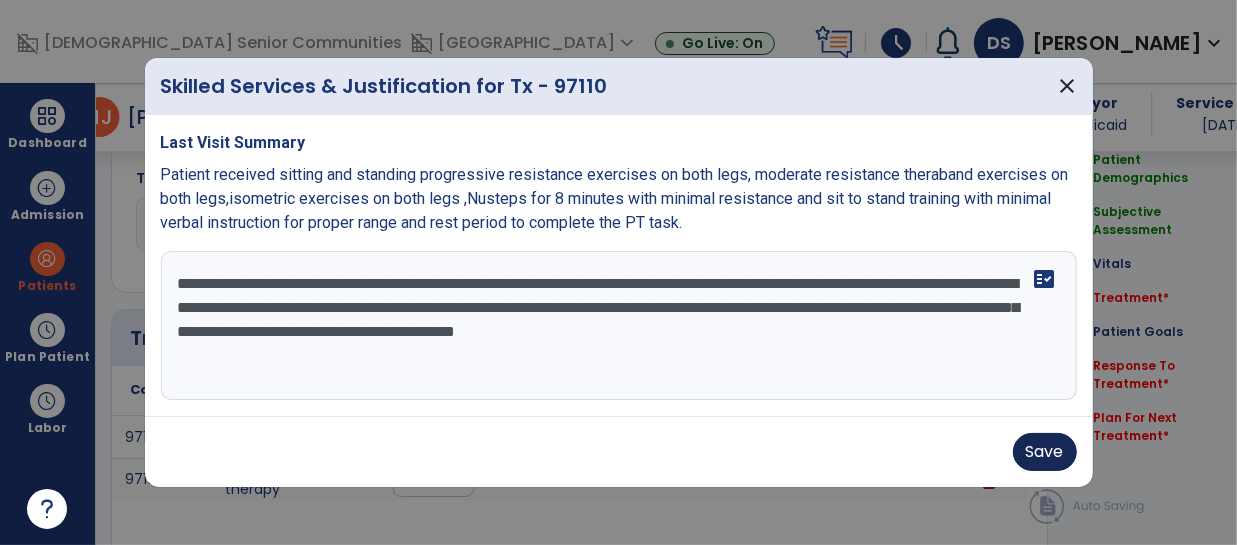 type on "**********" 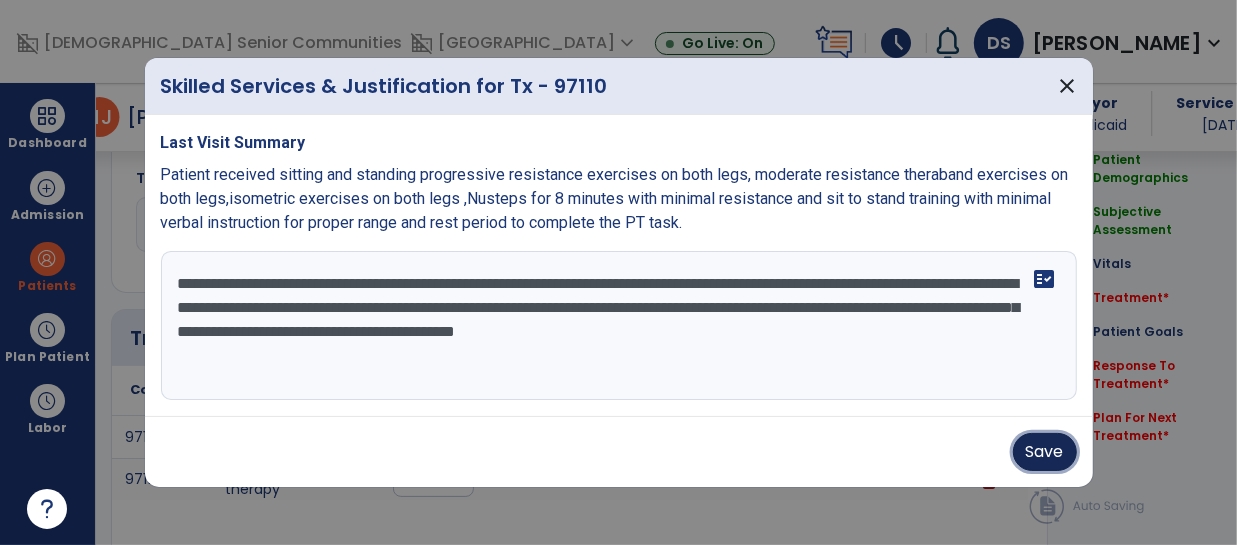 click on "Save" at bounding box center [1045, 452] 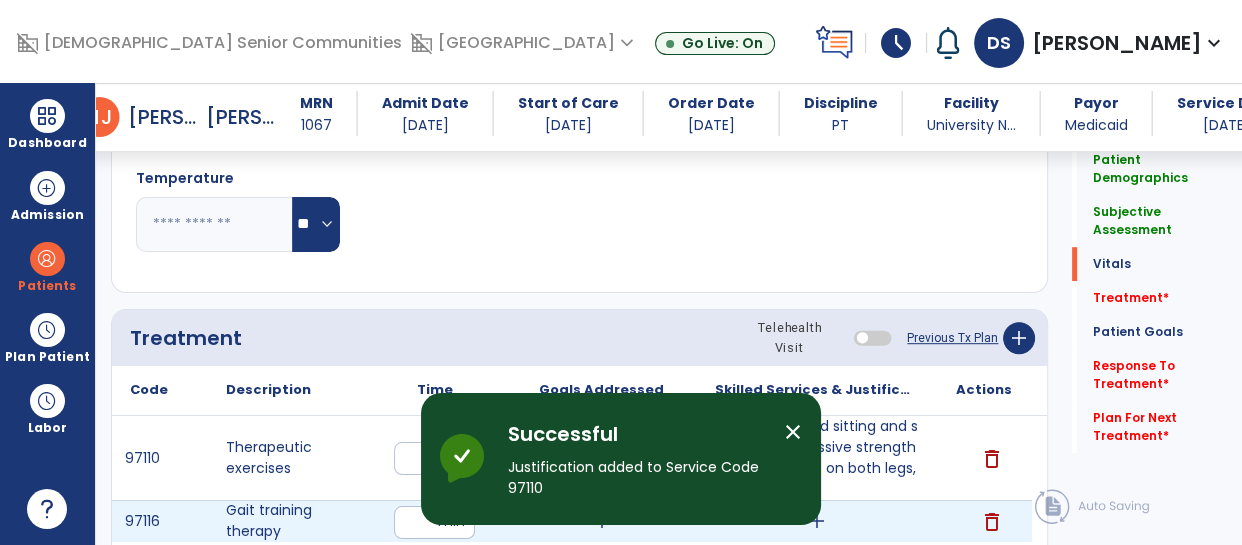 click on "add" at bounding box center (817, 521) 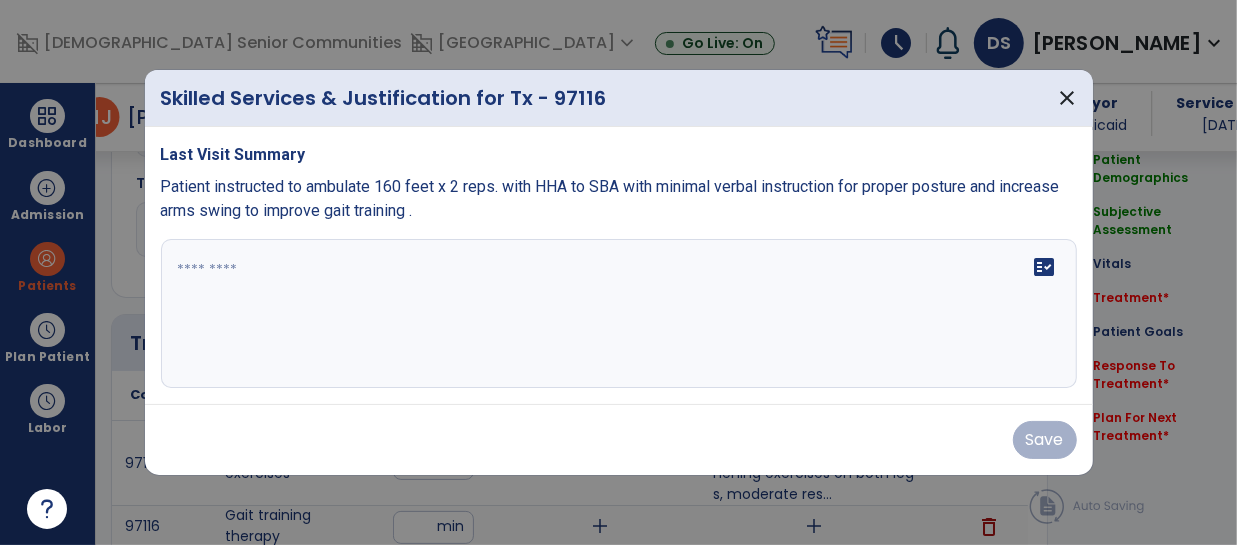 scroll, scrollTop: 1050, scrollLeft: 0, axis: vertical 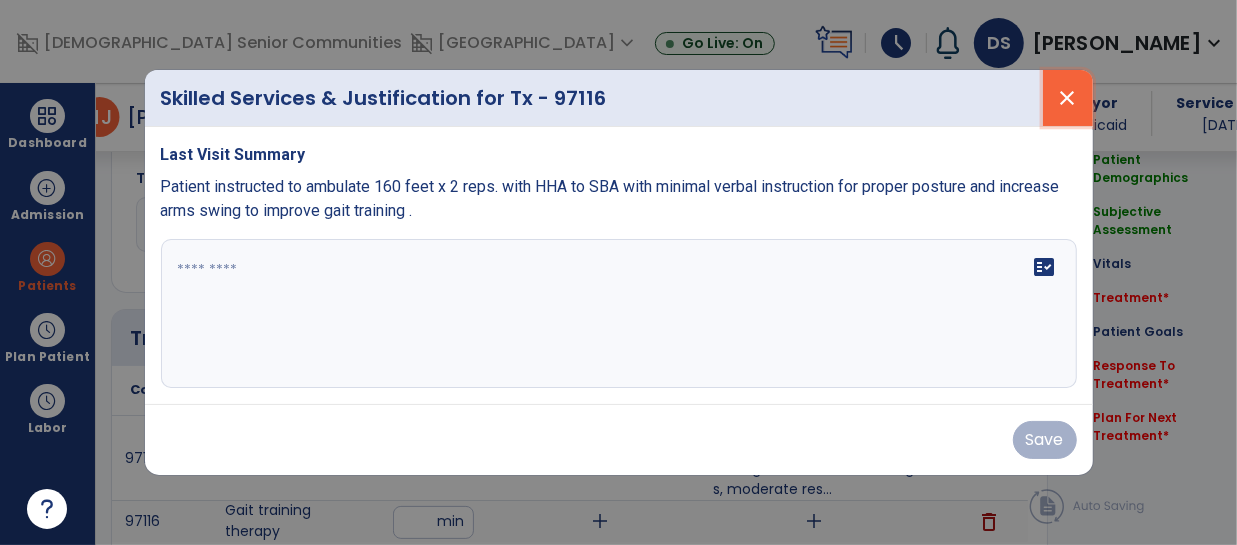 click on "close" at bounding box center [1068, 98] 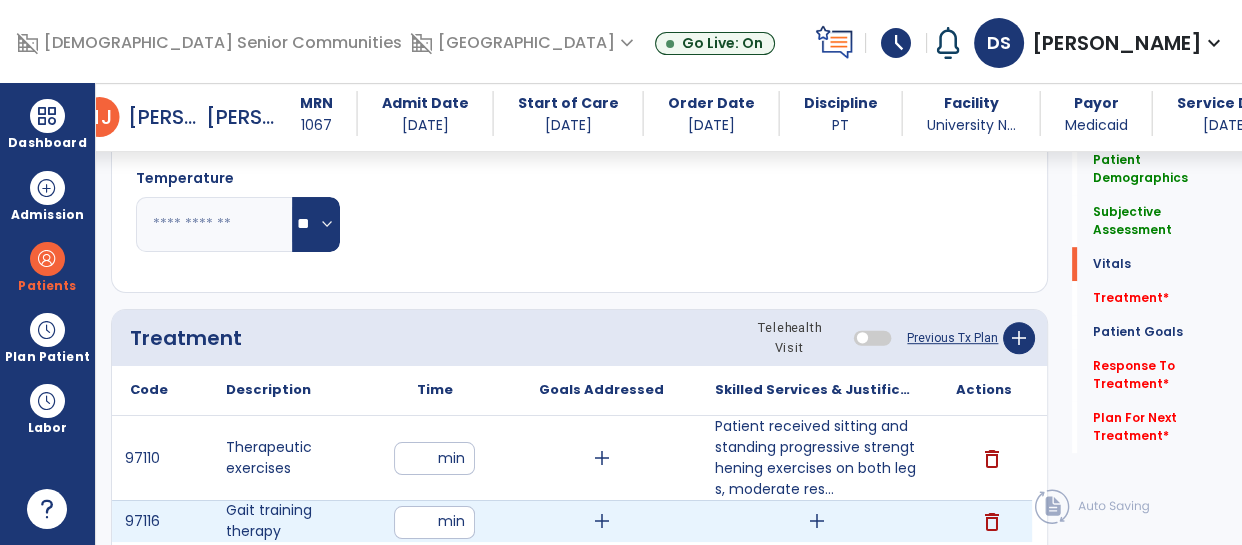 click on "delete" at bounding box center (992, 522) 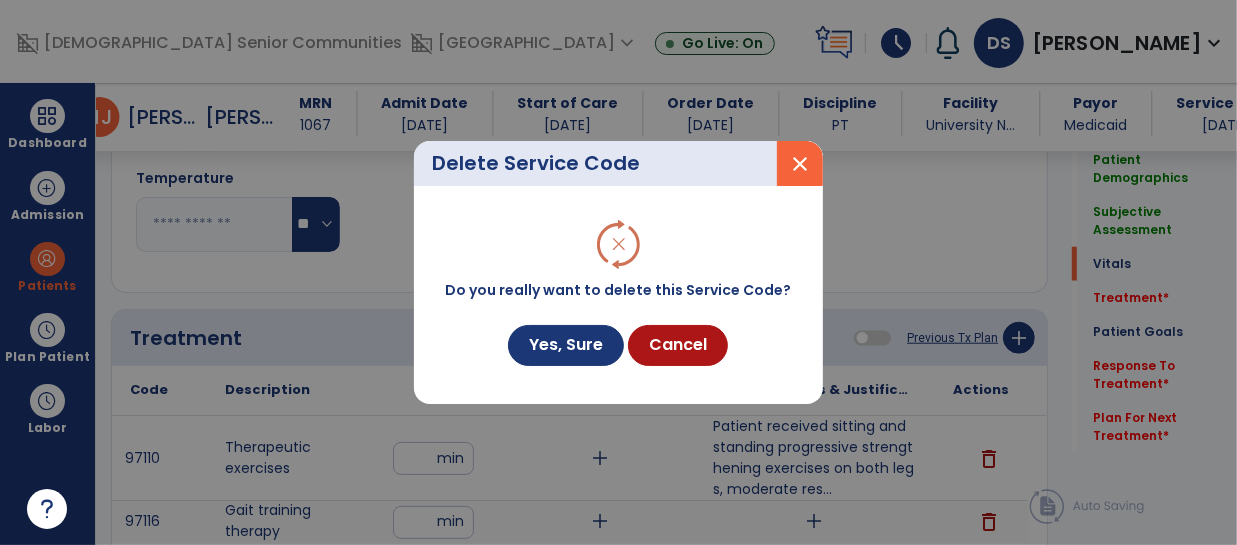 scroll, scrollTop: 1050, scrollLeft: 0, axis: vertical 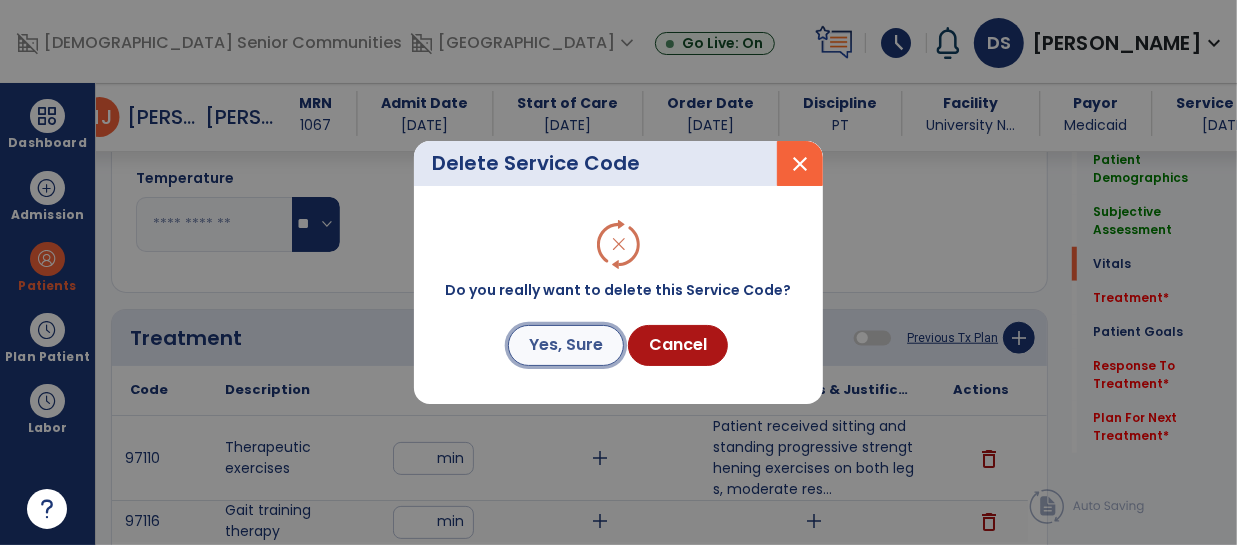 click on "Yes, Sure" at bounding box center [566, 345] 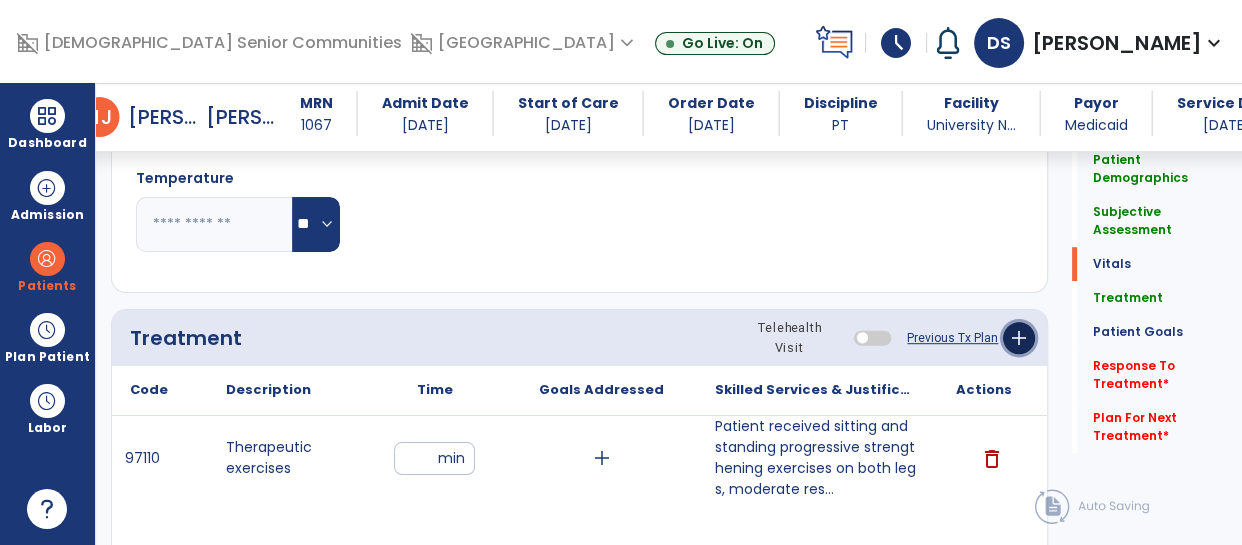 click on "add" 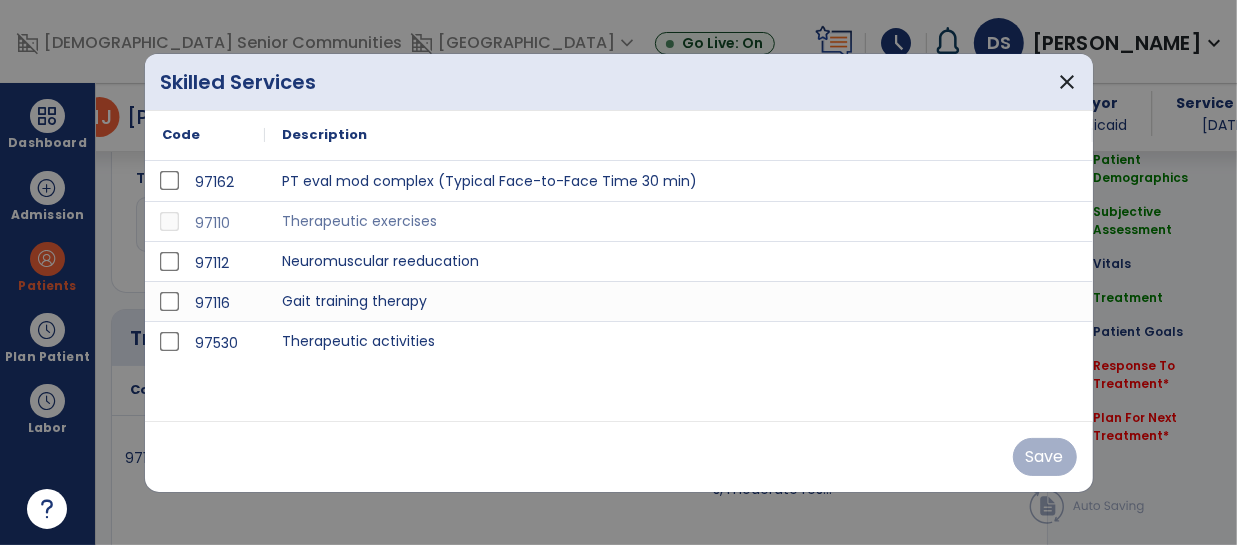scroll, scrollTop: 1050, scrollLeft: 0, axis: vertical 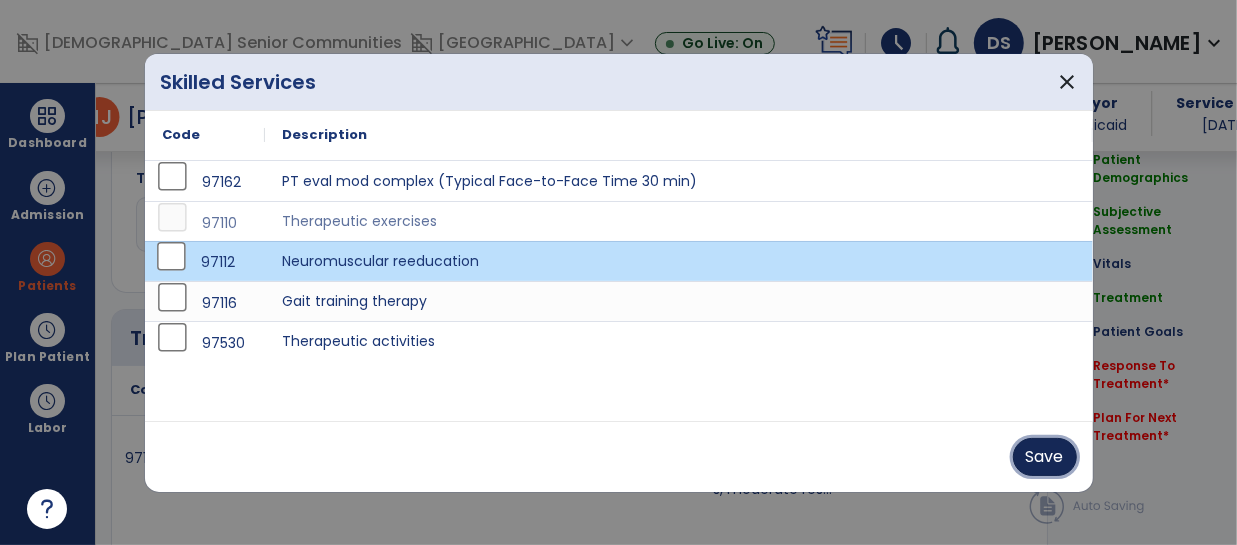 click on "Save" at bounding box center [1045, 457] 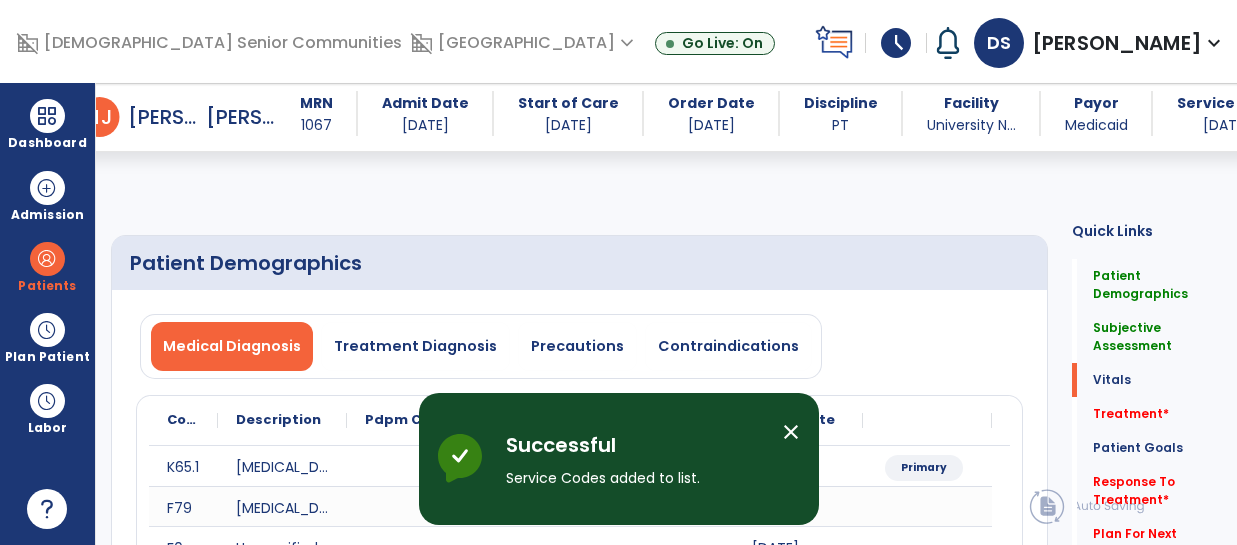 select on "*" 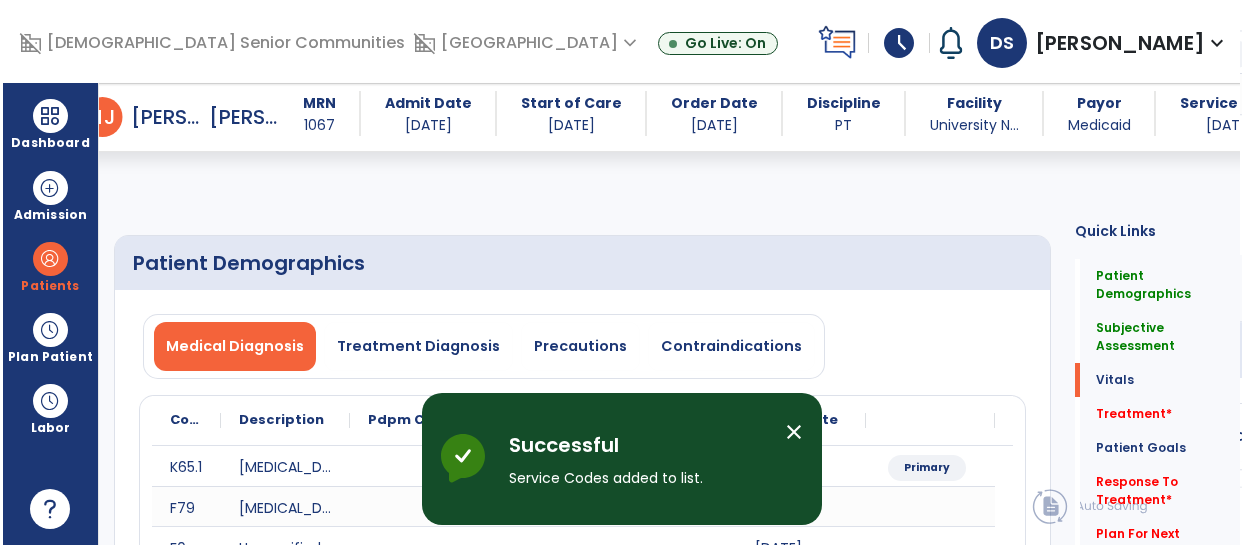 scroll, scrollTop: 0, scrollLeft: 0, axis: both 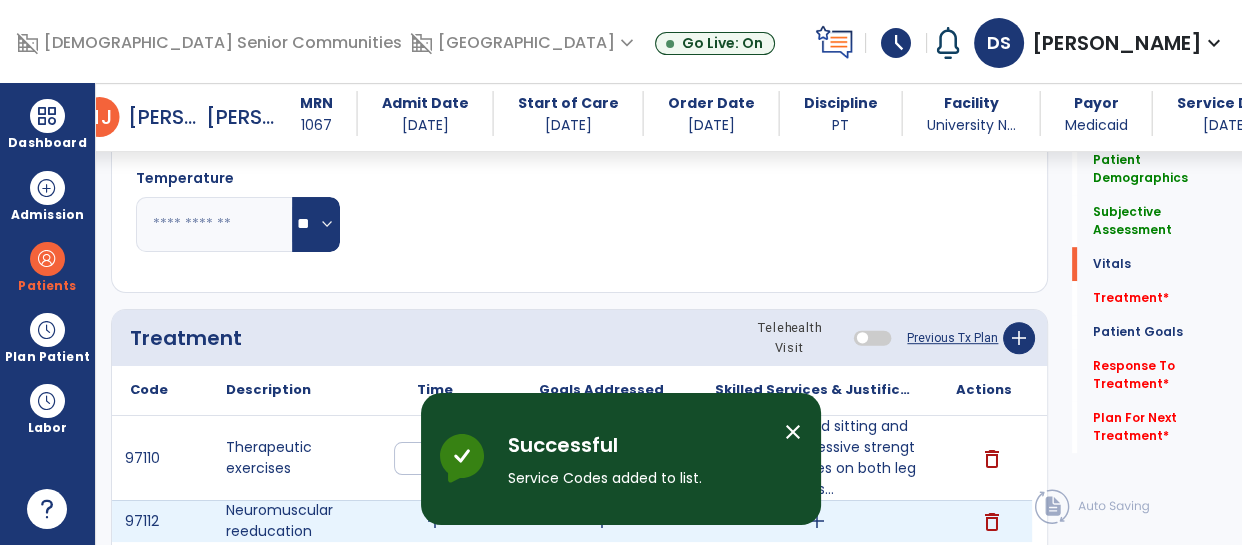 click on "add" at bounding box center (434, 521) 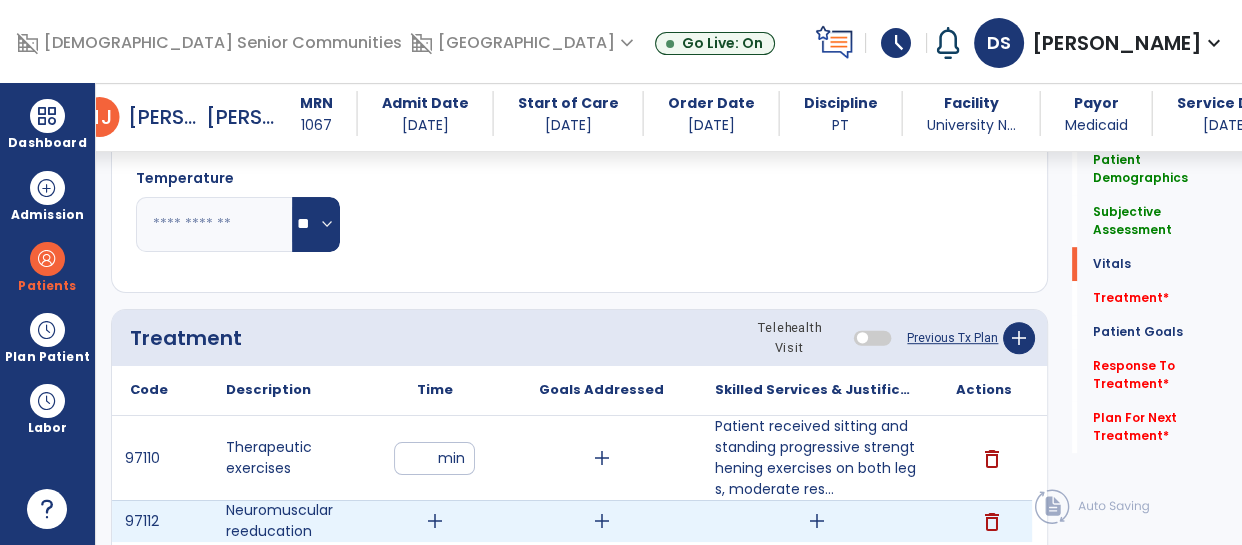 click on "add" at bounding box center [435, 521] 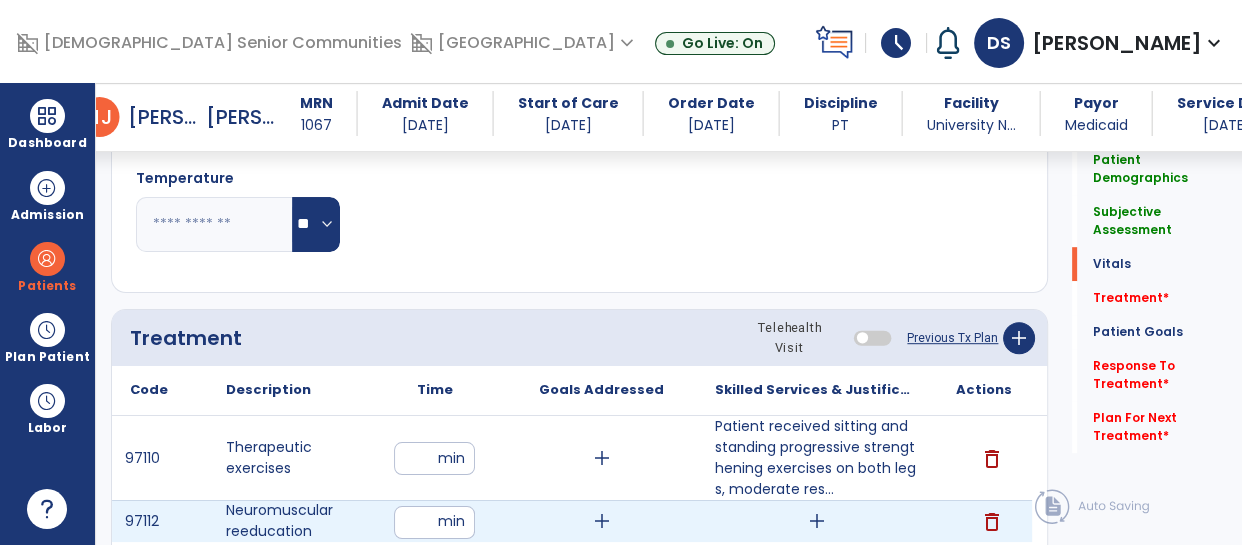 type on "**" 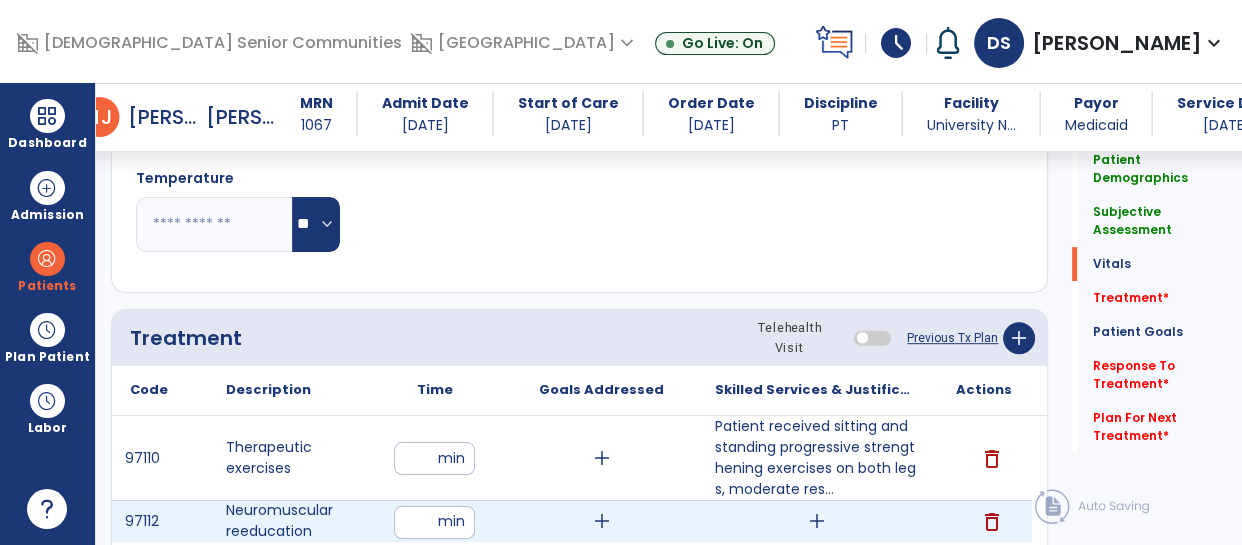 click on "97110  Therapeutic exercises  ** min add  Patient received sitting and standing progressive strengthening exercises on both legs, moderate res...  delete 97112  Neuromuscular reeducation  ** min add add delete" at bounding box center [572, 491] 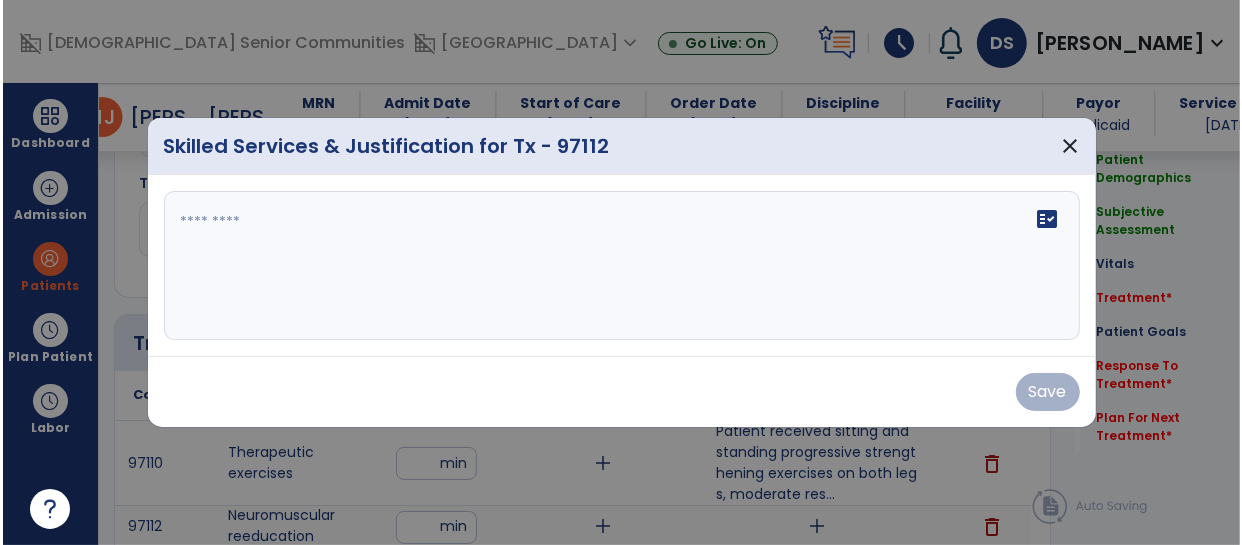 scroll, scrollTop: 1050, scrollLeft: 0, axis: vertical 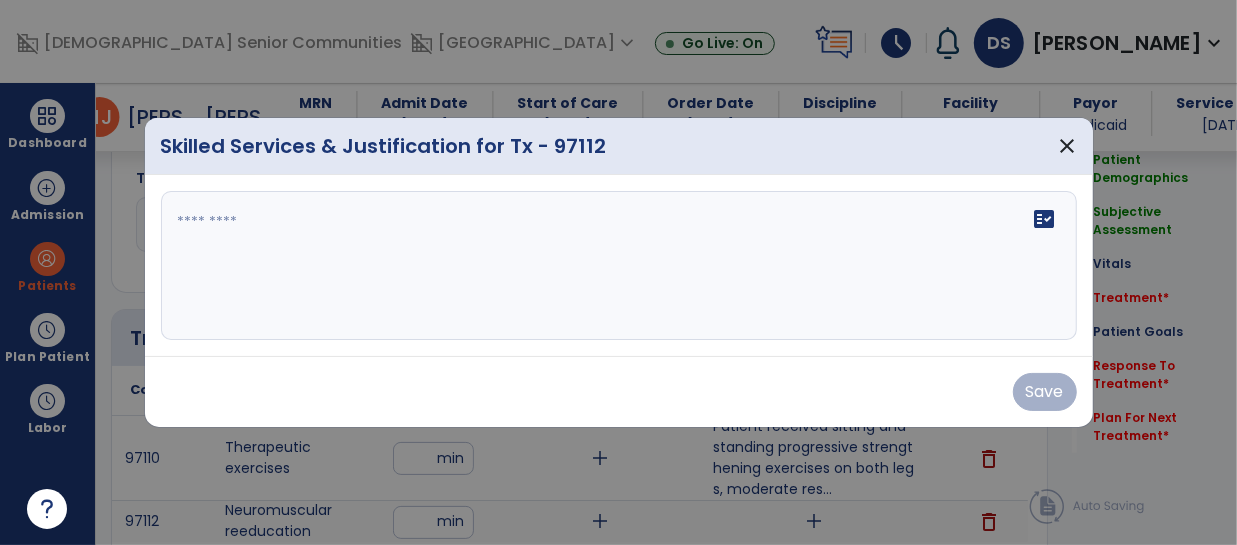 click on "fact_check" at bounding box center [619, 266] 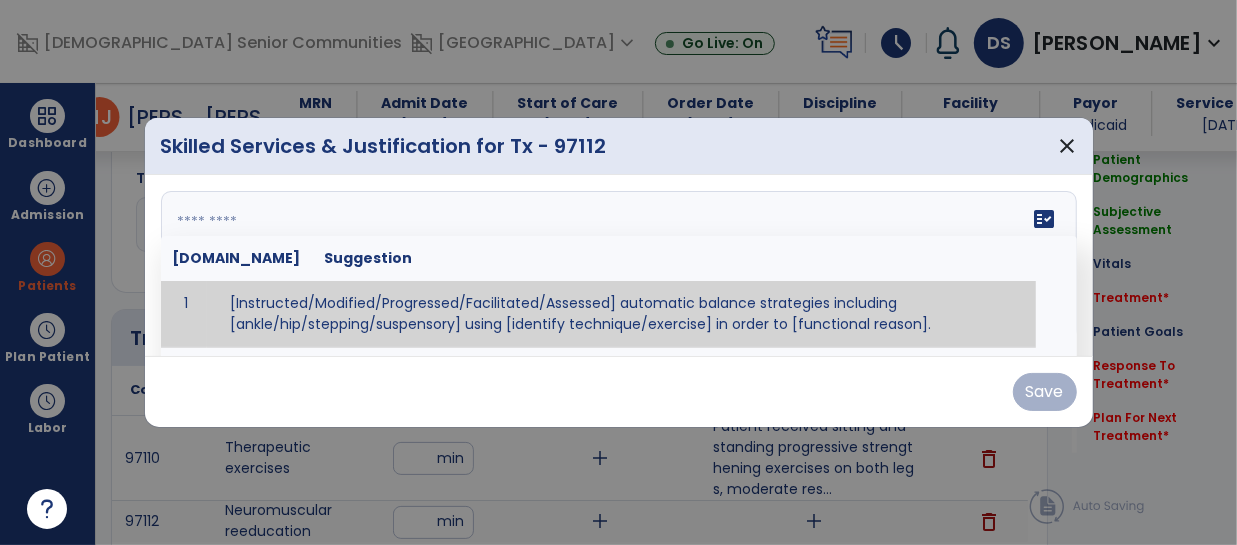 click at bounding box center [619, 266] 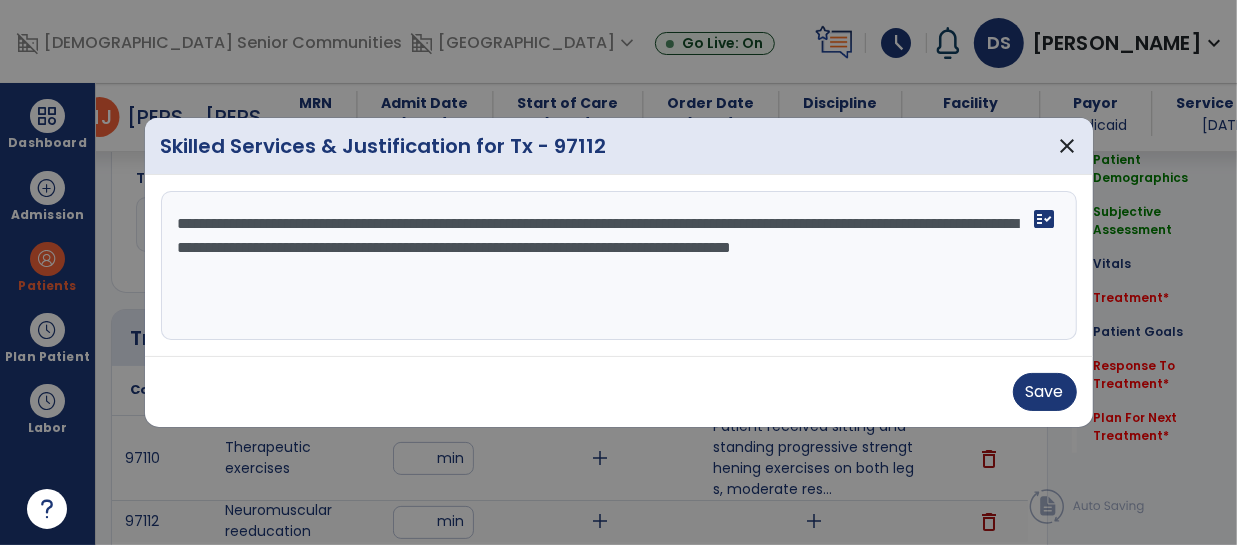 click on "**********" at bounding box center (619, 266) 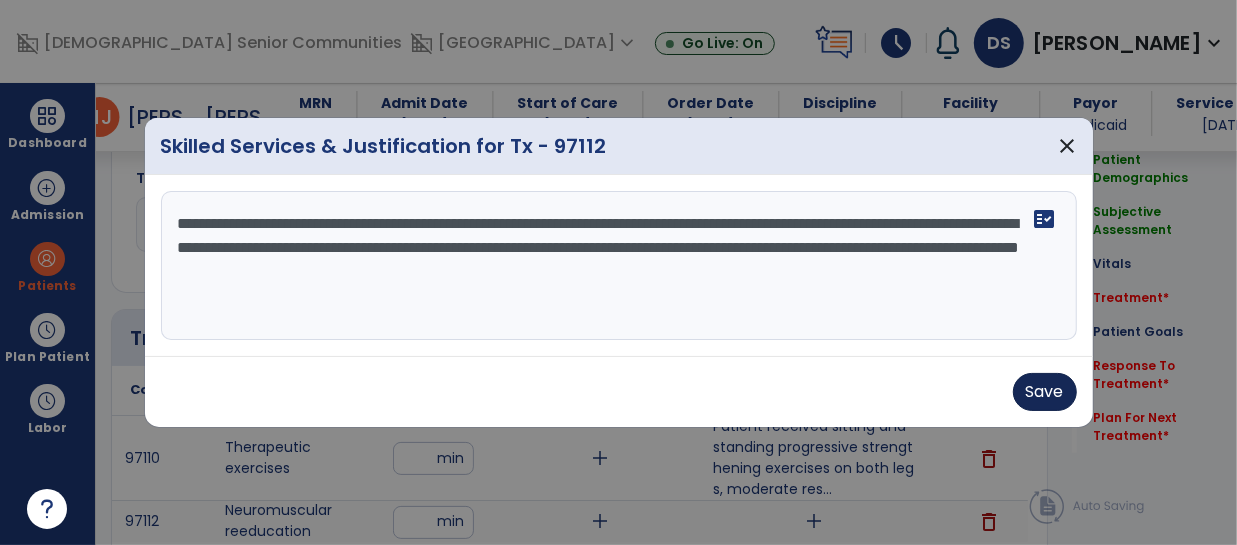 type on "**********" 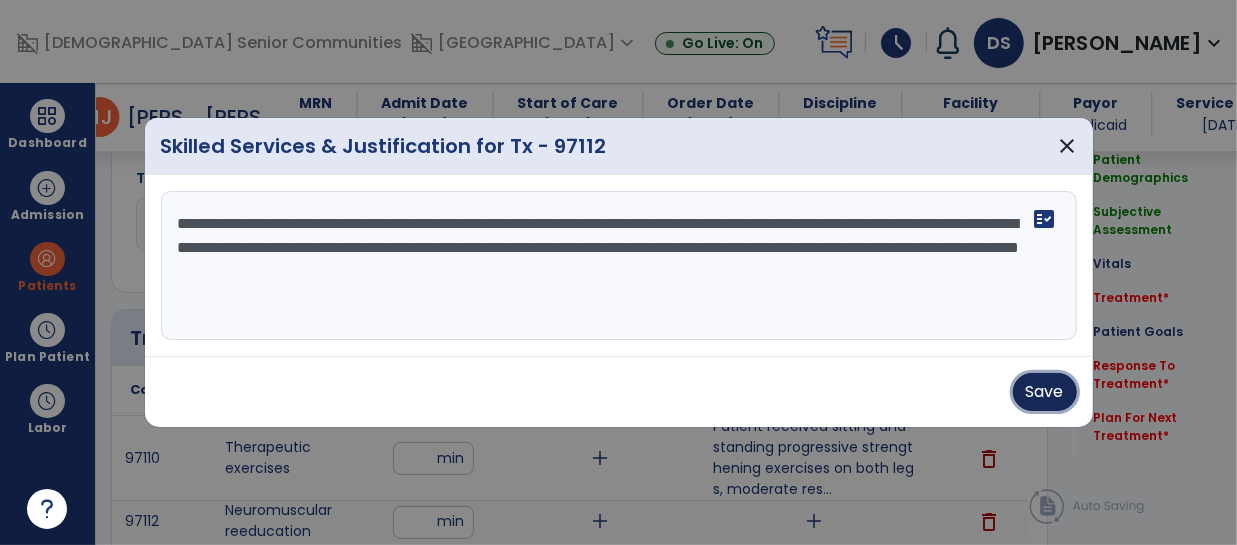 click on "Save" at bounding box center (1045, 392) 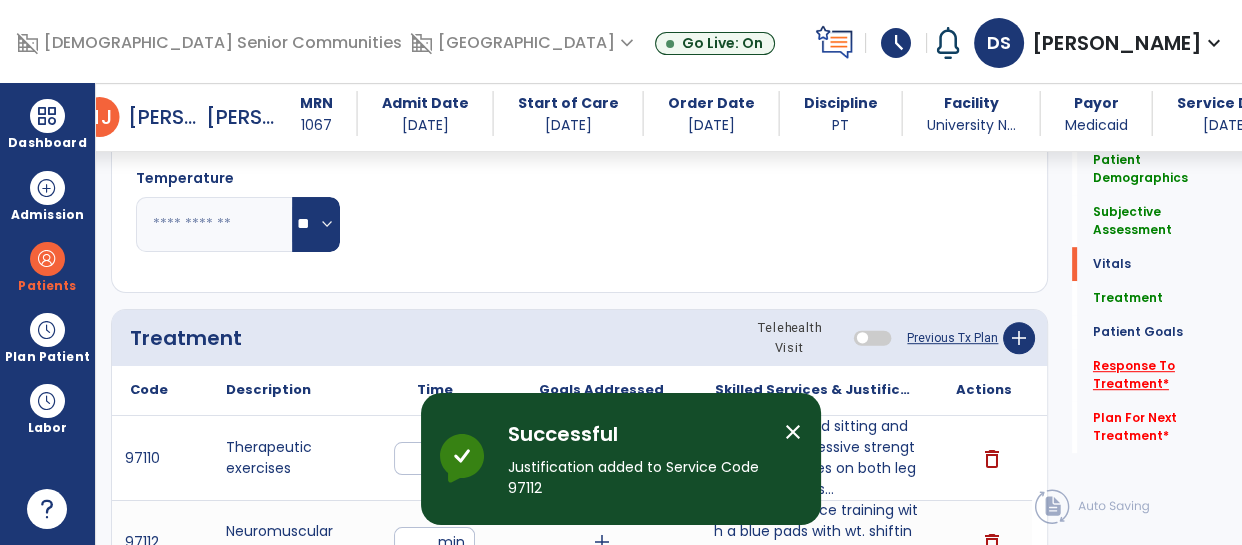 click on "Response To Treatment   *" 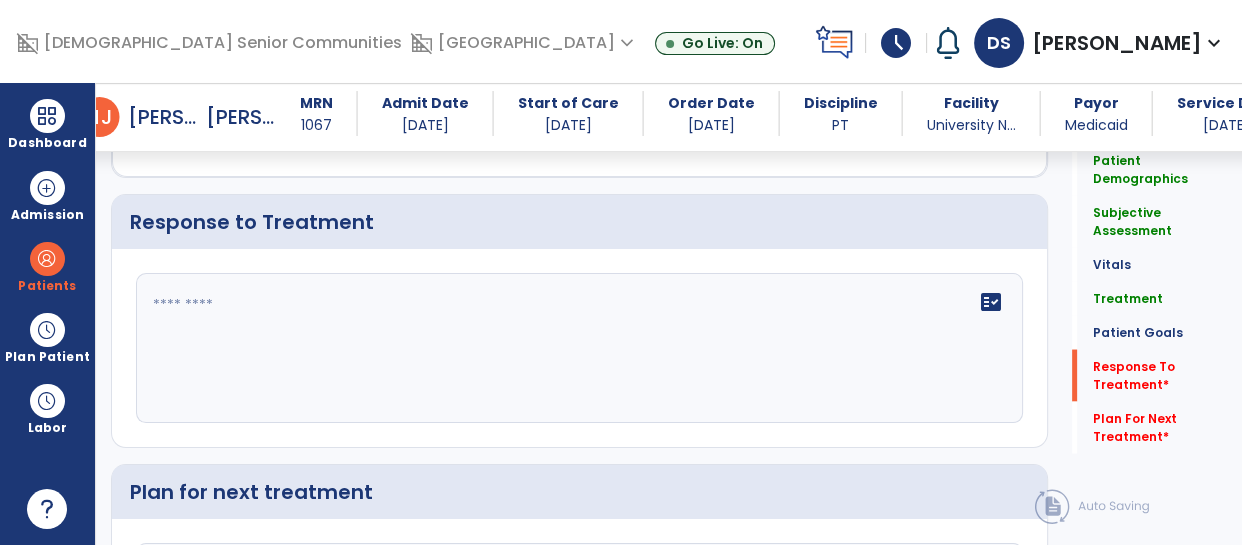 scroll, scrollTop: 3431, scrollLeft: 0, axis: vertical 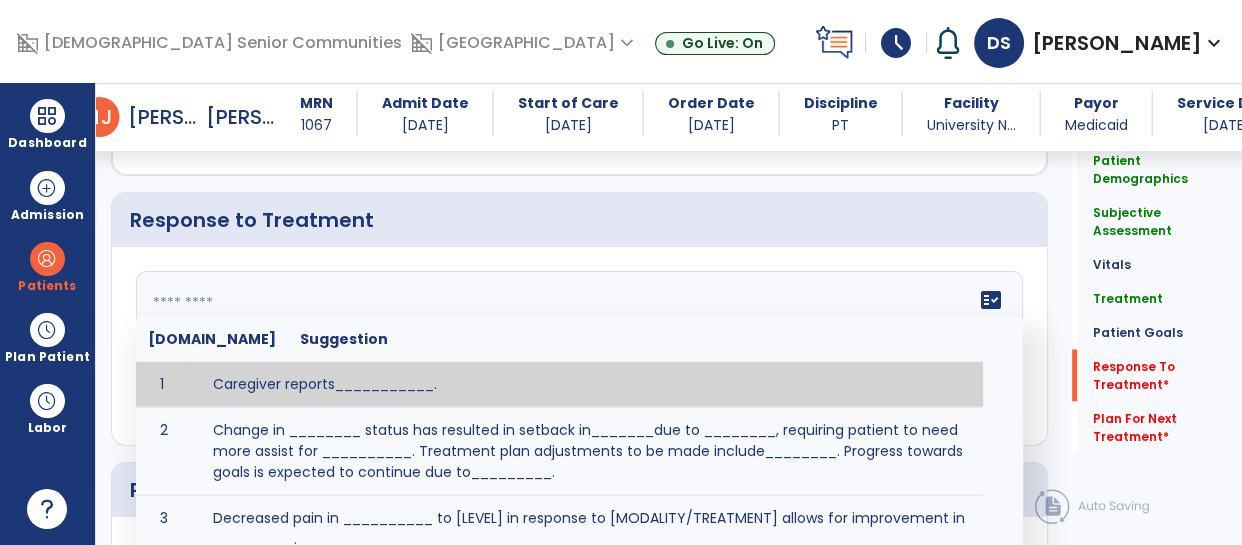 click on "fact_check  [DOMAIN_NAME] Suggestion 1 Caregiver reports___________. 2 Change in ________ status has resulted in setback in_______due to ________, requiring patient to need more assist for __________.   Treatment plan adjustments to be made include________.  Progress towards goals is expected to continue due to_________. 3 Decreased pain in __________ to [LEVEL] in response to [MODALITY/TREATMENT] allows for improvement in _________. 4 Functional gains in _______ have impacted the patient's ability to perform_________ with a reduction in assist levels to_________. 5 Functional progress this week has been significant due to__________. 6 Gains in ________ have improved the patient's ability to perform ______with decreased levels of assist to___________. 7 Improvement in ________allows patient to tolerate higher levels of challenges in_________. 8 Pain in [AREA] has decreased to [LEVEL] in response to [TREATMENT/MODALITY], allowing fore ease in completing__________. 9 10 11 12 13 14 15 16 17 18 19 20 21" 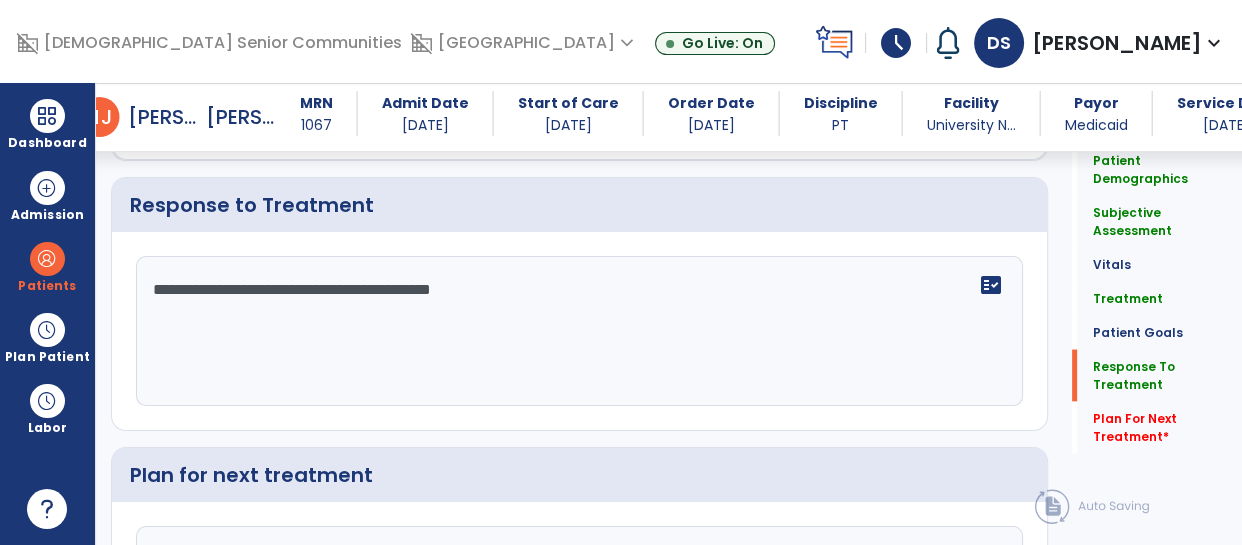 scroll, scrollTop: 3450, scrollLeft: 0, axis: vertical 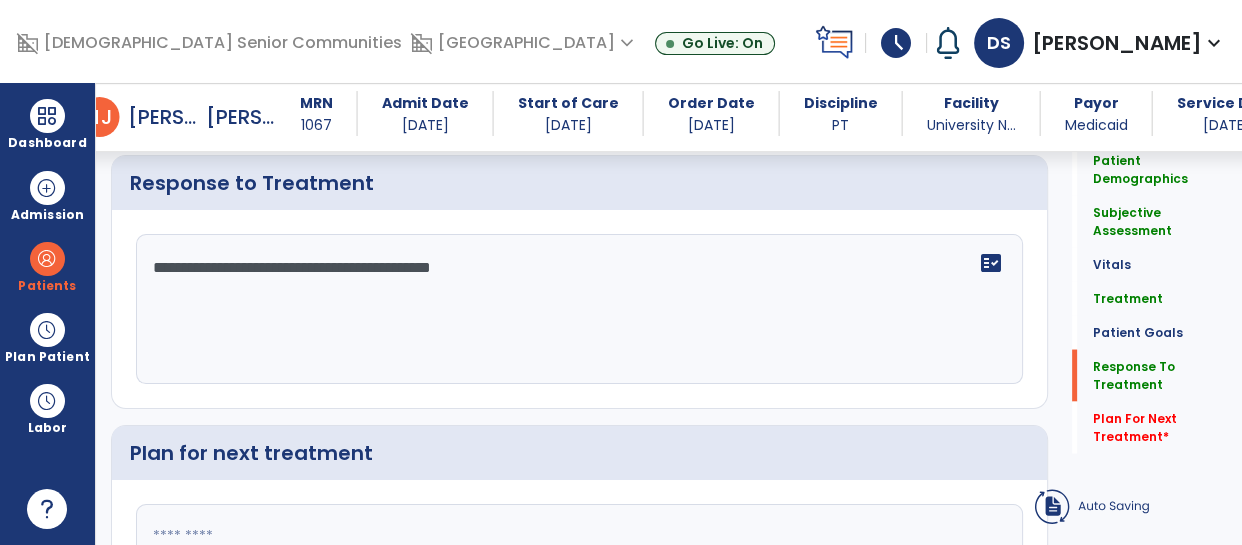 type on "**********" 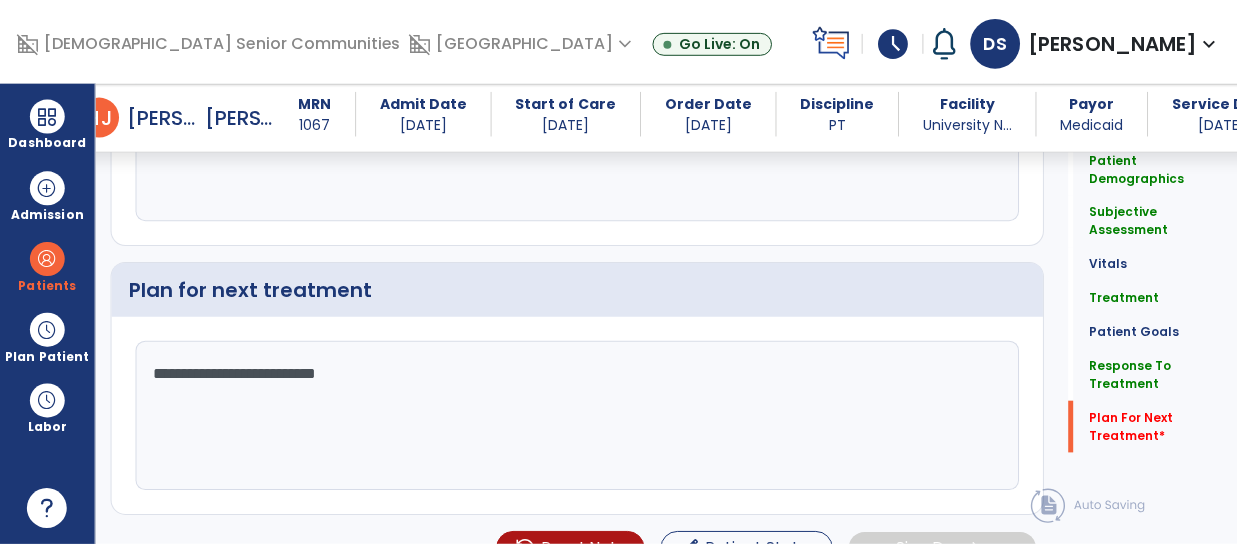 scroll, scrollTop: 3644, scrollLeft: 0, axis: vertical 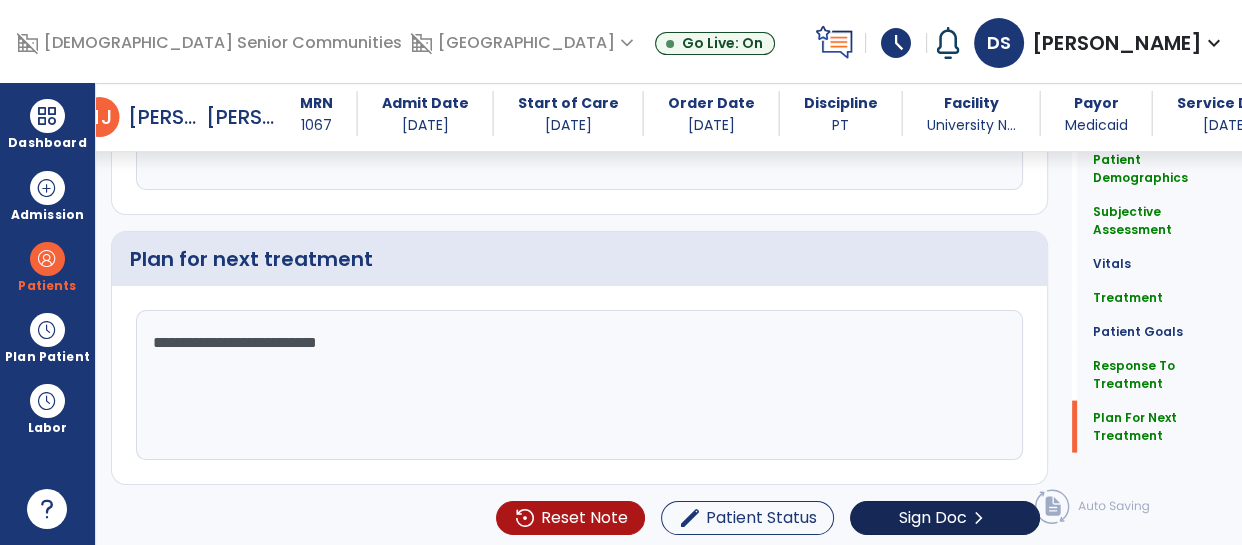type on "**********" 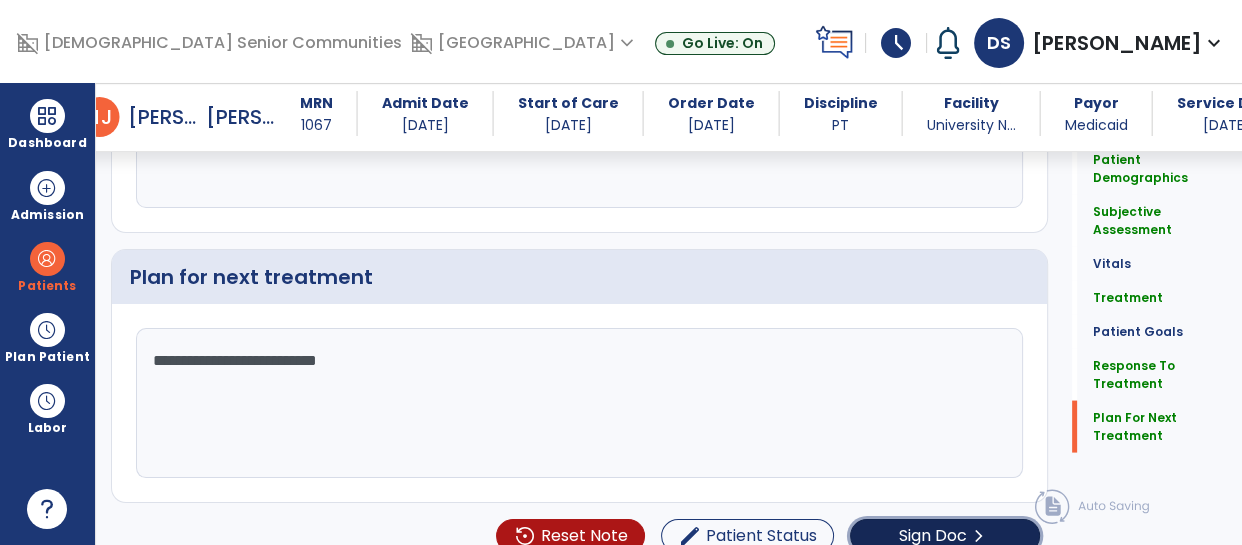 click on "Sign Doc" 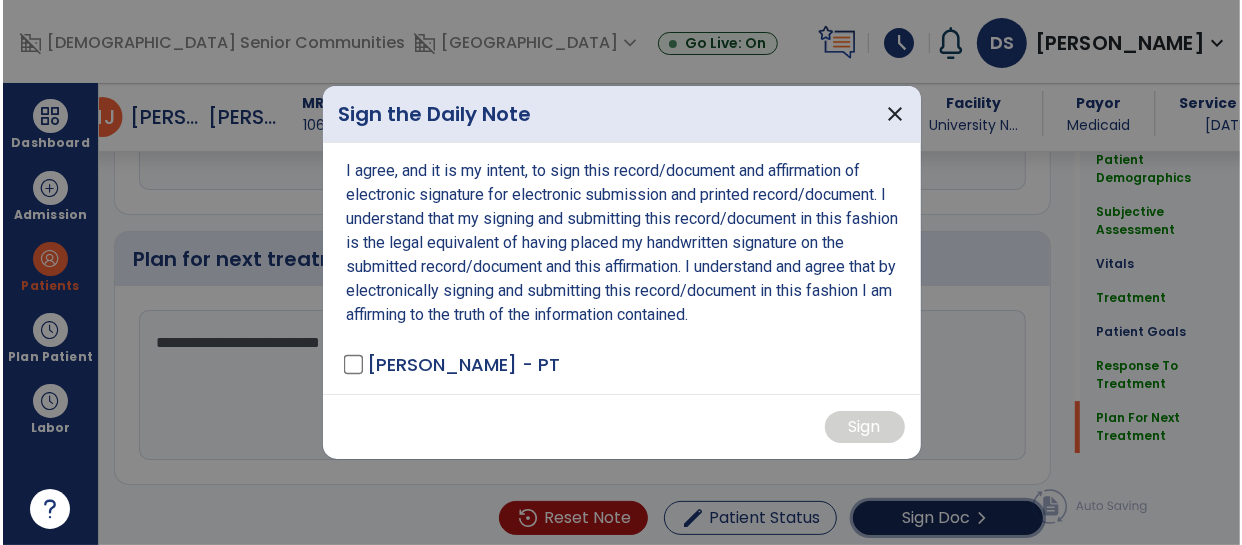 scroll, scrollTop: 3662, scrollLeft: 0, axis: vertical 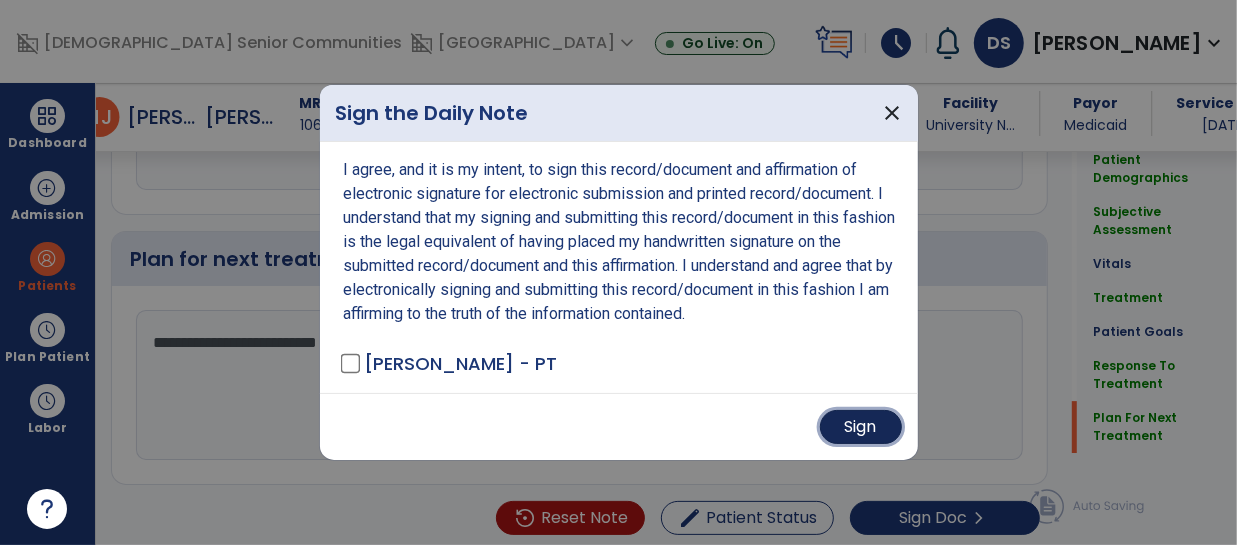click on "Sign" at bounding box center (861, 427) 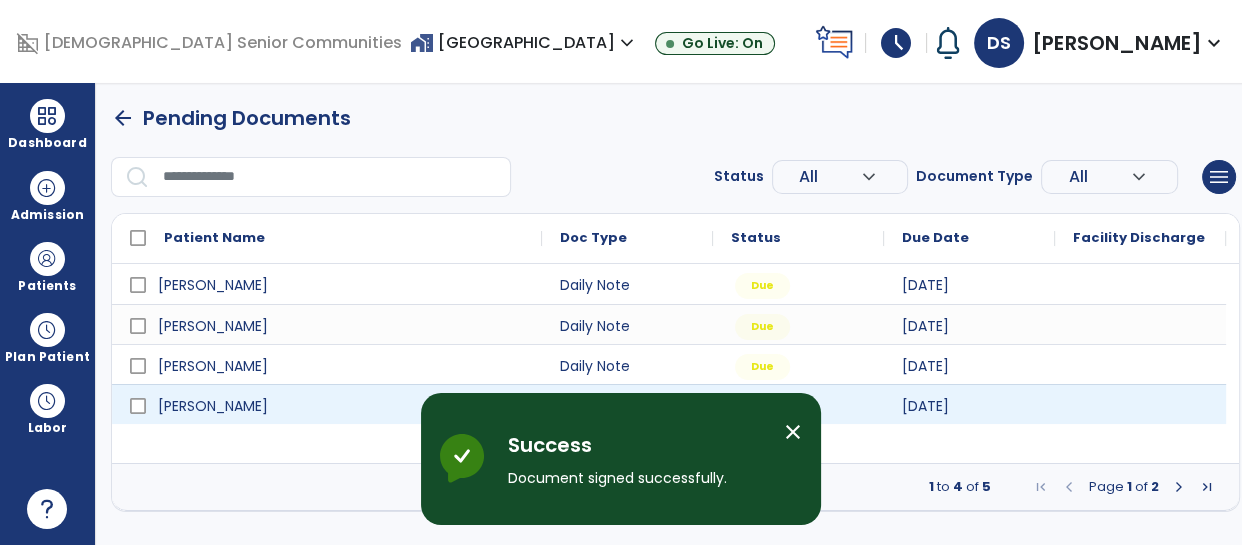 scroll, scrollTop: 0, scrollLeft: 0, axis: both 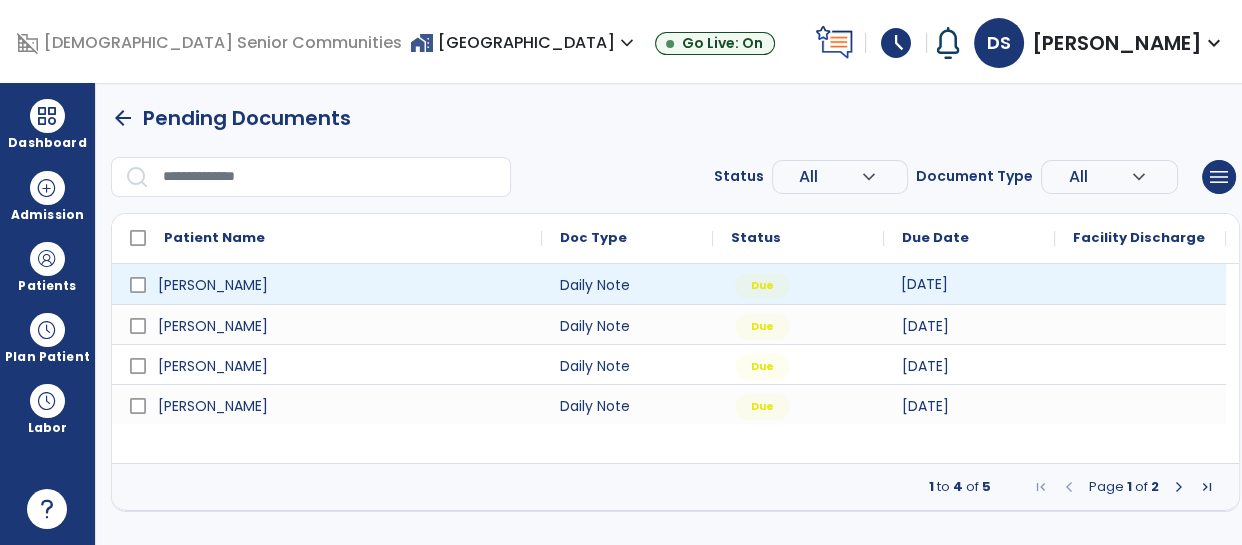 click on "[DATE]" at bounding box center [924, 284] 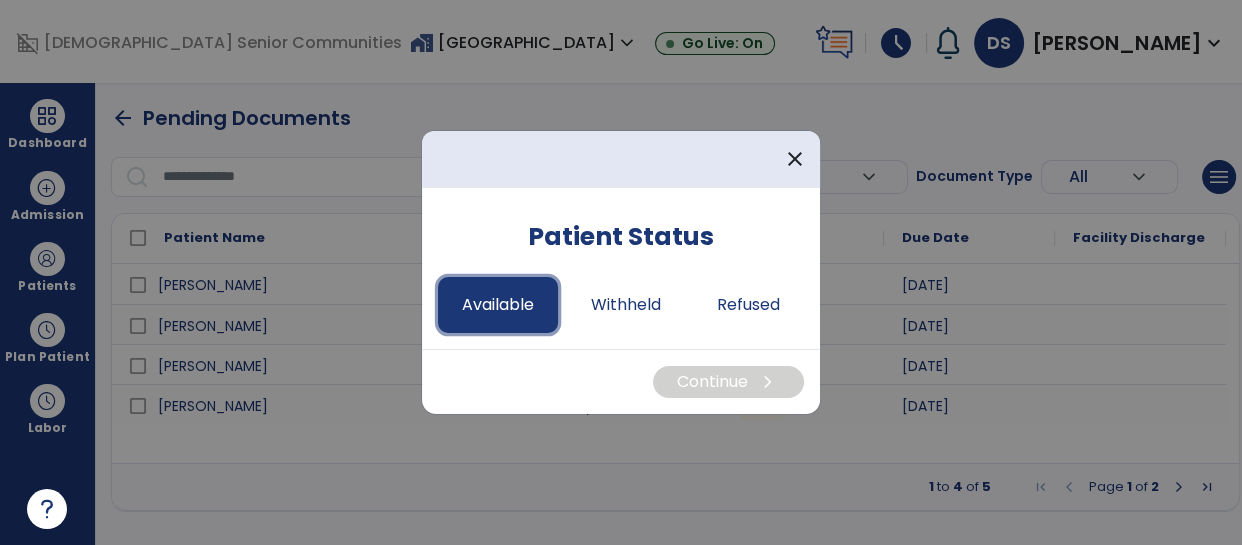 click on "Available" at bounding box center (498, 305) 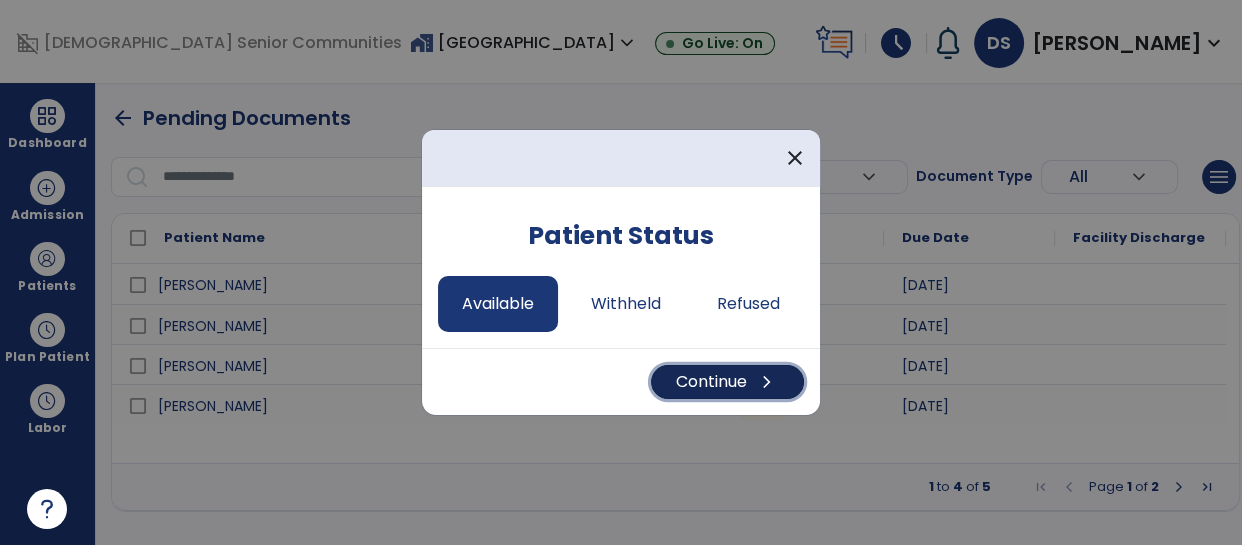 click on "Continue   chevron_right" at bounding box center [727, 382] 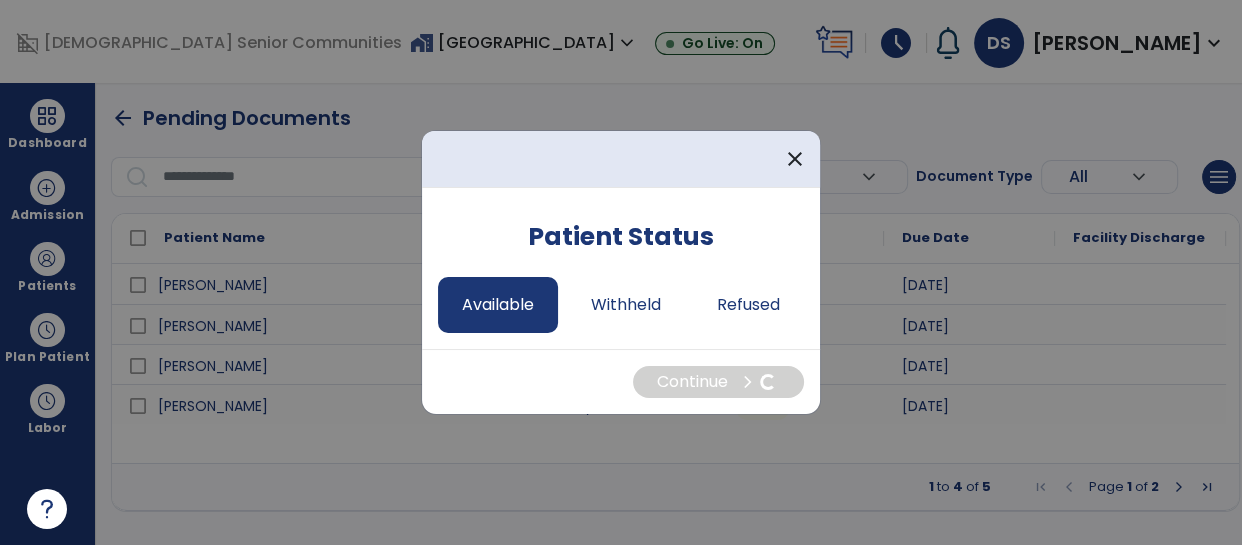 select on "*" 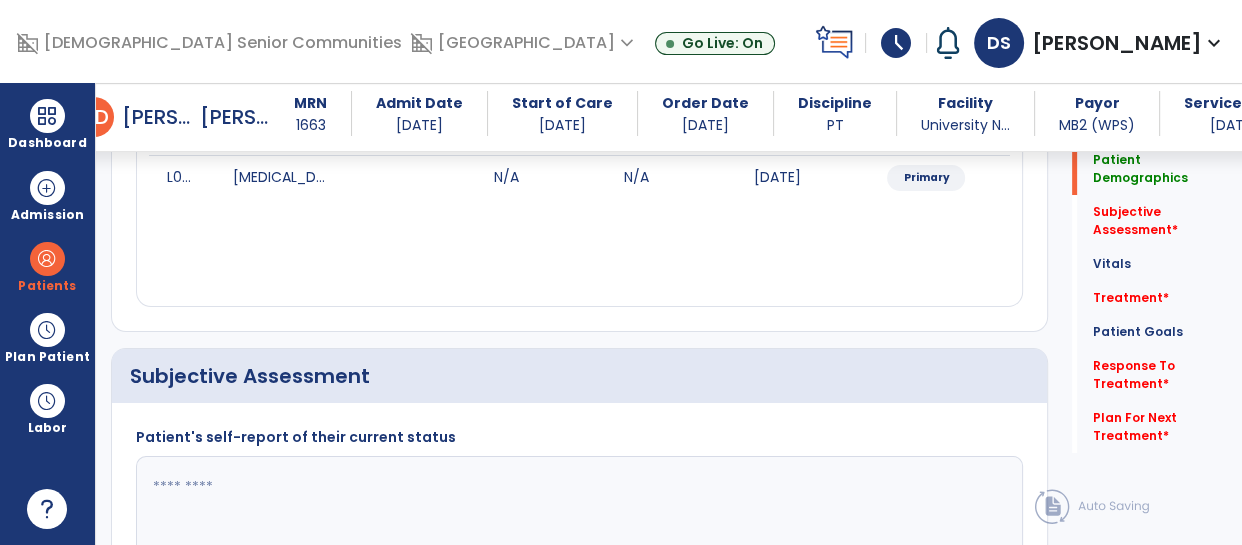 scroll, scrollTop: 317, scrollLeft: 0, axis: vertical 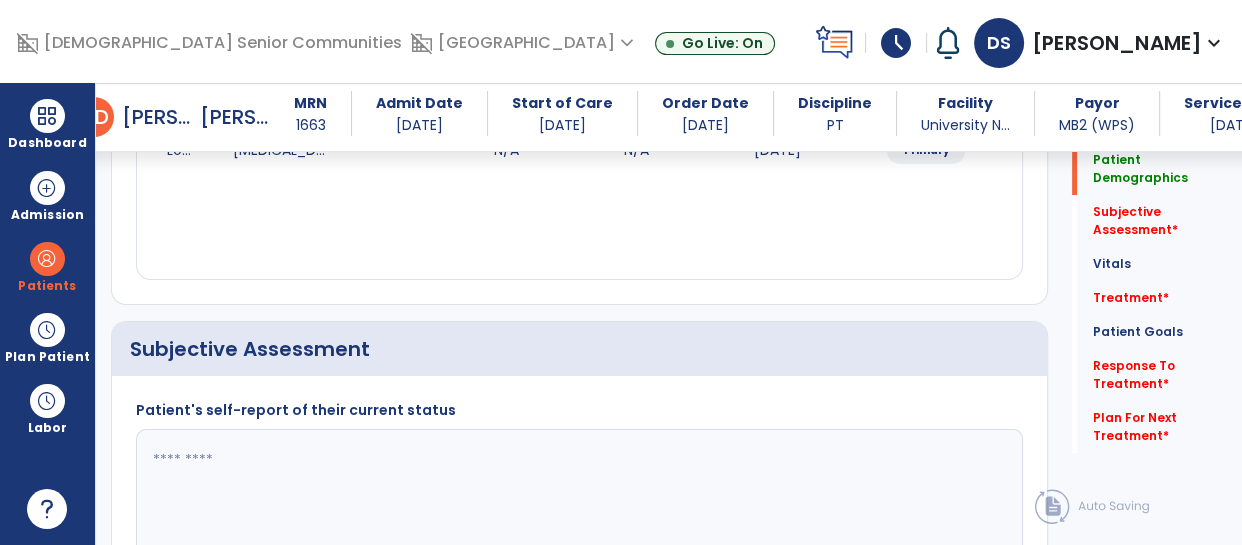 click 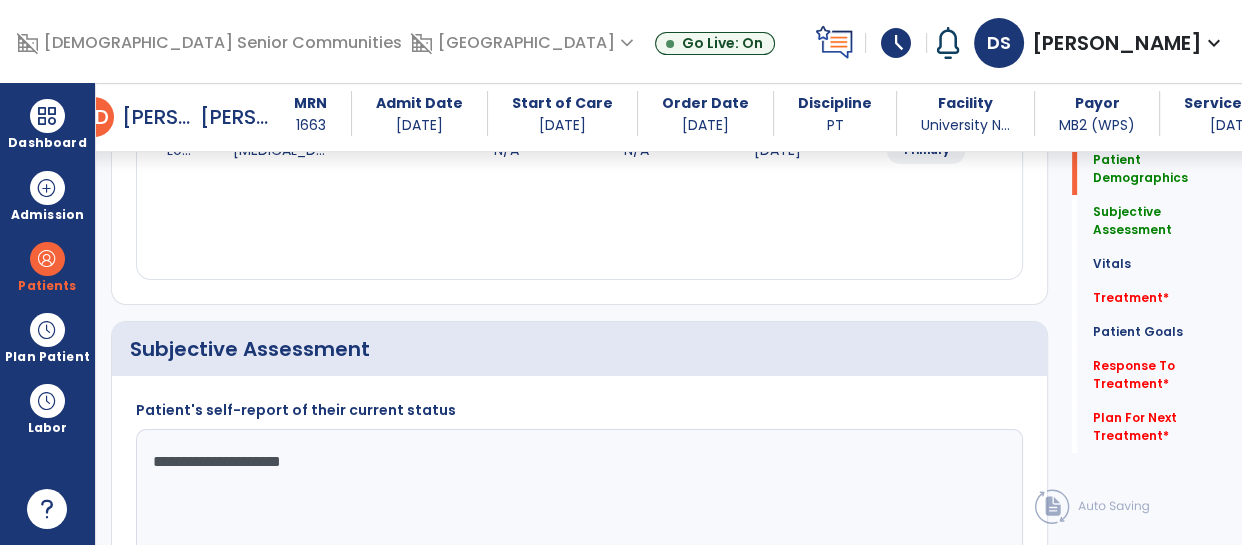click on "**********" 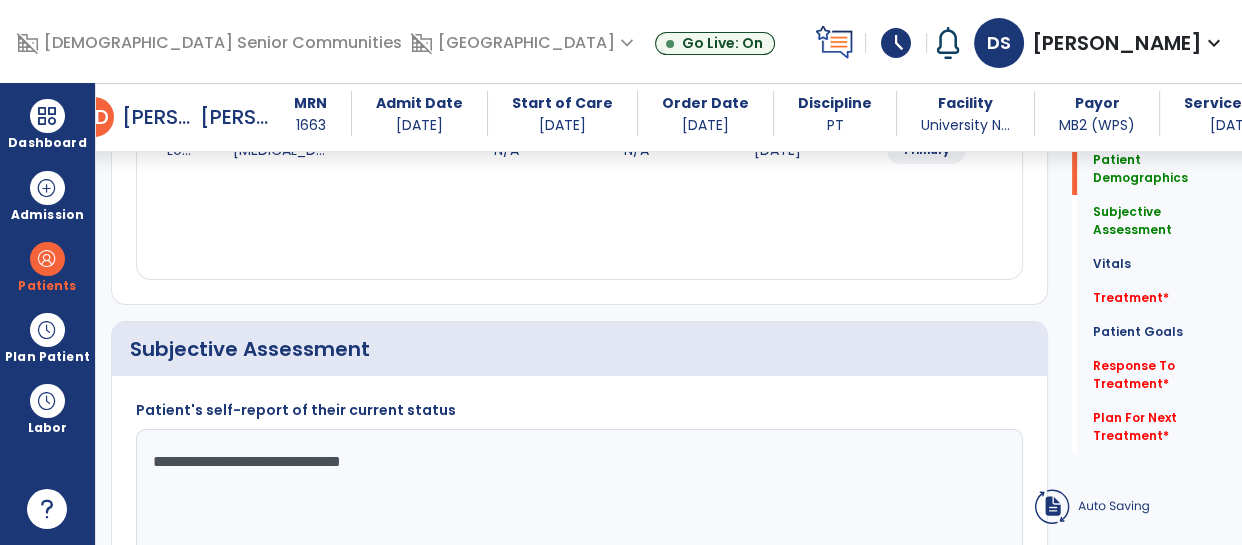 click on "**********" 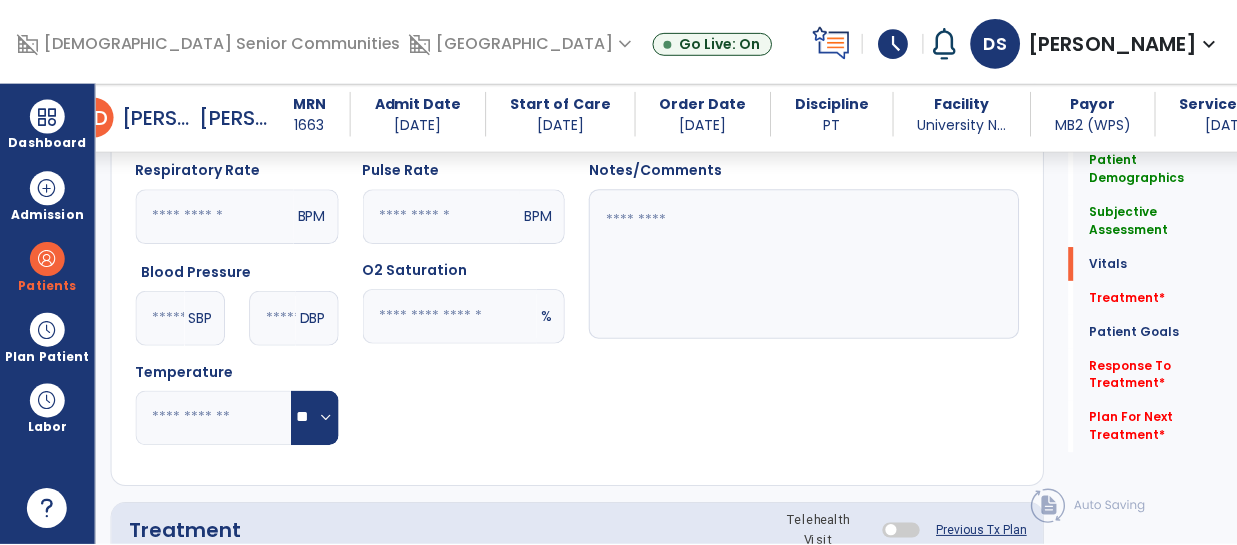 scroll, scrollTop: 1061, scrollLeft: 0, axis: vertical 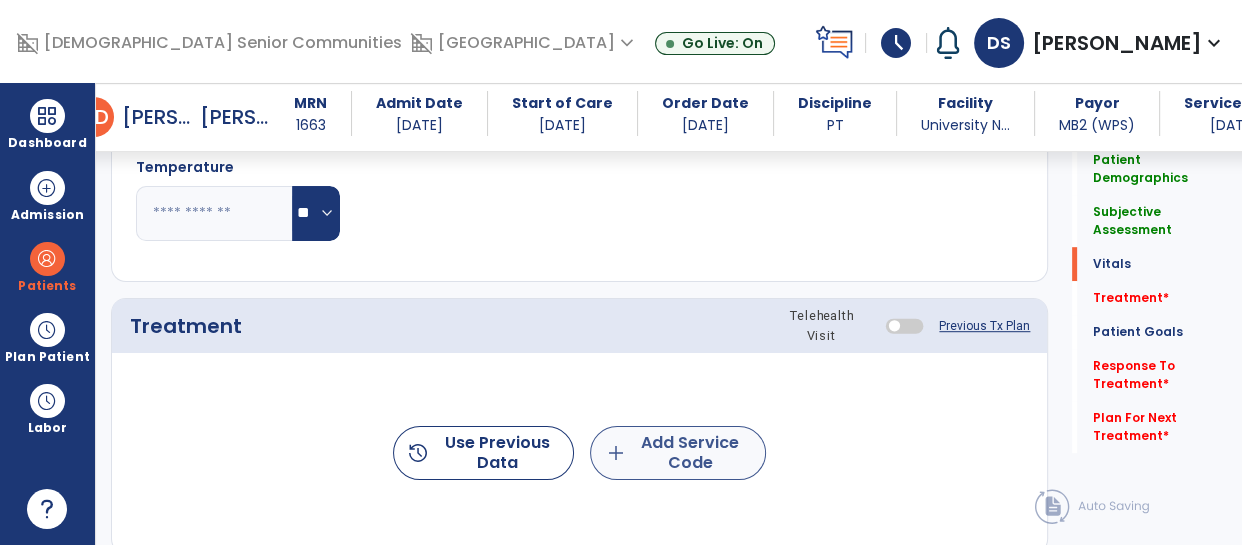 type on "**********" 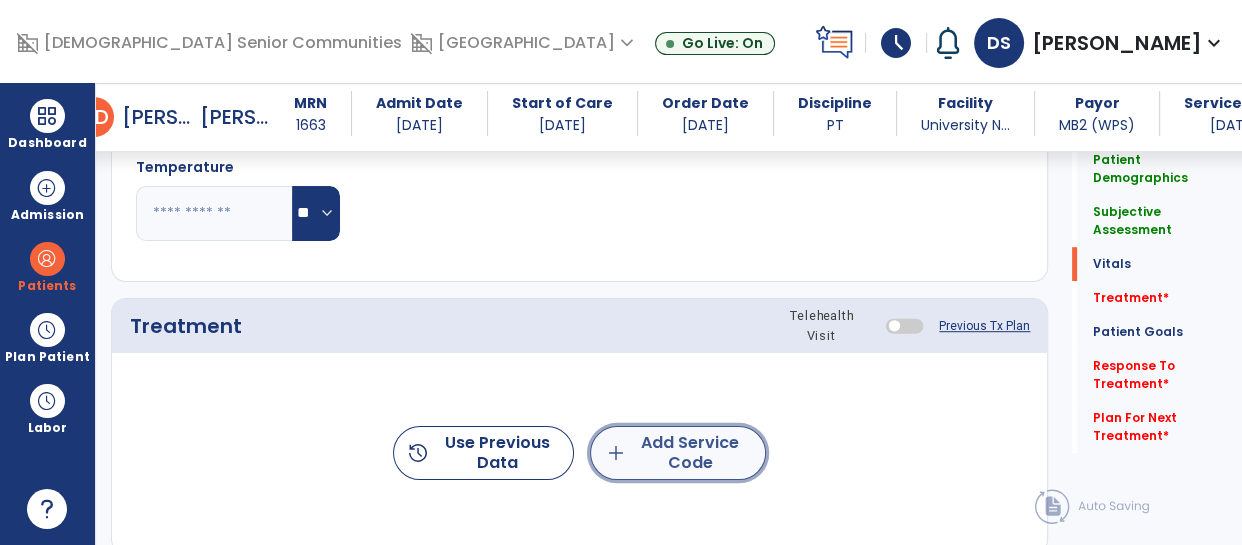 click on "add  Add Service Code" 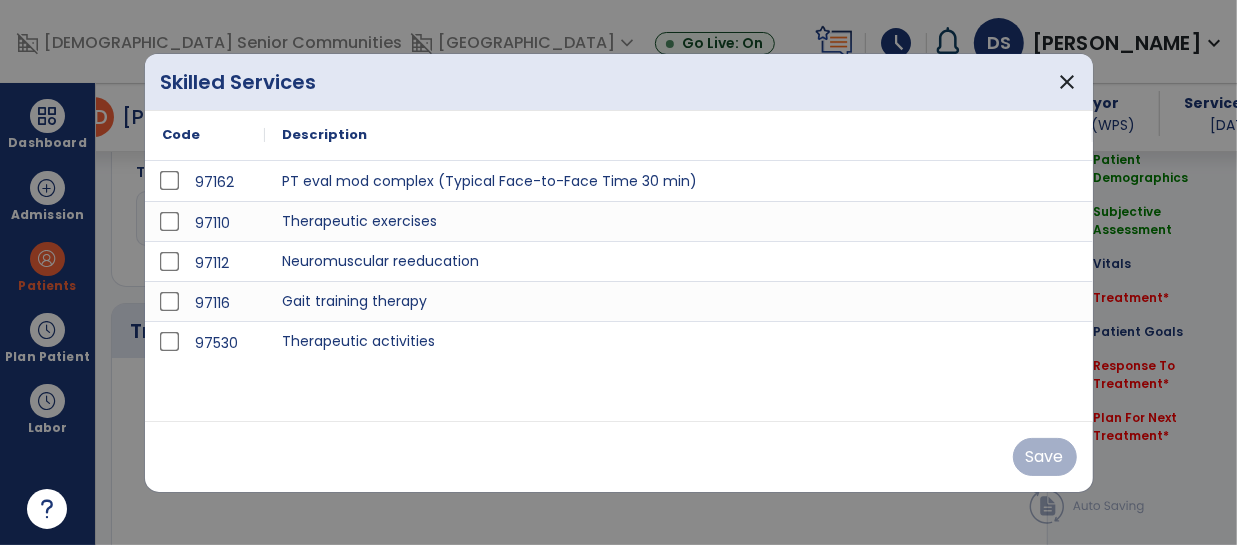 scroll, scrollTop: 1061, scrollLeft: 0, axis: vertical 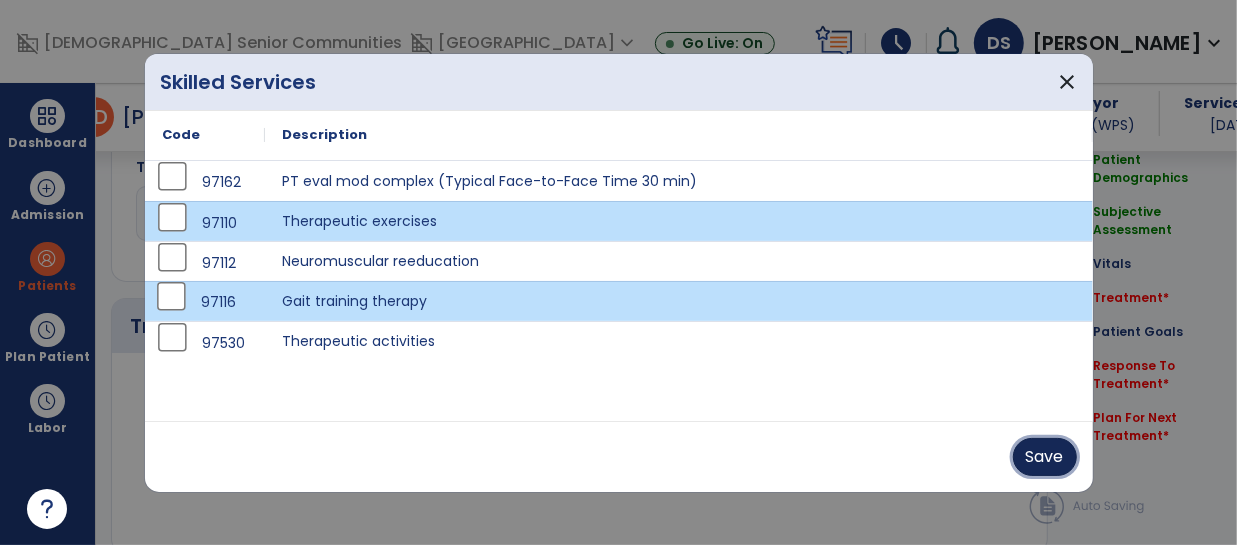 click on "Save" at bounding box center (1045, 457) 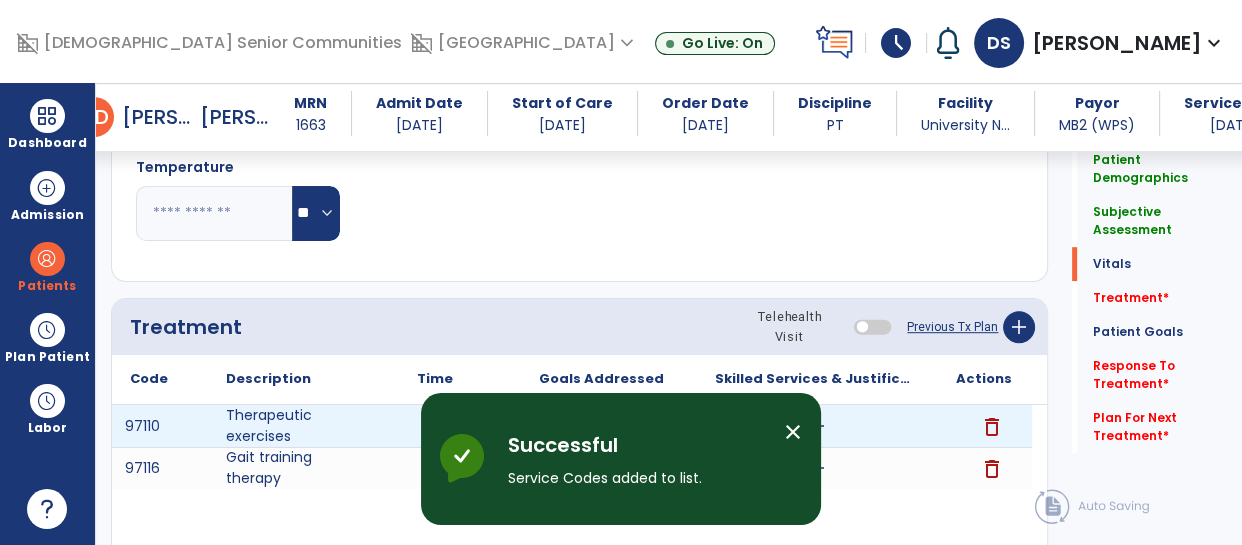 drag, startPoint x: 385, startPoint y: 417, endPoint x: 407, endPoint y: 423, distance: 22.803509 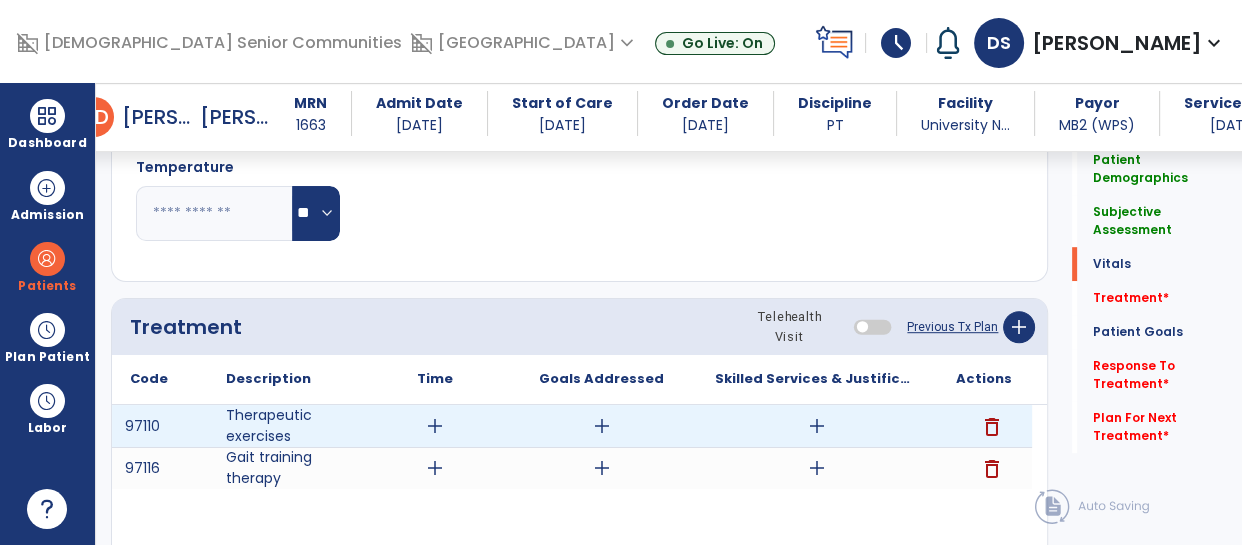 click on "add" at bounding box center [435, 426] 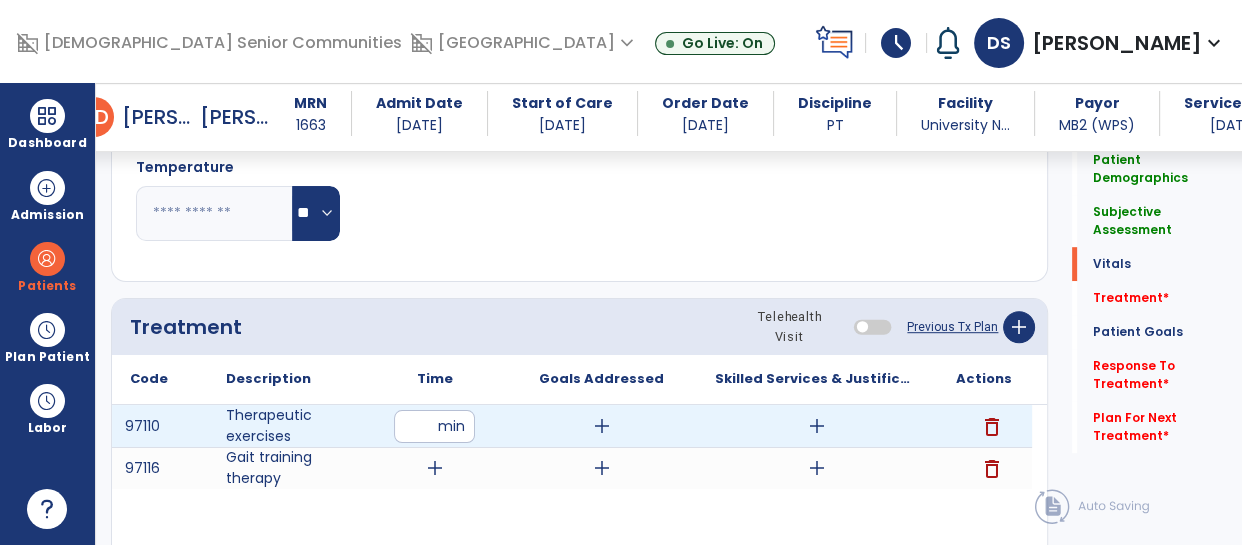 type on "**" 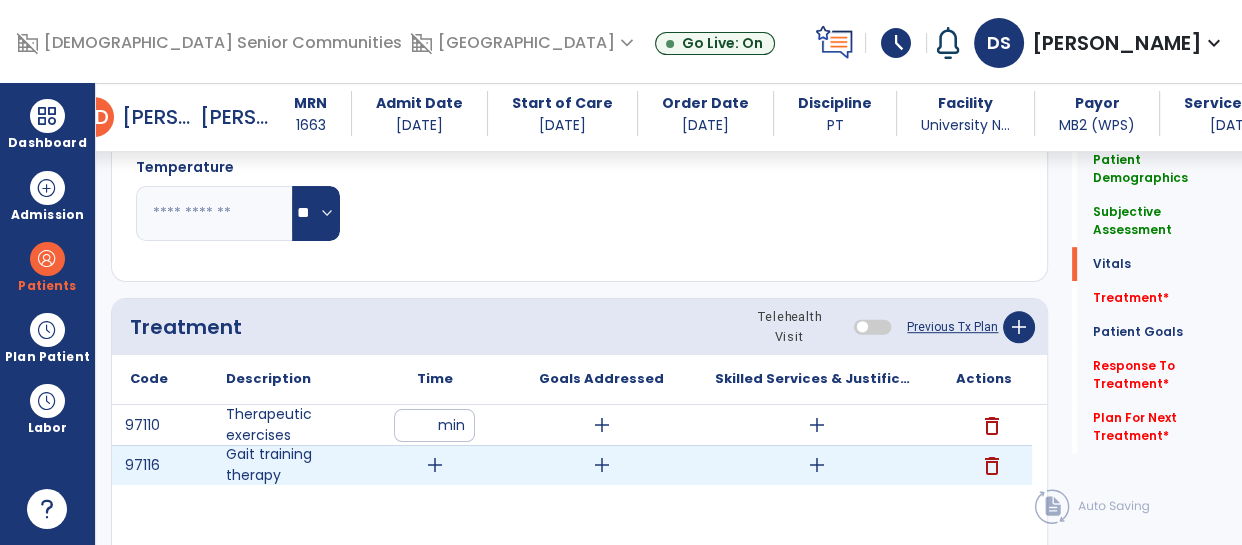 click on "add" at bounding box center (434, 465) 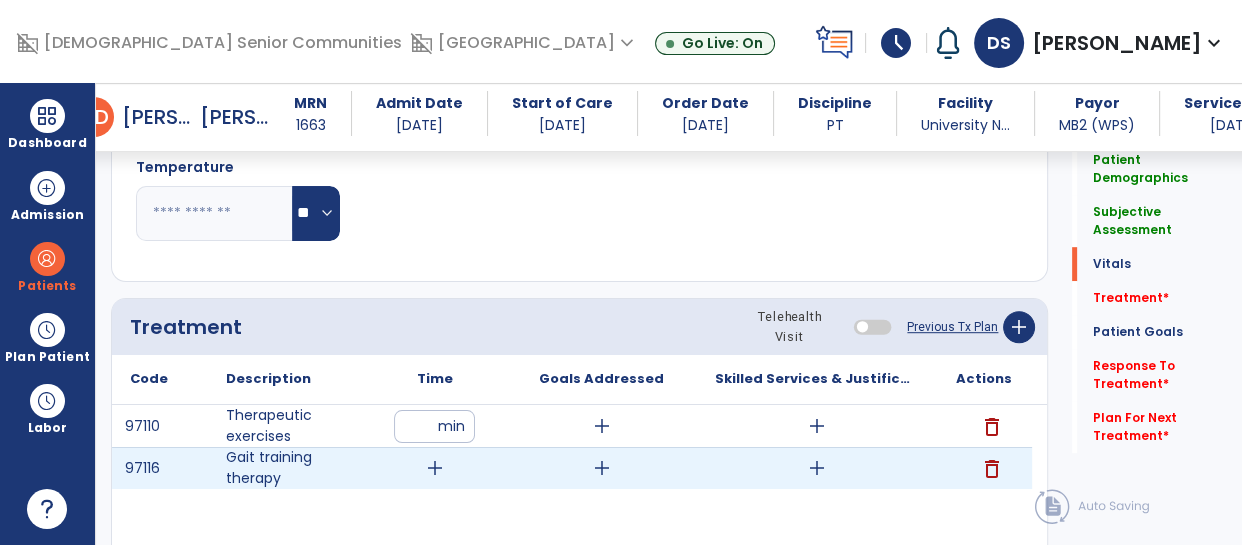 click on "add" at bounding box center [435, 468] 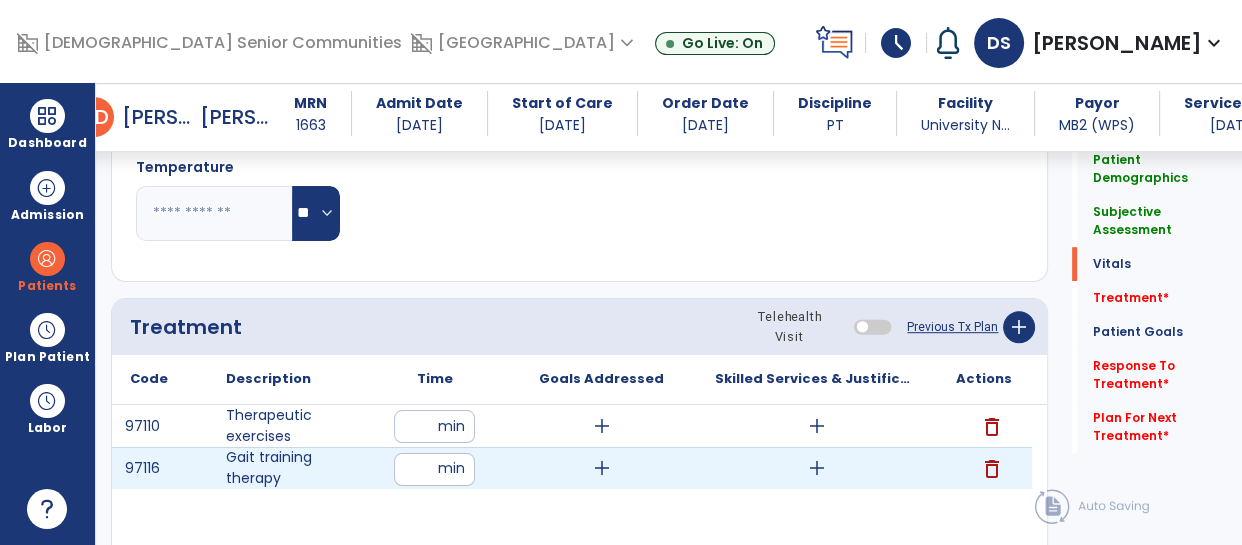 type on "**" 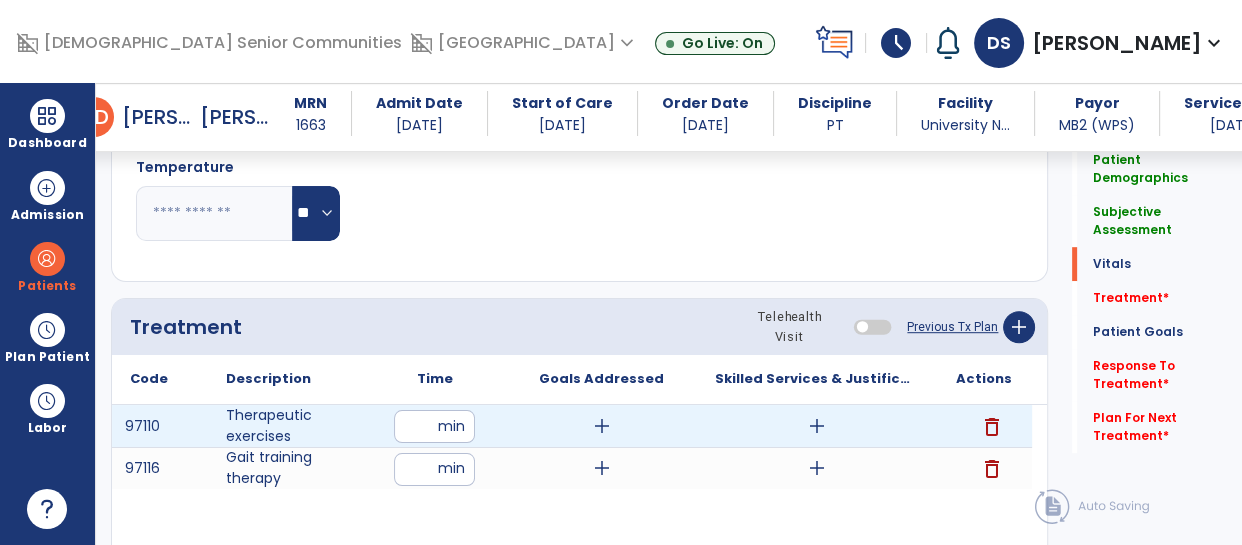 click on "add" at bounding box center (817, 426) 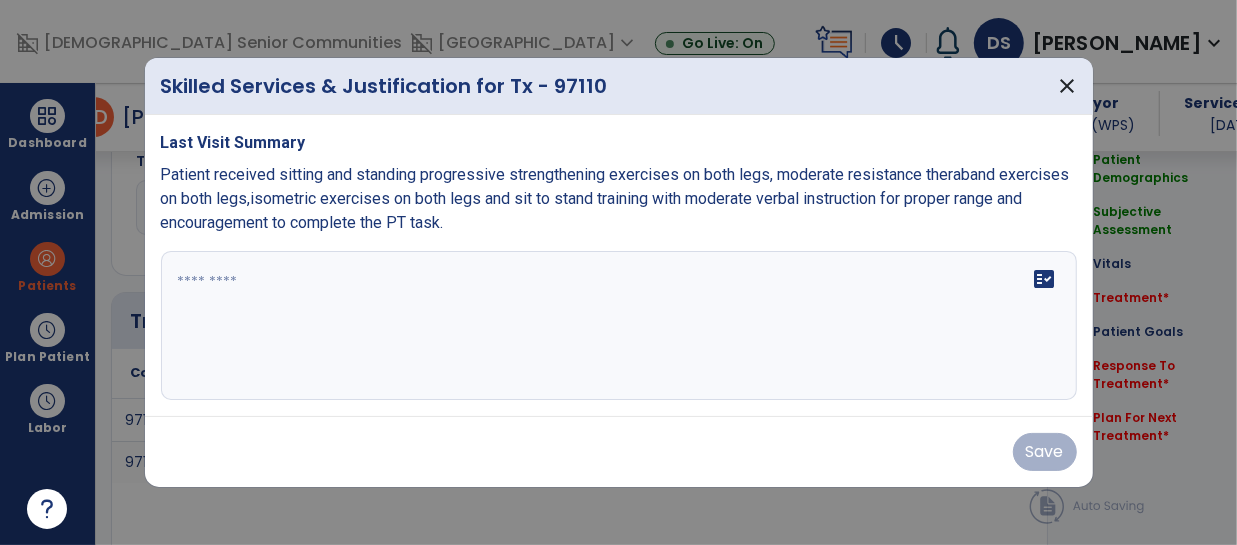 scroll, scrollTop: 1061, scrollLeft: 0, axis: vertical 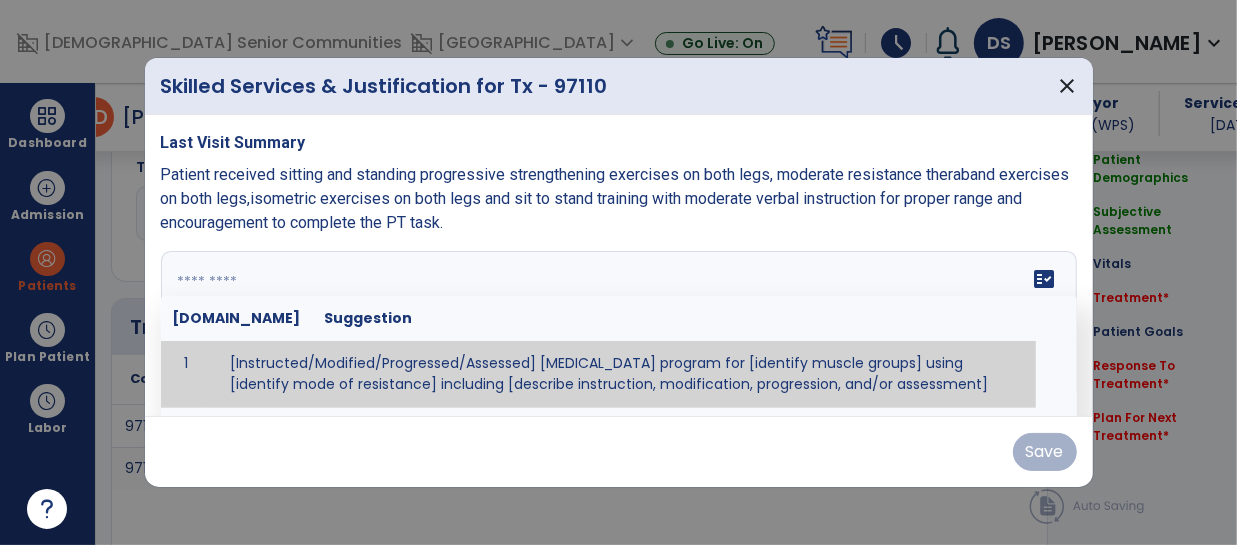 click on "fact_check  [DOMAIN_NAME] Suggestion 1 [Instructed/Modified/Progressed/Assessed] [MEDICAL_DATA] program for [identify muscle groups] using [identify mode of resistance] including [describe instruction, modification, progression, and/or assessment] 2 [Instructed/Modified/Progressed/Assessed] aerobic exercise program using [identify equipment/mode] including [describe instruction, modification,progression, and/or assessment] 3 [Instructed/Modified/Progressed/Assessed] [PROM/A/AROM/AROM] program for [identify joint movements] using [contract-relax, over-pressure, inhibitory techniques, other] 4 [Assessed/Tested] aerobic capacity with administration of [aerobic capacity test]" at bounding box center (619, 326) 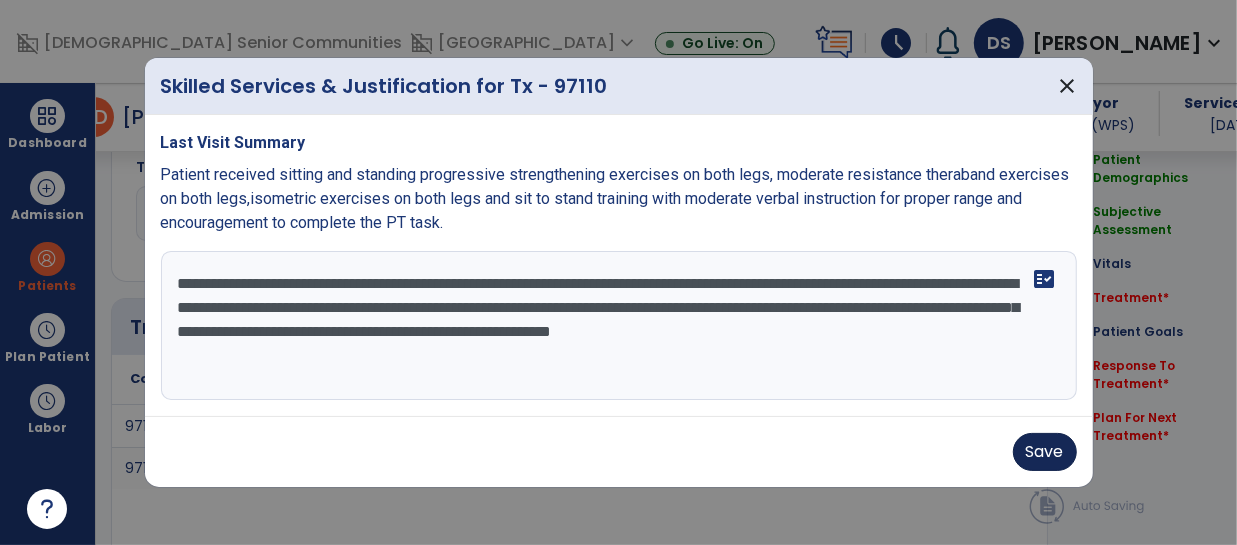 type on "**********" 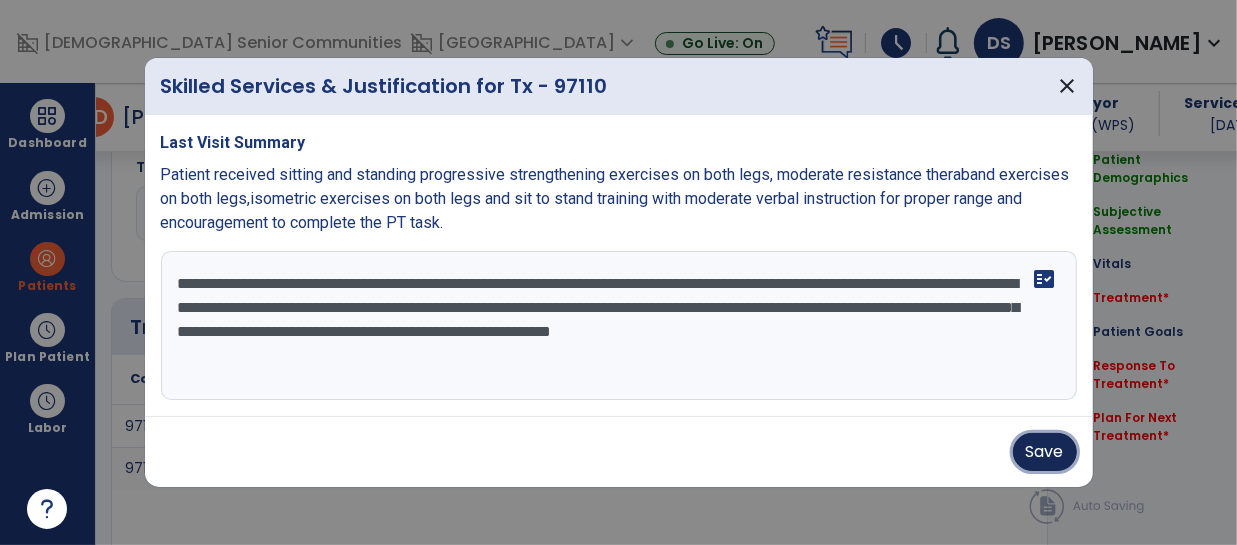 click on "Save" at bounding box center [1045, 452] 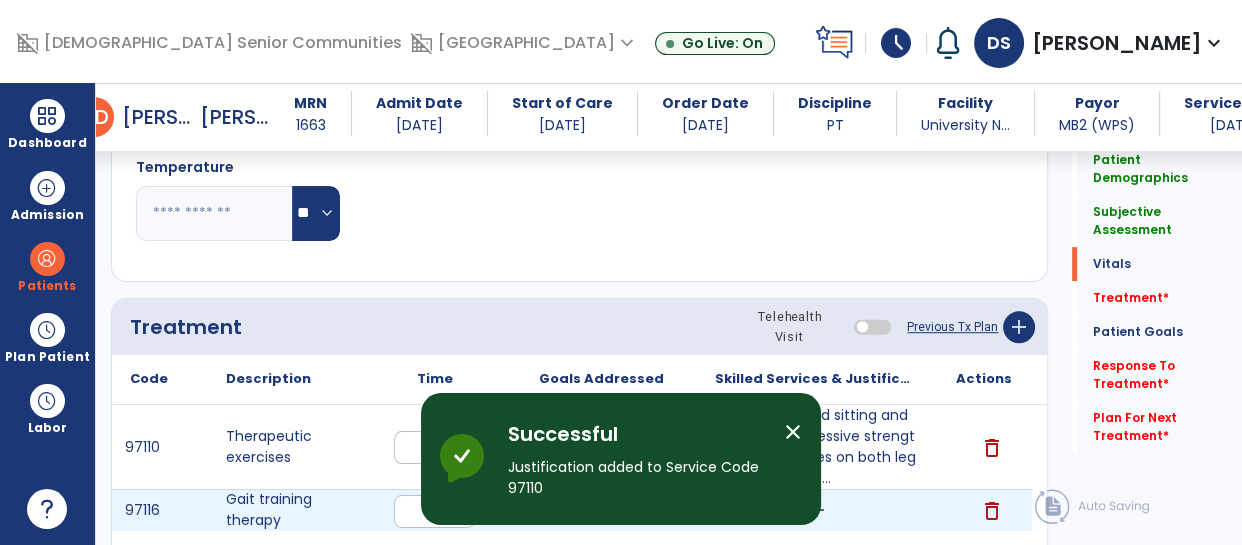 click on "add" at bounding box center (816, 510) 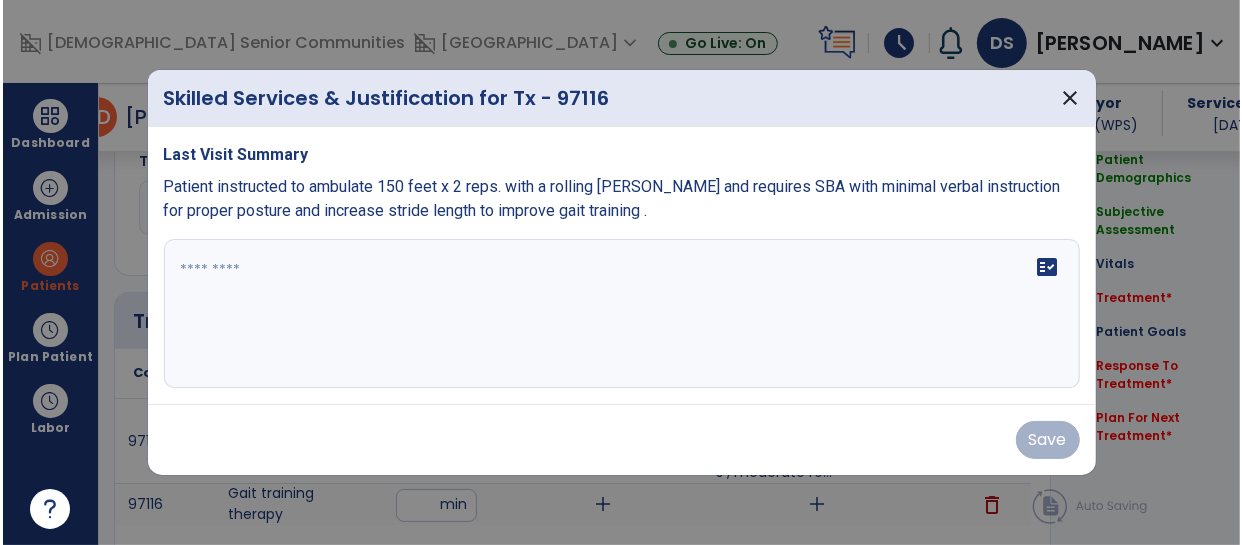 scroll, scrollTop: 1061, scrollLeft: 0, axis: vertical 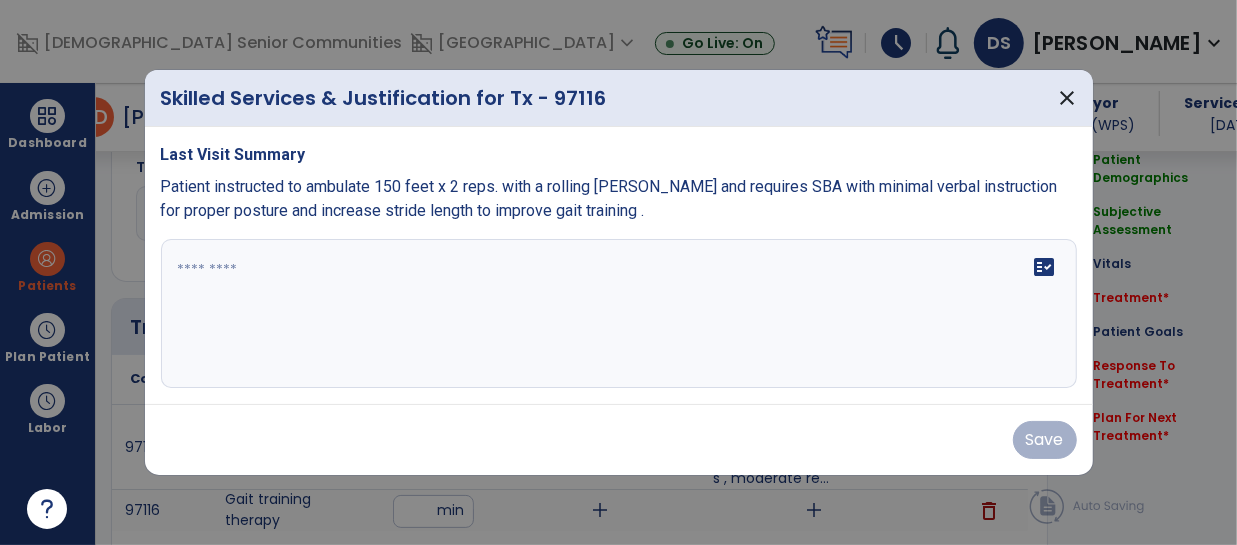 click on "fact_check" at bounding box center (619, 314) 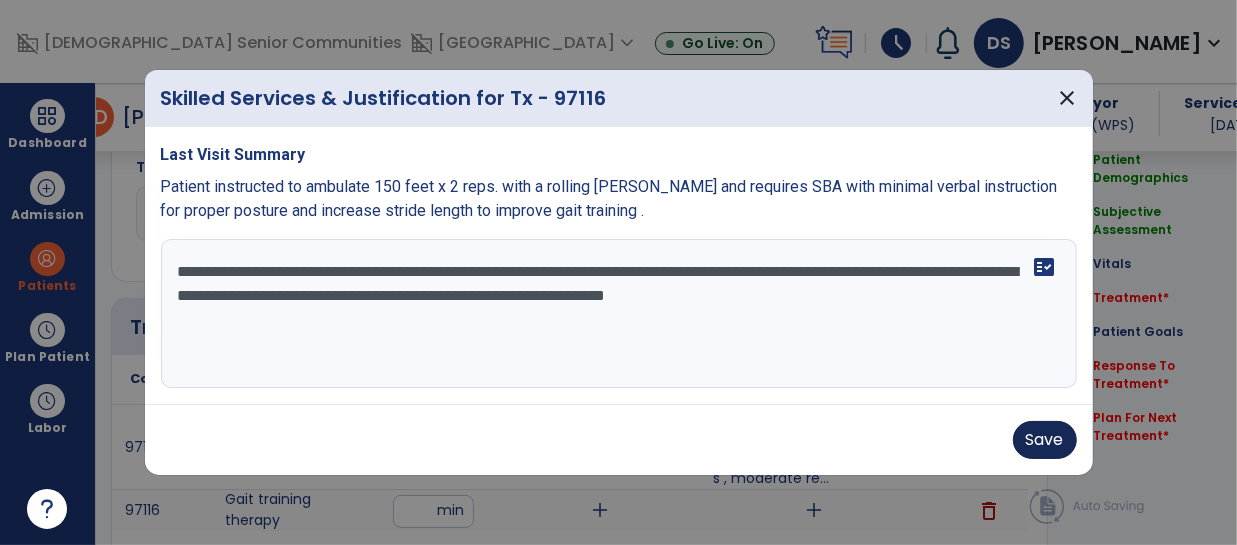 type on "**********" 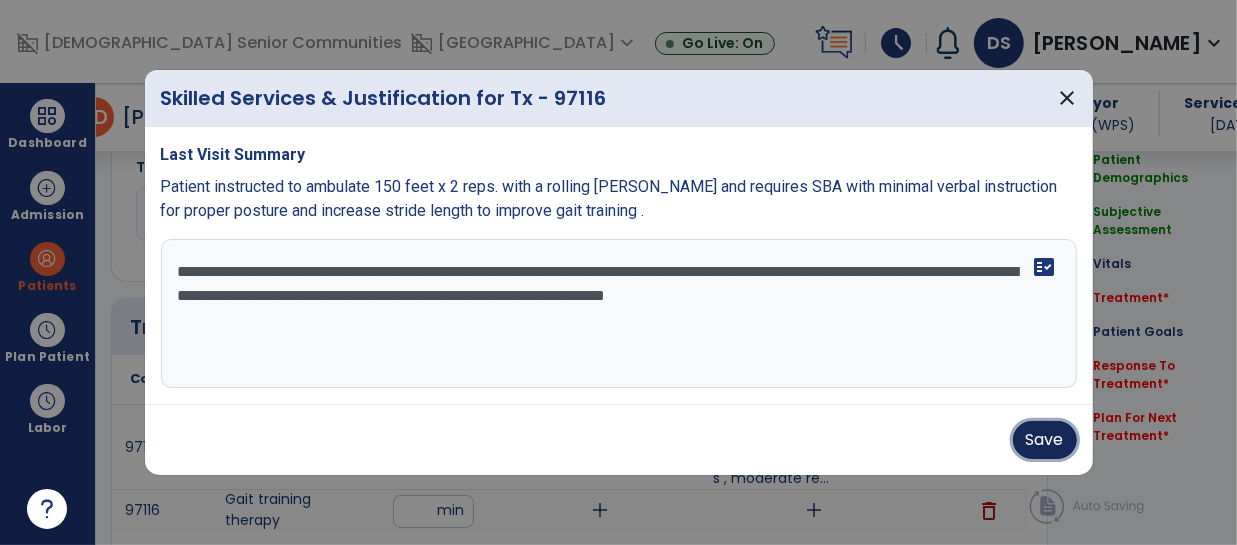 click on "Save" at bounding box center (1045, 440) 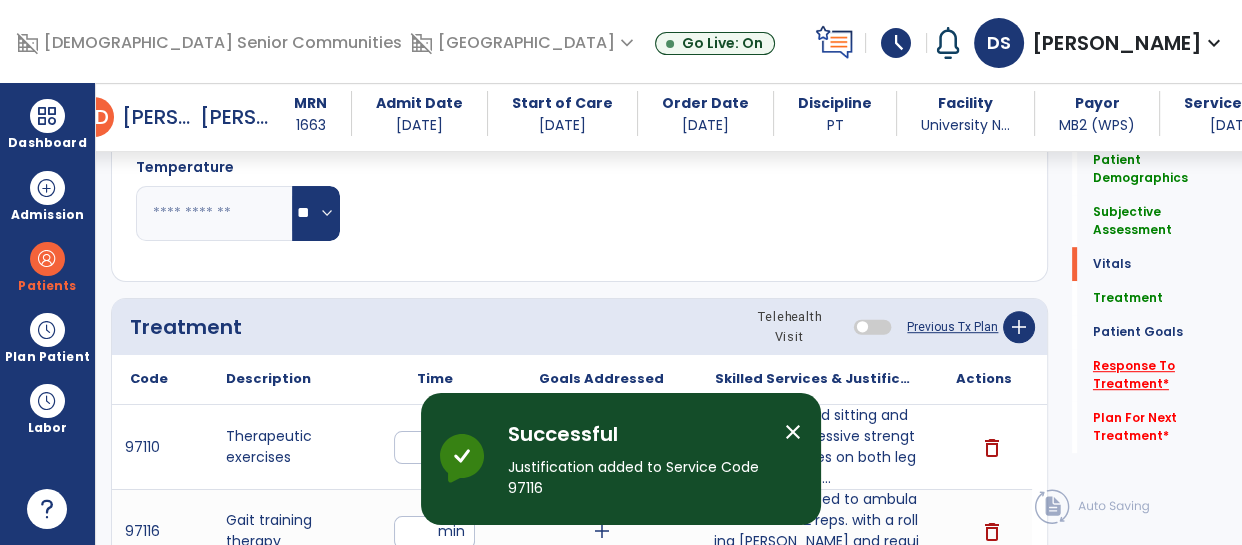 click on "*" 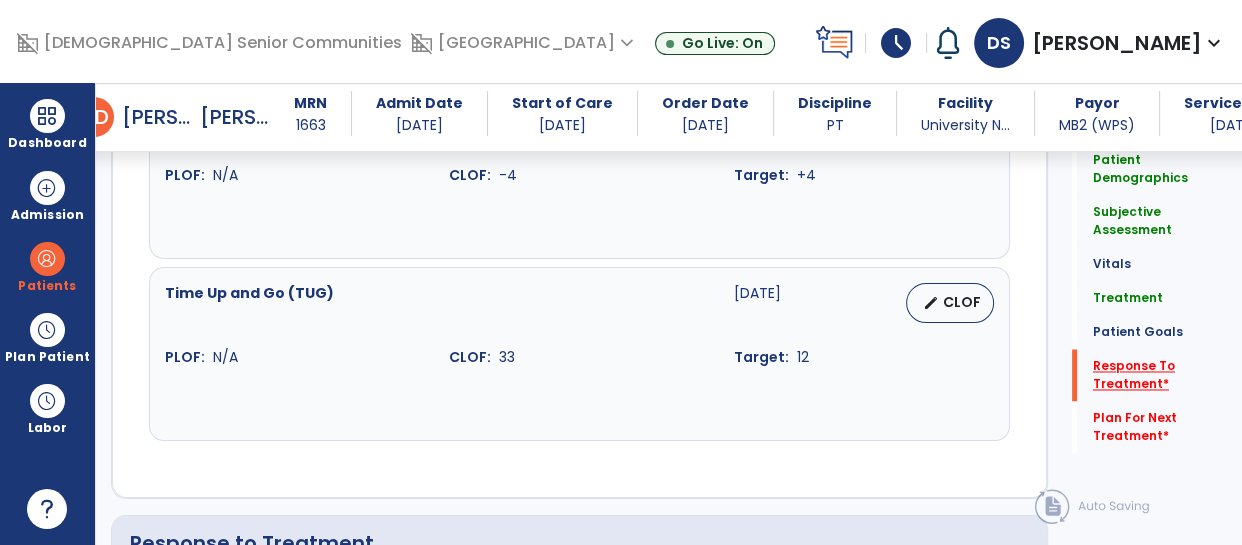 scroll, scrollTop: 3333, scrollLeft: 0, axis: vertical 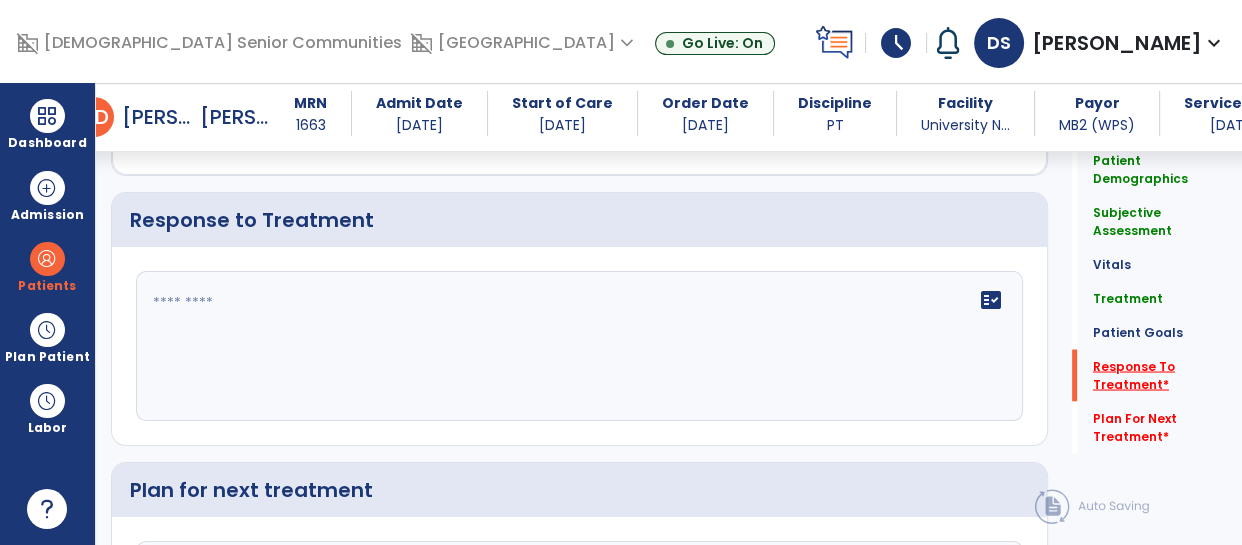 click on "Response To Treatment   *" 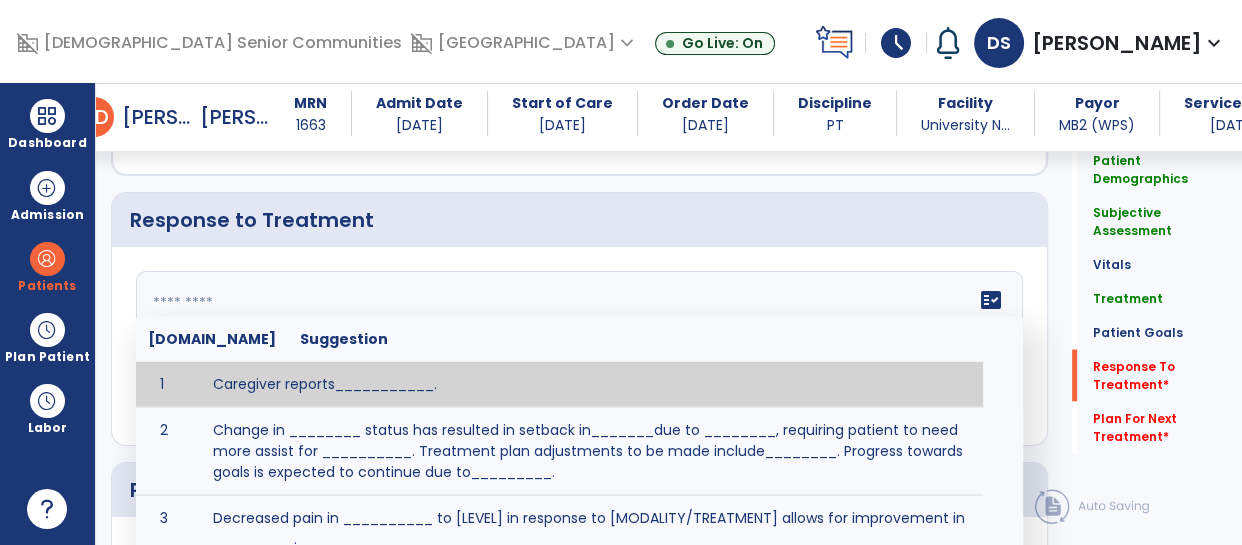 click on "fact_check  [DOMAIN_NAME] Suggestion 1 Caregiver reports___________. 2 Change in ________ status has resulted in setback in_______due to ________, requiring patient to need more assist for __________.   Treatment plan adjustments to be made include________.  Progress towards goals is expected to continue due to_________. 3 Decreased pain in __________ to [LEVEL] in response to [MODALITY/TREATMENT] allows for improvement in _________. 4 Functional gains in _______ have impacted the patient's ability to perform_________ with a reduction in assist levels to_________. 5 Functional progress this week has been significant due to__________. 6 Gains in ________ have improved the patient's ability to perform ______with decreased levels of assist to___________. 7 Improvement in ________allows patient to tolerate higher levels of challenges in_________. 8 Pain in [AREA] has decreased to [LEVEL] in response to [TREATMENT/MODALITY], allowing fore ease in completing__________. 9 10 11 12 13 14 15 16 17 18 19 20 21" 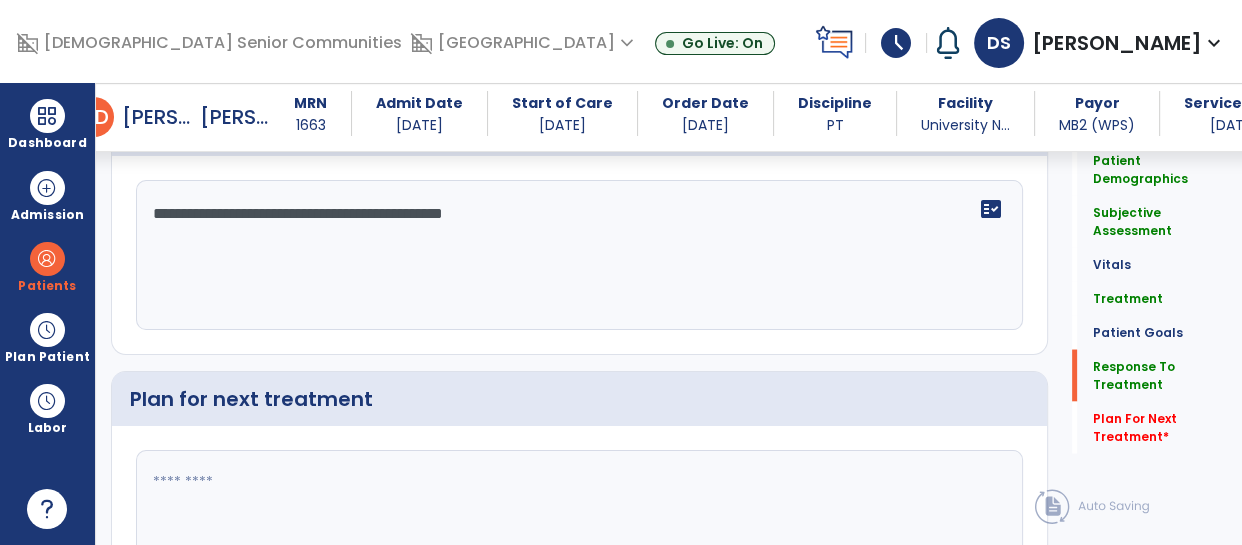 type on "**********" 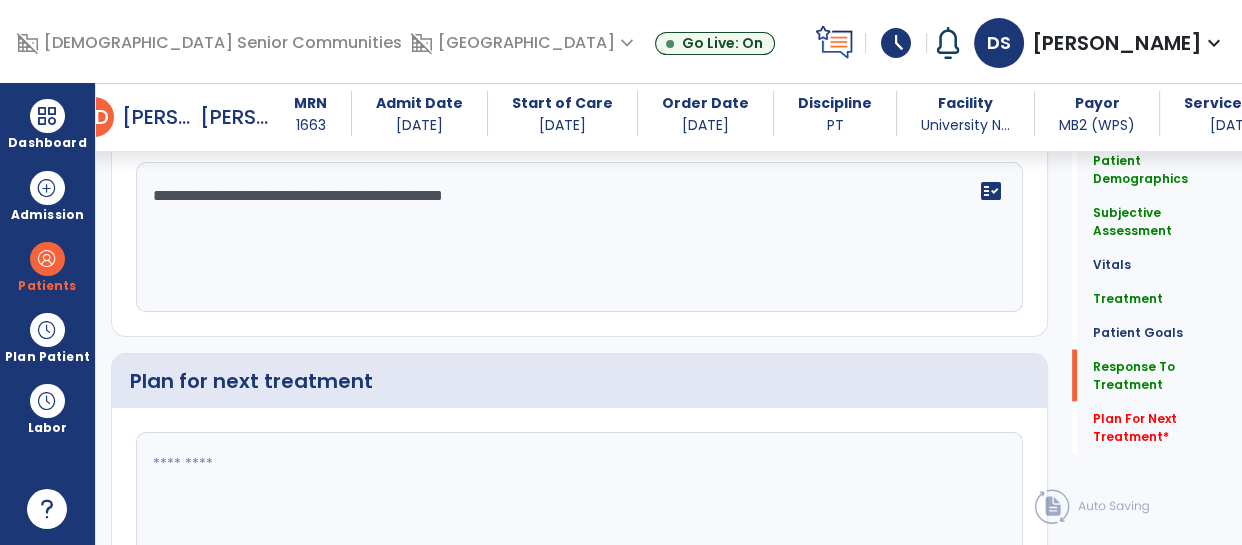 click 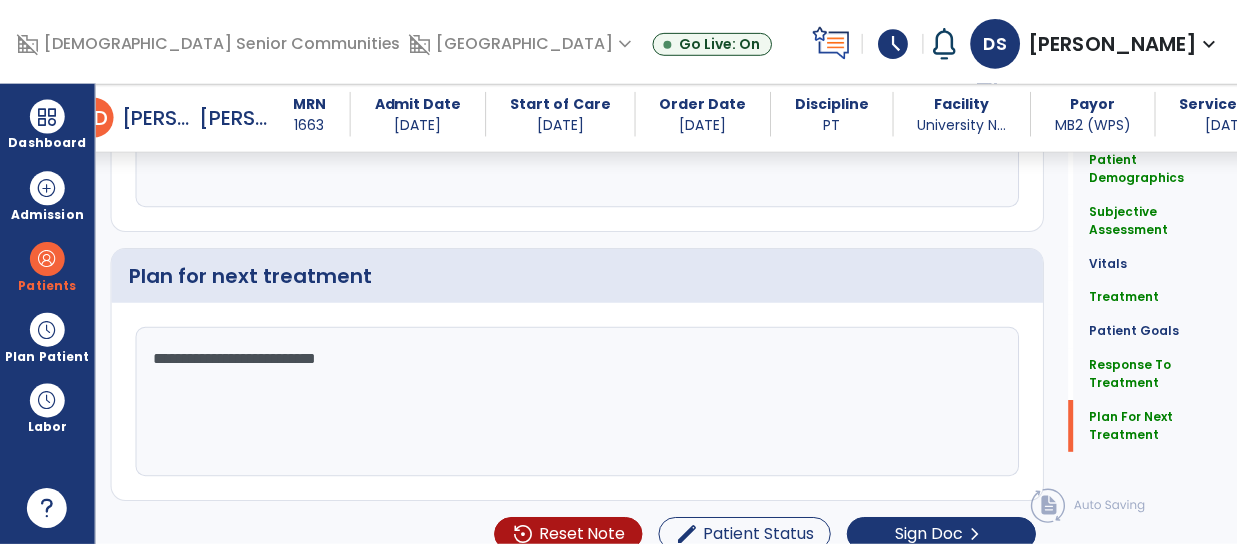 scroll, scrollTop: 3565, scrollLeft: 0, axis: vertical 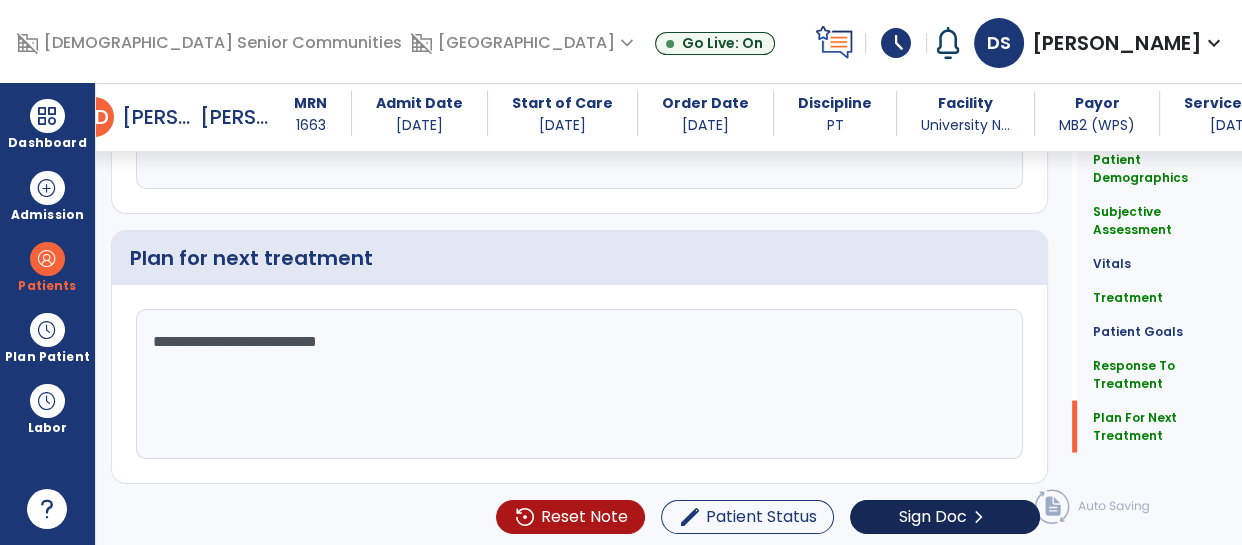 type on "**********" 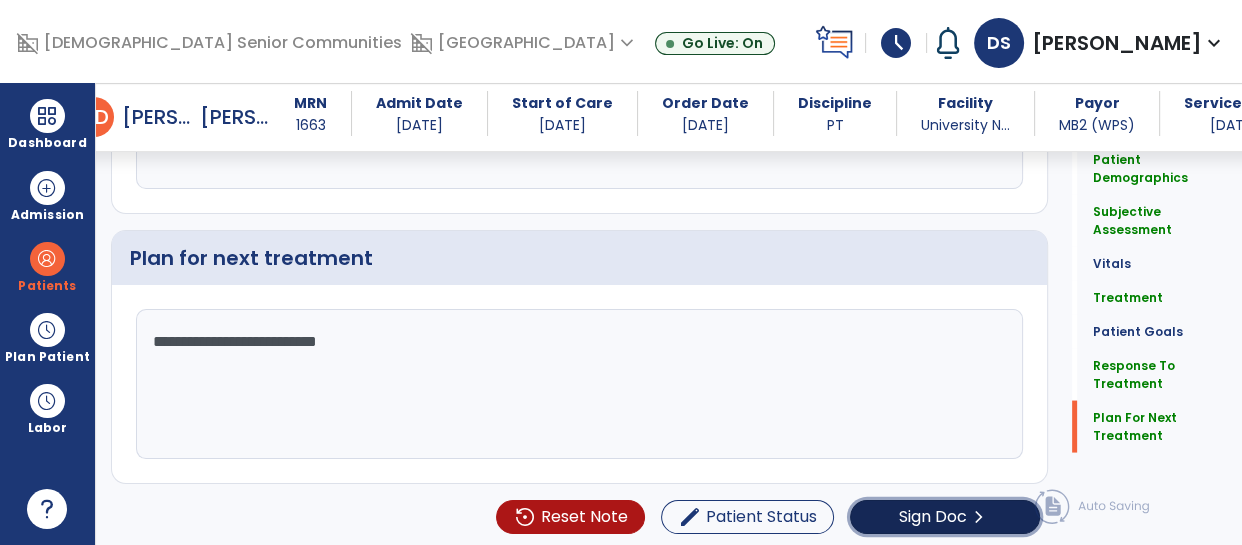 click on "Sign Doc  chevron_right" 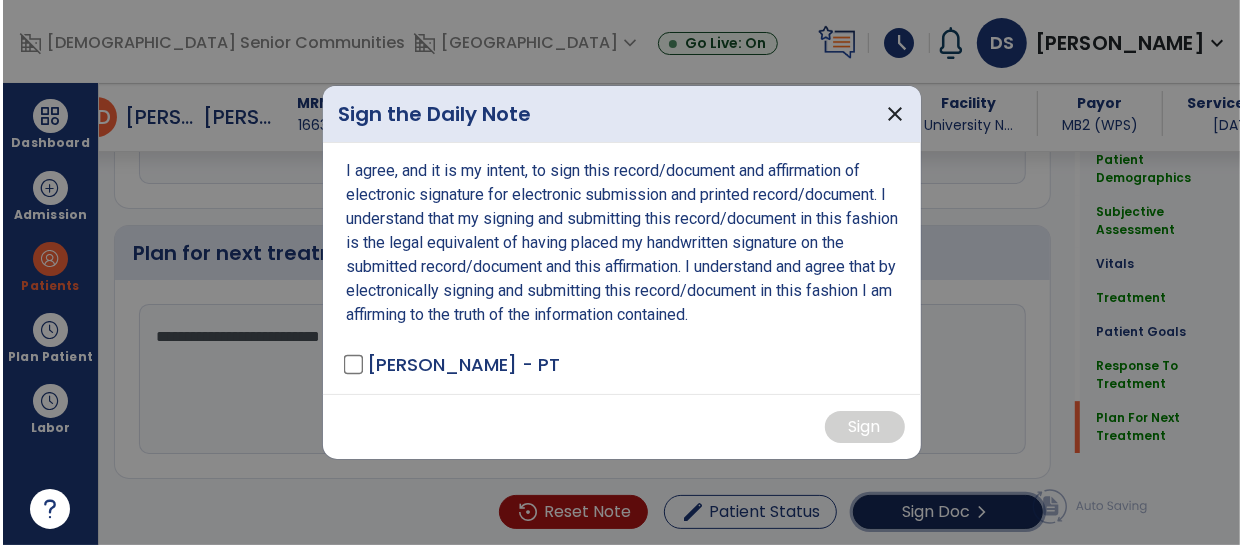scroll, scrollTop: 3565, scrollLeft: 0, axis: vertical 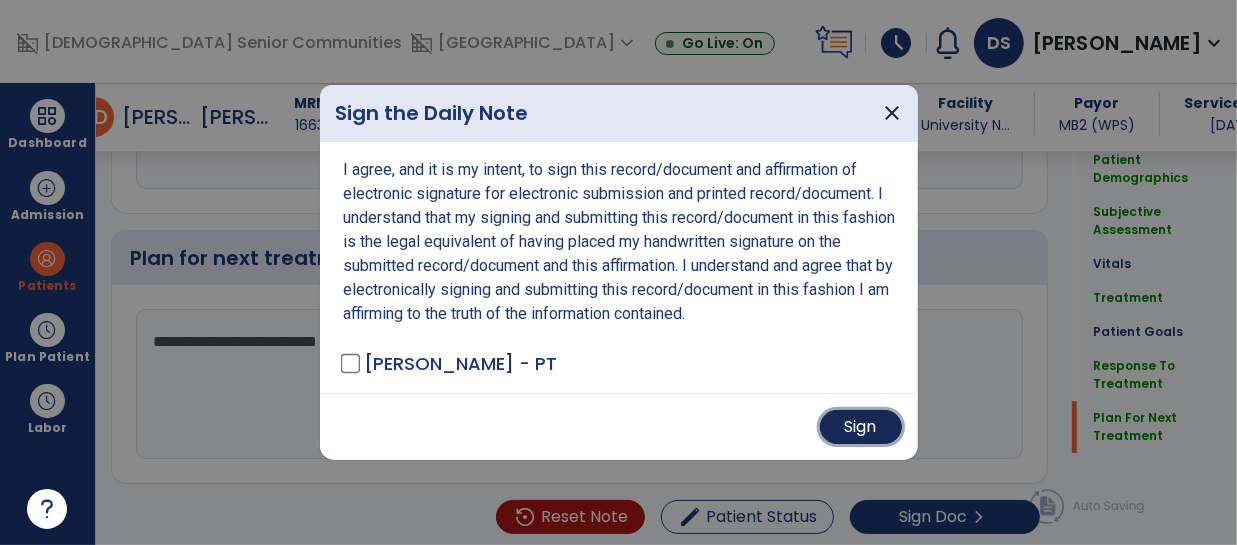 click on "Sign" at bounding box center (861, 427) 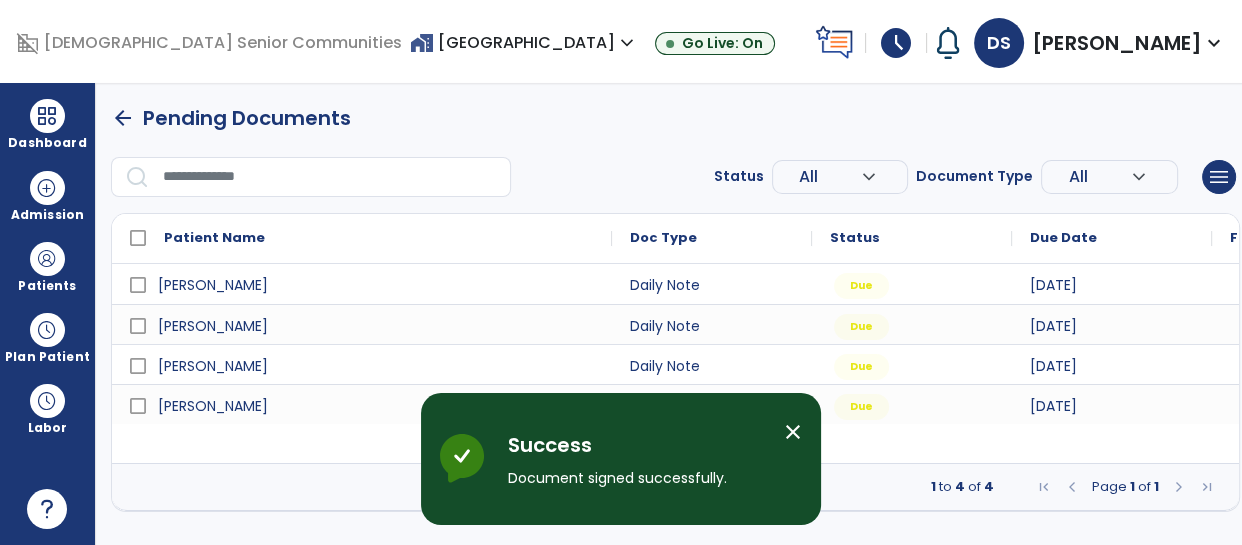 scroll, scrollTop: 0, scrollLeft: 0, axis: both 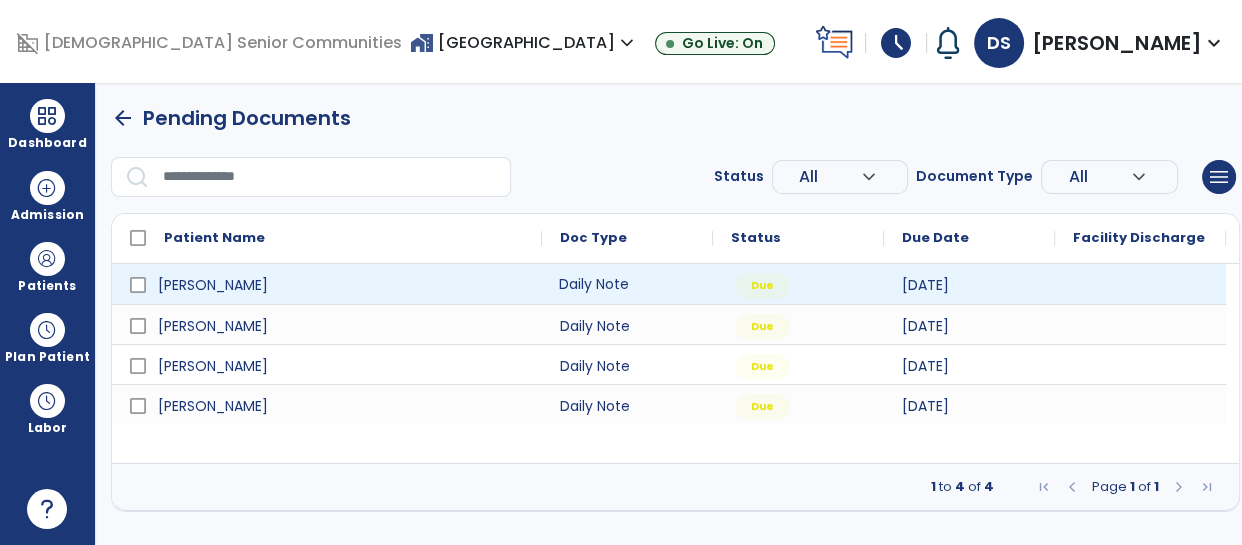 click on "Daily Note" at bounding box center [627, 284] 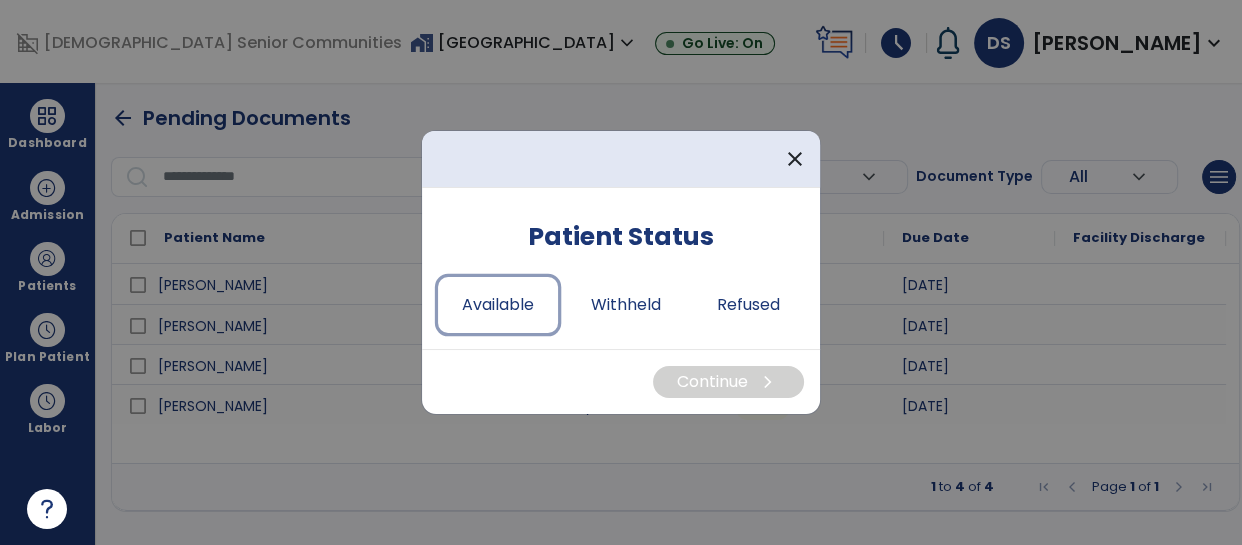 drag, startPoint x: 485, startPoint y: 309, endPoint x: 652, endPoint y: 340, distance: 169.85287 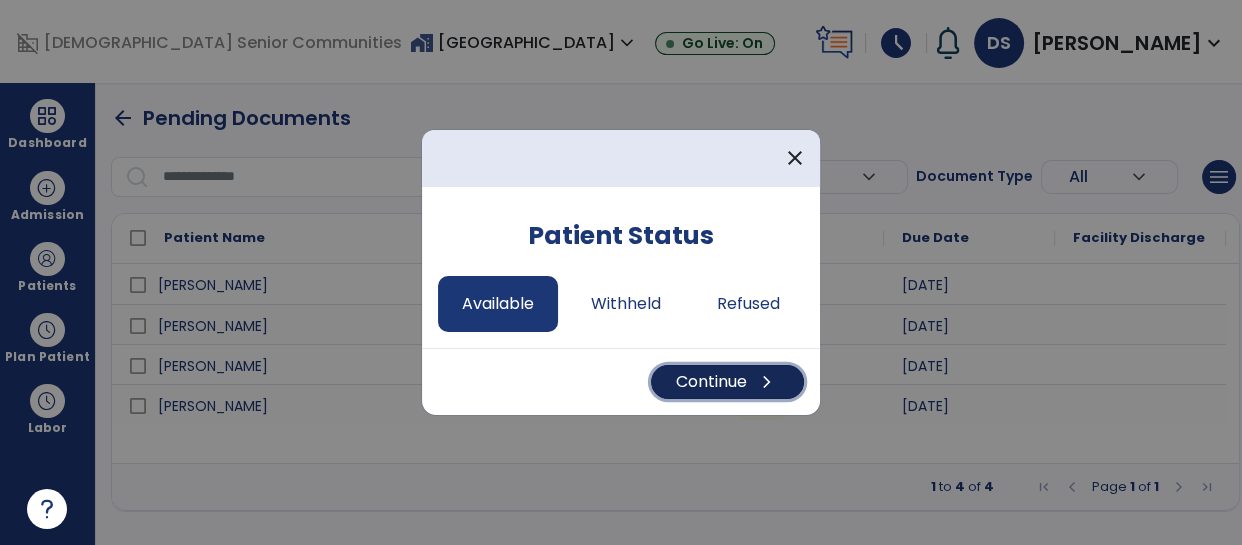 click on "Continue   chevron_right" at bounding box center (727, 382) 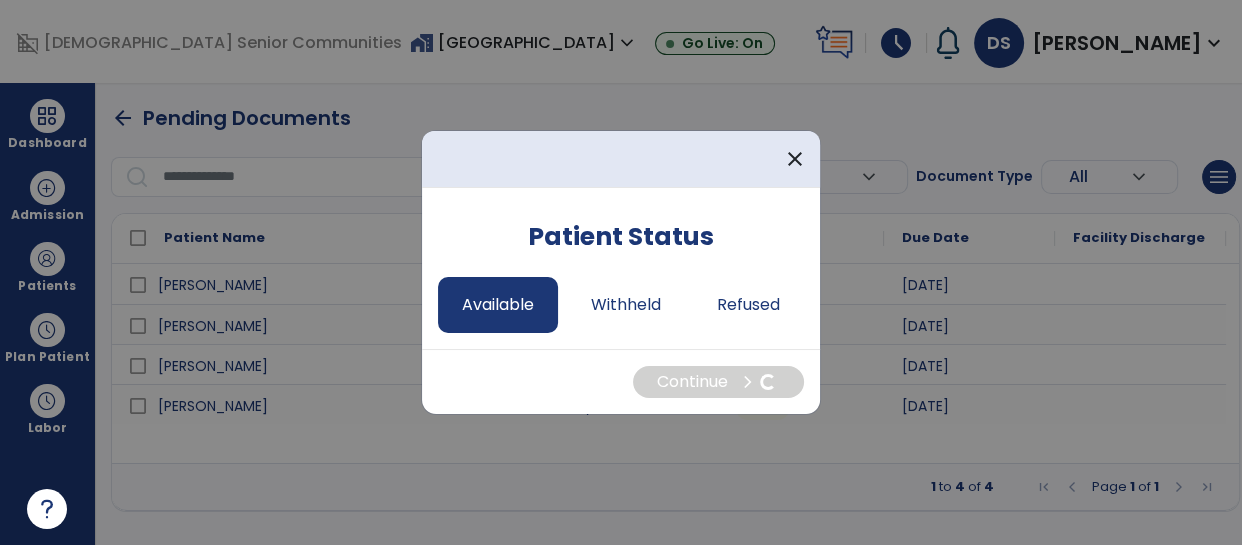 select on "*" 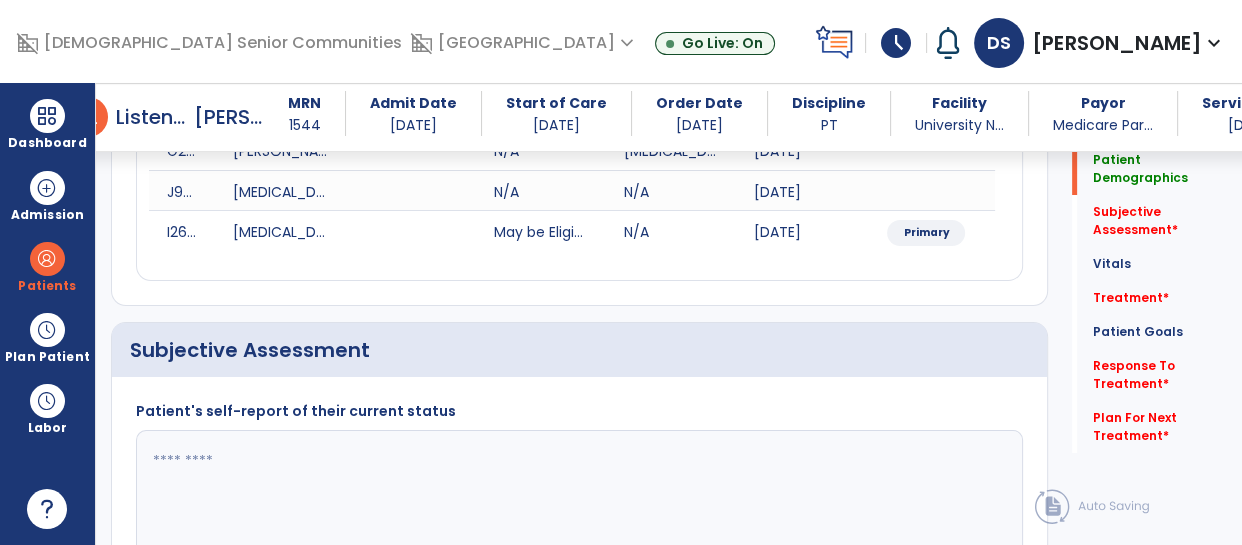 scroll, scrollTop: 423, scrollLeft: 0, axis: vertical 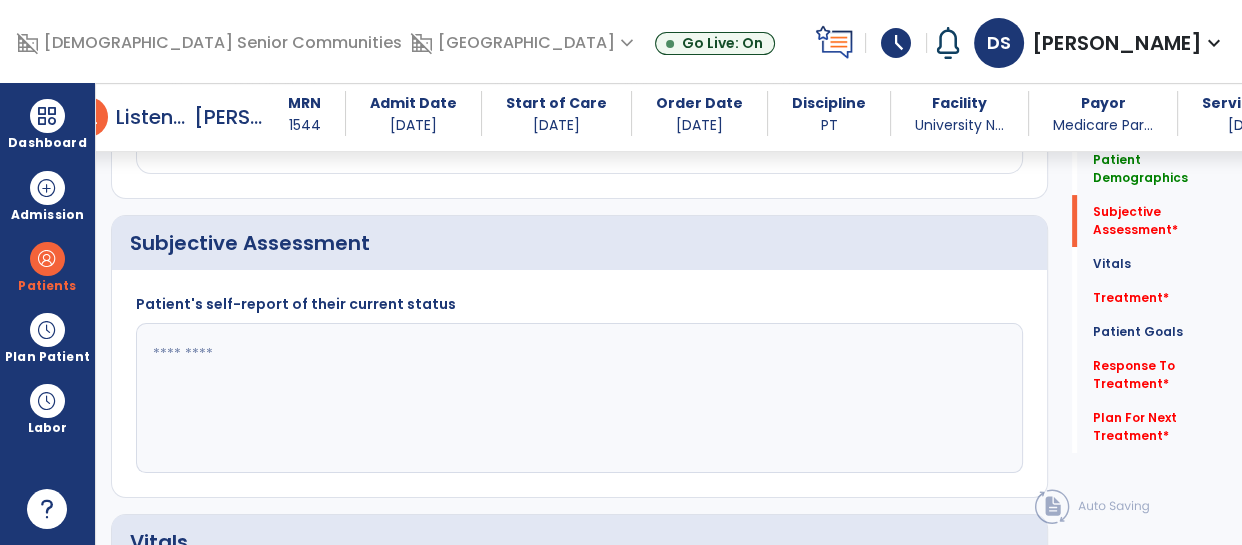 click 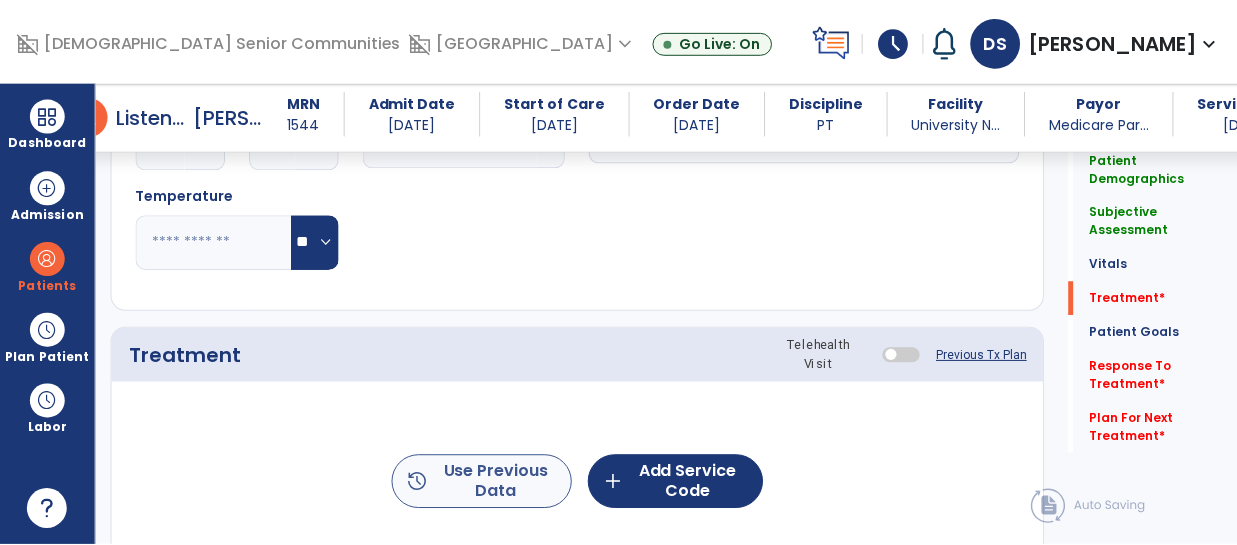 scroll, scrollTop: 1139, scrollLeft: 0, axis: vertical 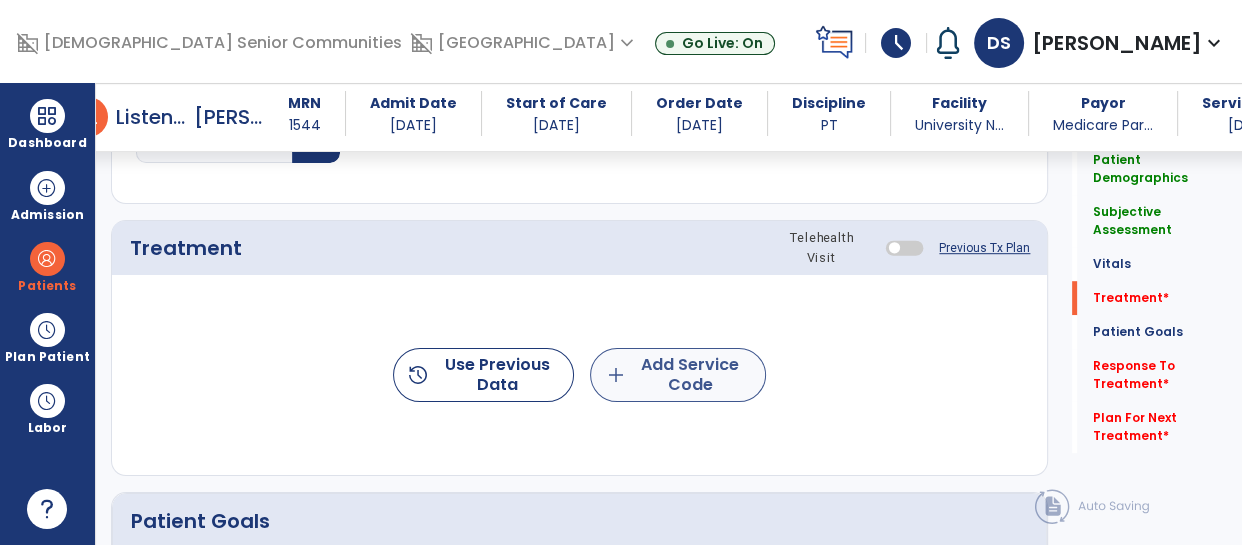 type on "**********" 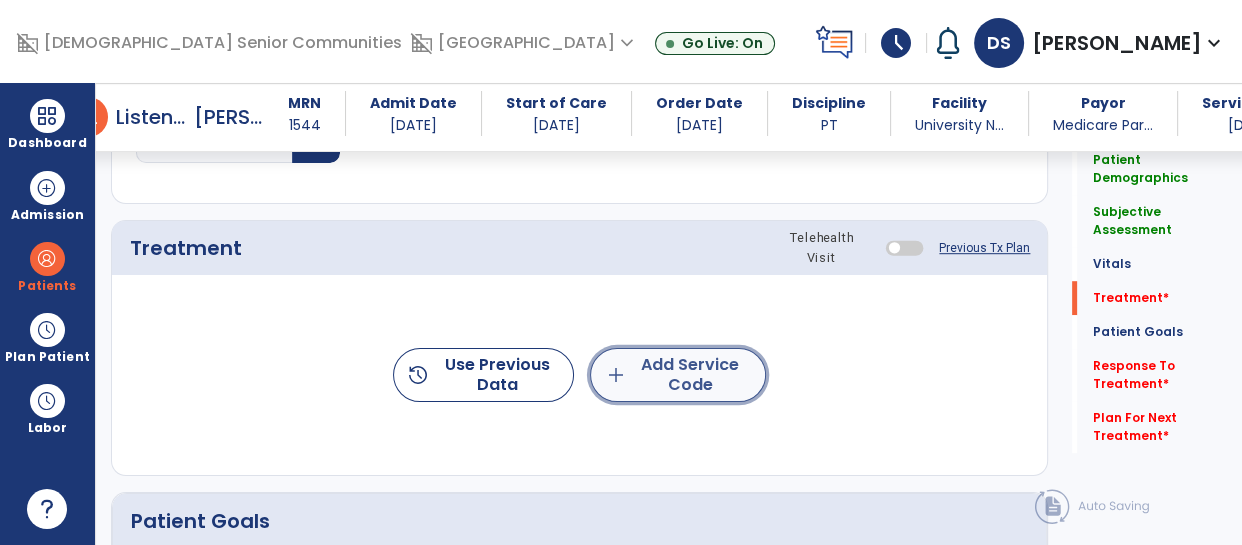click on "add  Add Service Code" 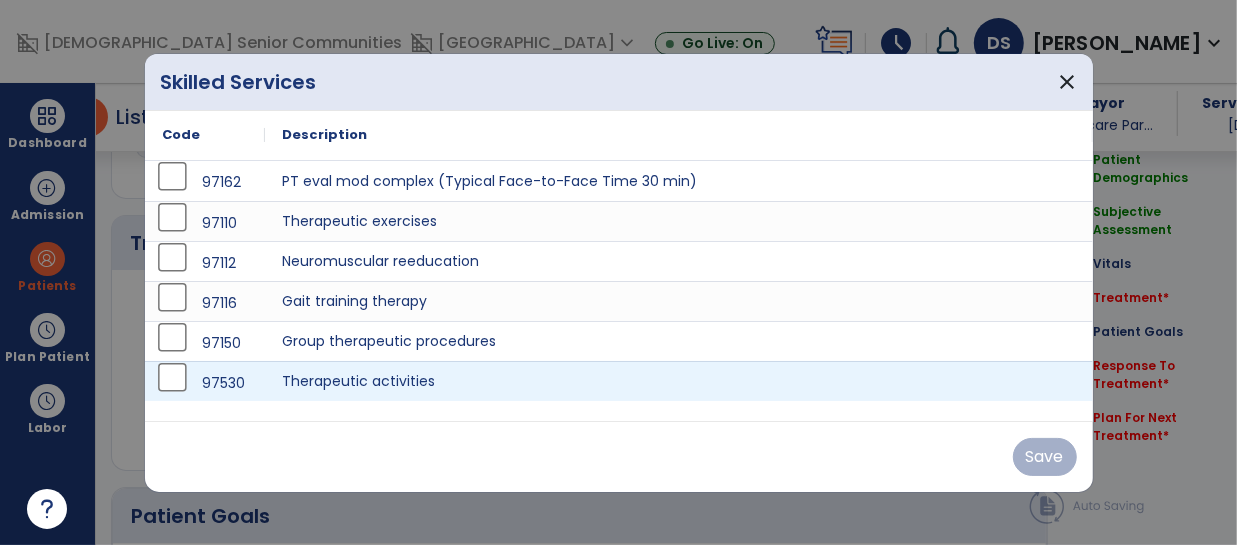 scroll, scrollTop: 1139, scrollLeft: 0, axis: vertical 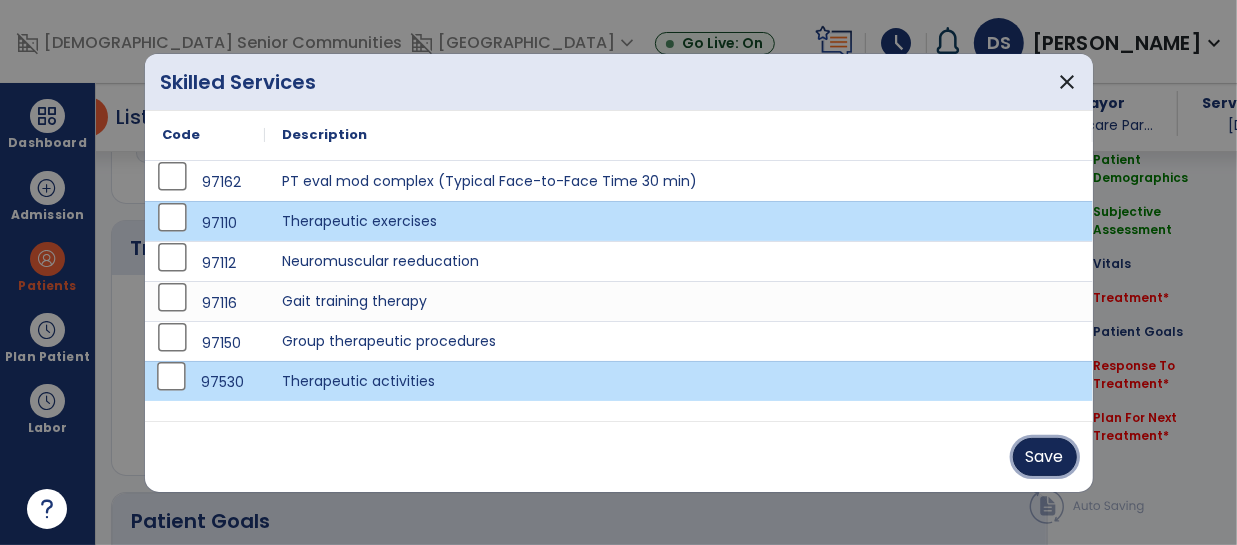click on "Save" at bounding box center [1045, 457] 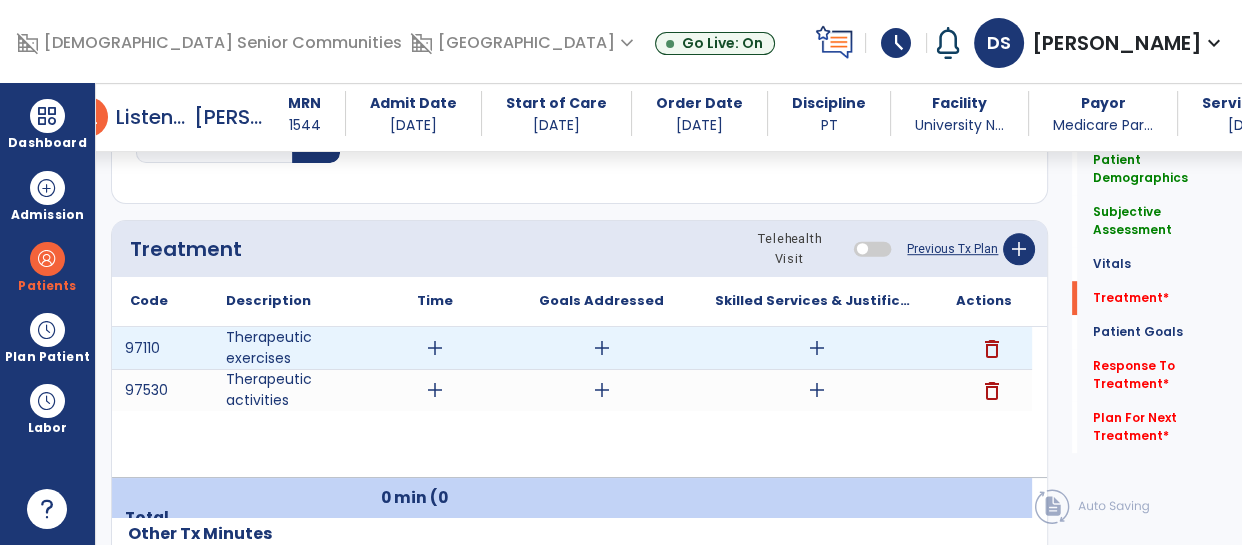 click on "add" at bounding box center (435, 348) 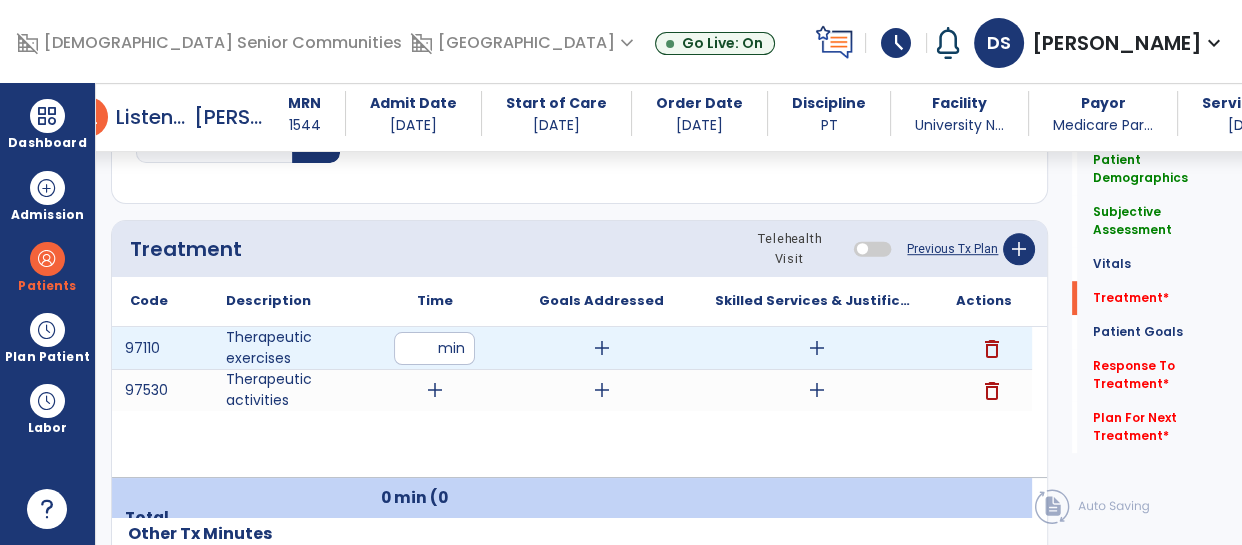 type on "**" 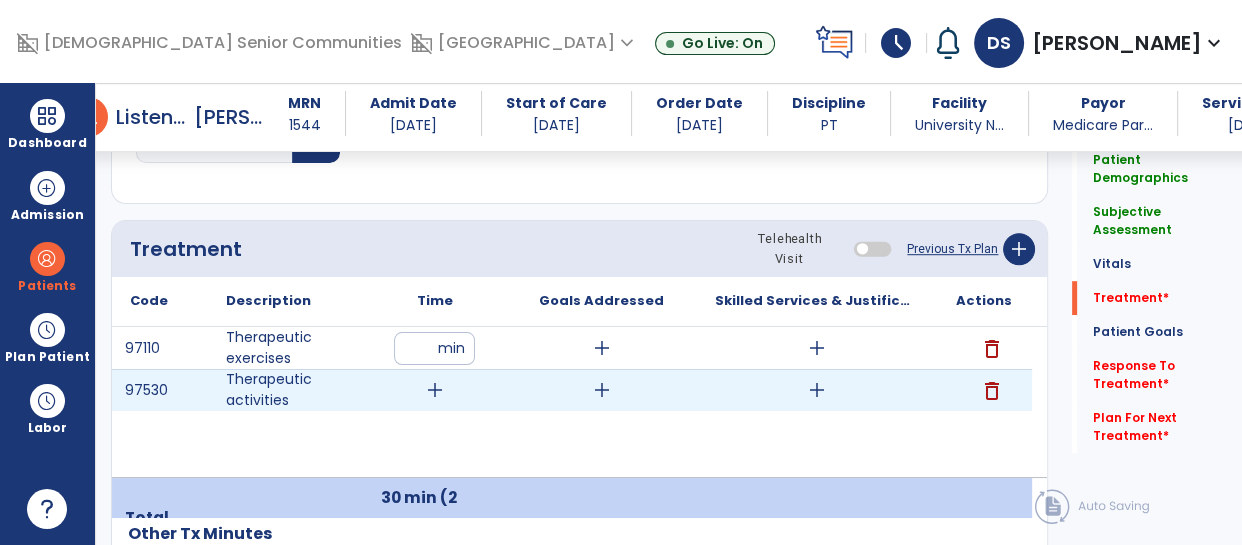 click on "add" at bounding box center [435, 390] 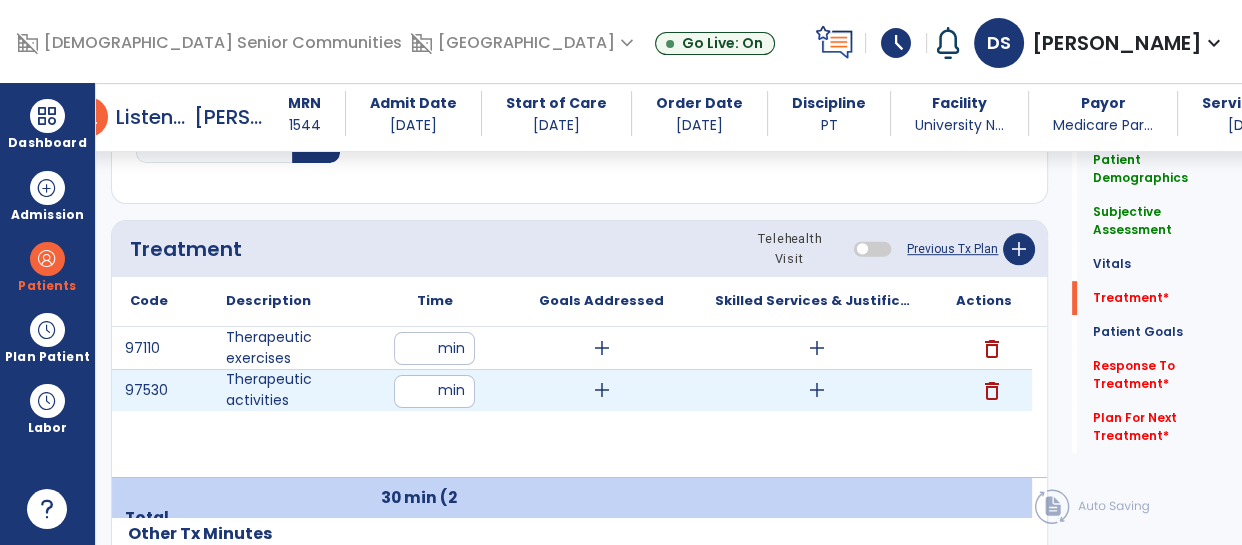 type on "**" 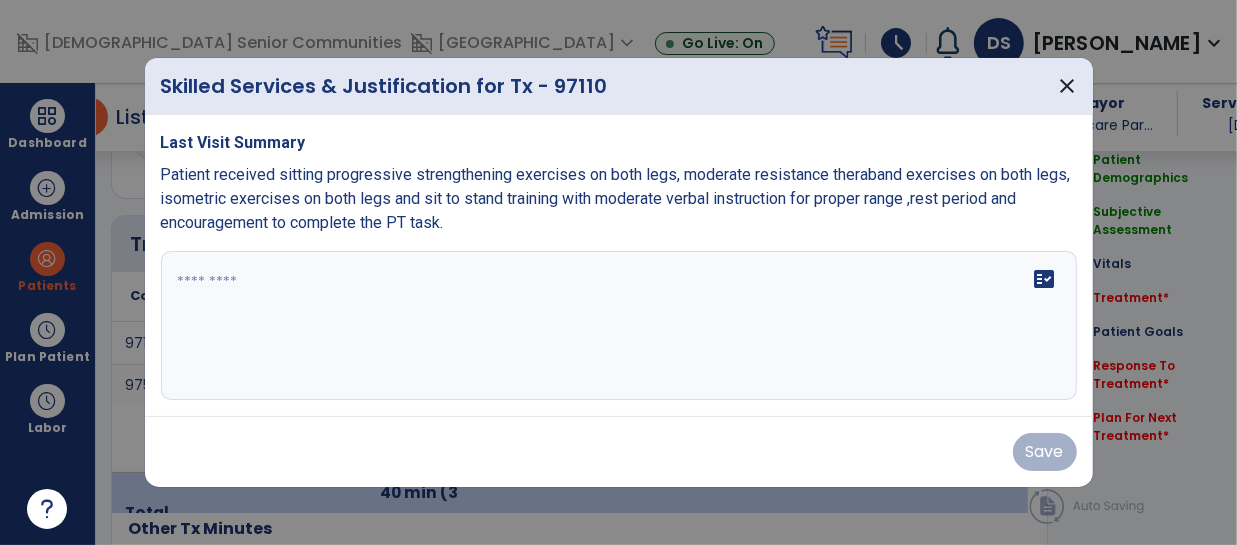 scroll, scrollTop: 1139, scrollLeft: 0, axis: vertical 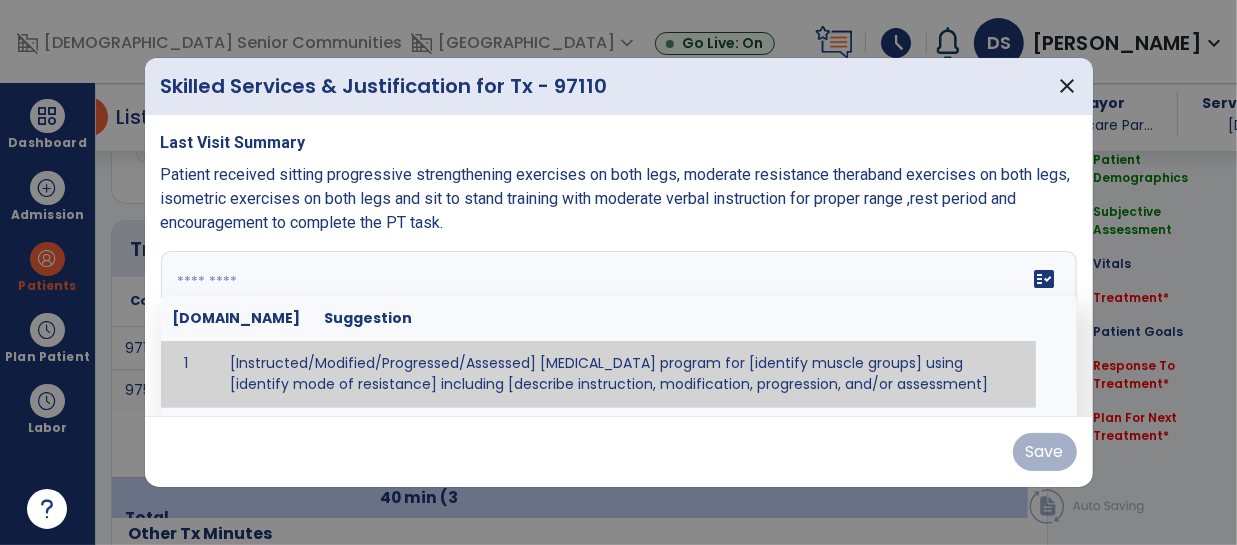 click on "fact_check  [DOMAIN_NAME] Suggestion 1 [Instructed/Modified/Progressed/Assessed] [MEDICAL_DATA] program for [identify muscle groups] using [identify mode of resistance] including [describe instruction, modification, progression, and/or assessment] 2 [Instructed/Modified/Progressed/Assessed] aerobic exercise program using [identify equipment/mode] including [describe instruction, modification,progression, and/or assessment] 3 [Instructed/Modified/Progressed/Assessed] [PROM/A/AROM/AROM] program for [identify joint movements] using [contract-relax, over-pressure, inhibitory techniques, other] 4 [Assessed/Tested] aerobic capacity with administration of [aerobic capacity test]" at bounding box center [619, 326] 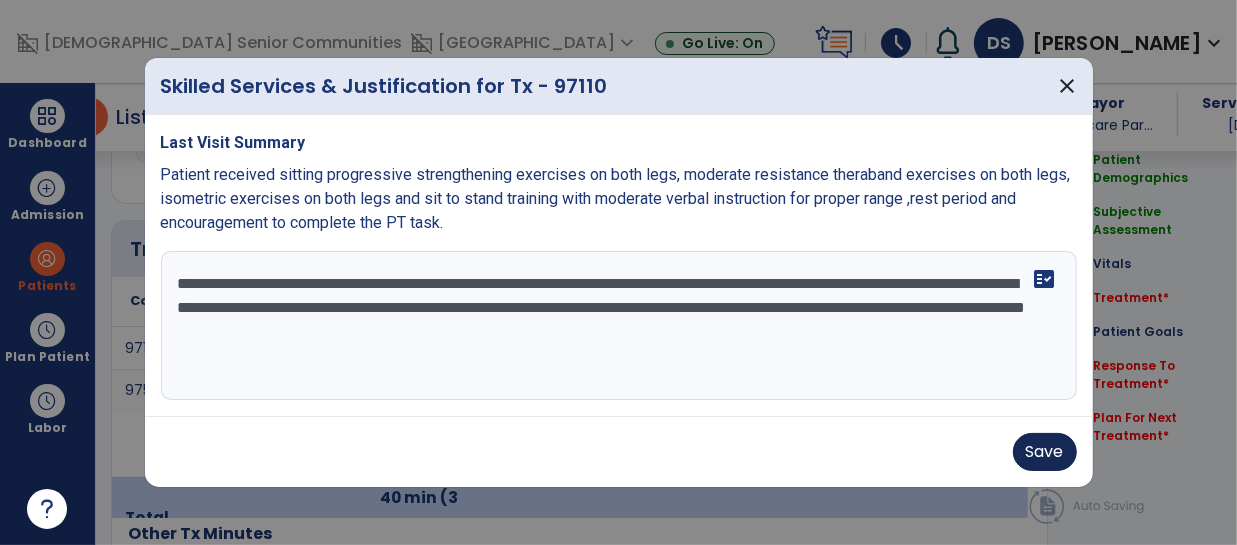 type on "**********" 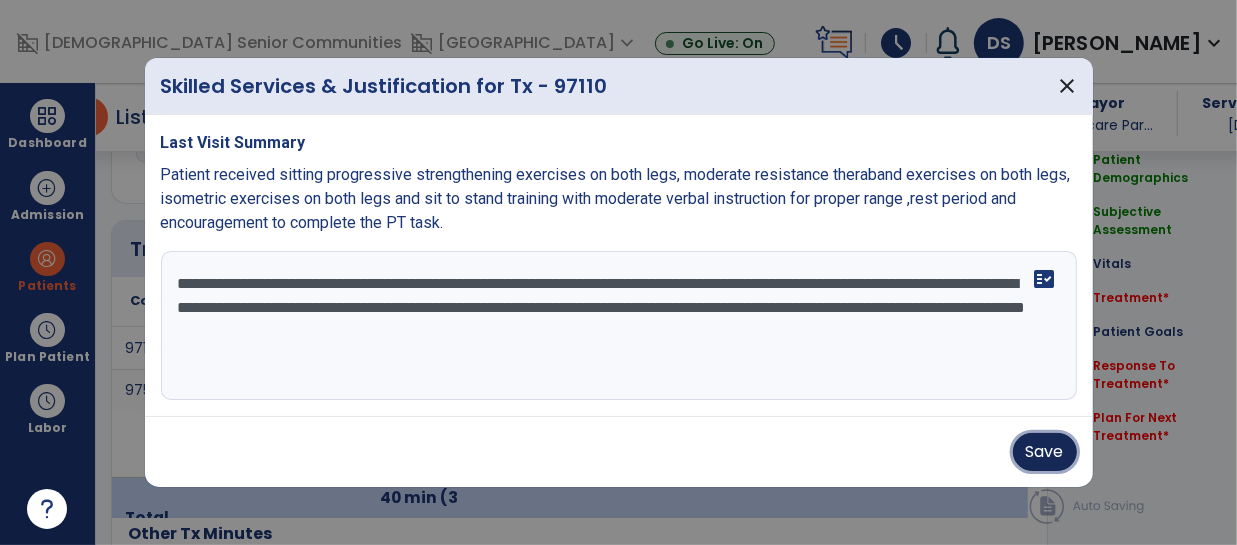click on "Save" at bounding box center [1045, 452] 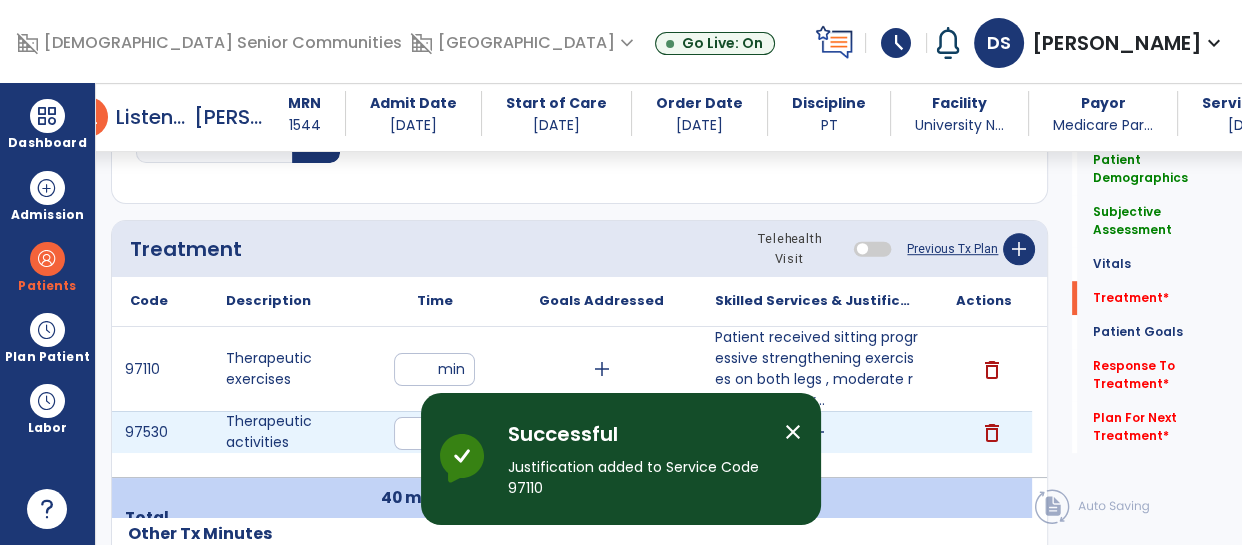 click on "add" at bounding box center (816, 432) 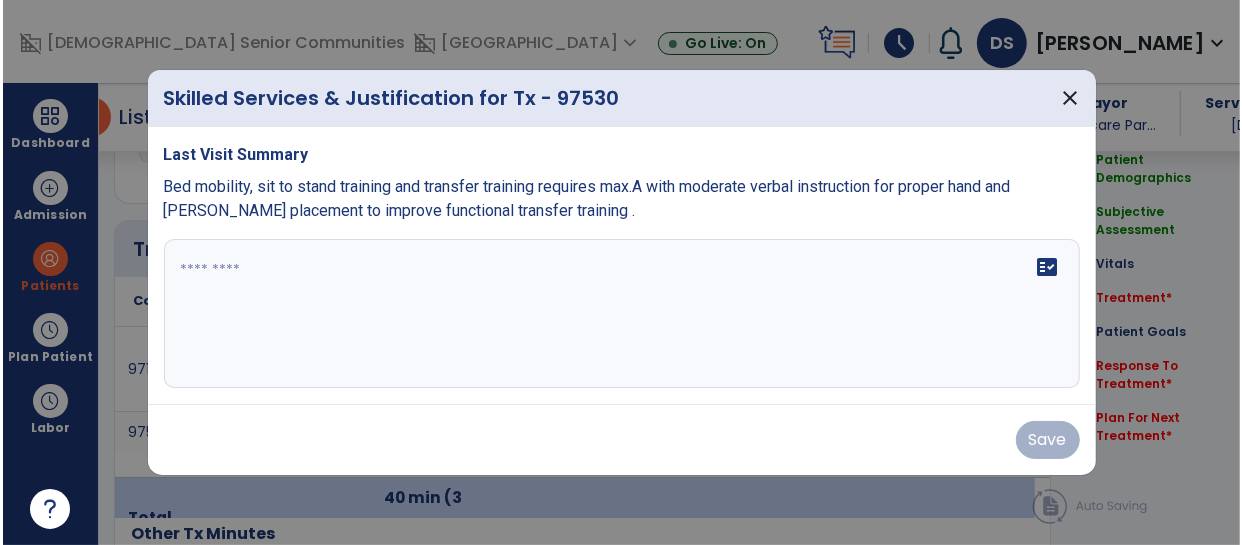 scroll, scrollTop: 1139, scrollLeft: 0, axis: vertical 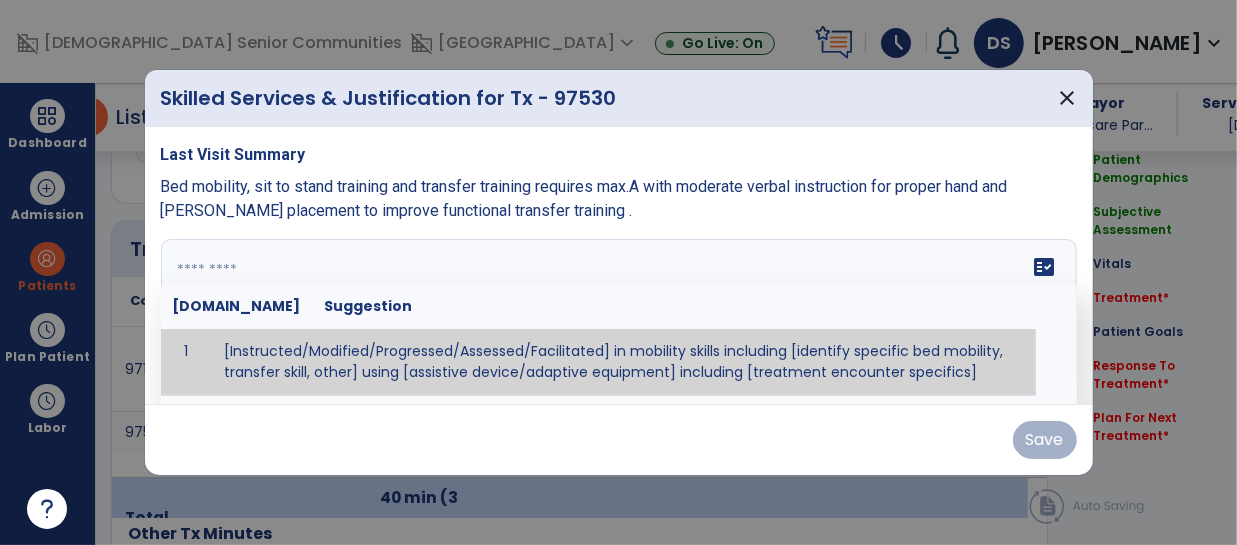 click at bounding box center [617, 314] 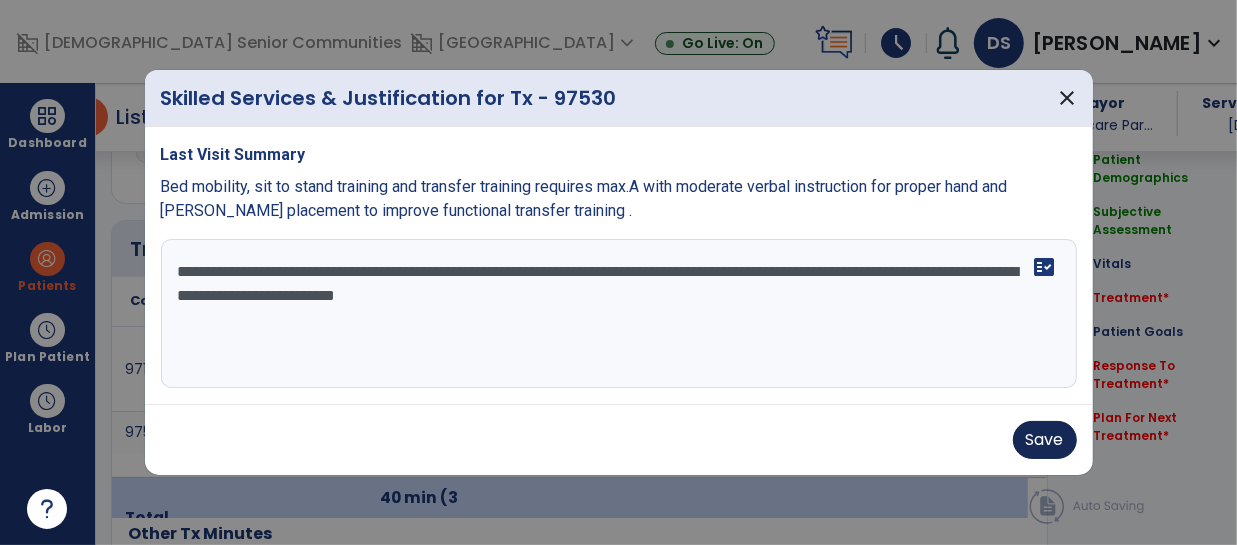 type on "**********" 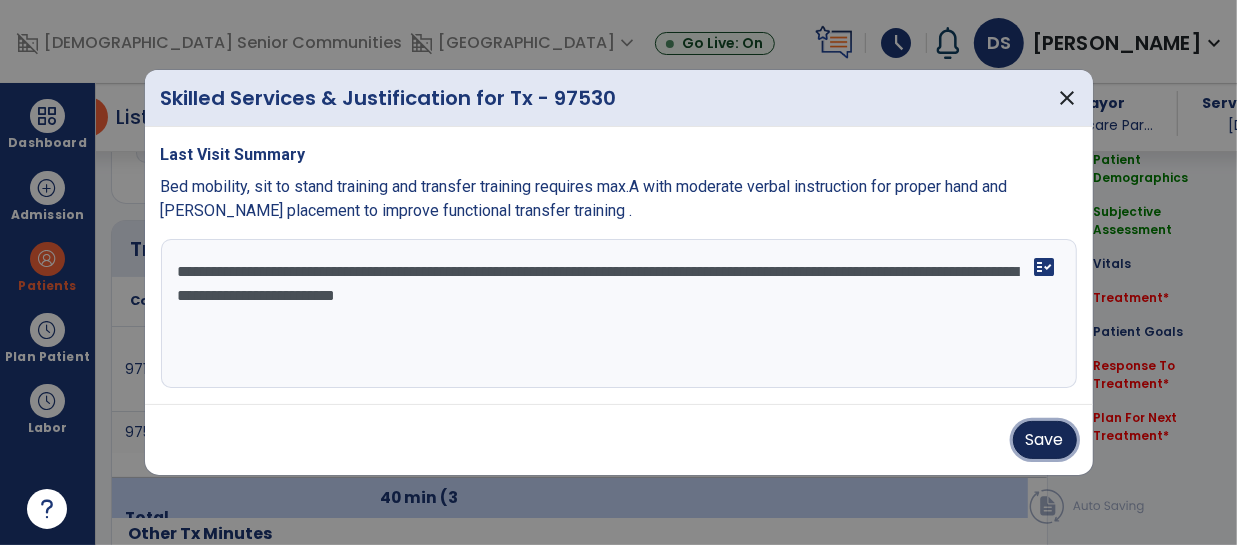 click on "Save" at bounding box center [1045, 440] 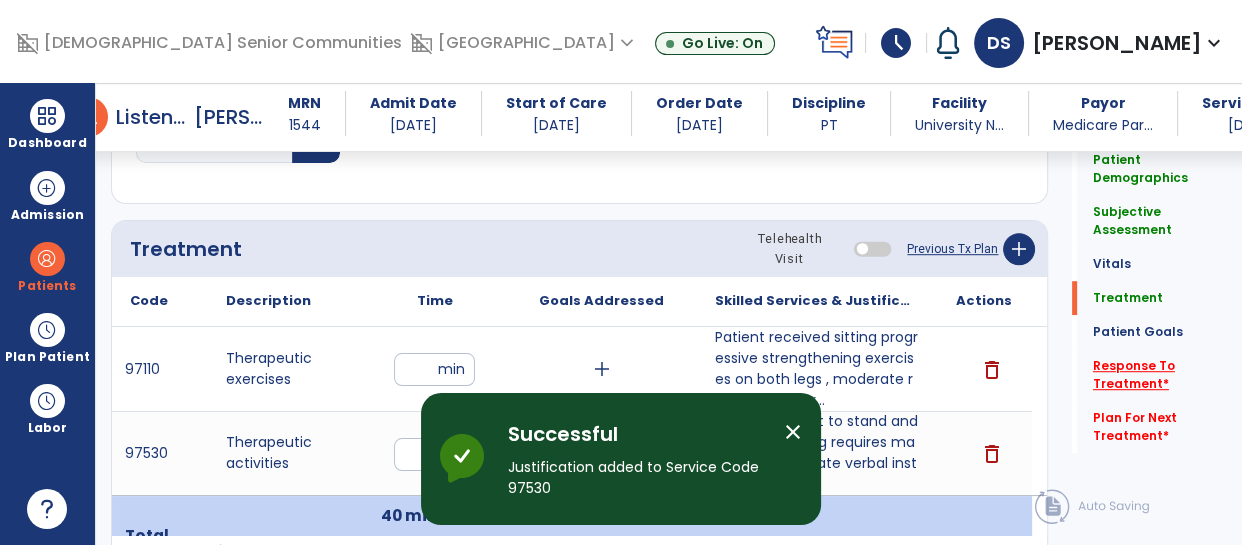 click on "Response To Treatment   *" 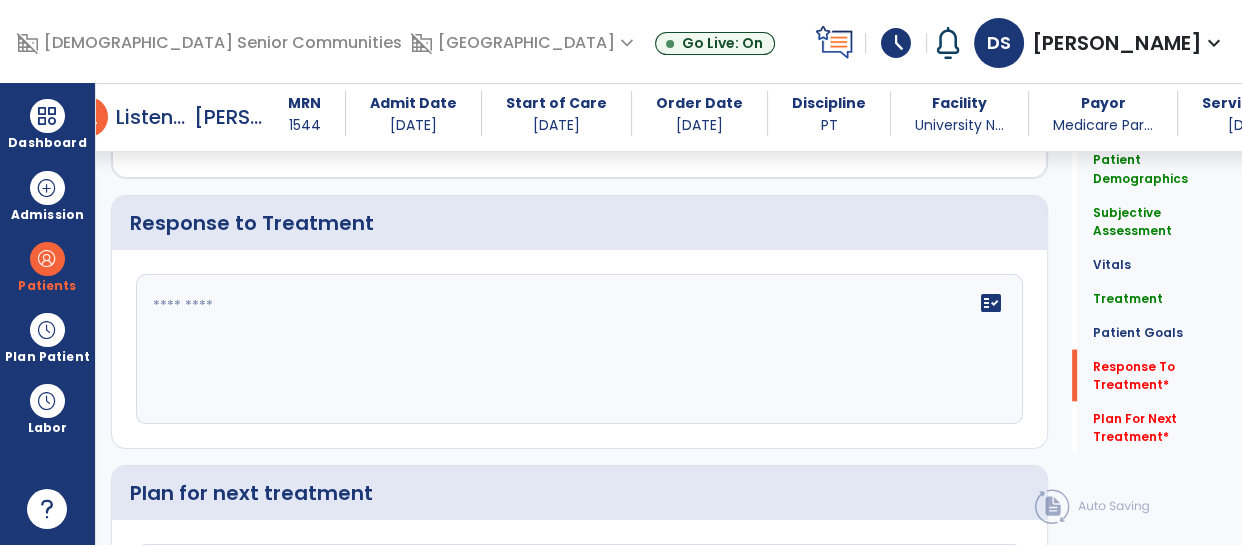 scroll, scrollTop: 3333, scrollLeft: 0, axis: vertical 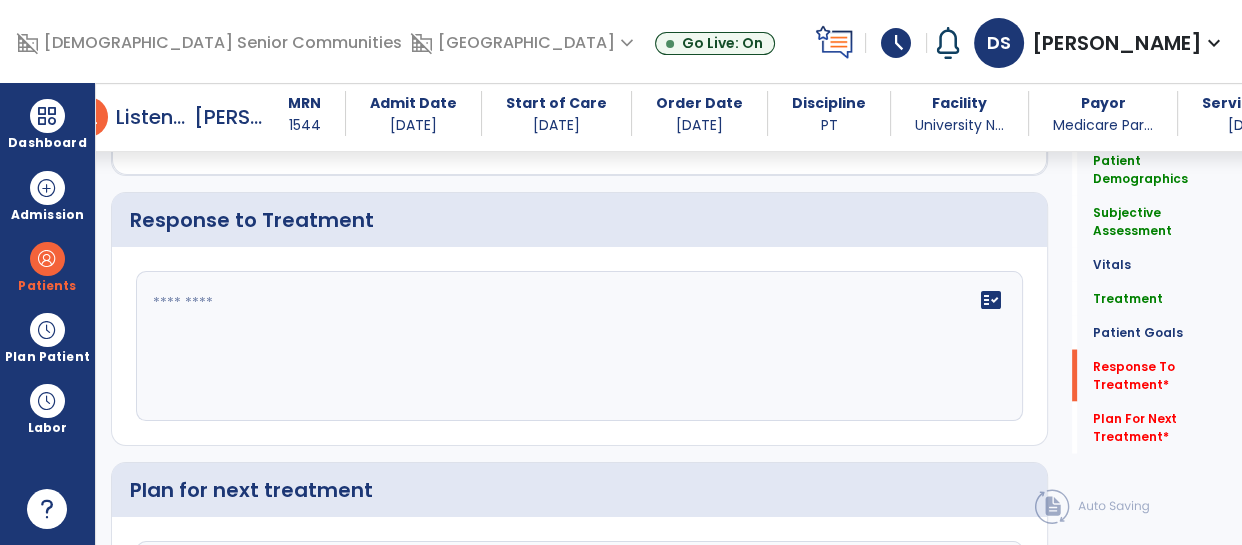 click 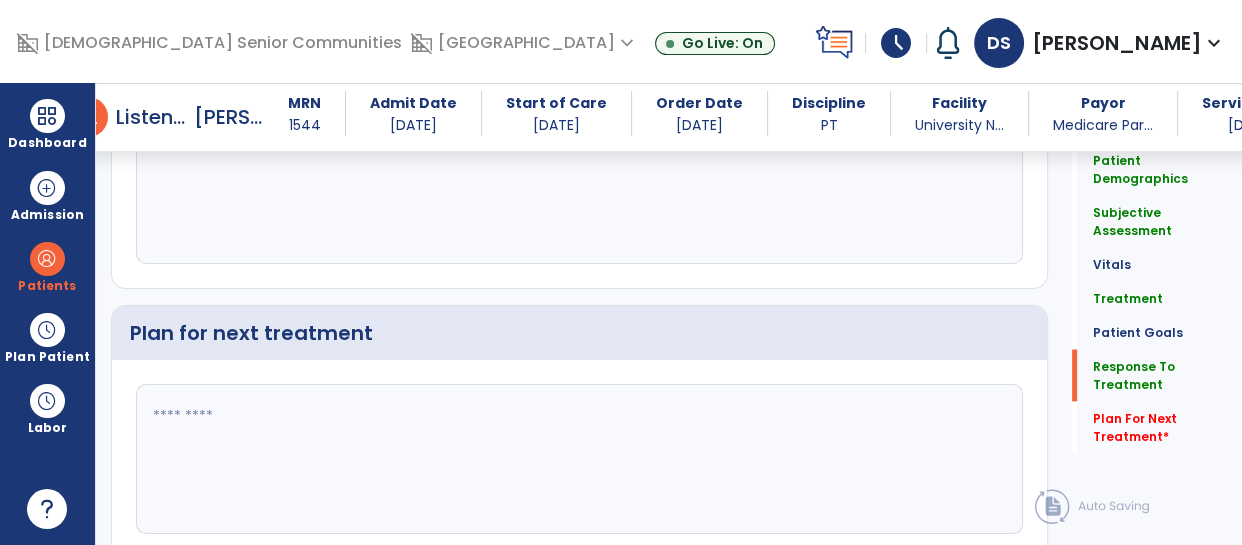 scroll, scrollTop: 3492, scrollLeft: 0, axis: vertical 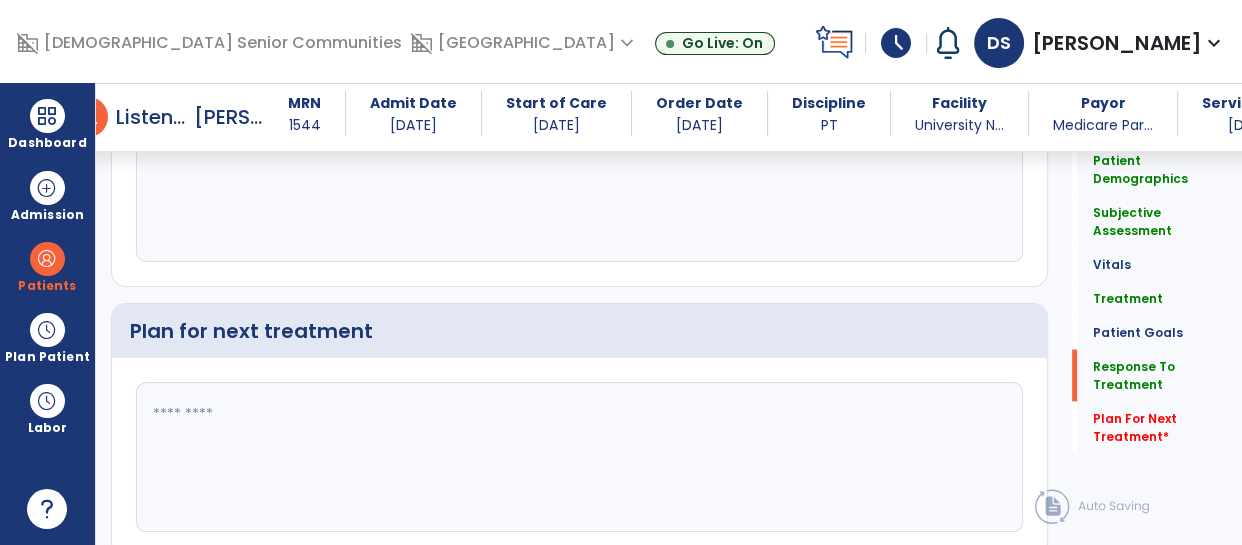 type on "**********" 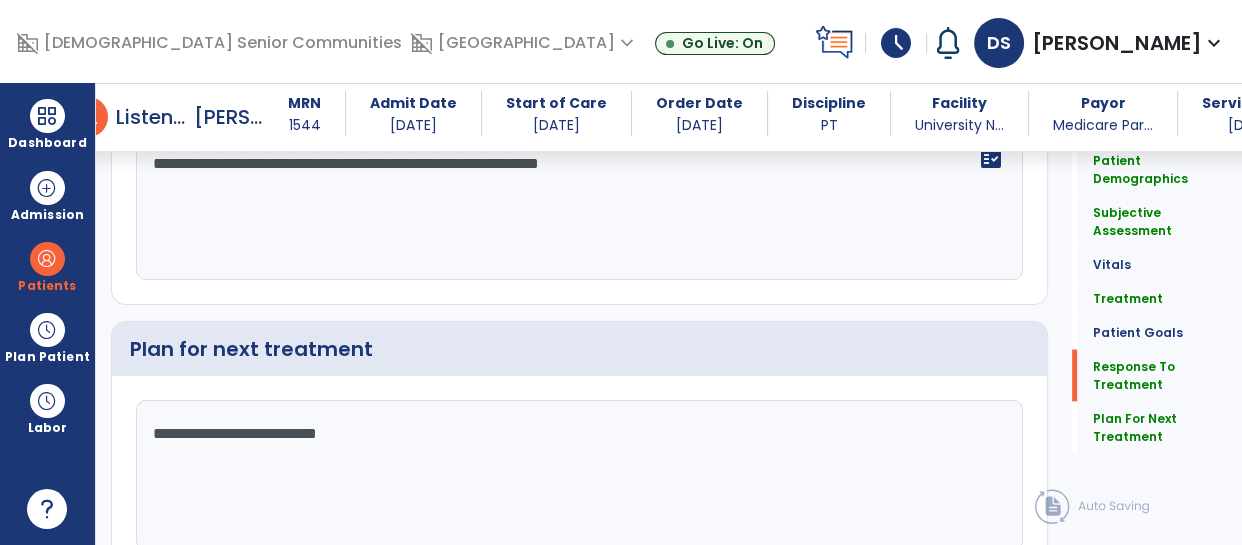 scroll, scrollTop: 3492, scrollLeft: 0, axis: vertical 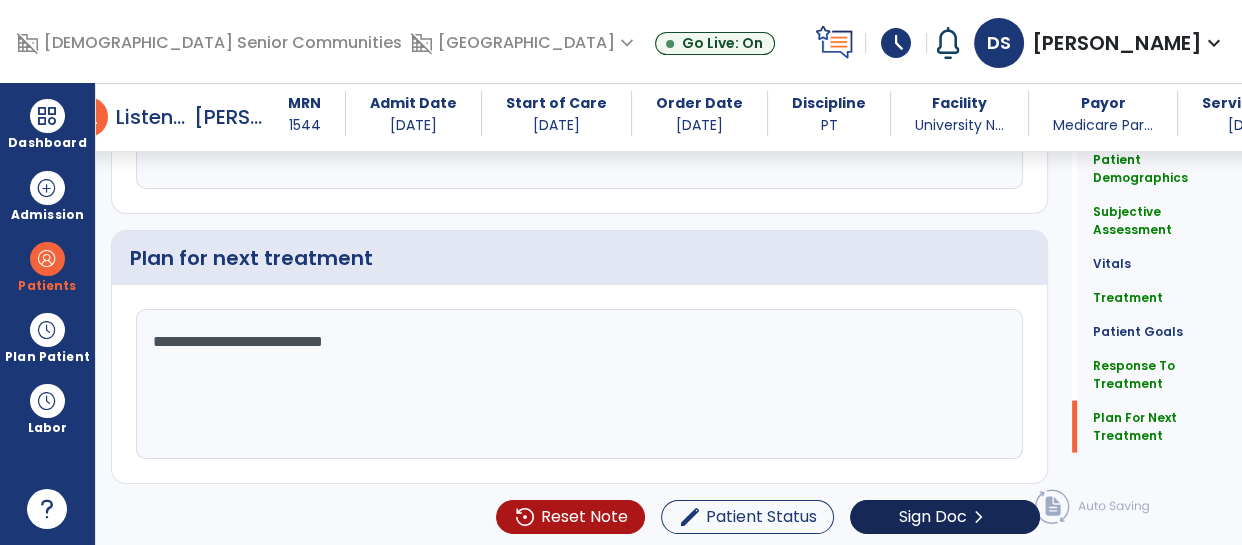 type on "**********" 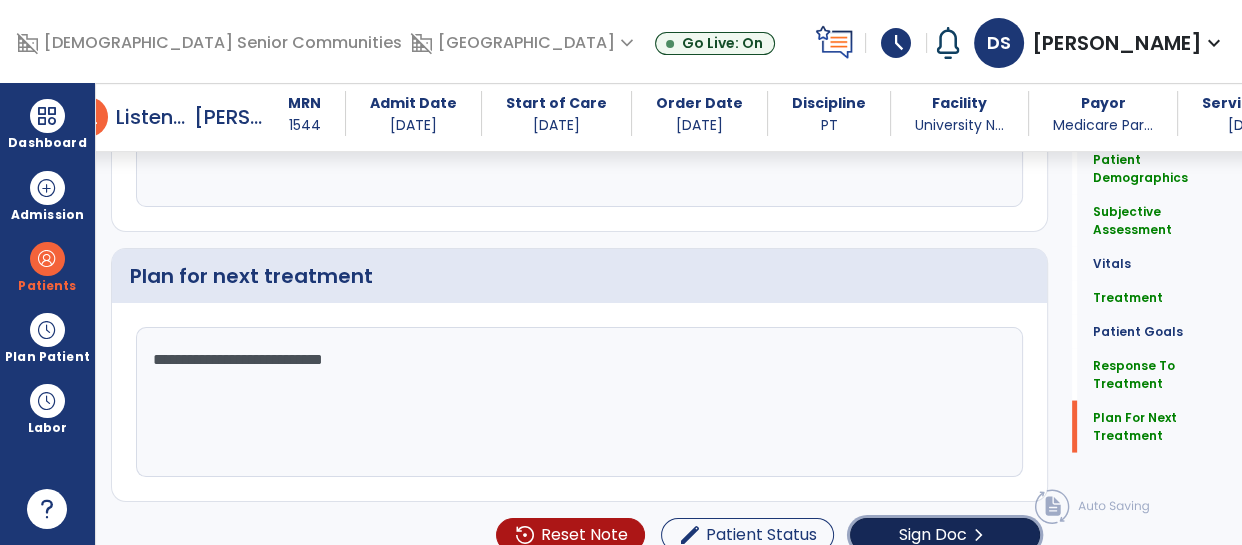 click on "Sign Doc" 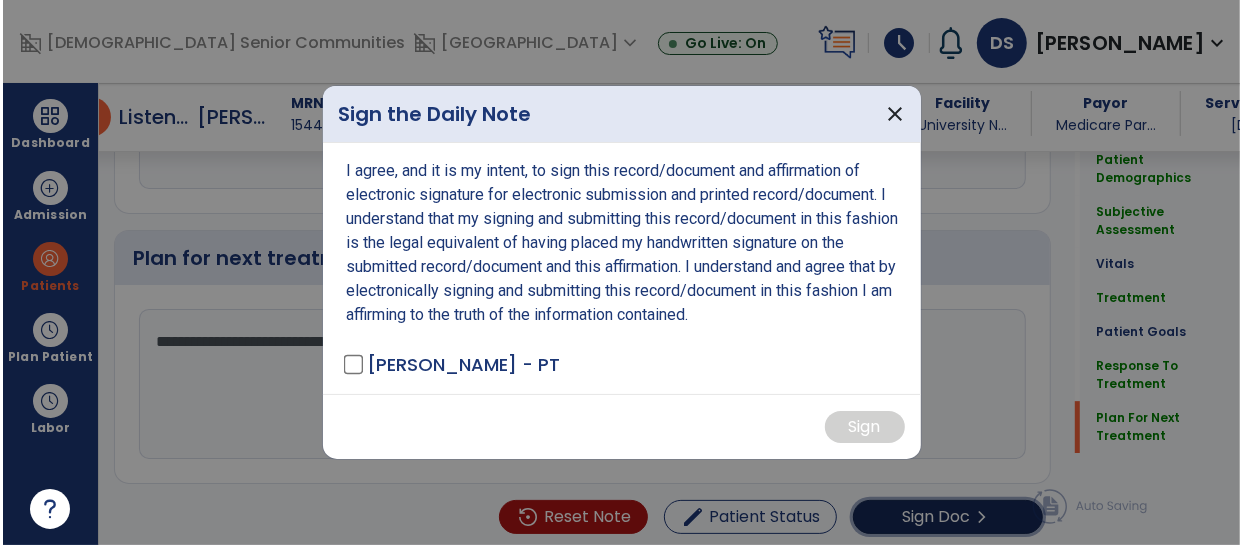 scroll, scrollTop: 3565, scrollLeft: 0, axis: vertical 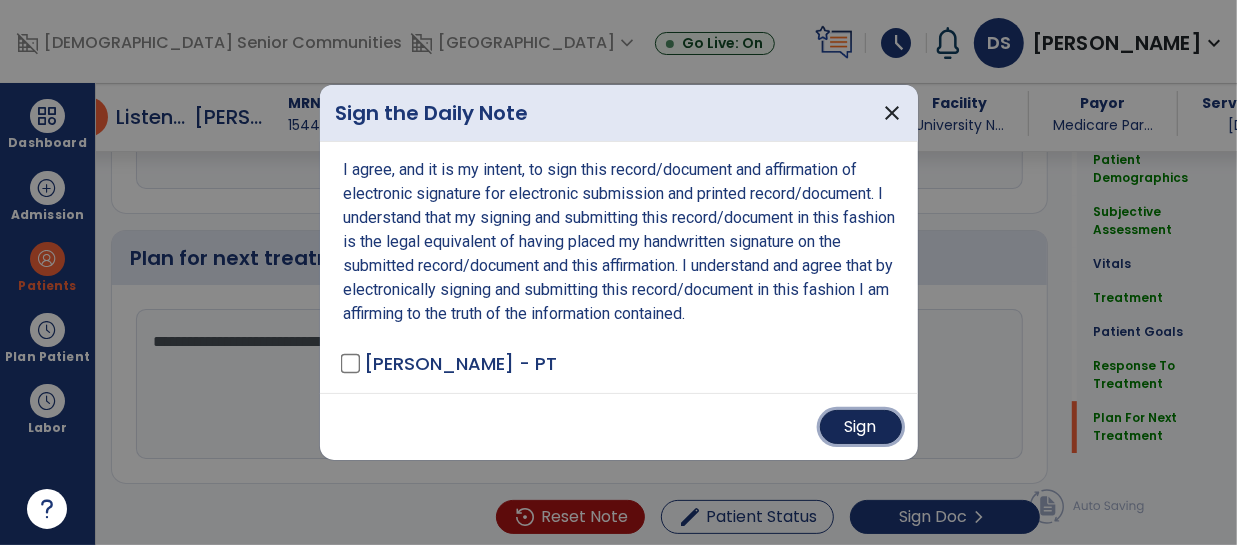 click on "Sign" at bounding box center [861, 427] 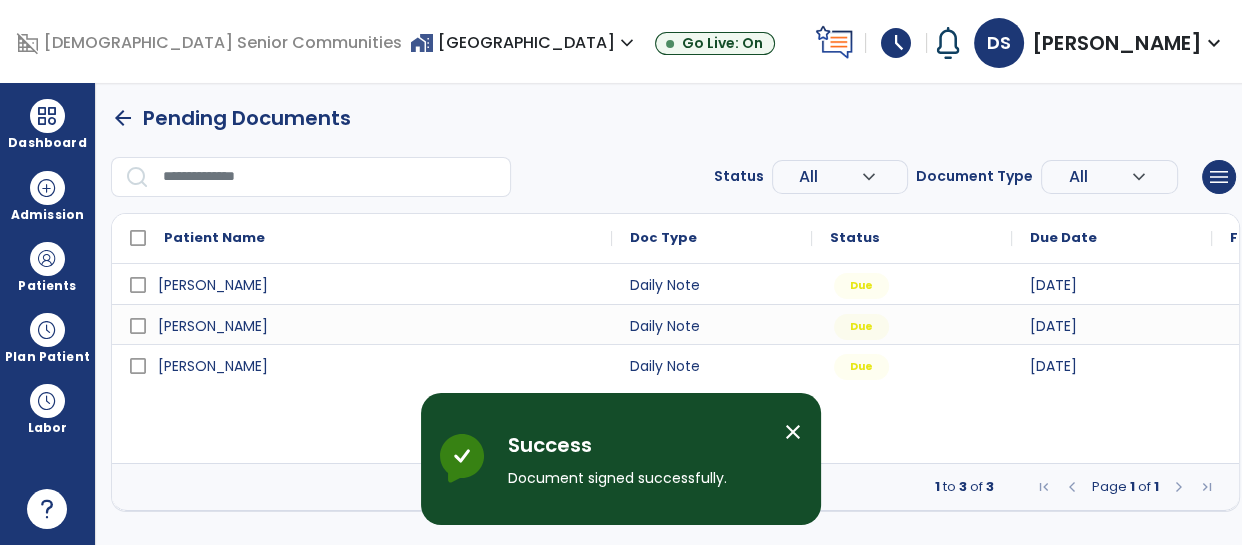 scroll, scrollTop: 0, scrollLeft: 0, axis: both 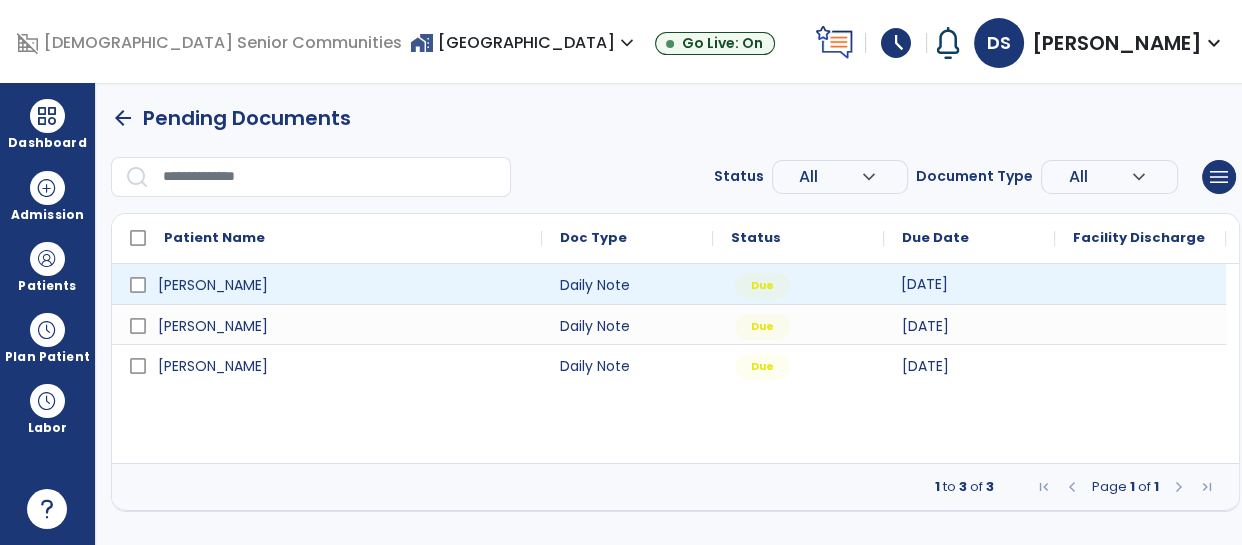 click on "[DATE]" at bounding box center (924, 284) 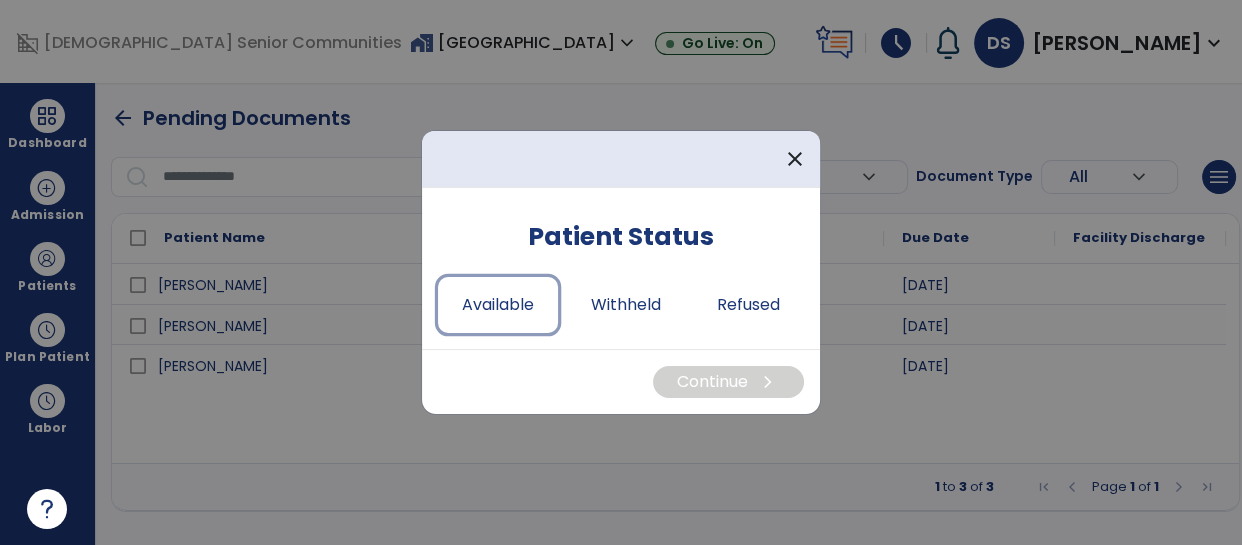 drag, startPoint x: 469, startPoint y: 302, endPoint x: 582, endPoint y: 355, distance: 124.81186 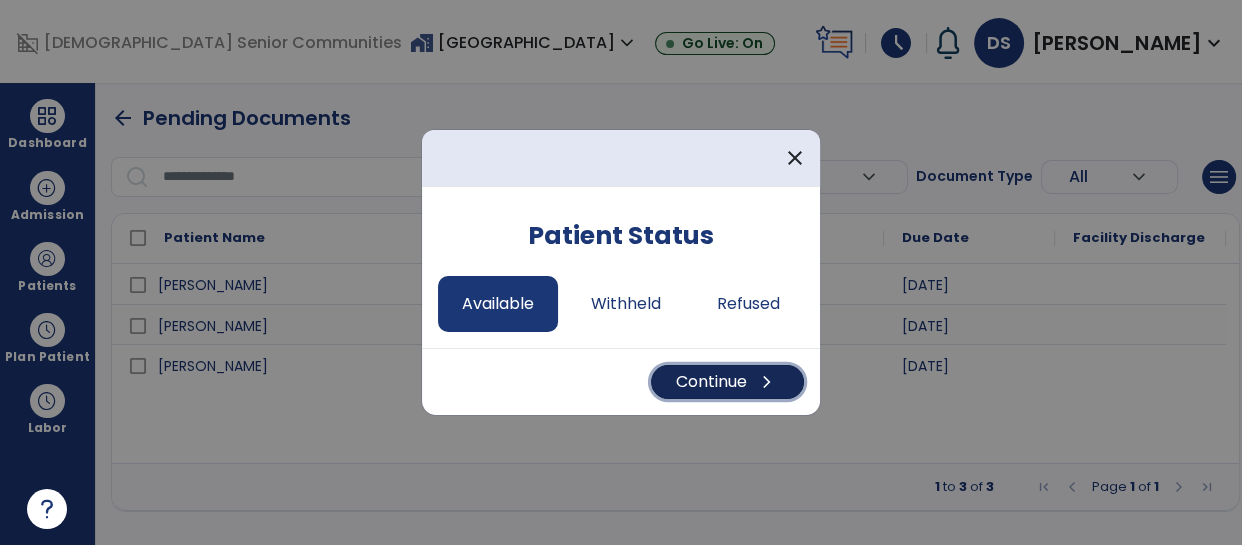 click on "chevron_right" at bounding box center [767, 382] 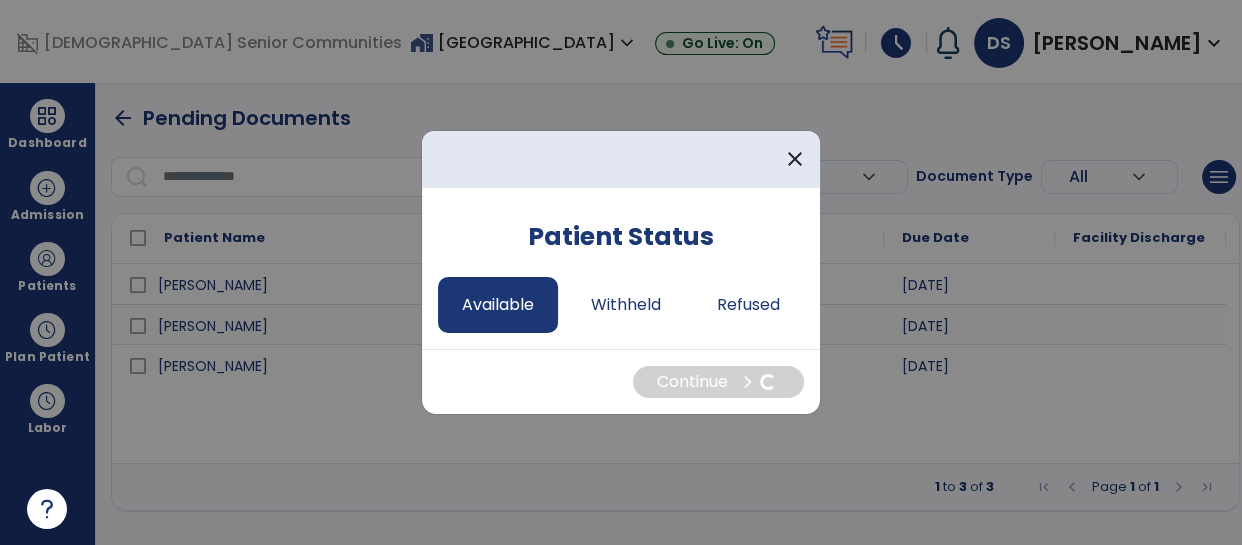 select on "*" 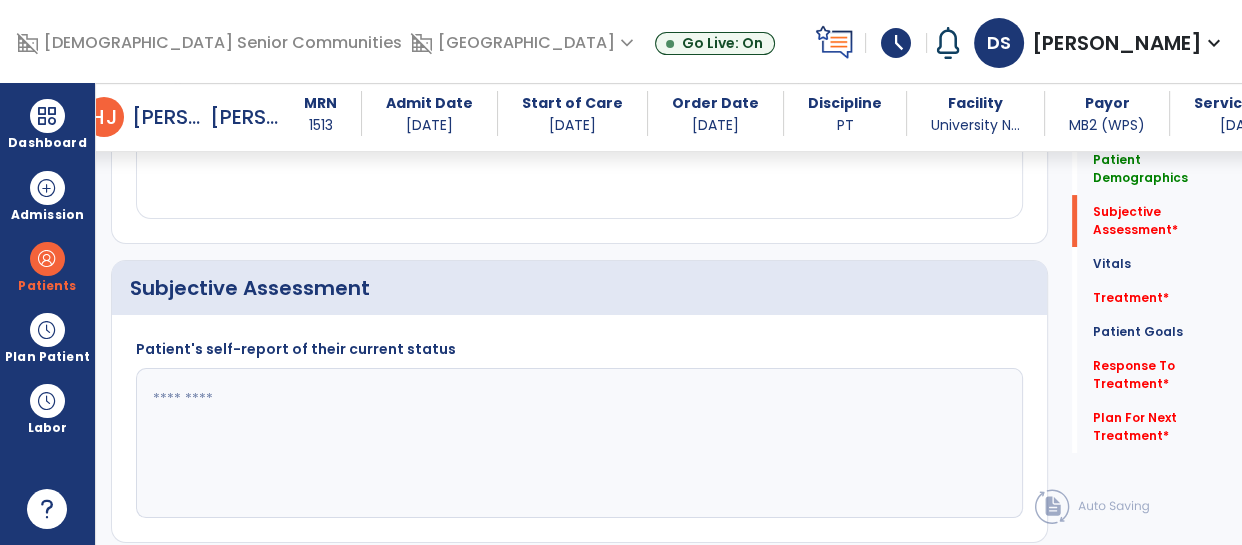 scroll, scrollTop: 389, scrollLeft: 0, axis: vertical 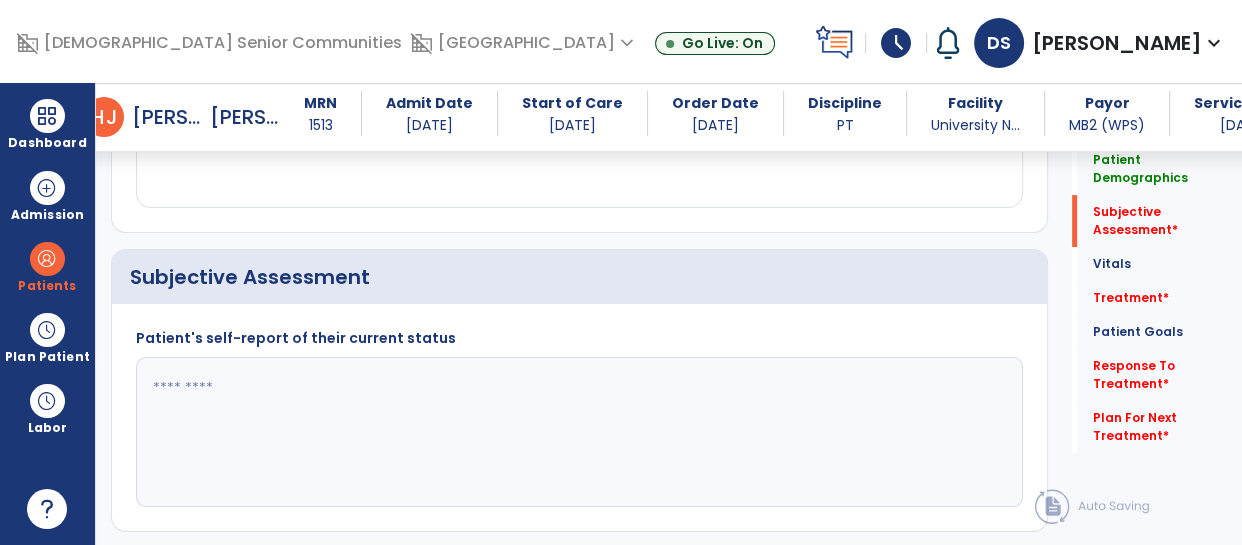 click 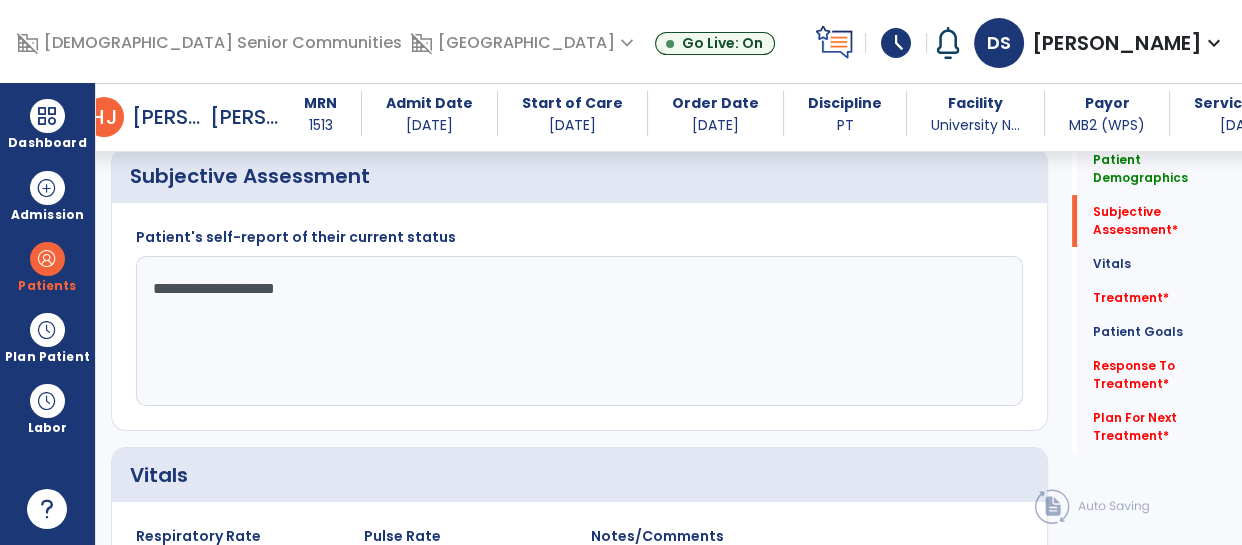 scroll, scrollTop: 517, scrollLeft: 0, axis: vertical 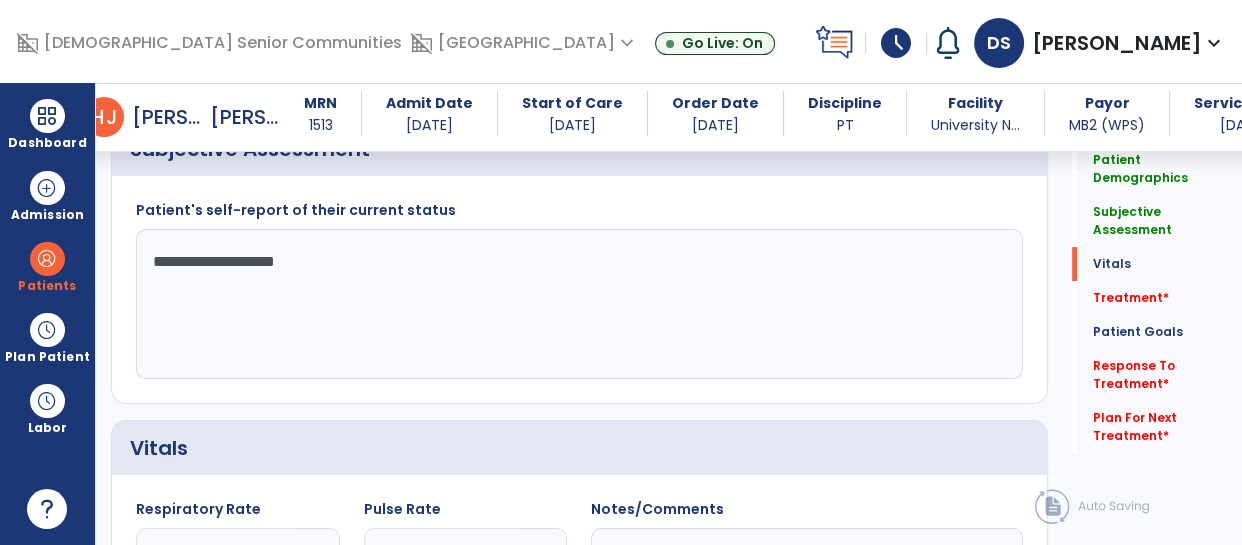 type on "**********" 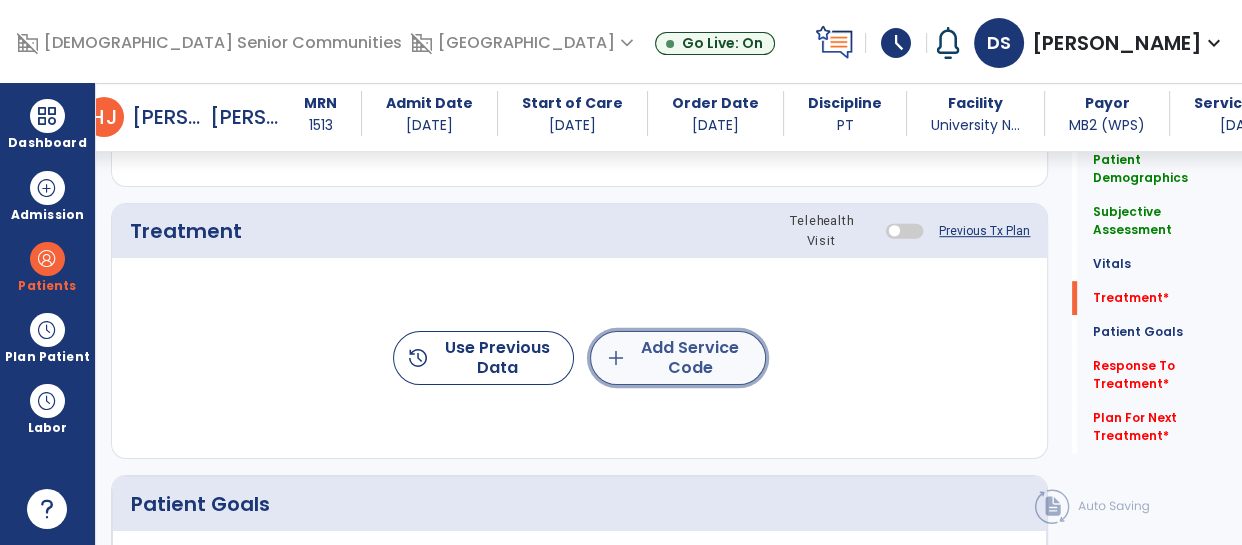 click on "add  Add Service Code" 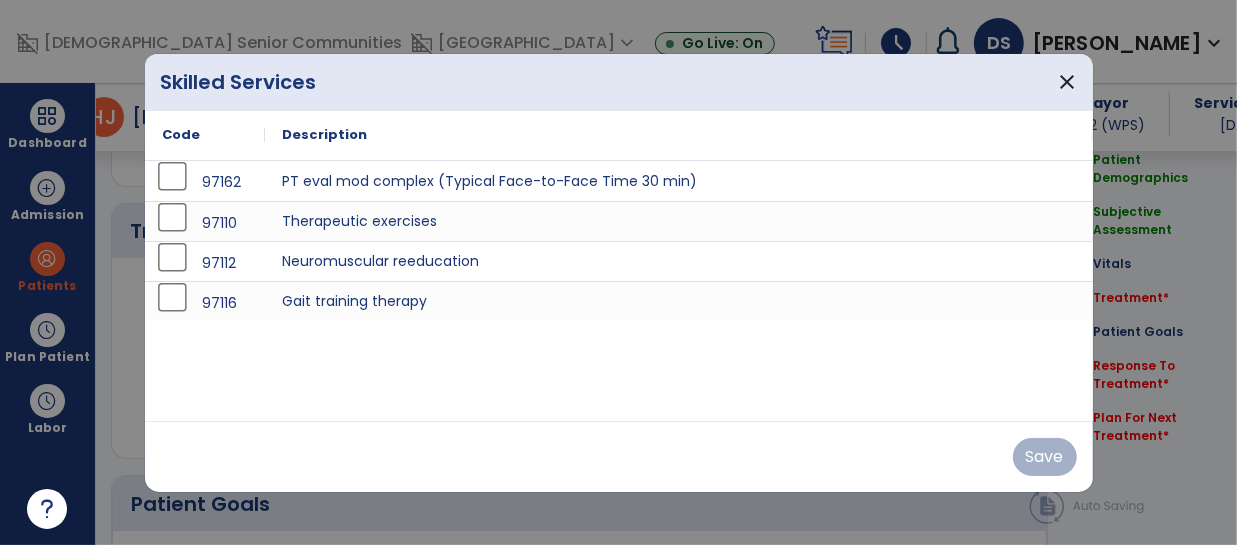 scroll, scrollTop: 1156, scrollLeft: 0, axis: vertical 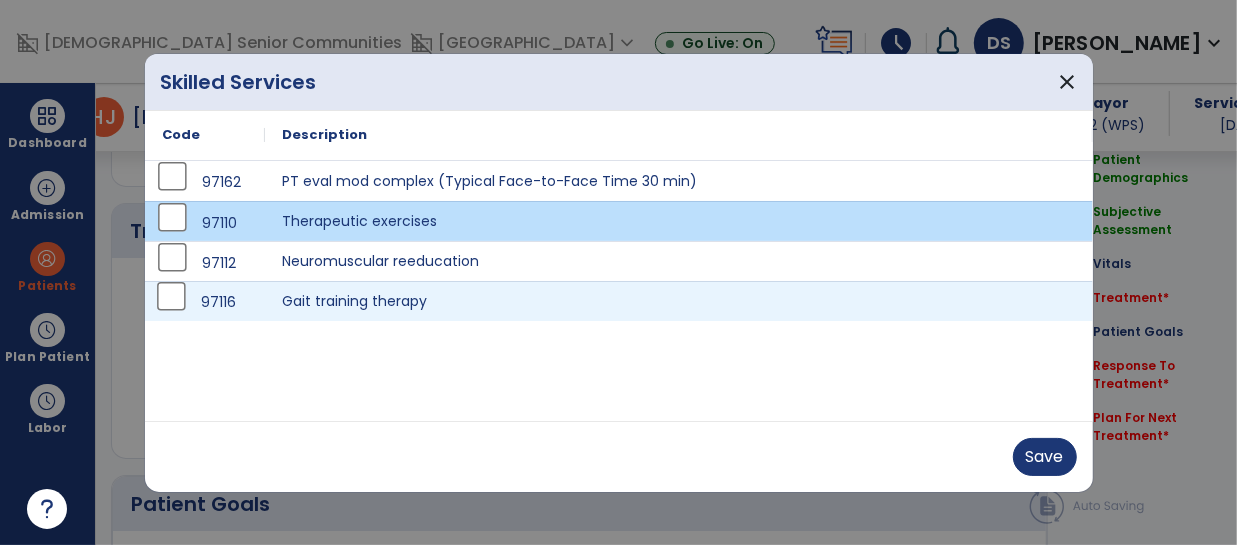 click on "97116" at bounding box center [205, 302] 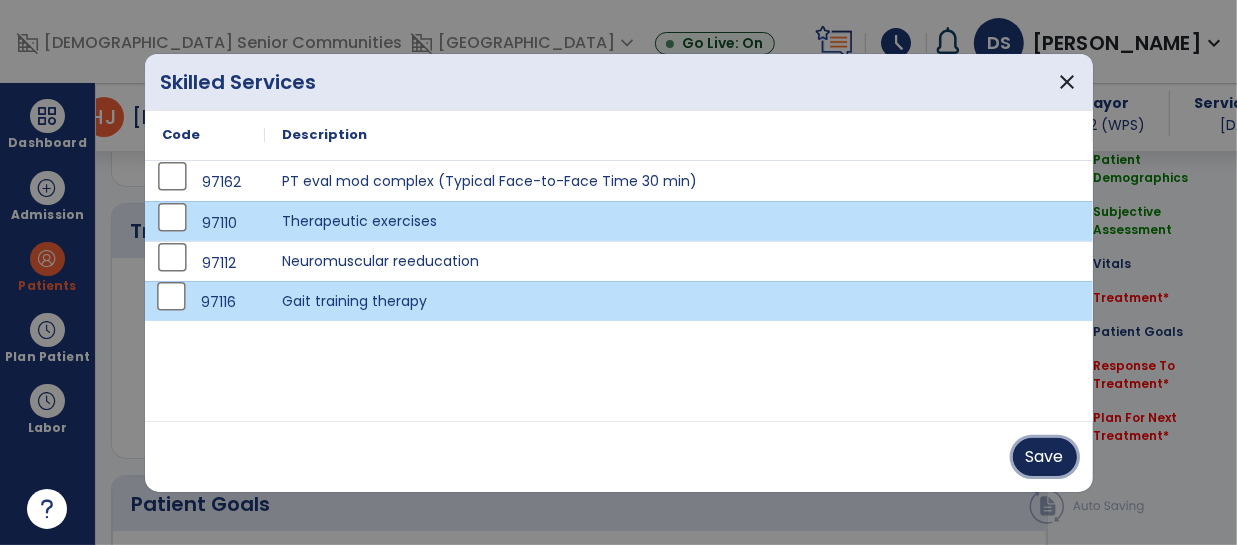 click on "Save" at bounding box center [1045, 457] 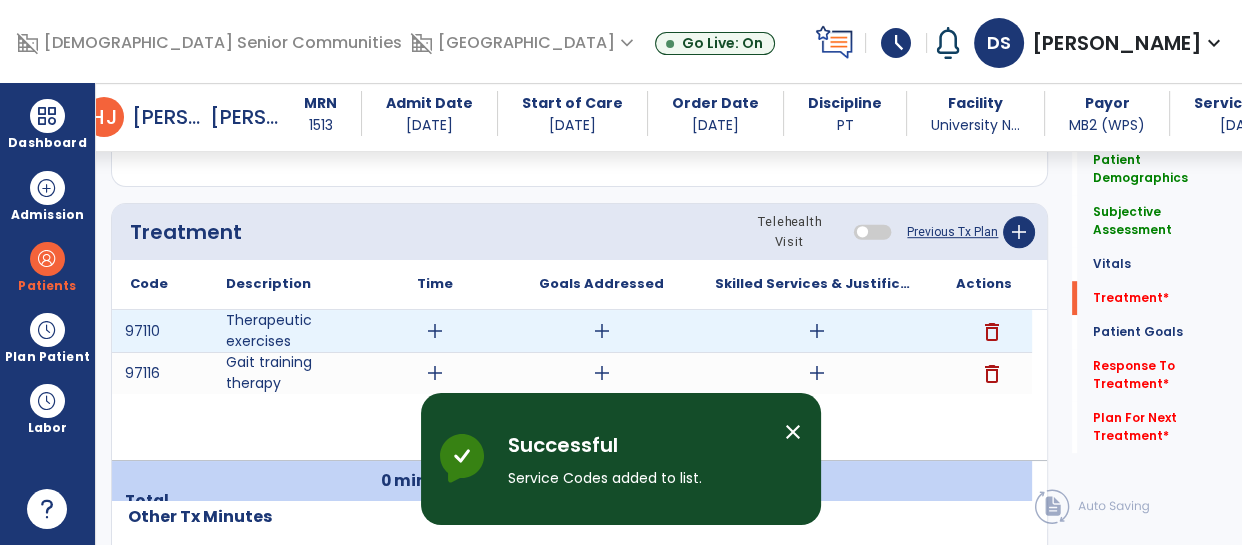 click on "add" at bounding box center [435, 331] 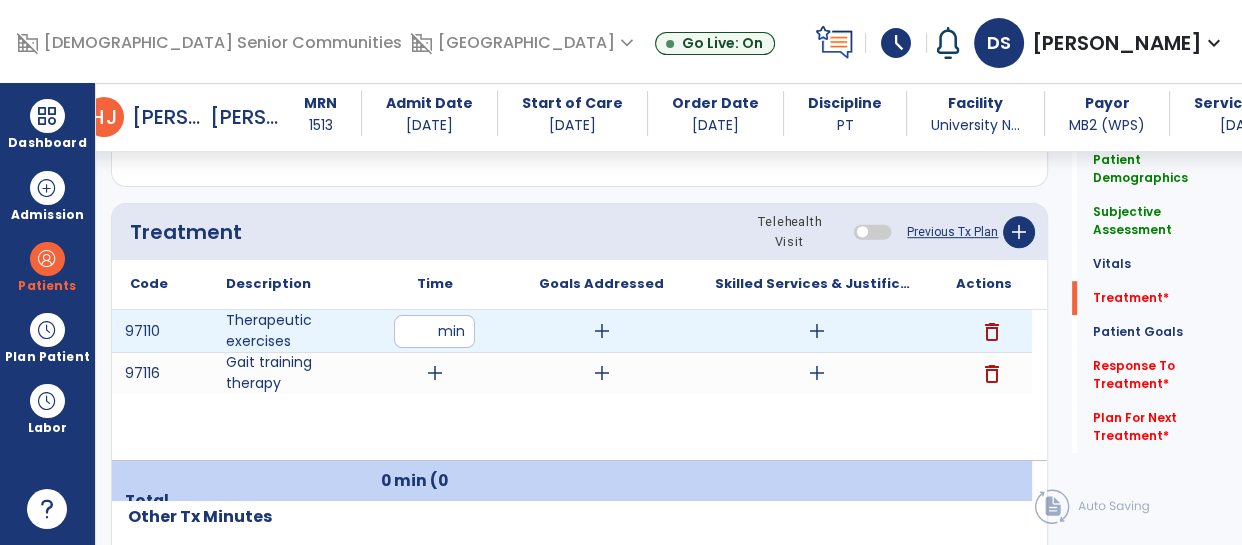 type on "**" 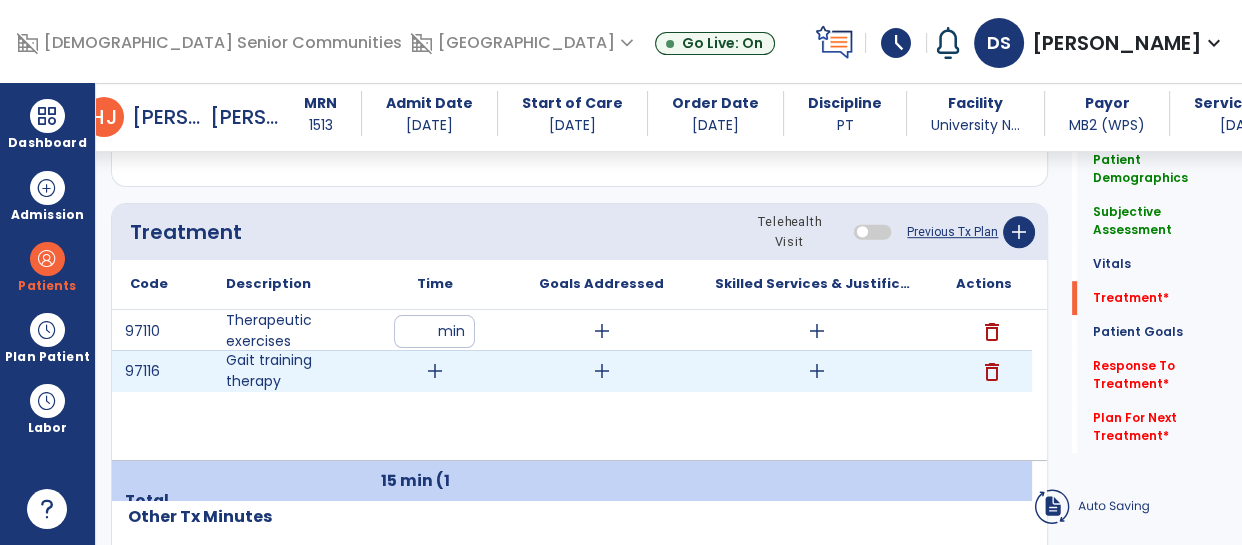 click on "add" at bounding box center (435, 371) 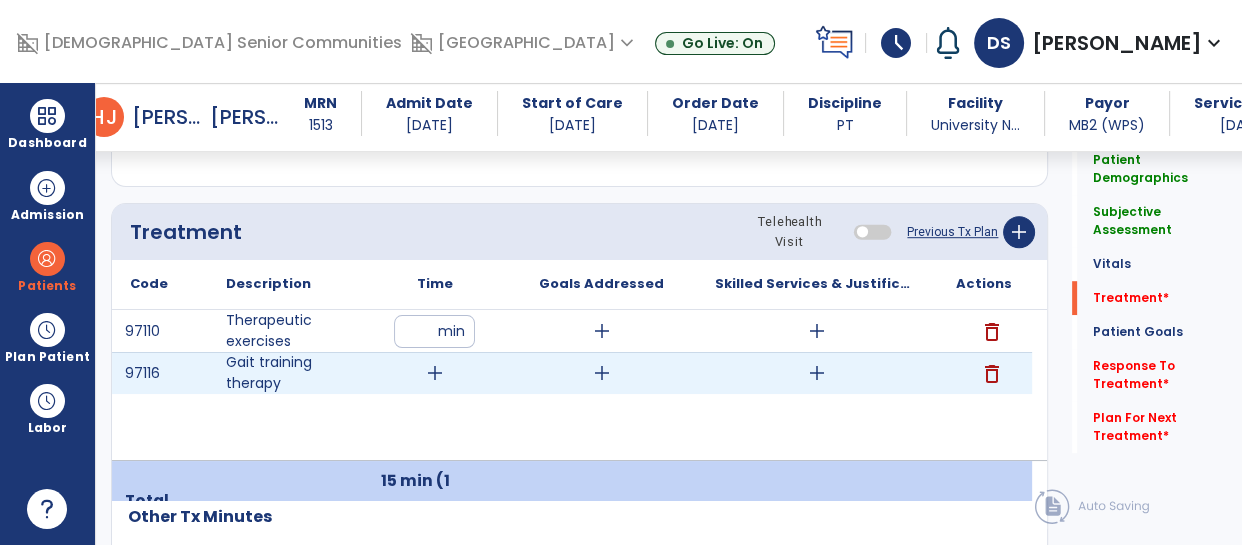 click on "add" at bounding box center [435, 373] 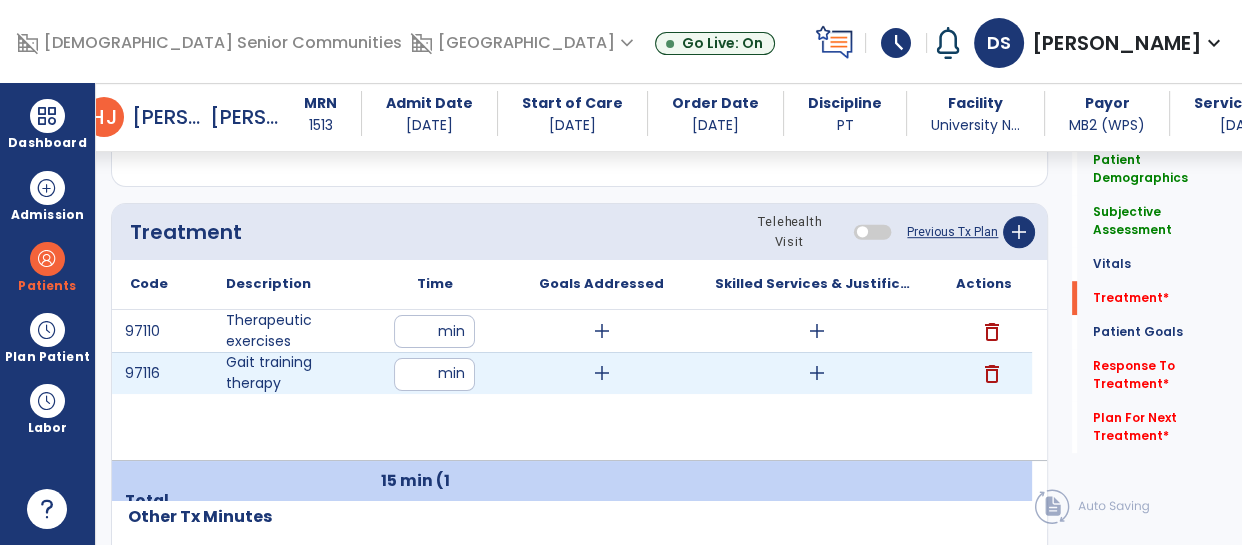 type on "**" 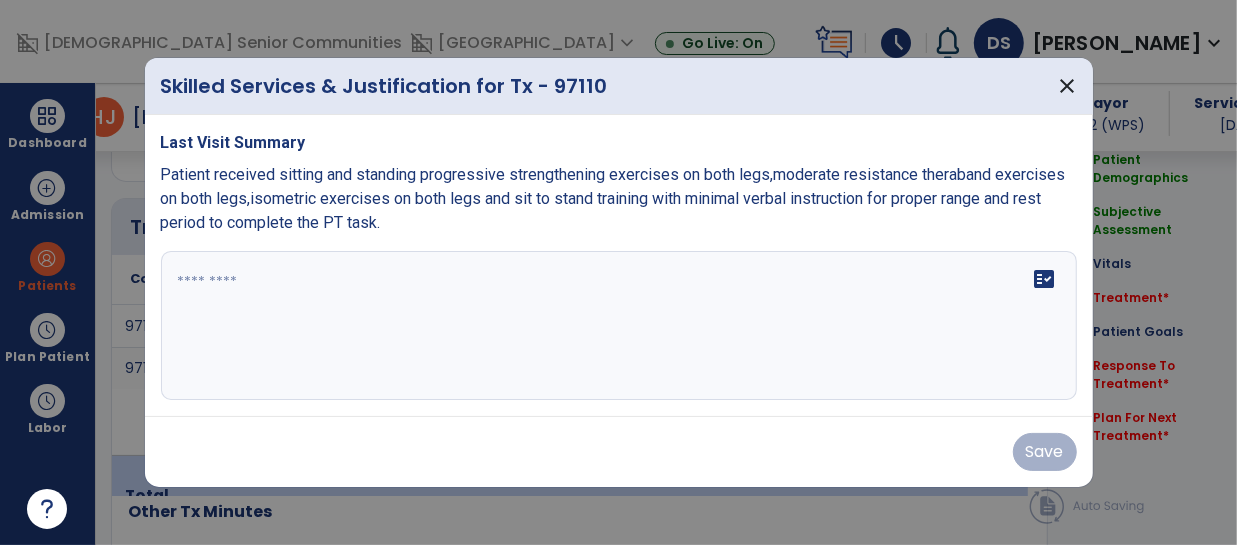 scroll, scrollTop: 1156, scrollLeft: 0, axis: vertical 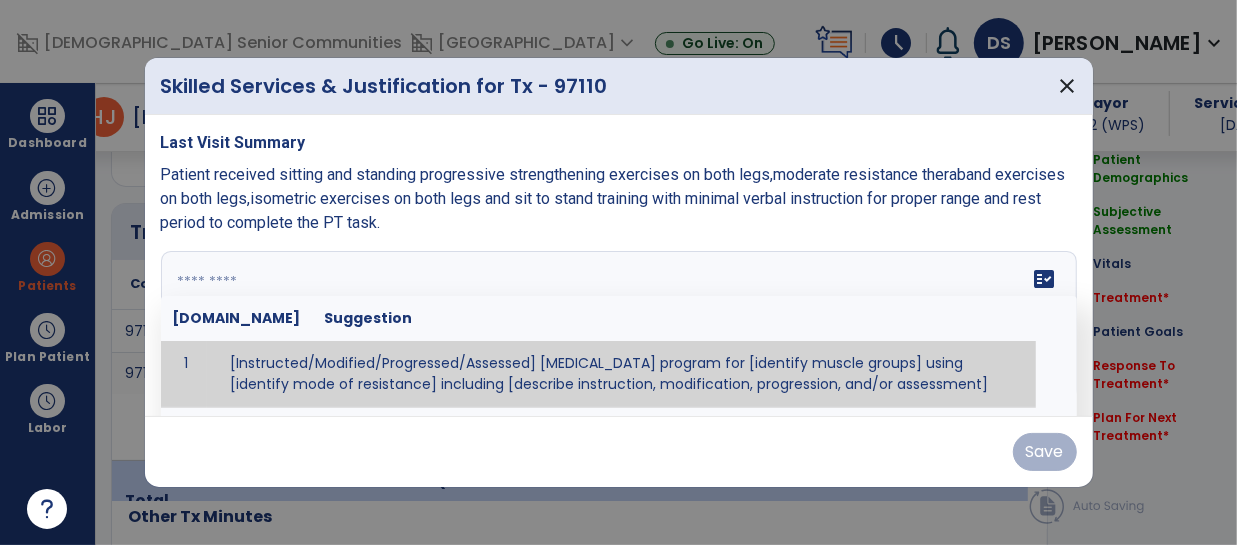 click on "fact_check  [DOMAIN_NAME] Suggestion 1 [Instructed/Modified/Progressed/Assessed] [MEDICAL_DATA] program for [identify muscle groups] using [identify mode of resistance] including [describe instruction, modification, progression, and/or assessment] 2 [Instructed/Modified/Progressed/Assessed] aerobic exercise program using [identify equipment/mode] including [describe instruction, modification,progression, and/or assessment] 3 [Instructed/Modified/Progressed/Assessed] [PROM/A/AROM/AROM] program for [identify joint movements] using [contract-relax, over-pressure, inhibitory techniques, other] 4 [Assessed/Tested] aerobic capacity with administration of [aerobic capacity test]" at bounding box center [619, 326] 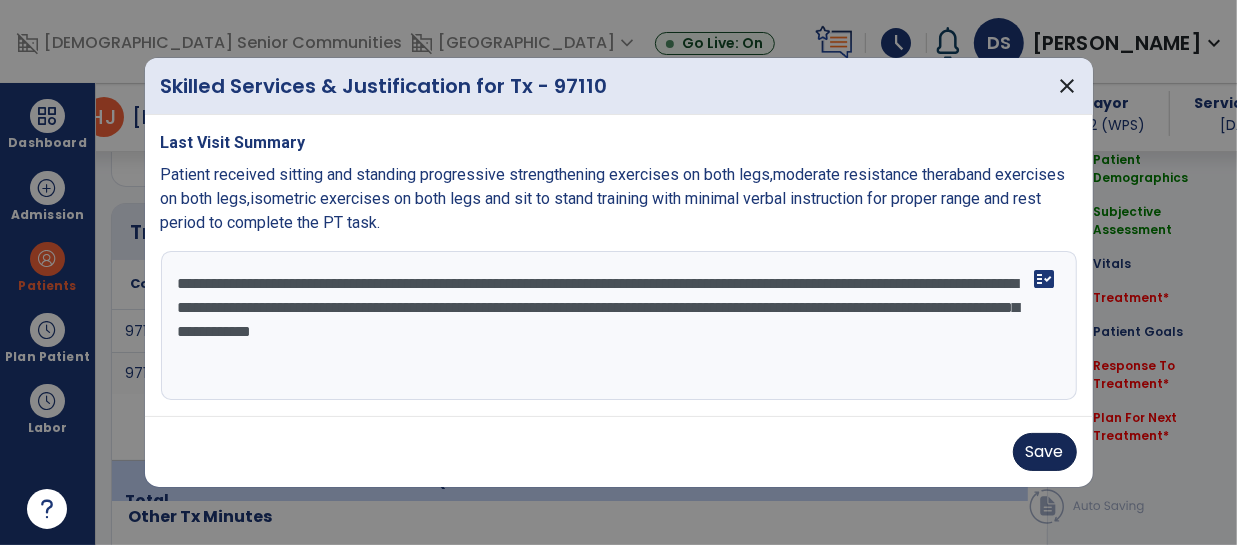 type on "**********" 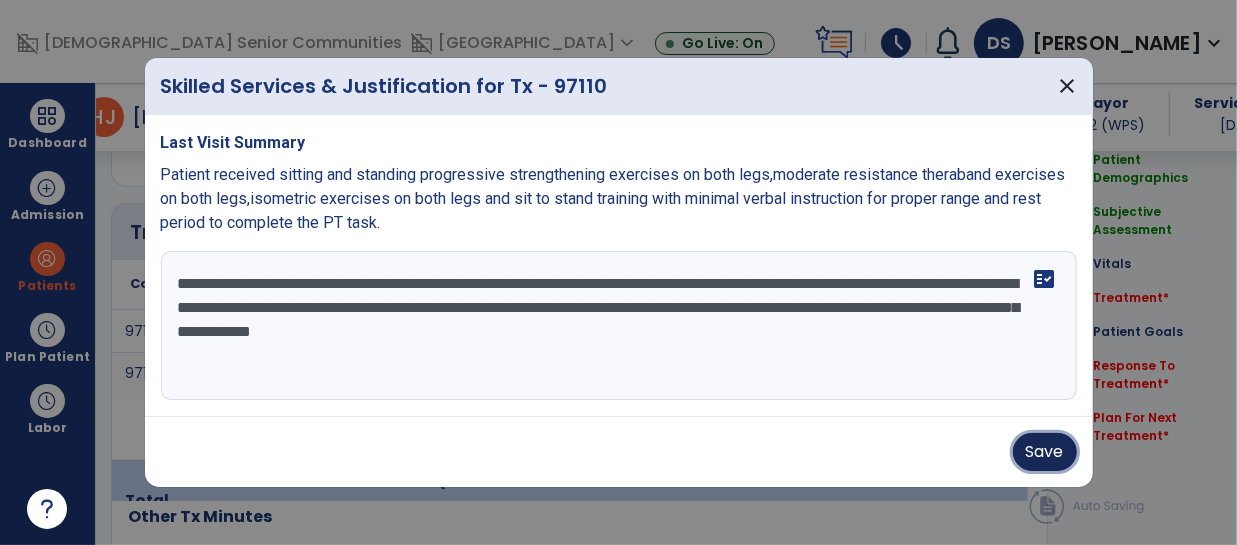 click on "Save" at bounding box center [1045, 452] 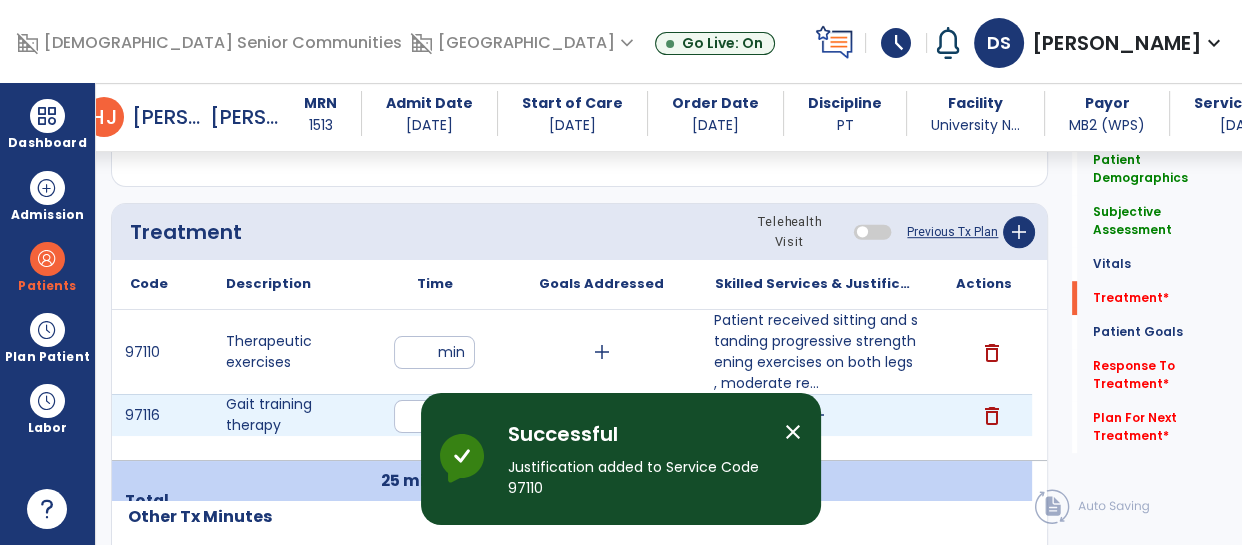 drag, startPoint x: 844, startPoint y: 410, endPoint x: 849, endPoint y: 422, distance: 13 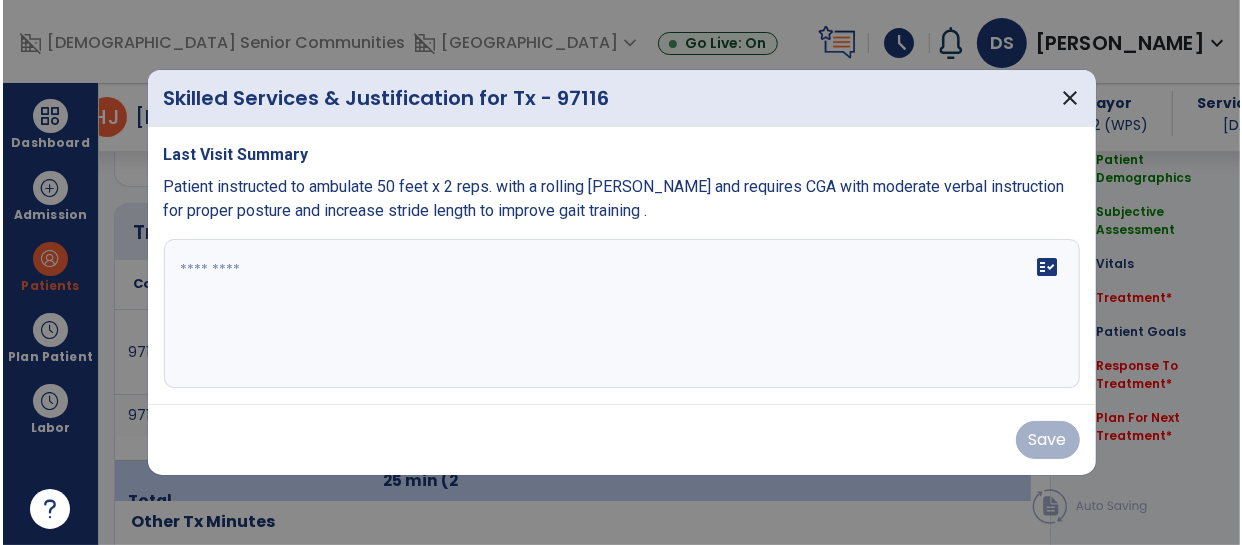 scroll, scrollTop: 1156, scrollLeft: 0, axis: vertical 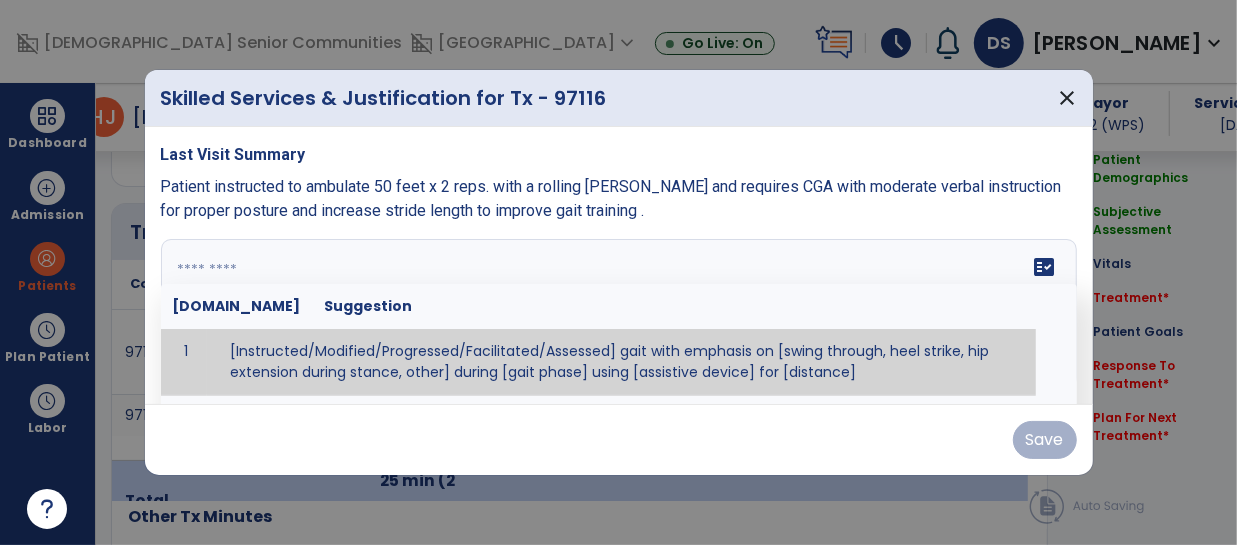 click on "fact_check  [DOMAIN_NAME] Suggestion 1 [Instructed/Modified/Progressed/Facilitated/Assessed] gait with emphasis on [swing through, heel strike, hip extension during stance, other] during [gait phase] using [assistive device] for [distance] 2 [Instructed/Modified/Progressed/Facilitated/Assessed] use of [assistive device] and [NWB, PWB, step-to gait pattern, step through gait pattern] 3 [Instructed/Modified/Progressed/Facilitated/Assessed] patient's ability to [ascend/descend # of steps, perform directional changes, walk on even/uneven surfaces, pick-up objects off floor, velocity changes, other] using [assistive device]. 4 [Instructed/Modified/Progressed/Facilitated/Assessed] pre-gait activities including [identify exercise] in order to prepare for gait training. 5" at bounding box center [619, 314] 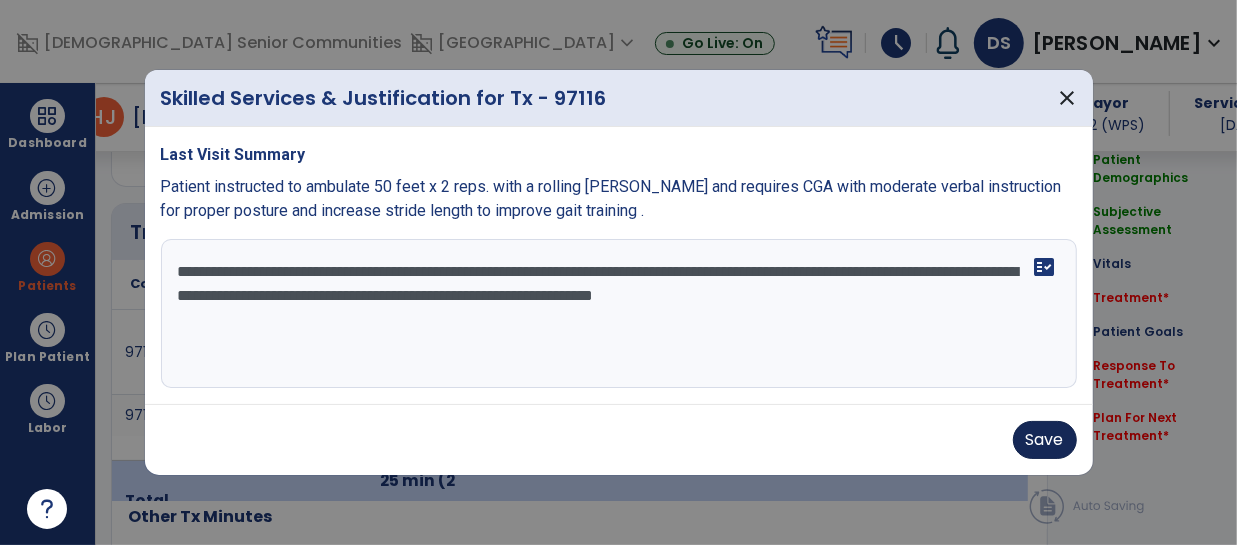 type on "**********" 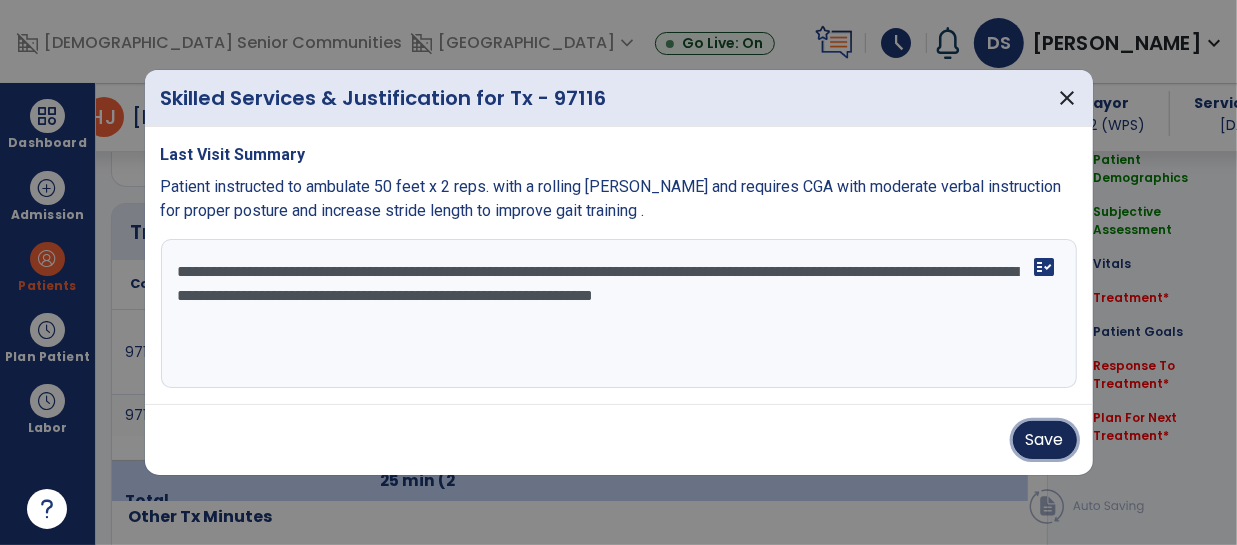 click on "Save" at bounding box center (1045, 440) 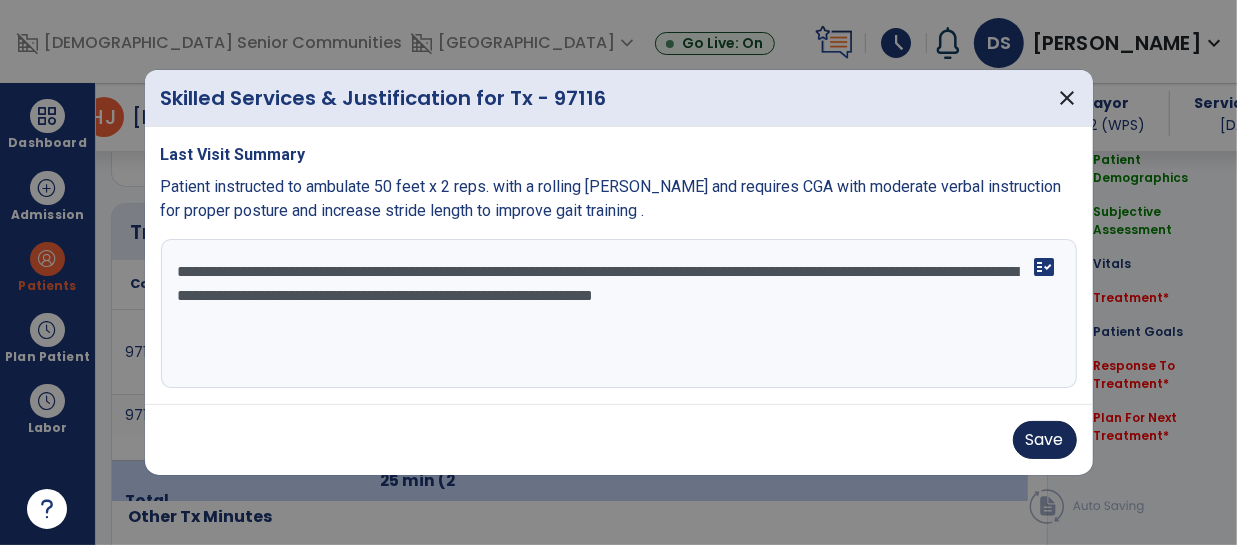 click on "Save" at bounding box center [619, 440] 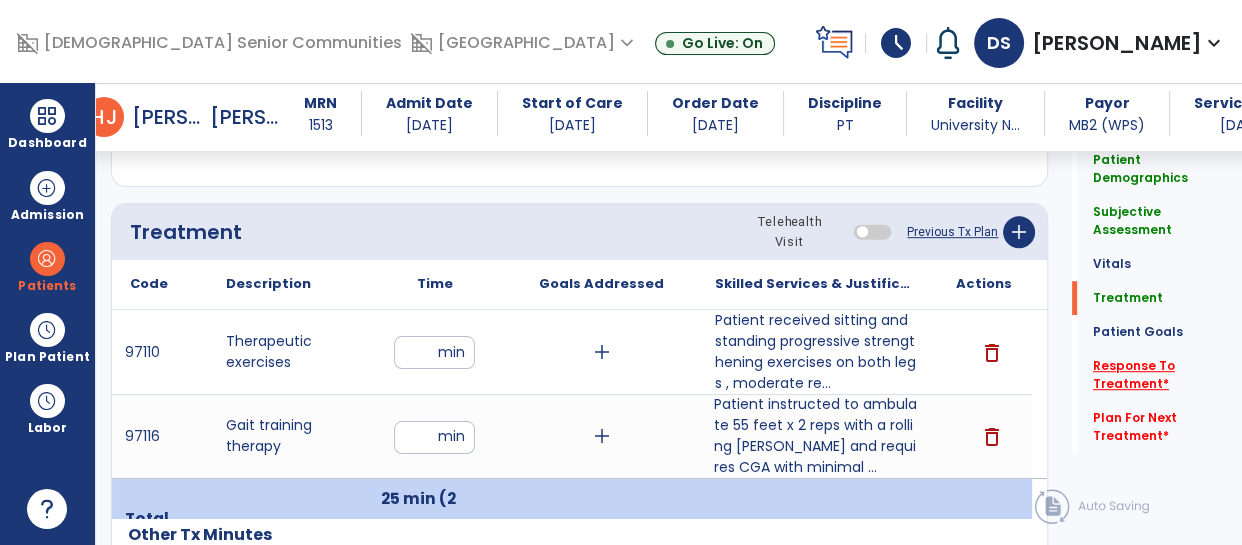 click on "Response To Treatment   *" 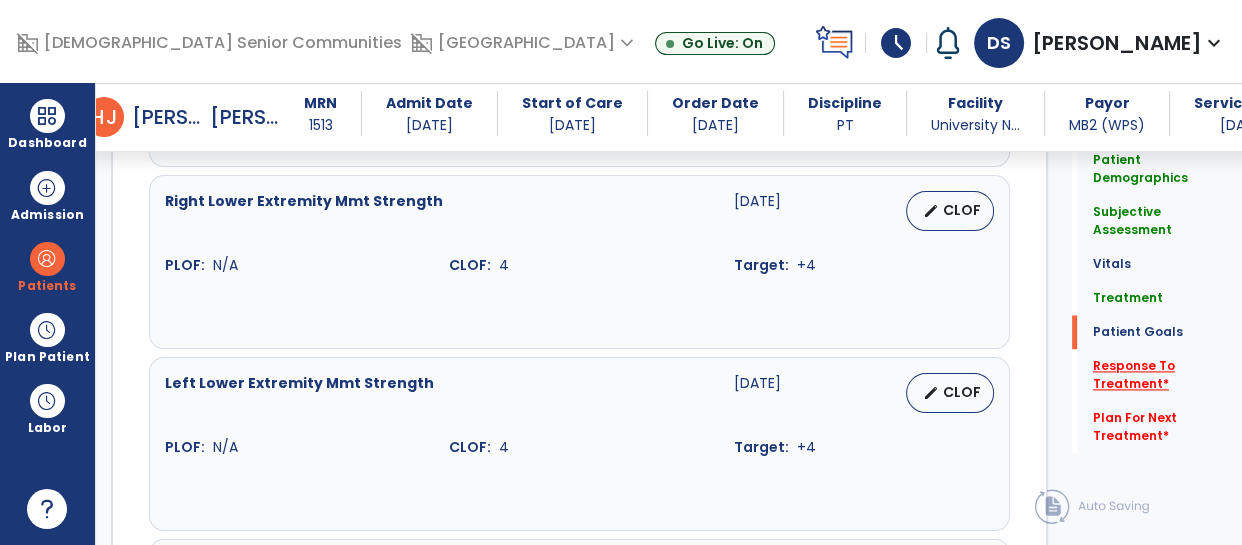 scroll, scrollTop: 3130, scrollLeft: 0, axis: vertical 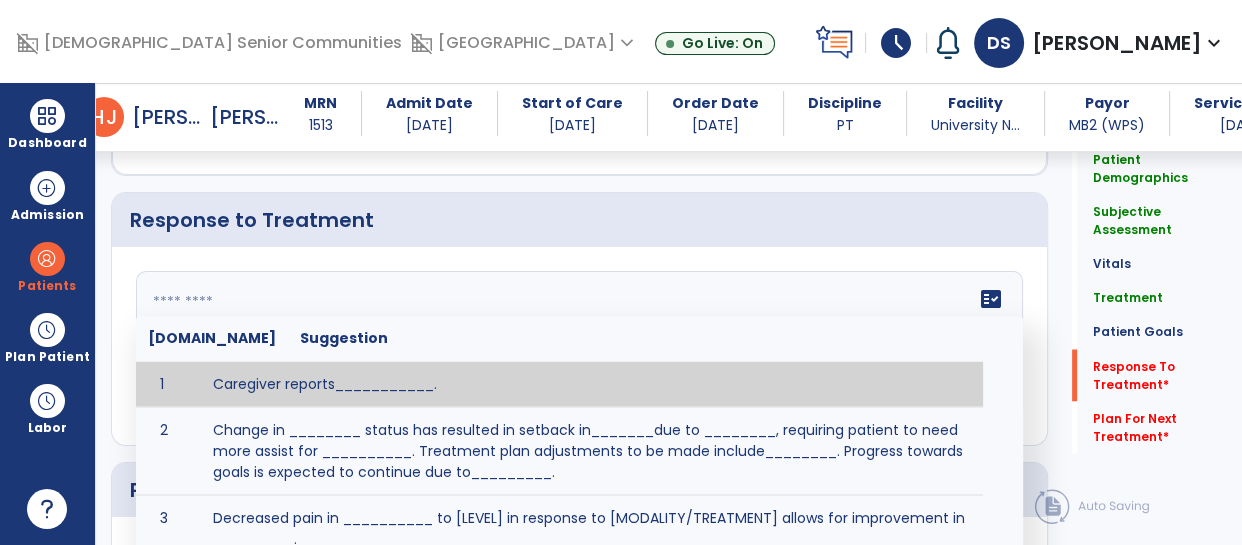 click on "fact_check  [DOMAIN_NAME] Suggestion 1 Caregiver reports___________. 2 Change in ________ status has resulted in setback in_______due to ________, requiring patient to need more assist for __________.   Treatment plan adjustments to be made include________.  Progress towards goals is expected to continue due to_________. 3 Decreased pain in __________ to [LEVEL] in response to [MODALITY/TREATMENT] allows for improvement in _________. 4 Functional gains in _______ have impacted the patient's ability to perform_________ with a reduction in assist levels to_________. 5 Functional progress this week has been significant due to__________. 6 Gains in ________ have improved the patient's ability to perform ______with decreased levels of assist to___________. 7 Improvement in ________allows patient to tolerate higher levels of challenges in_________. 8 Pain in [AREA] has decreased to [LEVEL] in response to [TREATMENT/MODALITY], allowing fore ease in completing__________. 9 10 11 12 13 14 15 16 17 18 19 20 21" 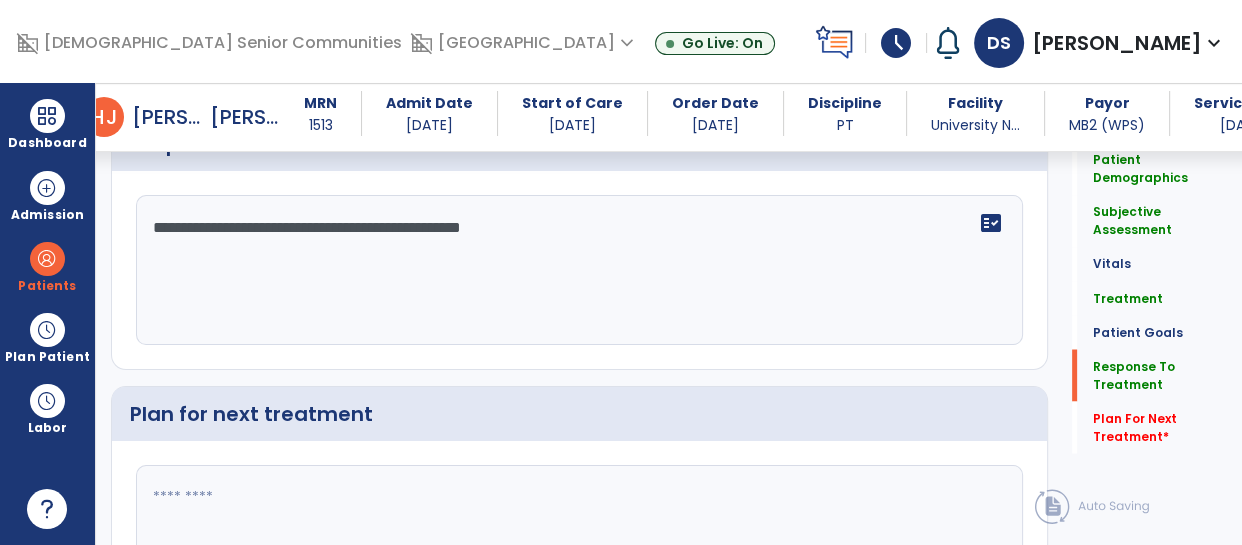 scroll, scrollTop: 3208, scrollLeft: 0, axis: vertical 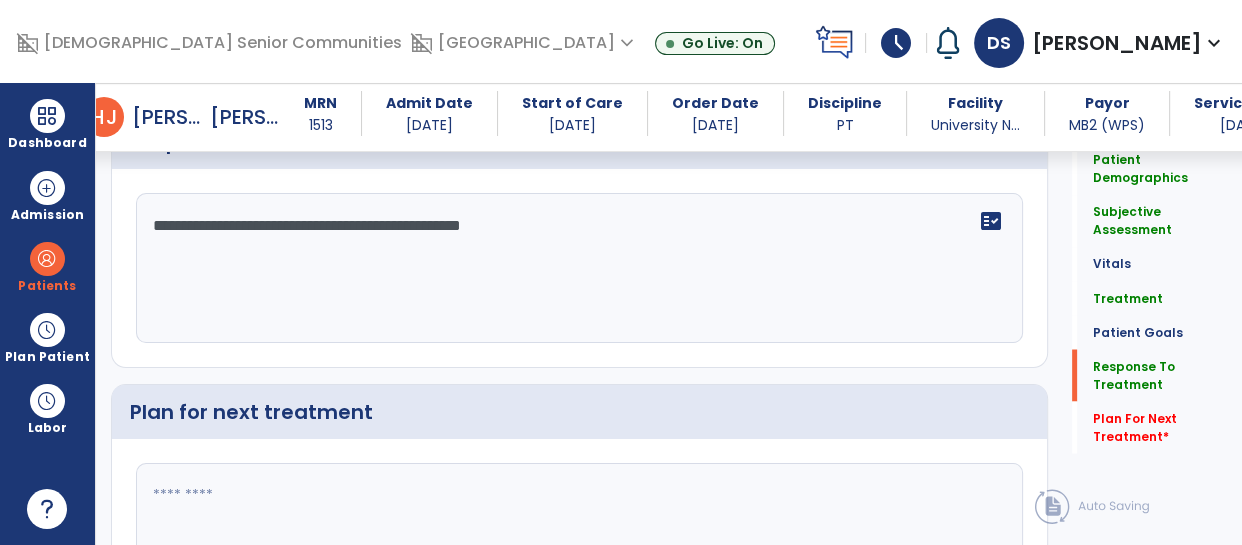 type on "**********" 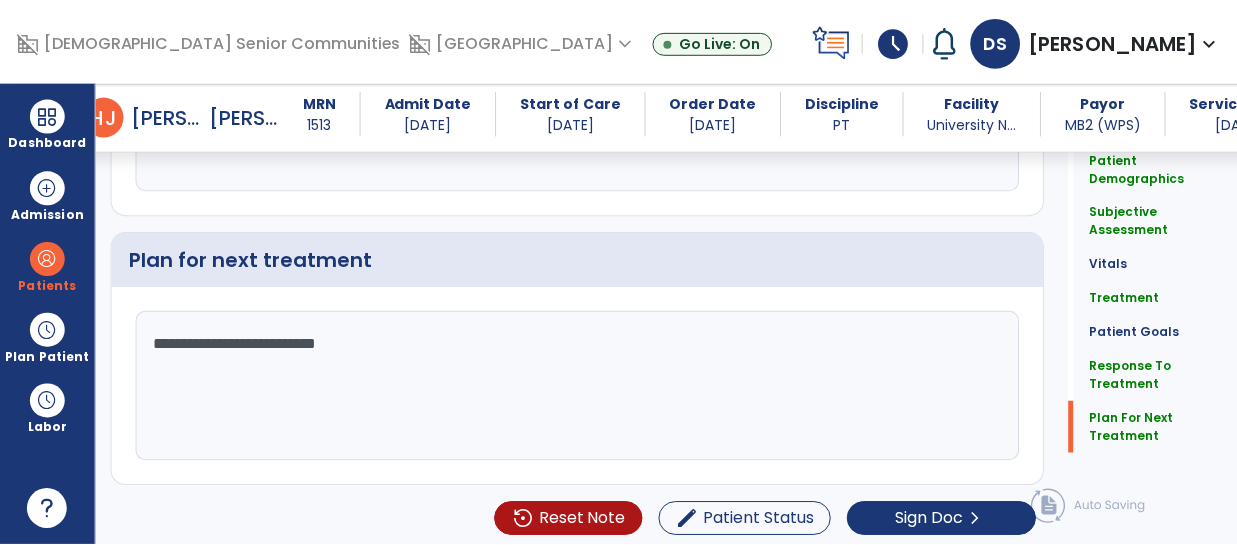 scroll, scrollTop: 3362, scrollLeft: 0, axis: vertical 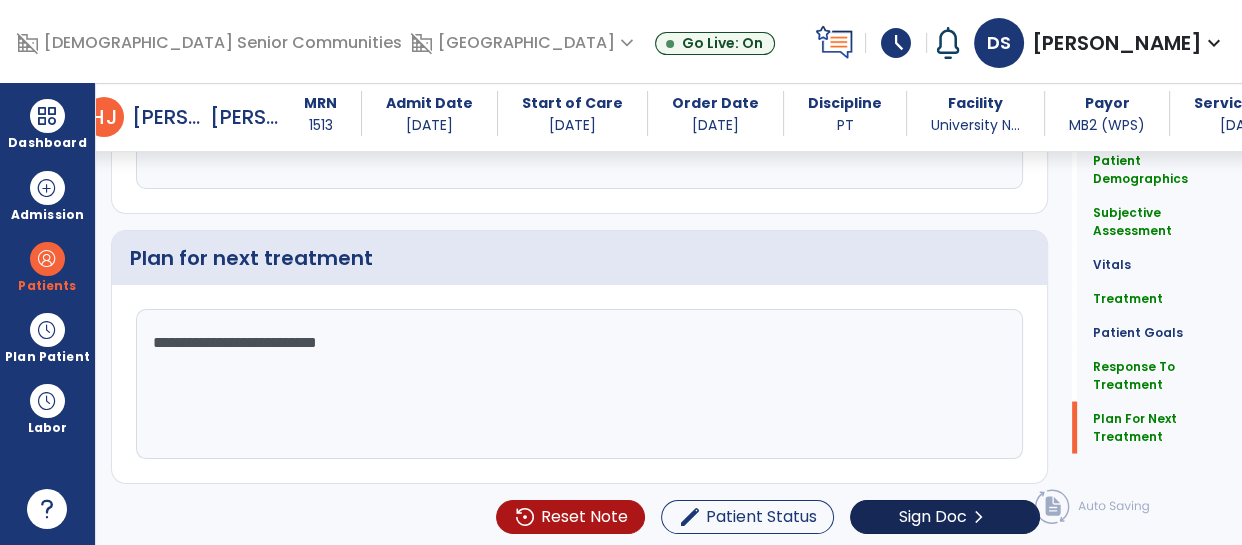 type on "**********" 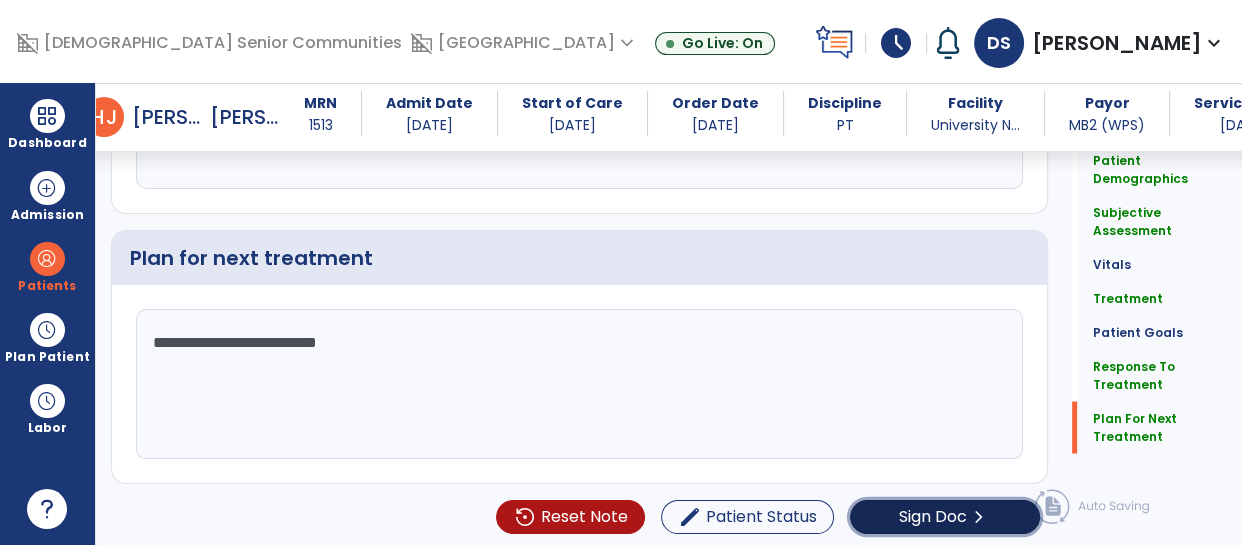 click on "Sign Doc" 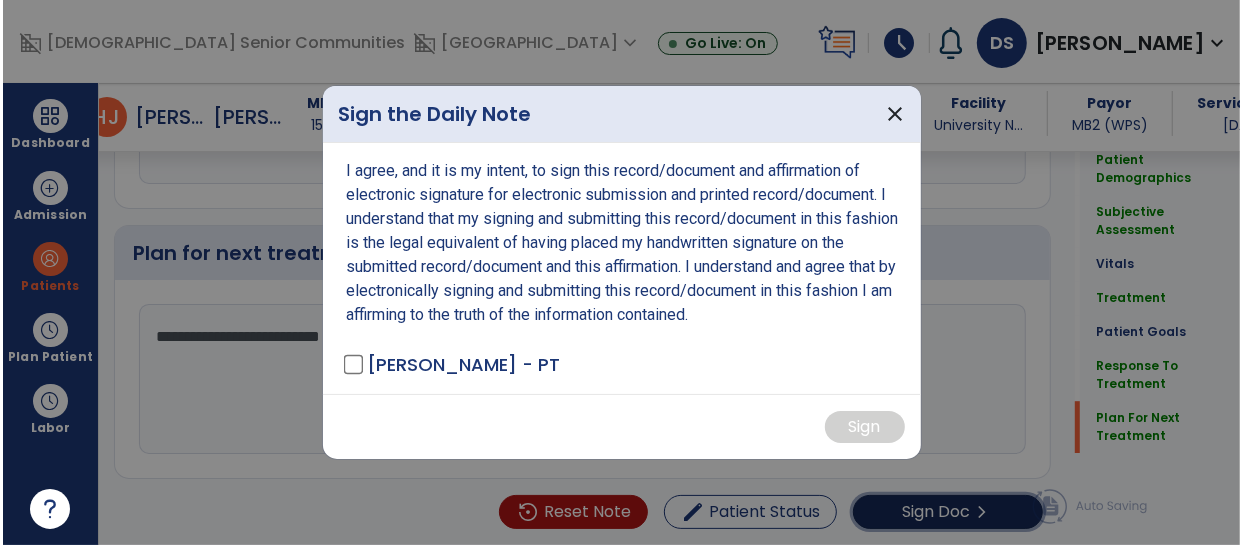scroll, scrollTop: 3362, scrollLeft: 0, axis: vertical 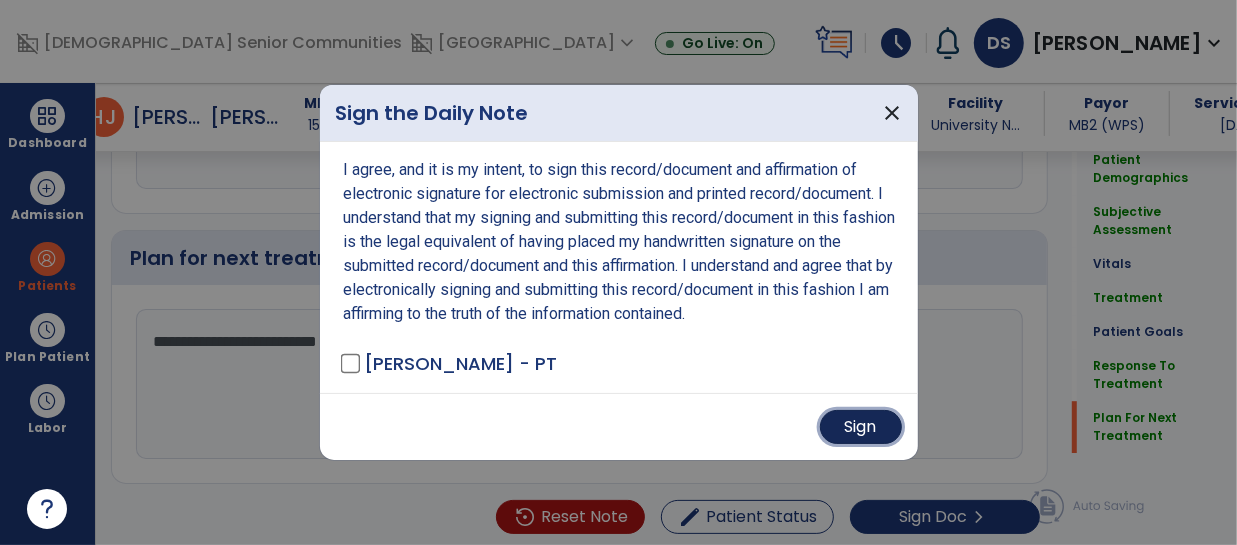 click on "Sign" at bounding box center (861, 427) 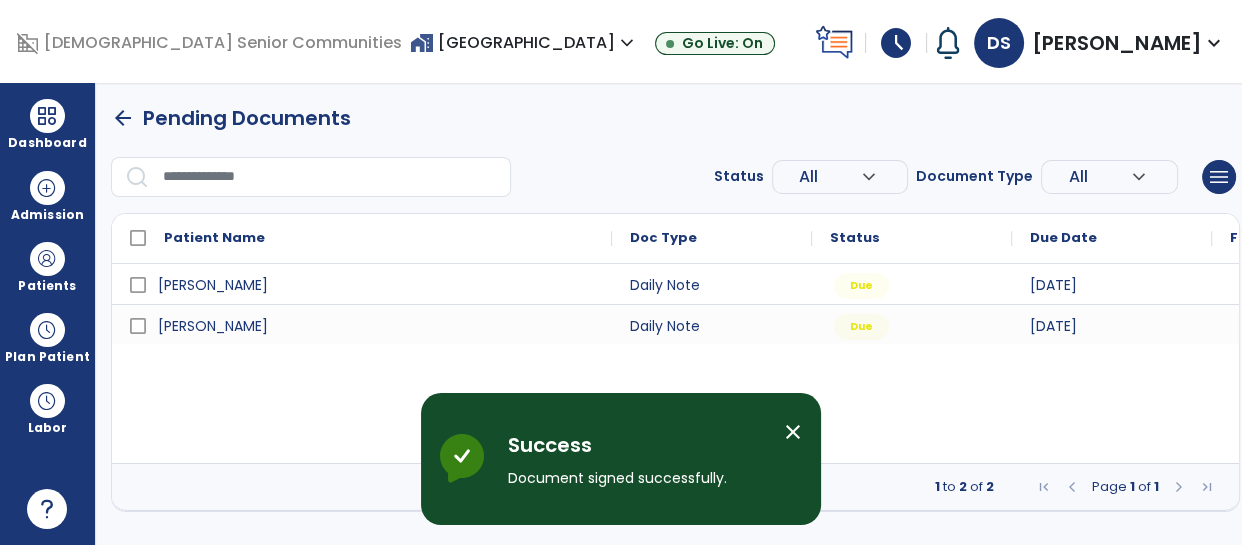 scroll, scrollTop: 0, scrollLeft: 0, axis: both 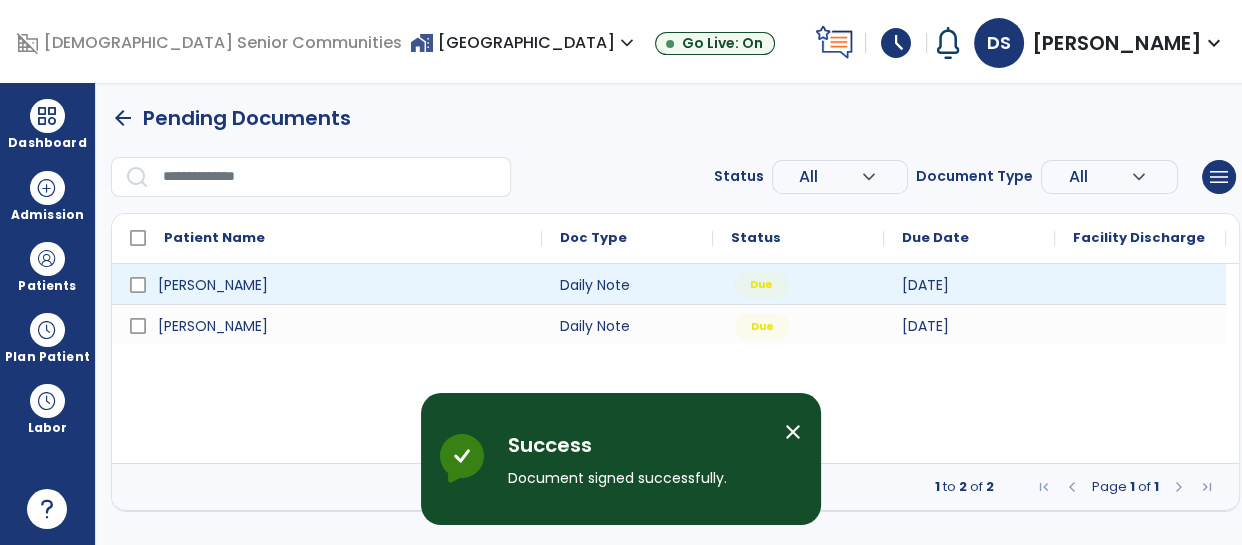 click on "Due" at bounding box center (798, 284) 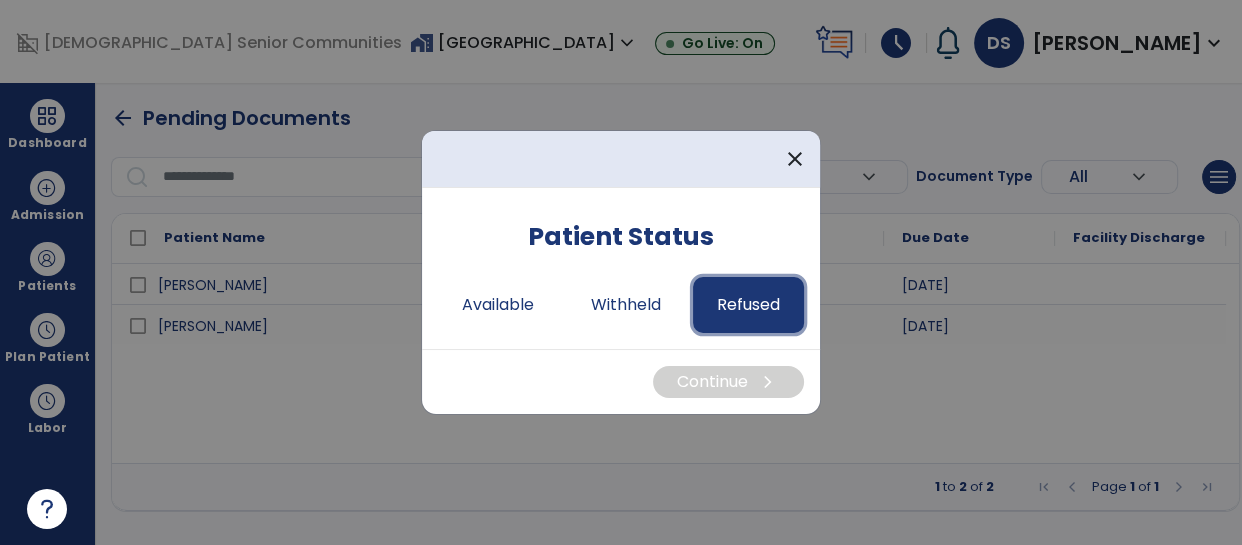 click on "Refused" at bounding box center (748, 305) 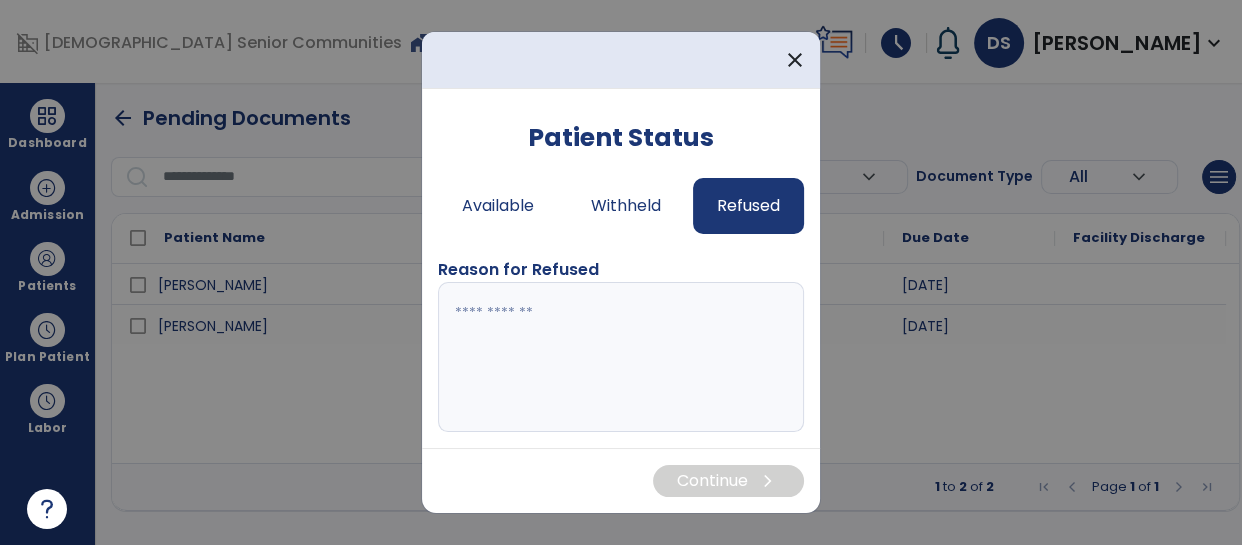 click at bounding box center [621, 357] 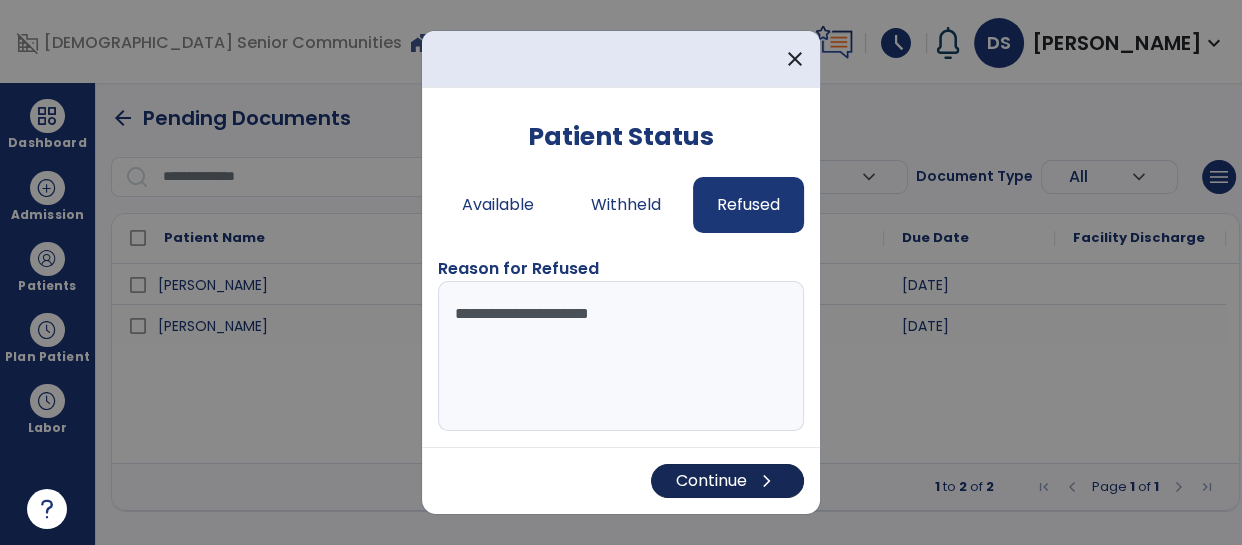 type on "**********" 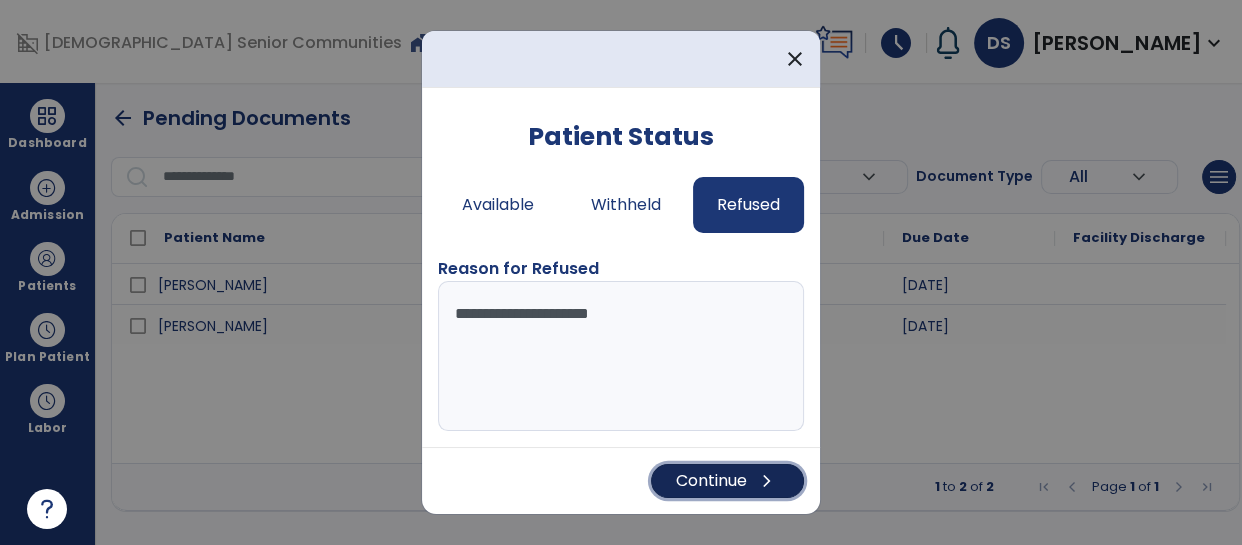 click on "Continue   chevron_right" at bounding box center (727, 481) 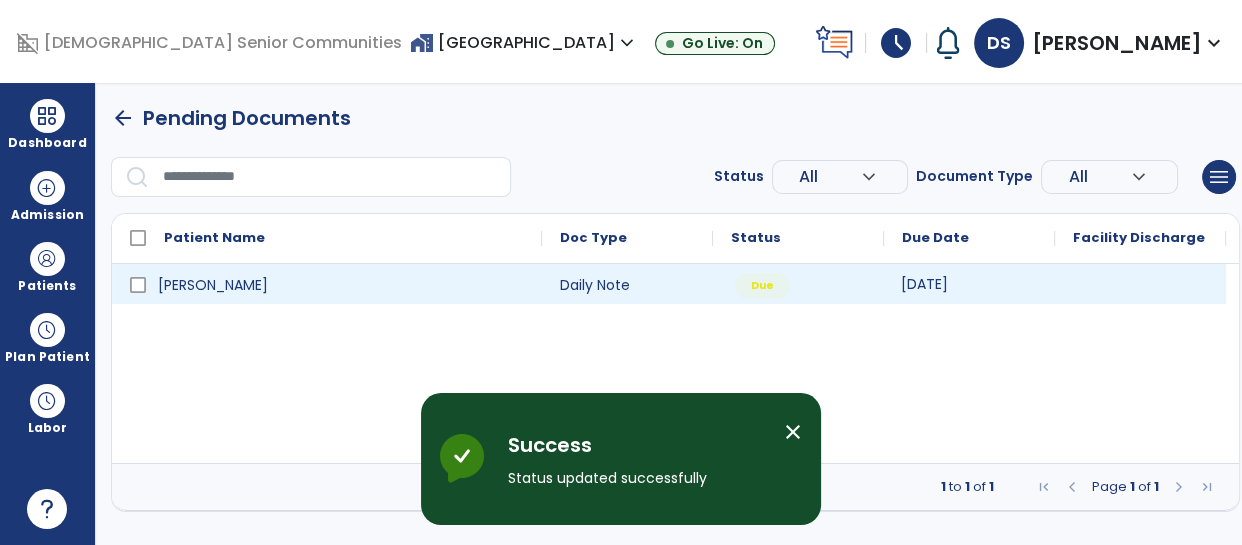 click on "[DATE]" at bounding box center [924, 284] 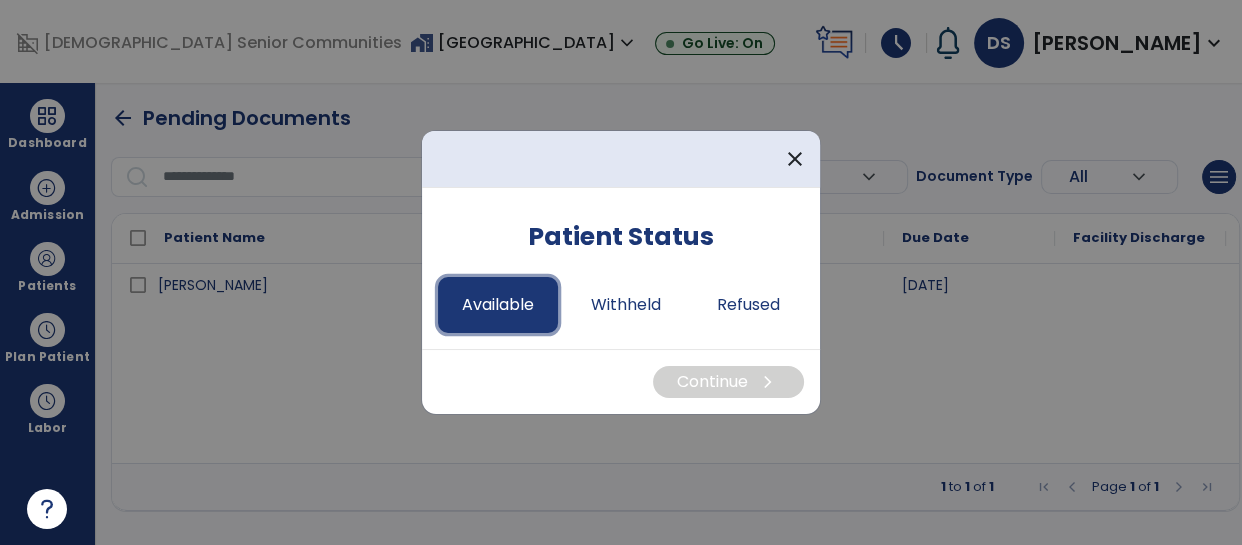 drag, startPoint x: 495, startPoint y: 308, endPoint x: 506, endPoint y: 312, distance: 11.7046995 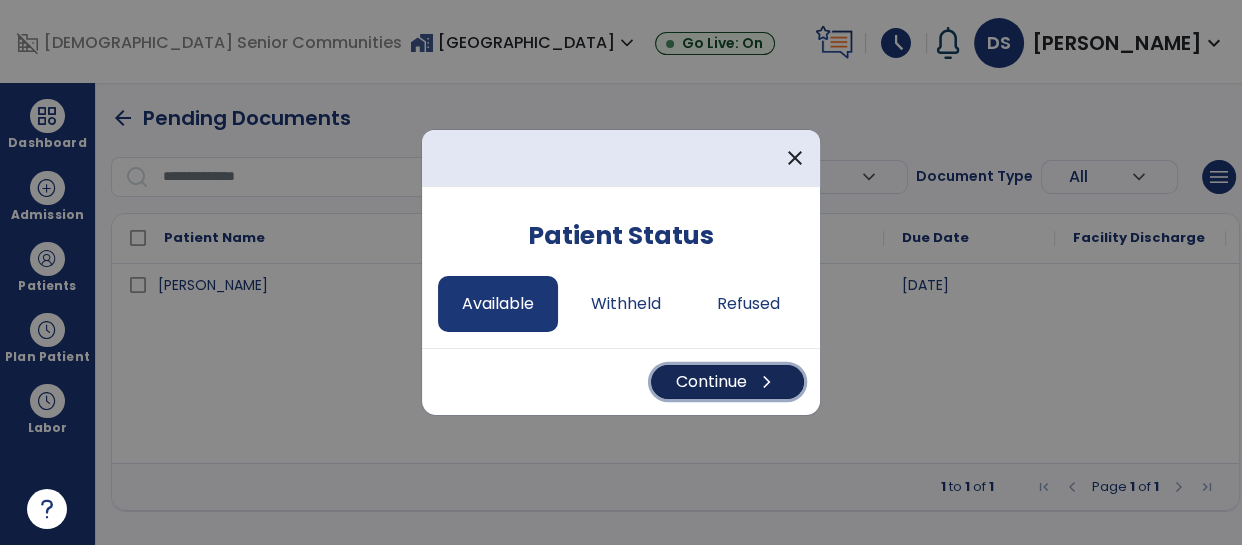 click on "Continue   chevron_right" at bounding box center [727, 382] 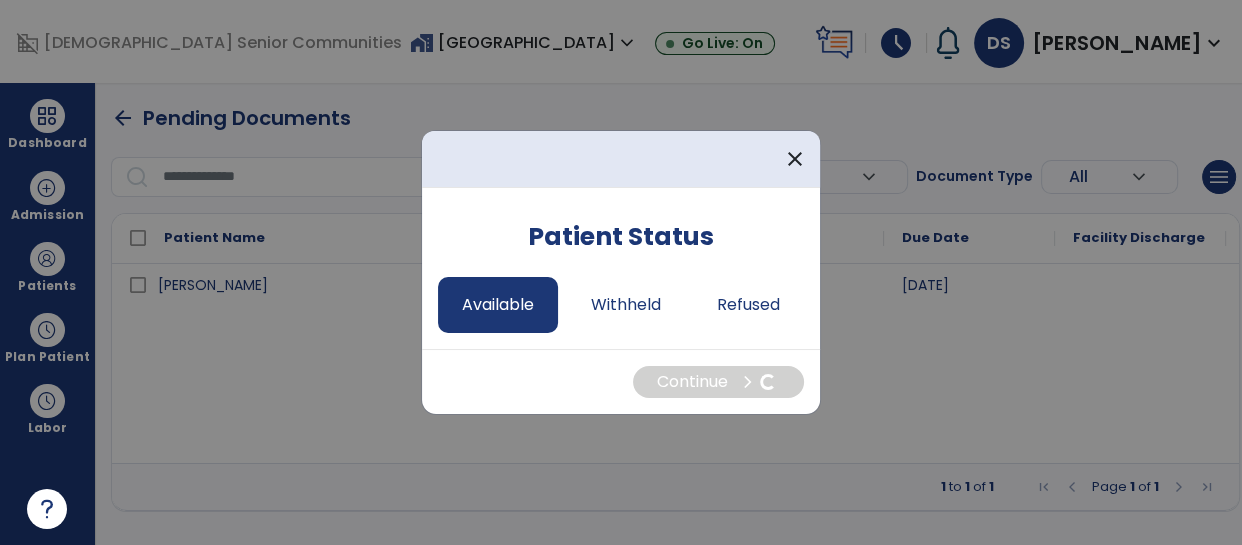 select on "*" 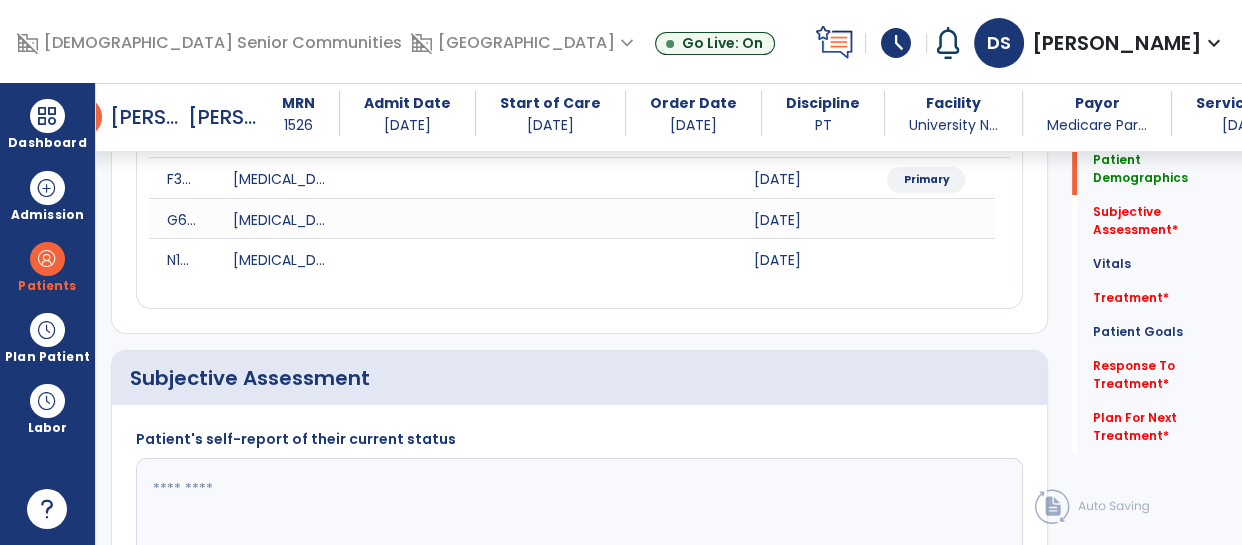 scroll, scrollTop: 294, scrollLeft: 0, axis: vertical 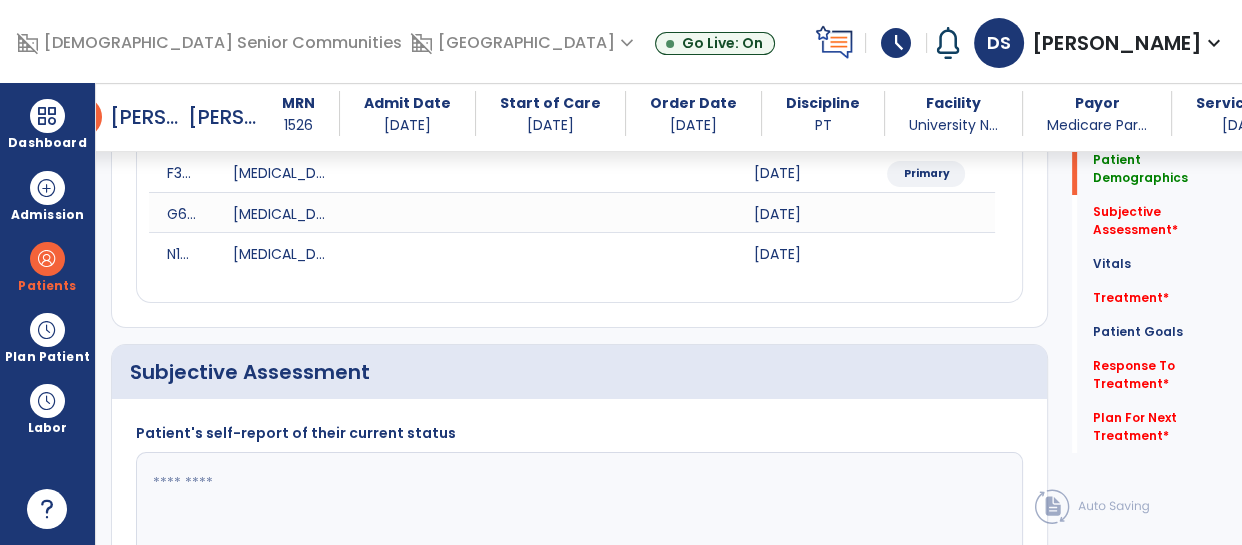 click 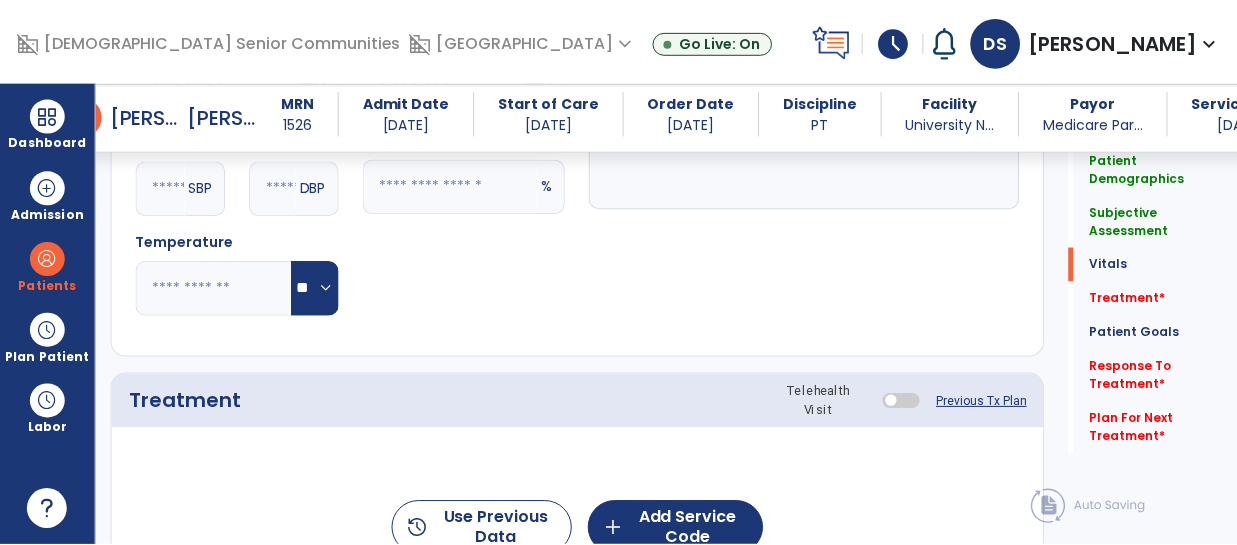 scroll, scrollTop: 1087, scrollLeft: 0, axis: vertical 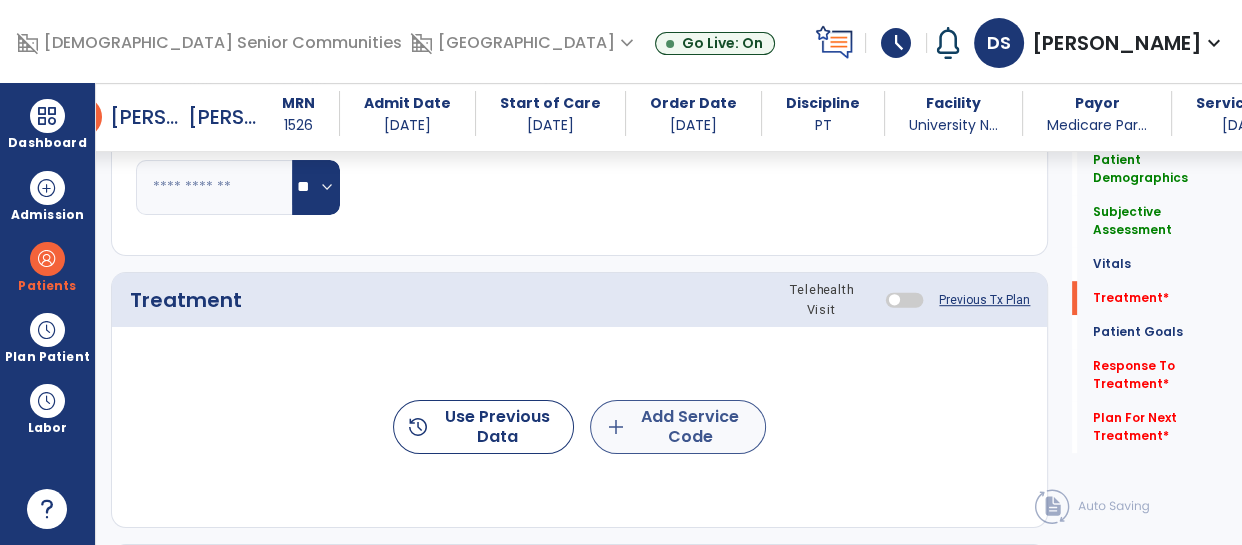 type on "**********" 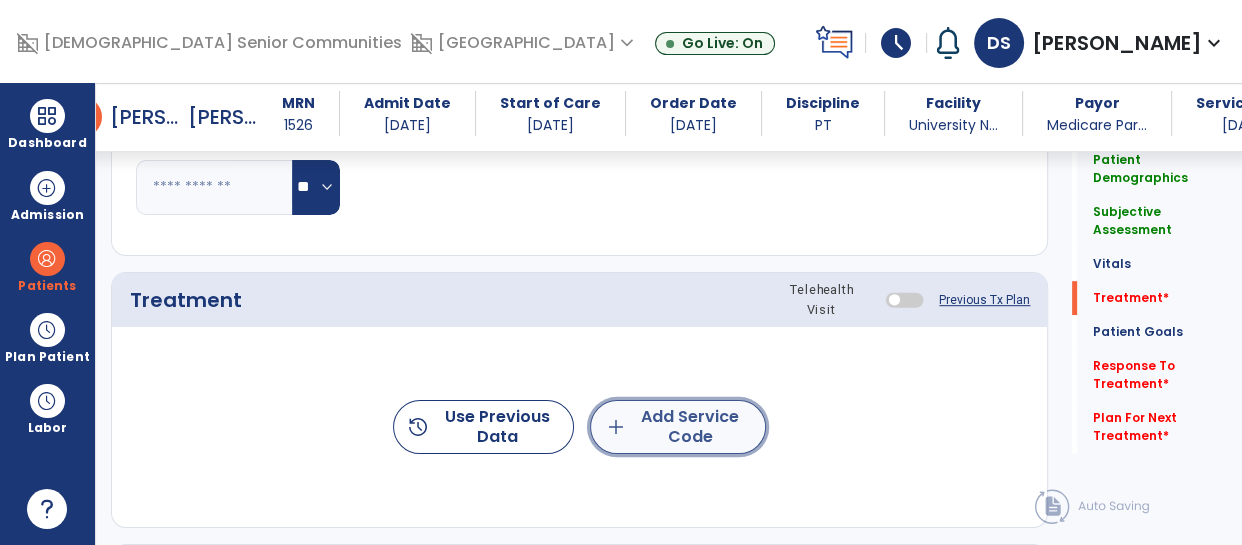 click on "add  Add Service Code" 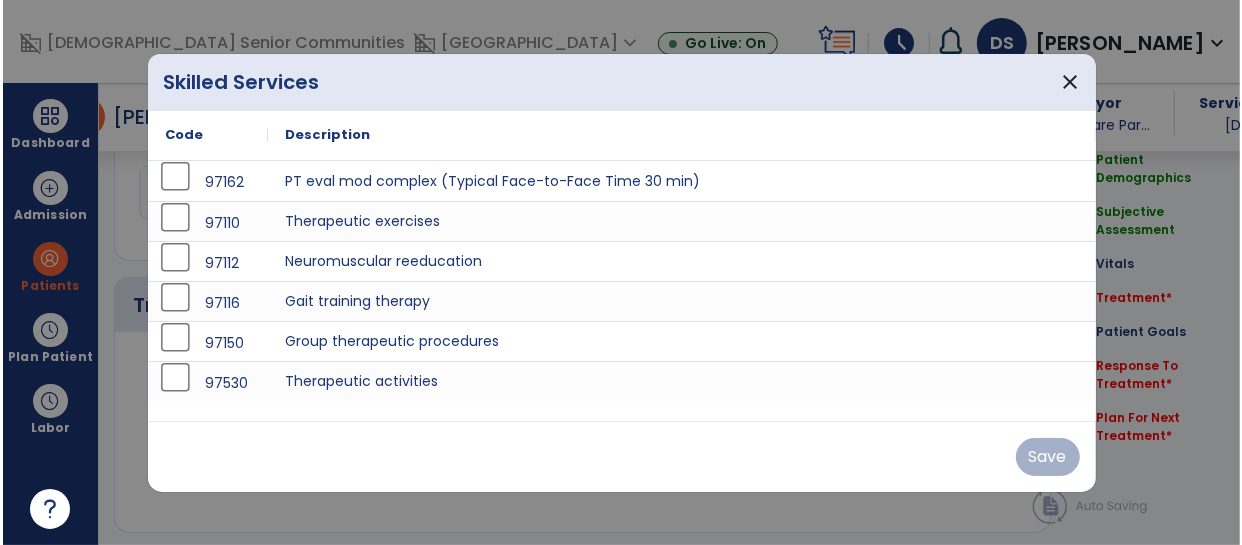 scroll, scrollTop: 1087, scrollLeft: 0, axis: vertical 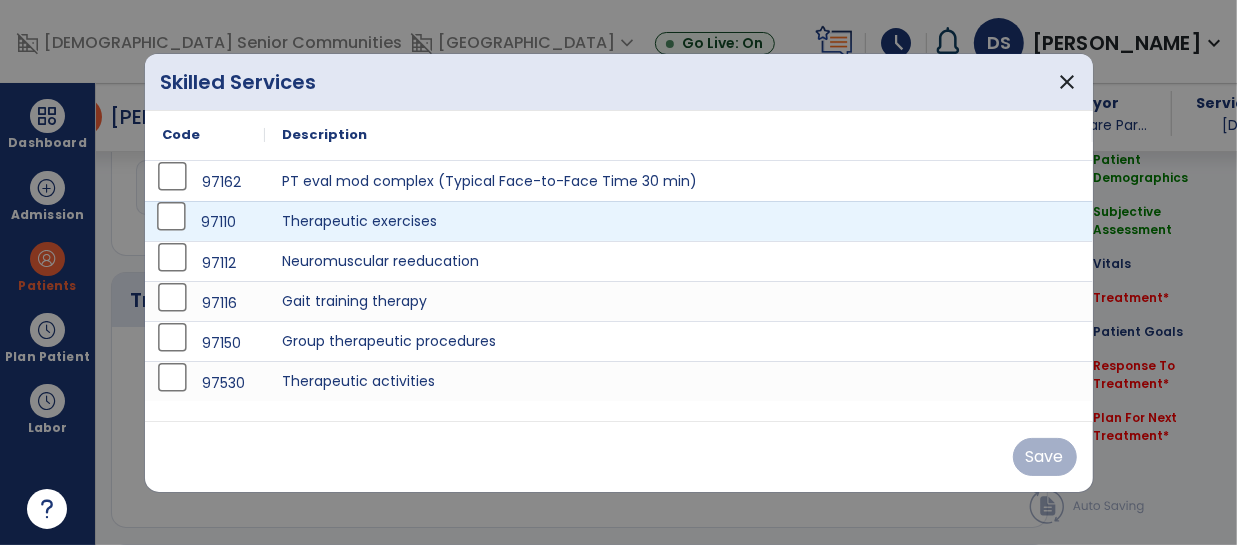 click on "97110" at bounding box center (205, 222) 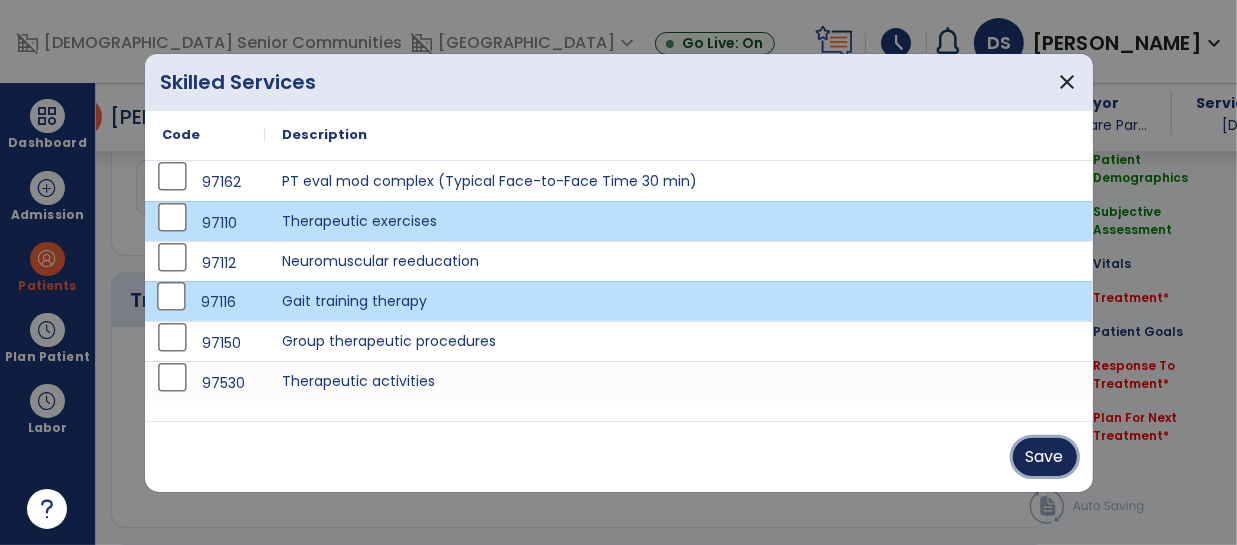 click on "Save" at bounding box center (1045, 457) 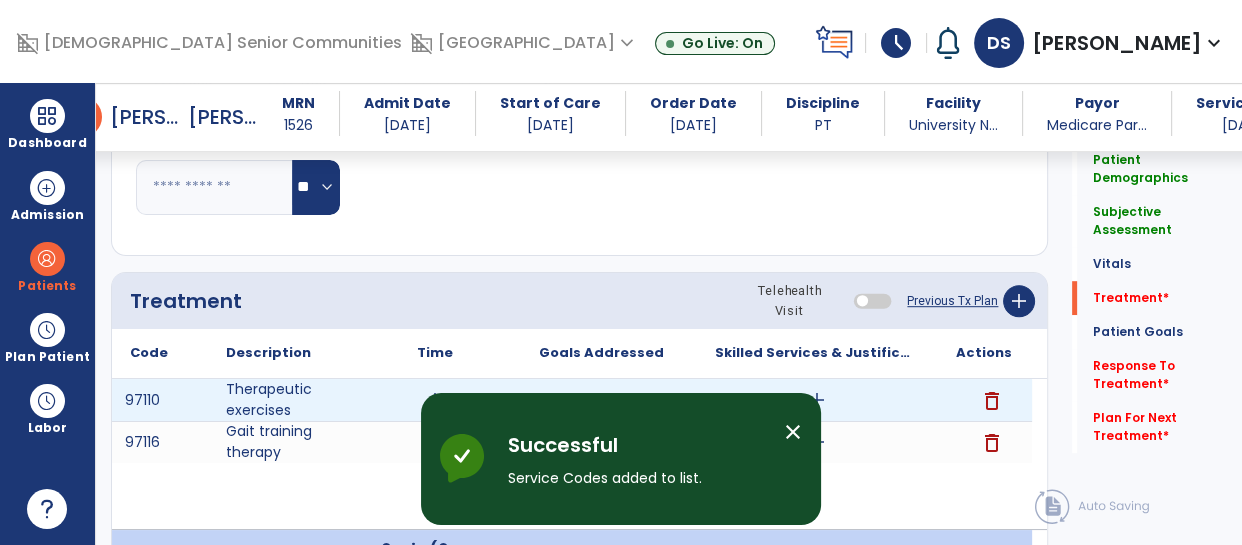 click on "add" at bounding box center [434, 400] 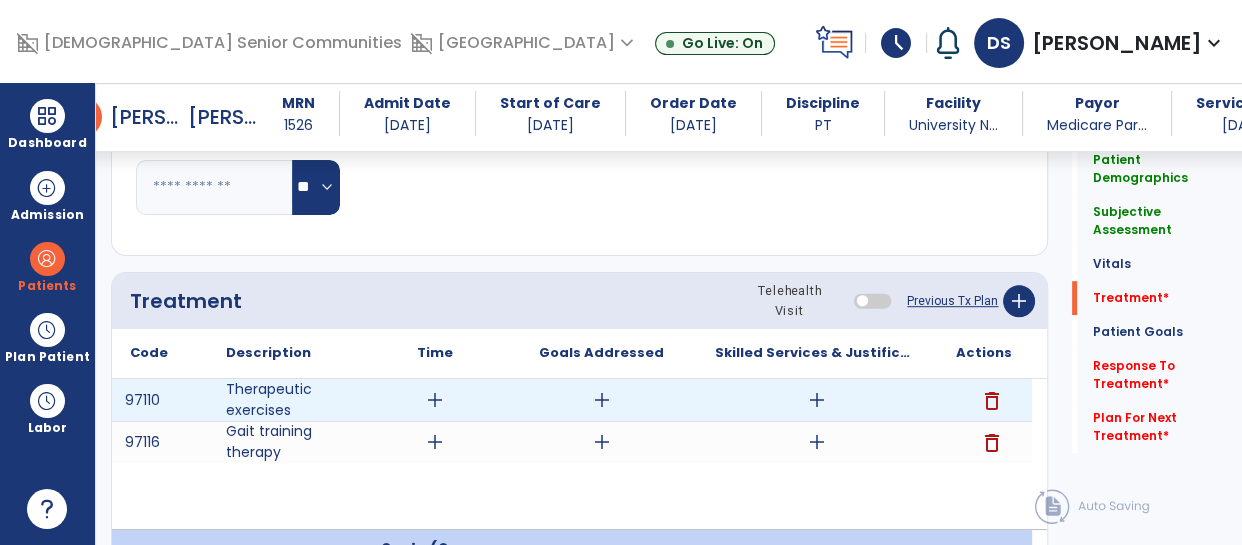 click on "add" at bounding box center (435, 400) 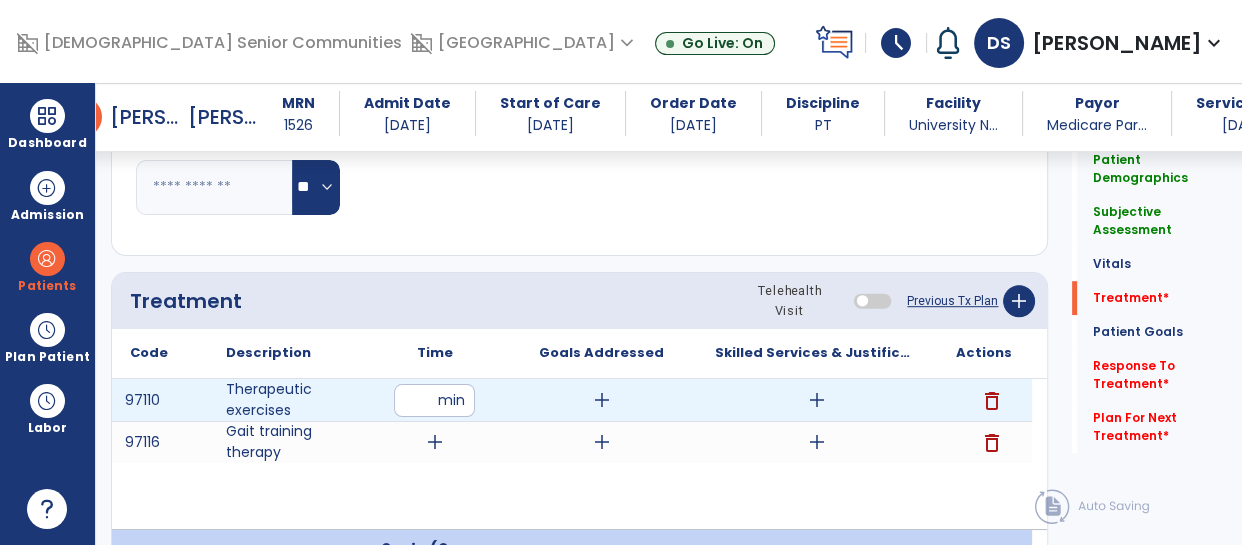 type on "**" 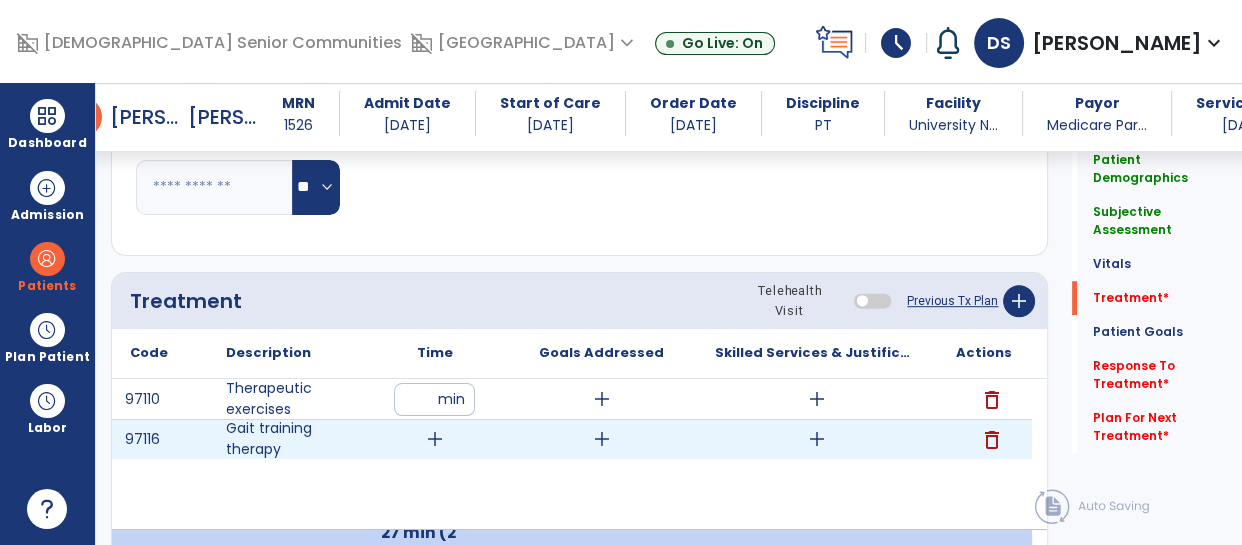 click on "add" at bounding box center (435, 439) 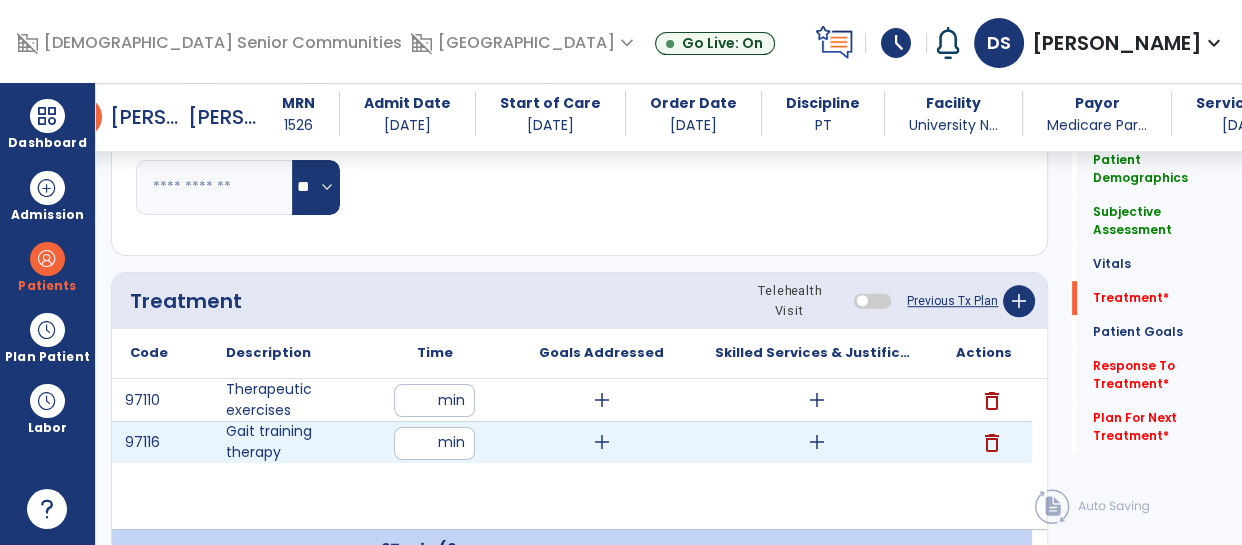 type on "**" 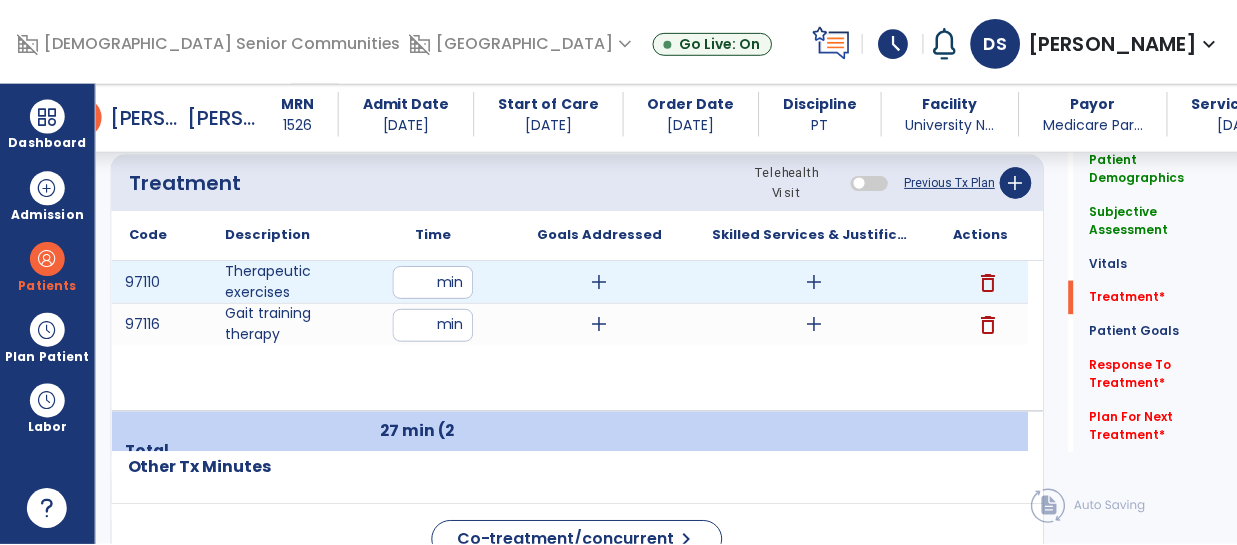 scroll, scrollTop: 1212, scrollLeft: 0, axis: vertical 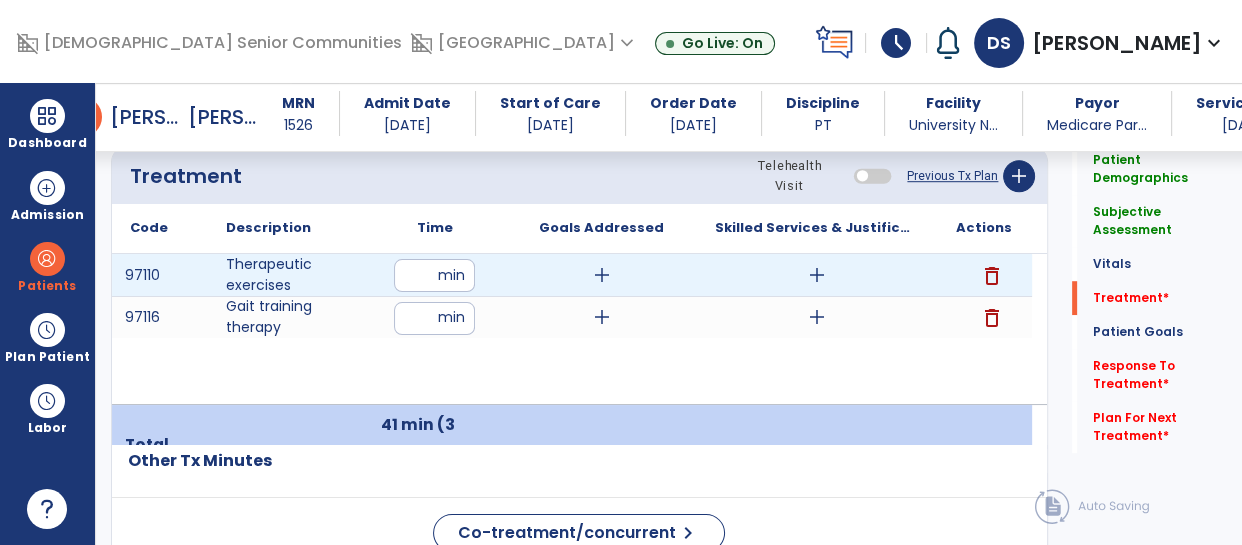 click on "add" at bounding box center [817, 275] 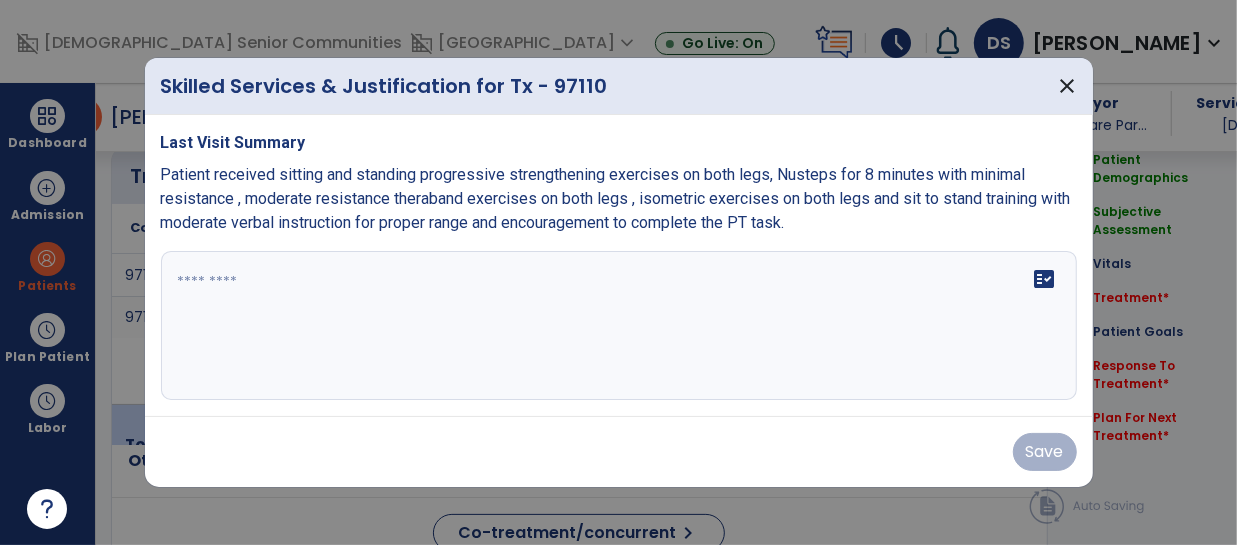 scroll, scrollTop: 1212, scrollLeft: 0, axis: vertical 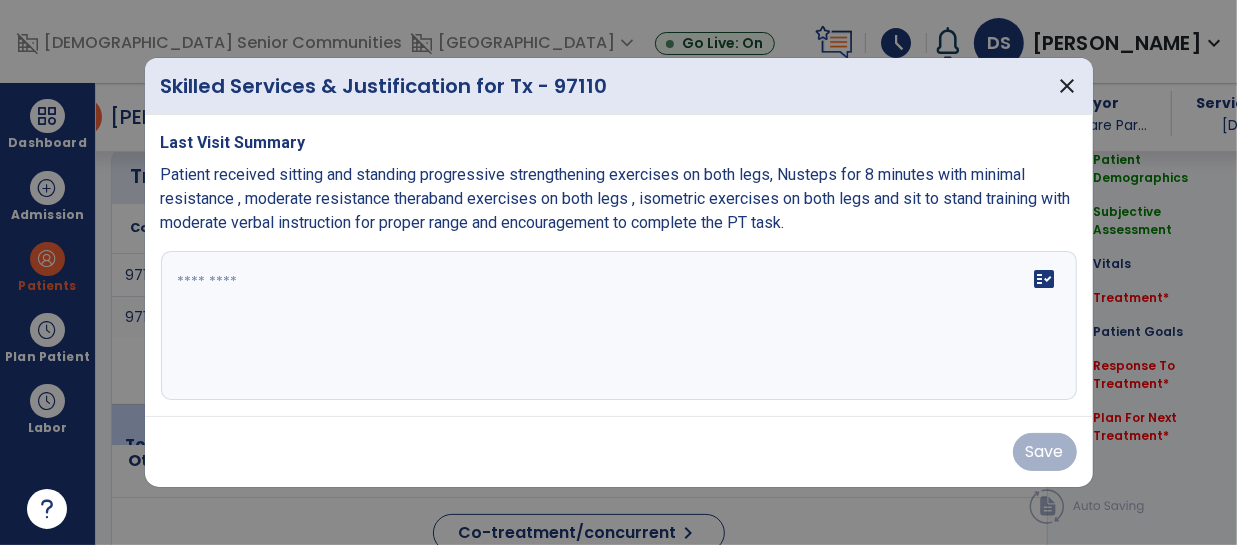 click on "fact_check" at bounding box center (619, 326) 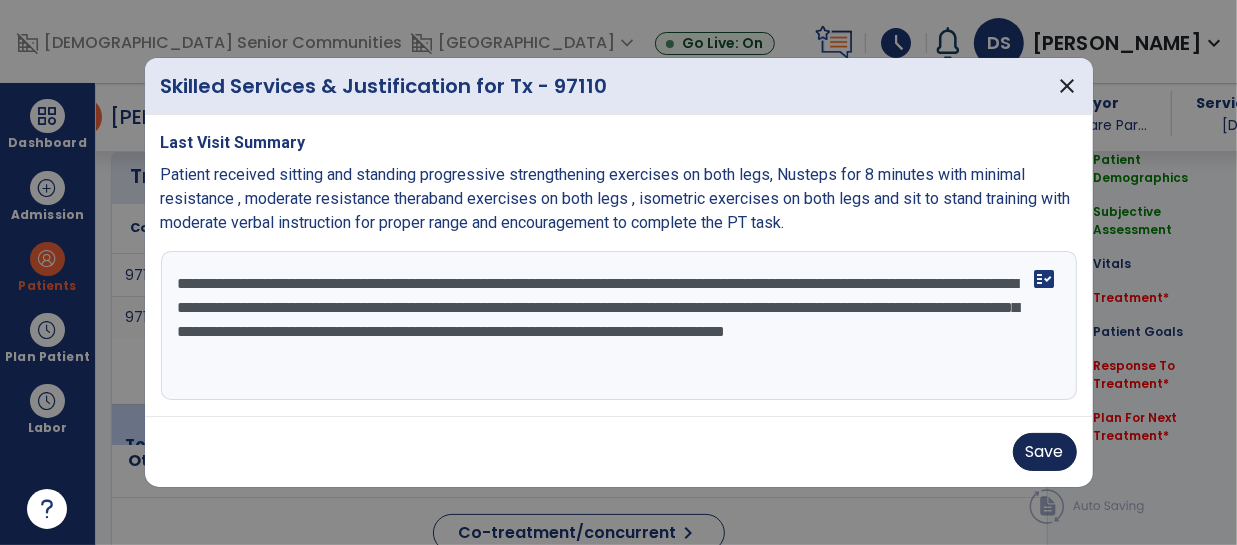 type on "**********" 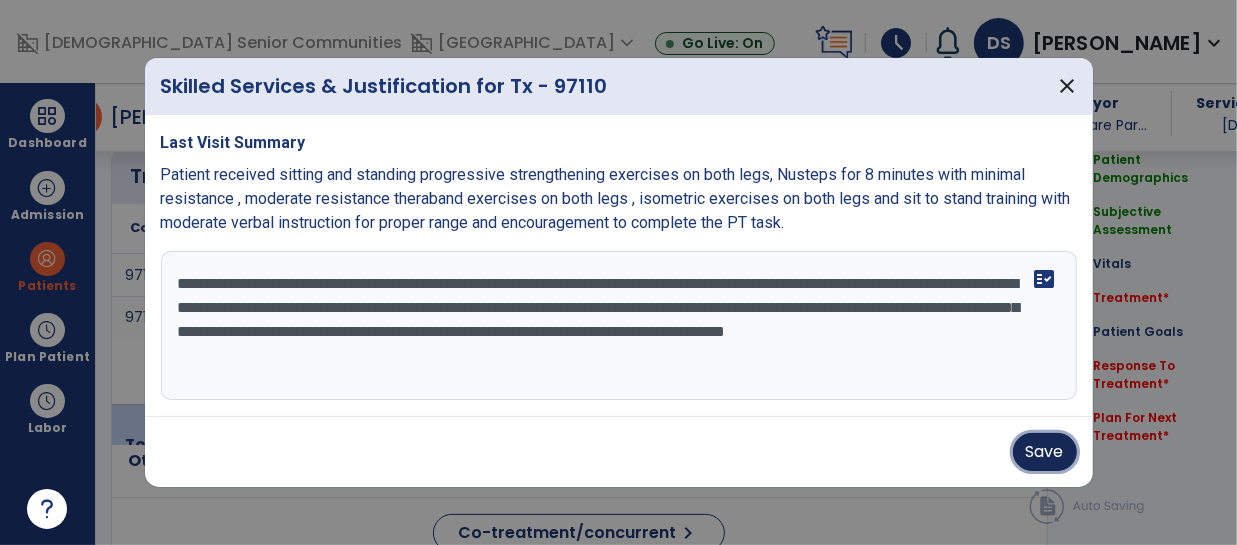 click on "Save" at bounding box center [1045, 452] 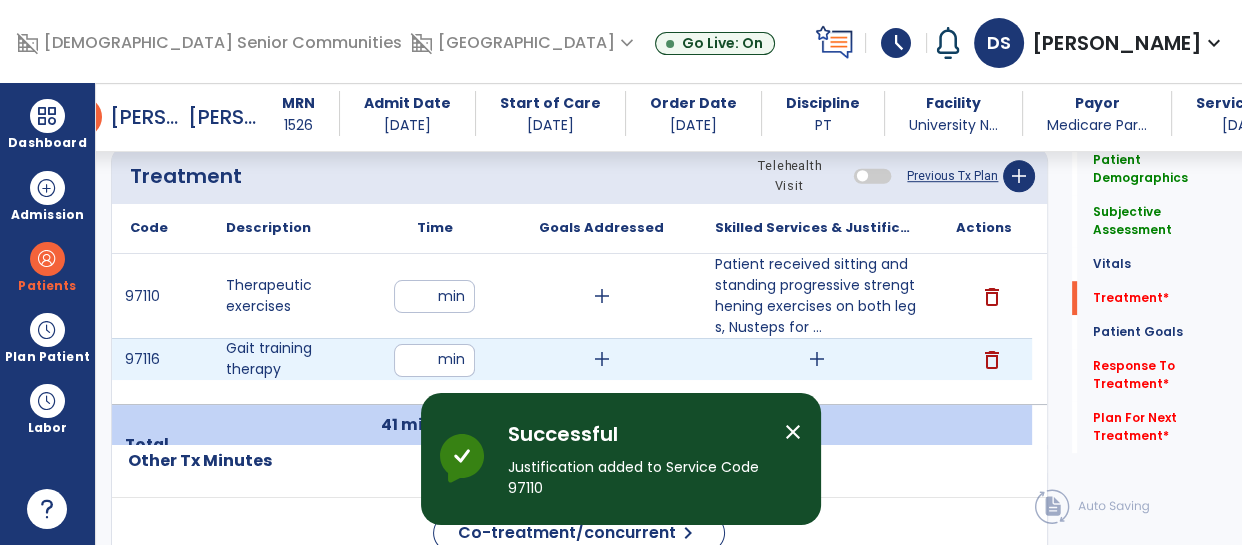 click on "add" at bounding box center [816, 359] 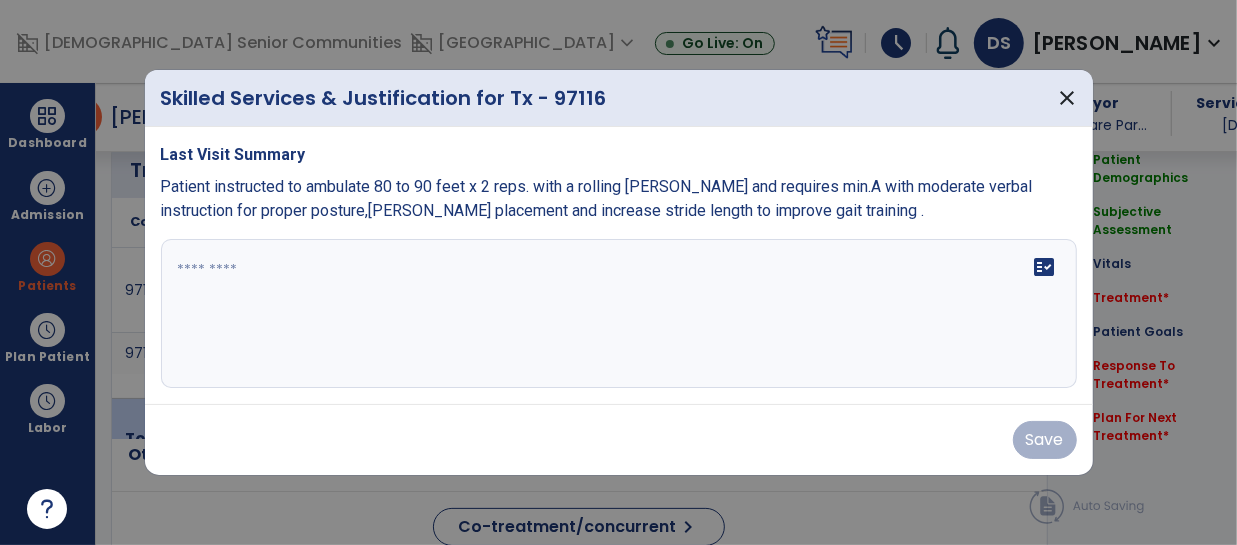 scroll, scrollTop: 1212, scrollLeft: 0, axis: vertical 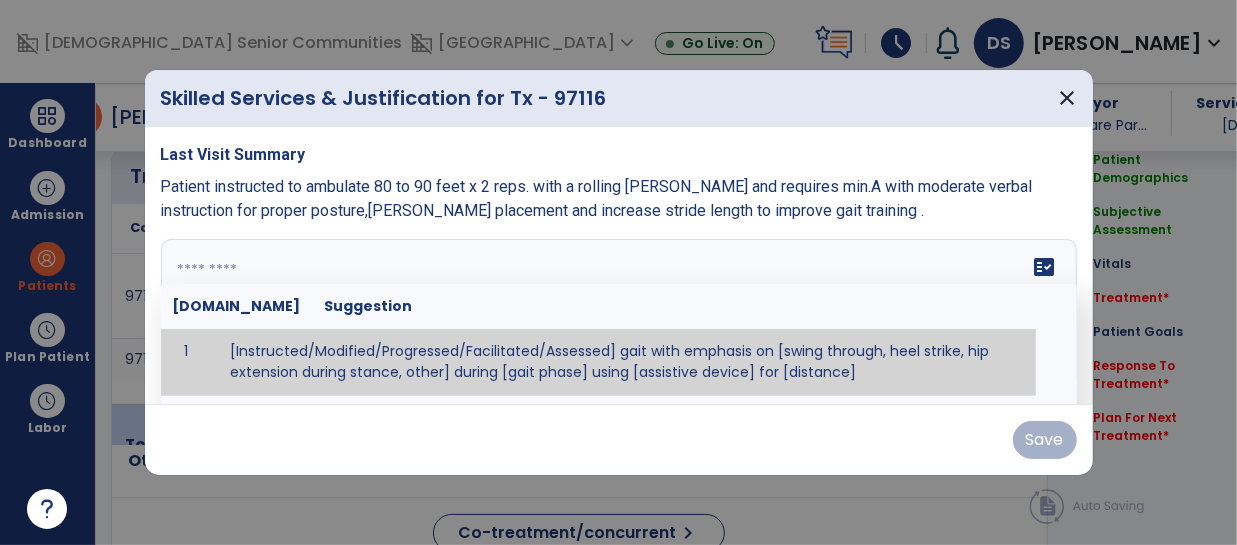 click on "fact_check  [DOMAIN_NAME] Suggestion 1 [Instructed/Modified/Progressed/Facilitated/Assessed] gait with emphasis on [swing through, heel strike, hip extension during stance, other] during [gait phase] using [assistive device] for [distance] 2 [Instructed/Modified/Progressed/Facilitated/Assessed] use of [assistive device] and [NWB, PWB, step-to gait pattern, step through gait pattern] 3 [Instructed/Modified/Progressed/Facilitated/Assessed] patient's ability to [ascend/descend # of steps, perform directional changes, walk on even/uneven surfaces, pick-up objects off floor, velocity changes, other] using [assistive device]. 4 [Instructed/Modified/Progressed/Facilitated/Assessed] pre-gait activities including [identify exercise] in order to prepare for gait training. 5" at bounding box center (619, 314) 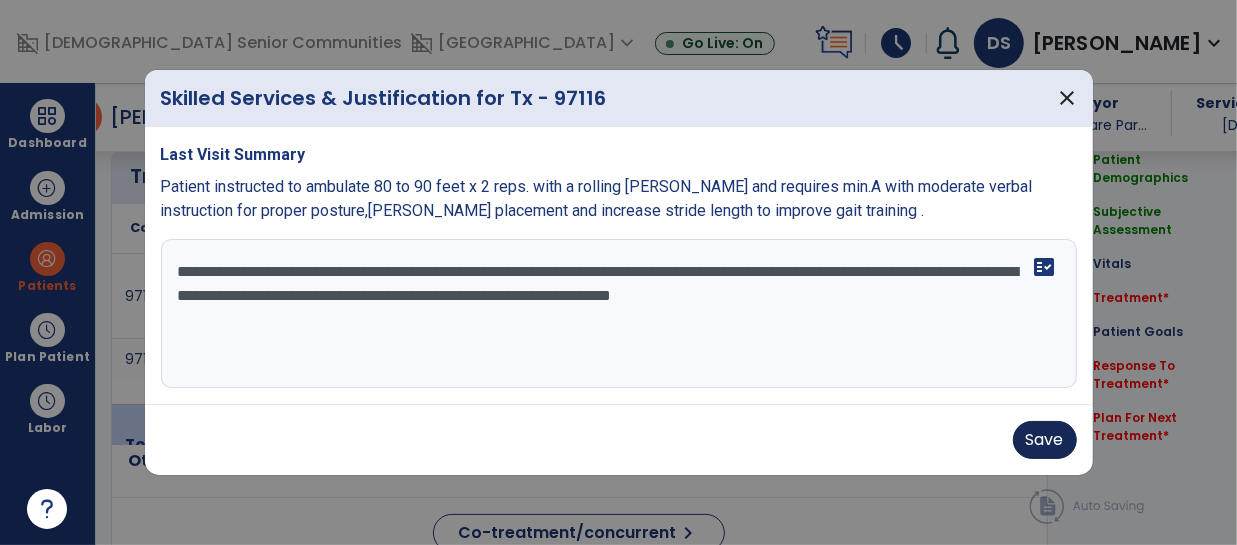 type on "**********" 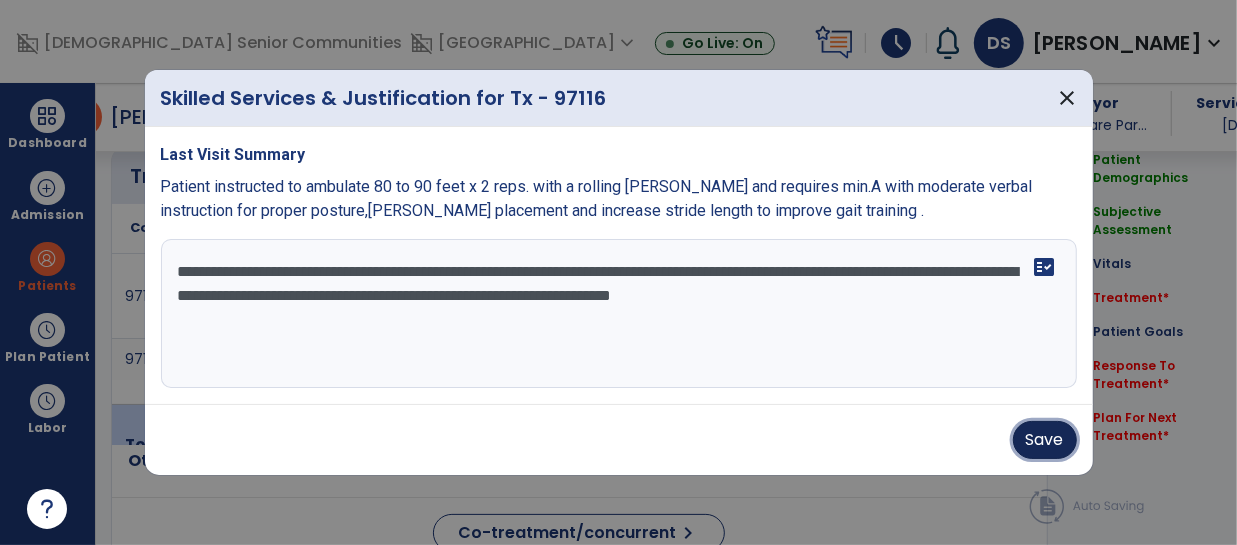 click on "Save" at bounding box center (1045, 440) 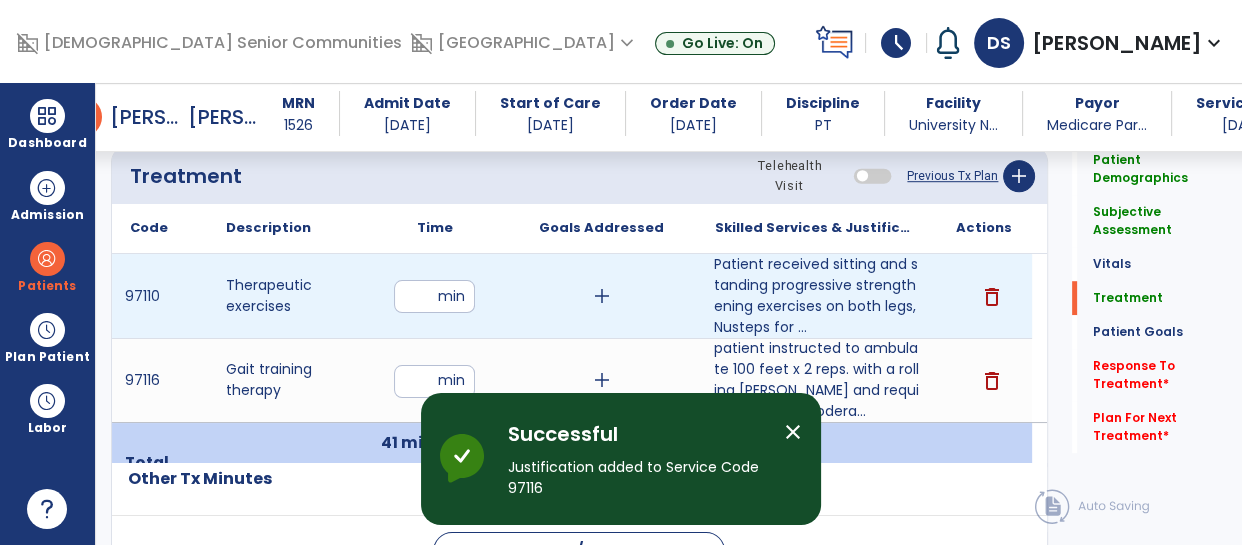 click on "Patient received sitting and standing progressive strengthening exercises on both legs, Nusteps for ..." at bounding box center [816, 296] 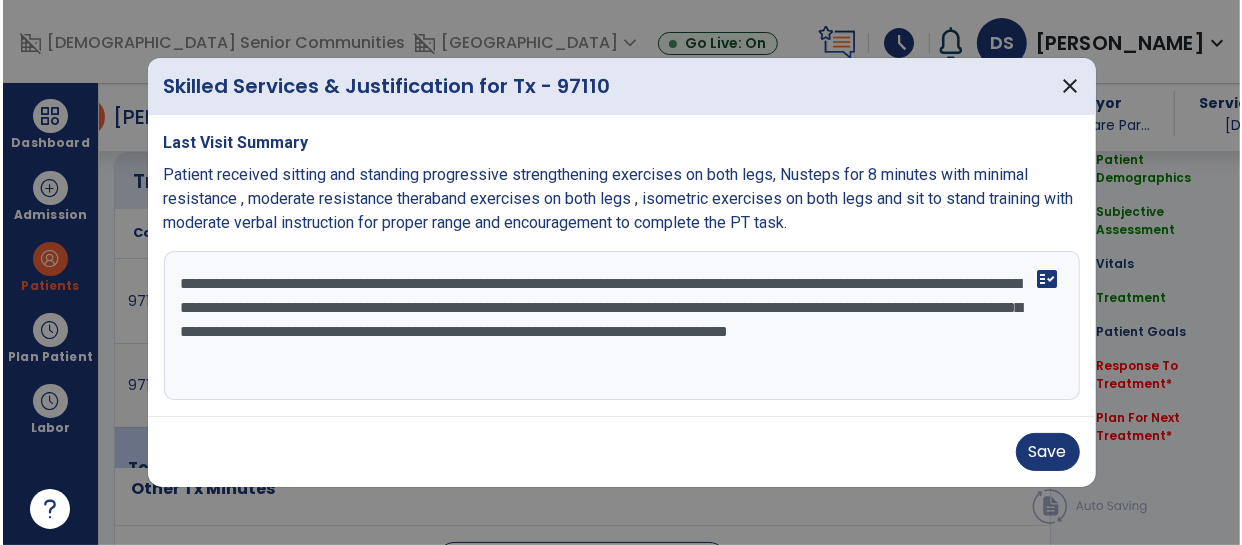 scroll, scrollTop: 1212, scrollLeft: 0, axis: vertical 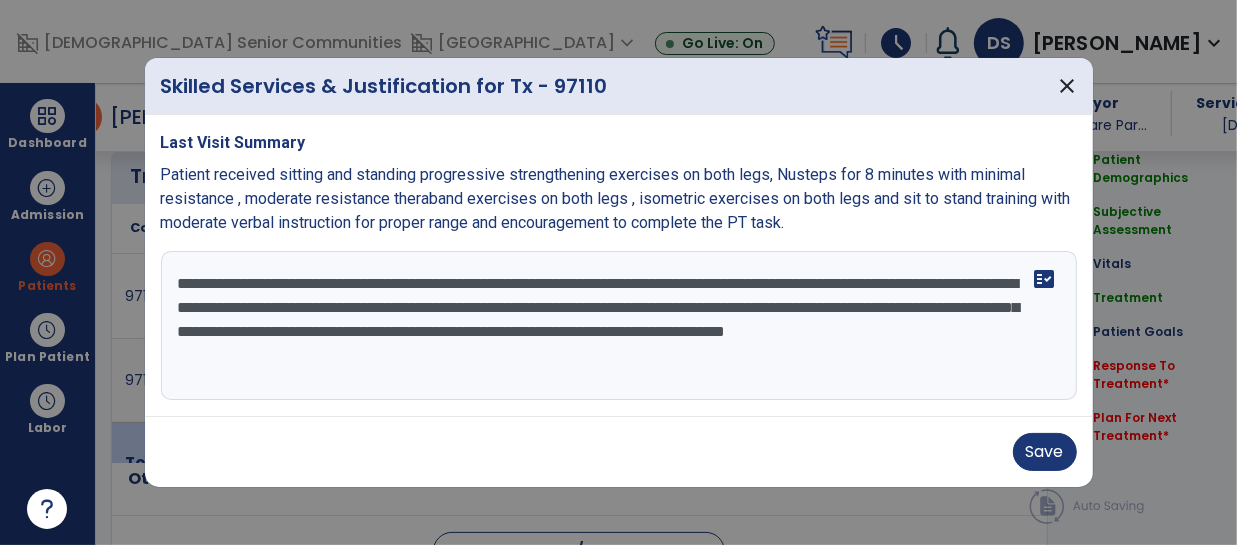 click on "**********" at bounding box center (619, 326) 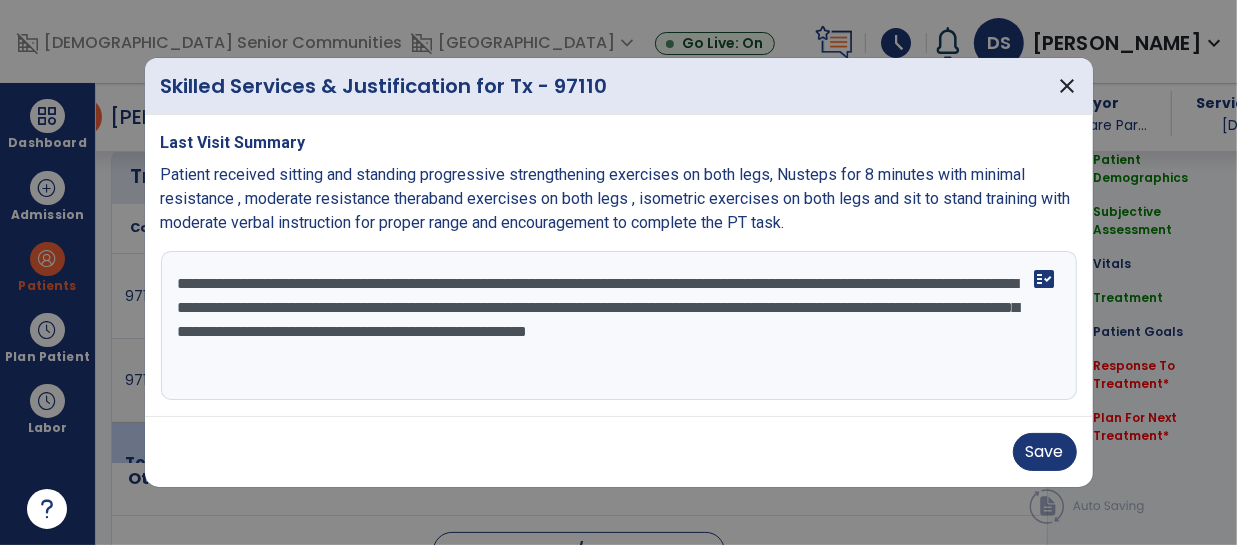 click on "**********" at bounding box center (619, 326) 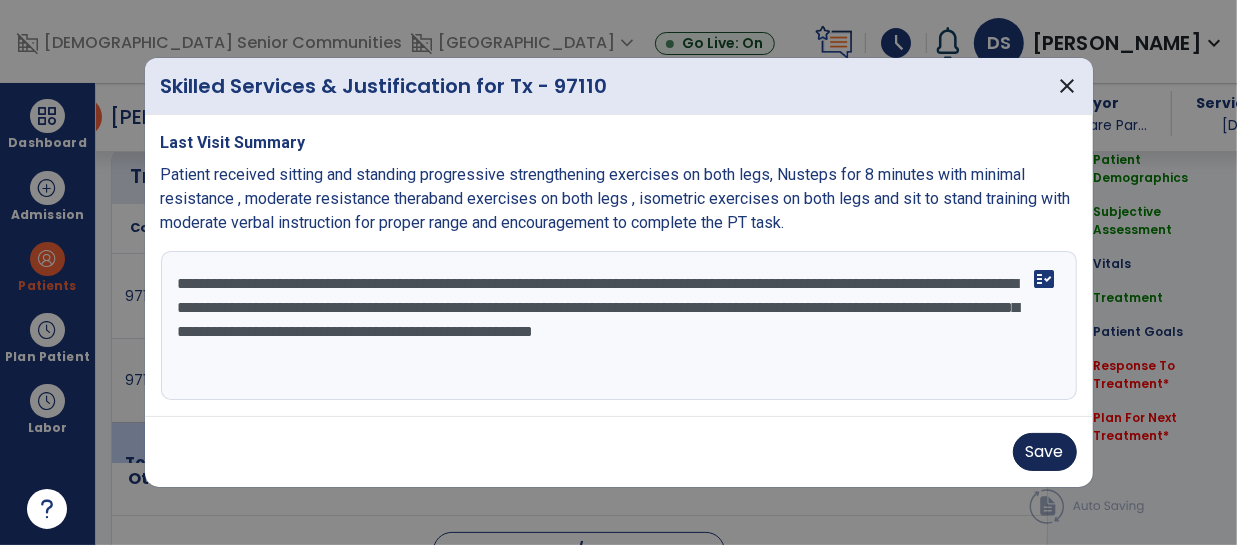 type on "**********" 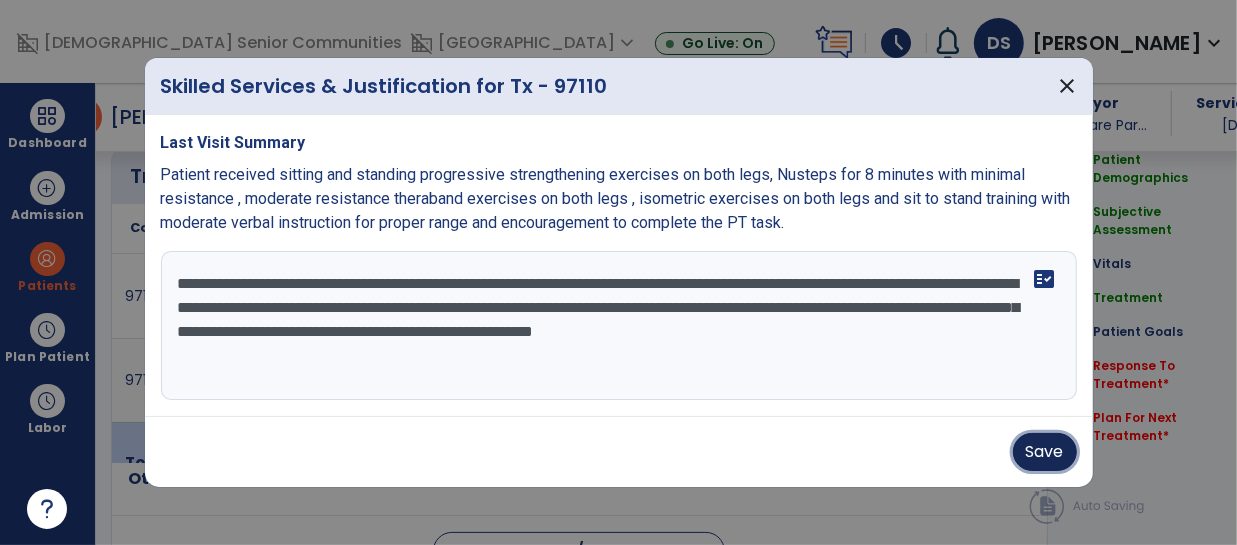 click on "Save" at bounding box center [1045, 452] 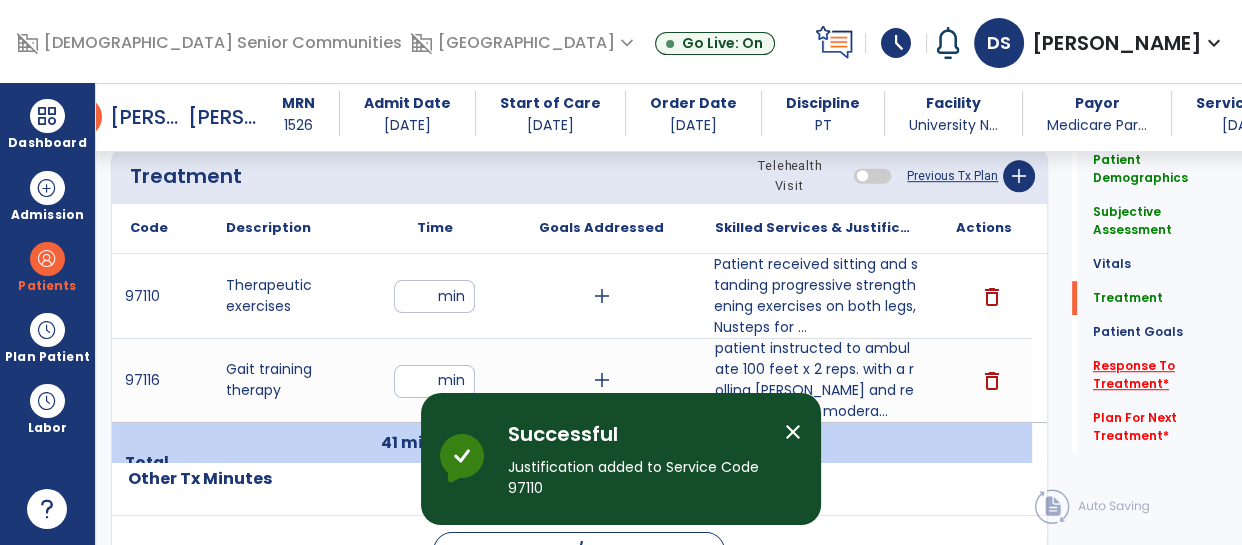 click on "Response To Treatment   *" 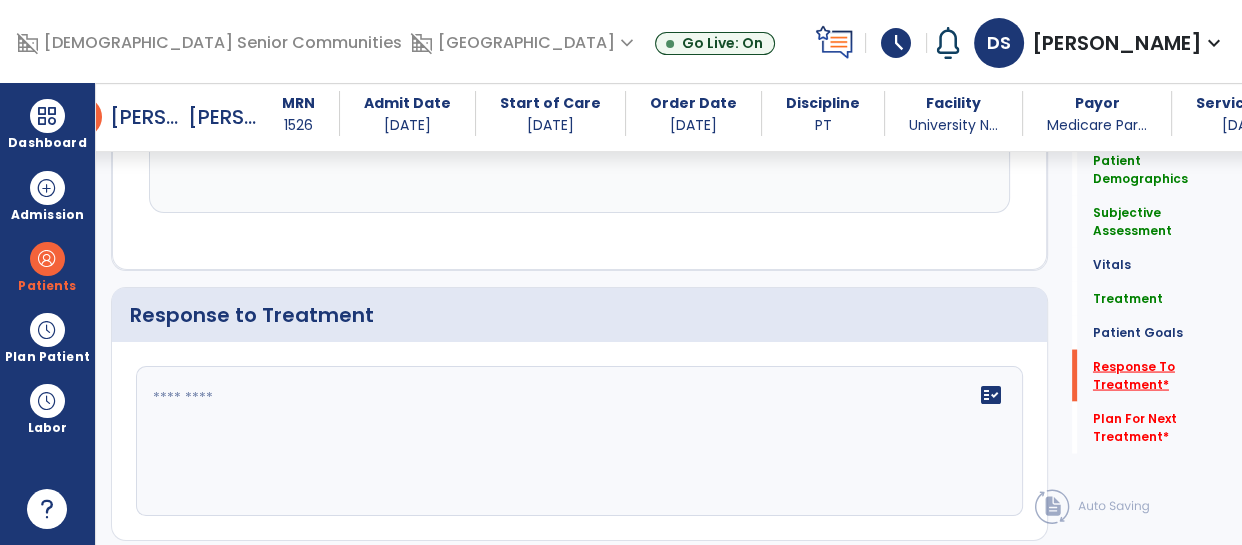 scroll, scrollTop: 3536, scrollLeft: 0, axis: vertical 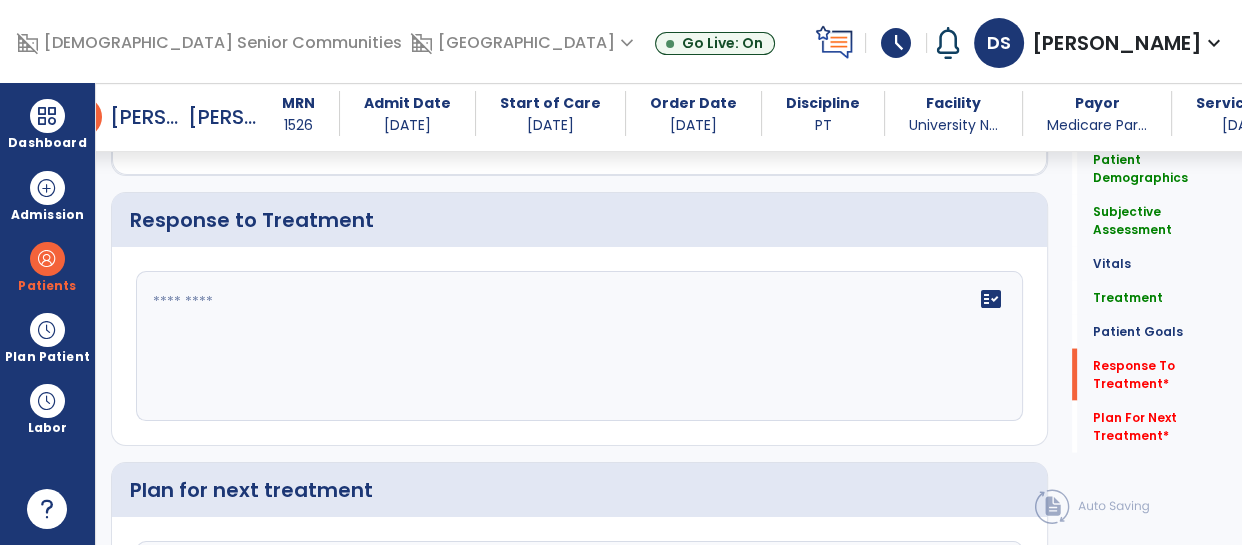 click 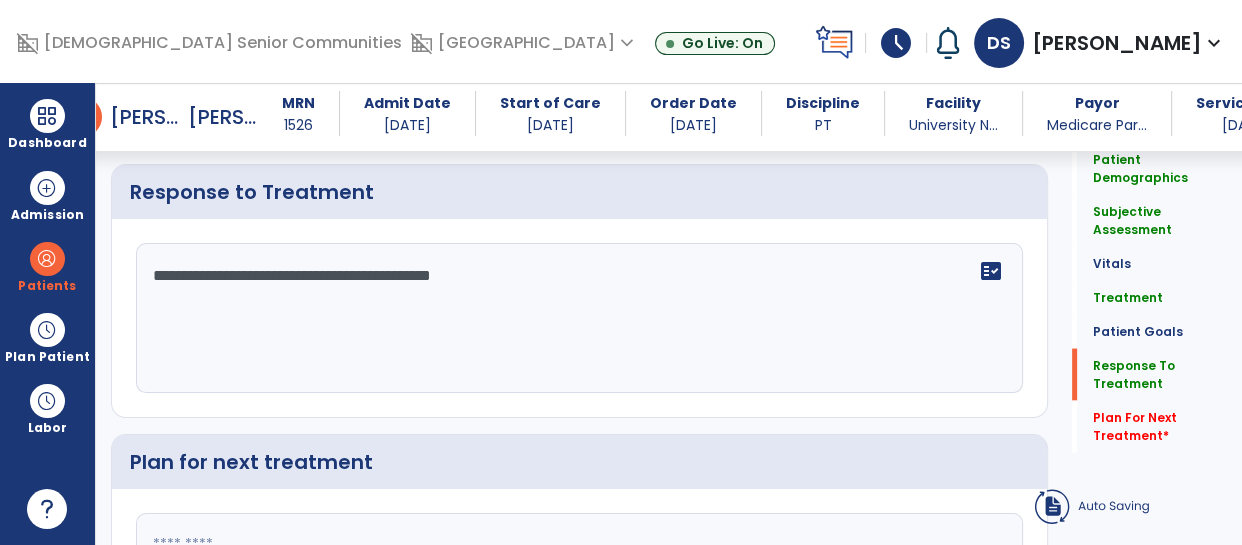 type on "**********" 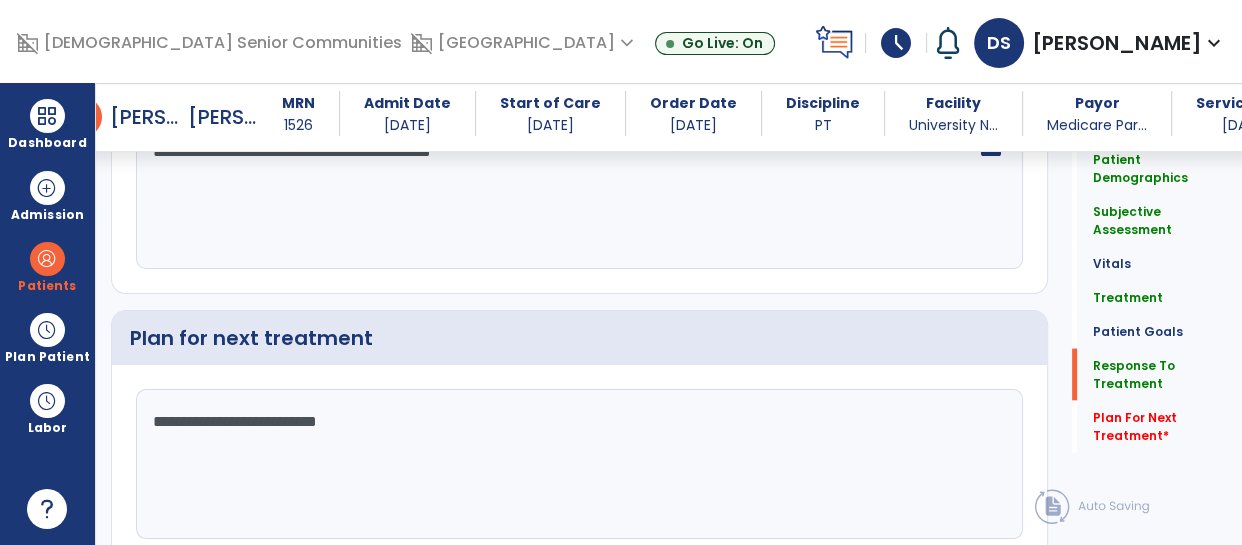 scroll, scrollTop: 3716, scrollLeft: 0, axis: vertical 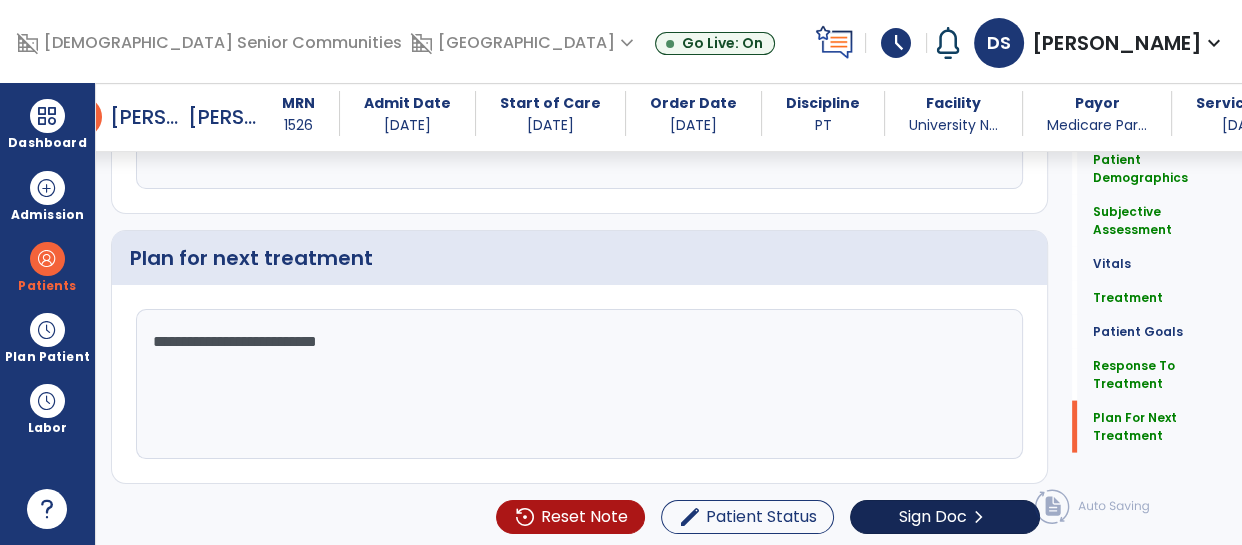 type on "**********" 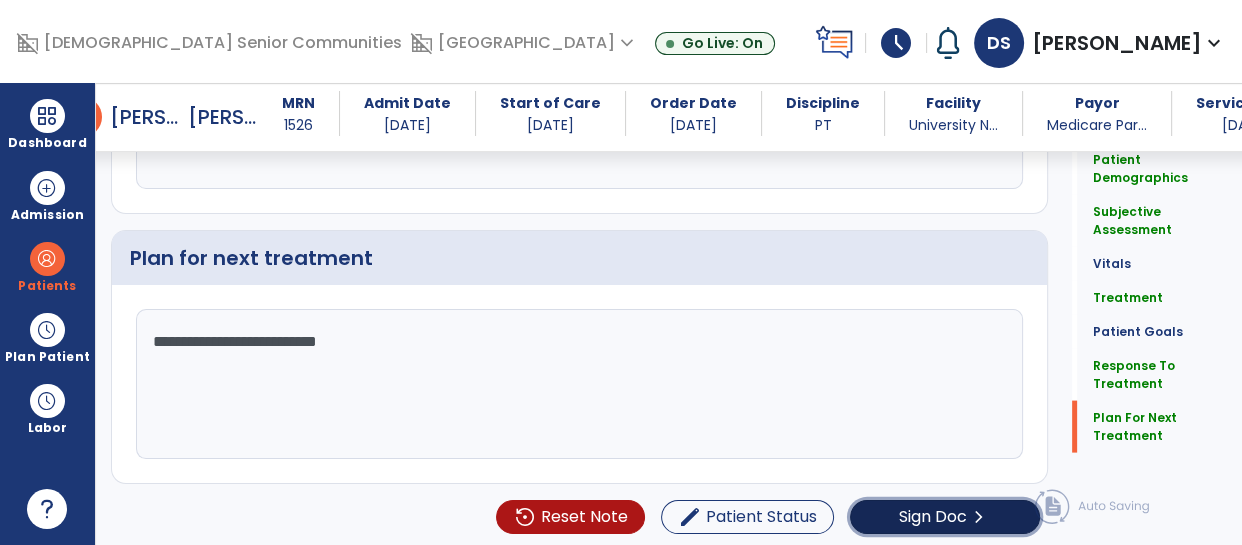 click on "Sign Doc" 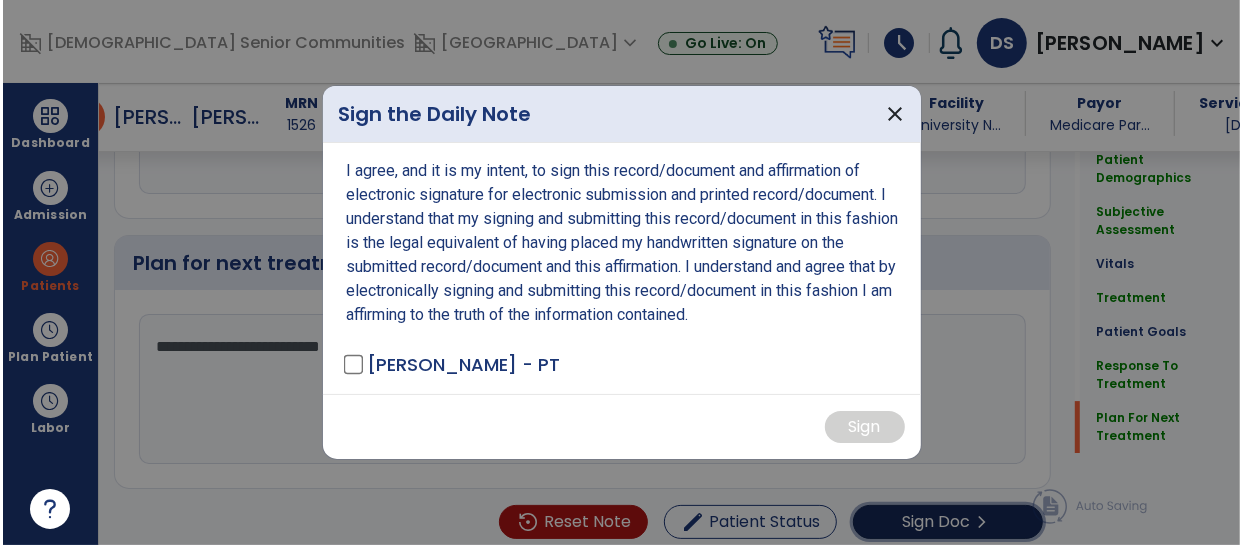 scroll, scrollTop: 3768, scrollLeft: 0, axis: vertical 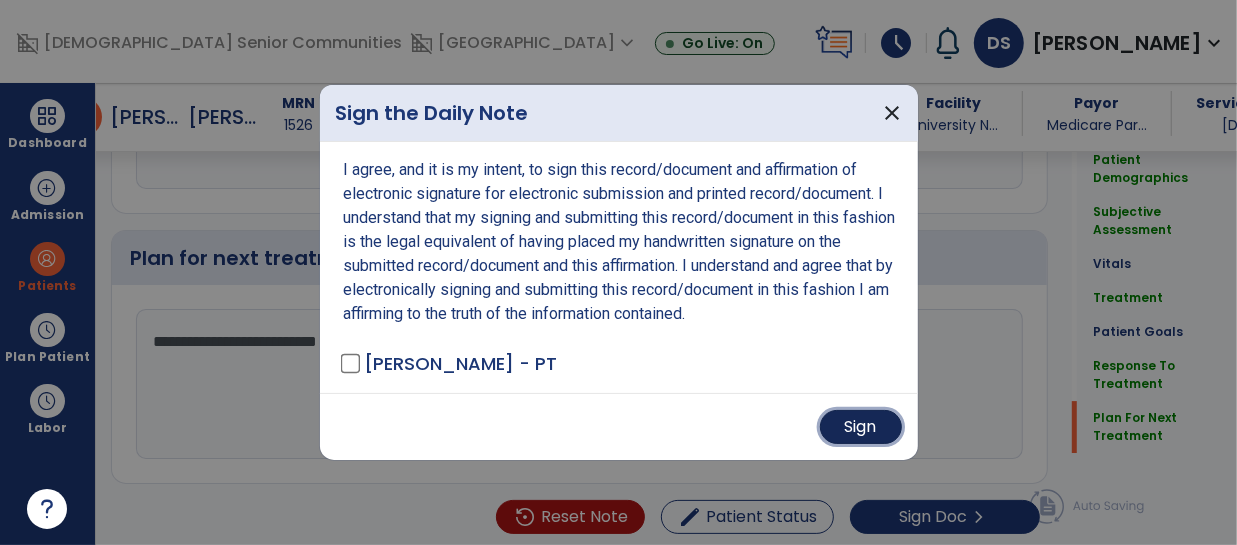 click on "Sign" at bounding box center (861, 427) 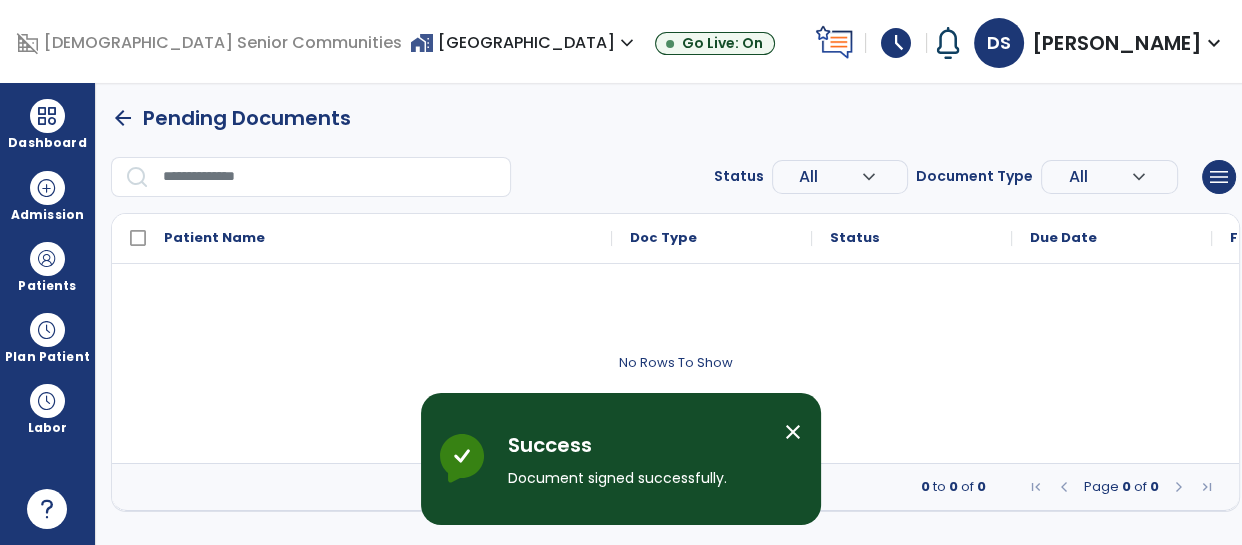 scroll, scrollTop: 0, scrollLeft: 0, axis: both 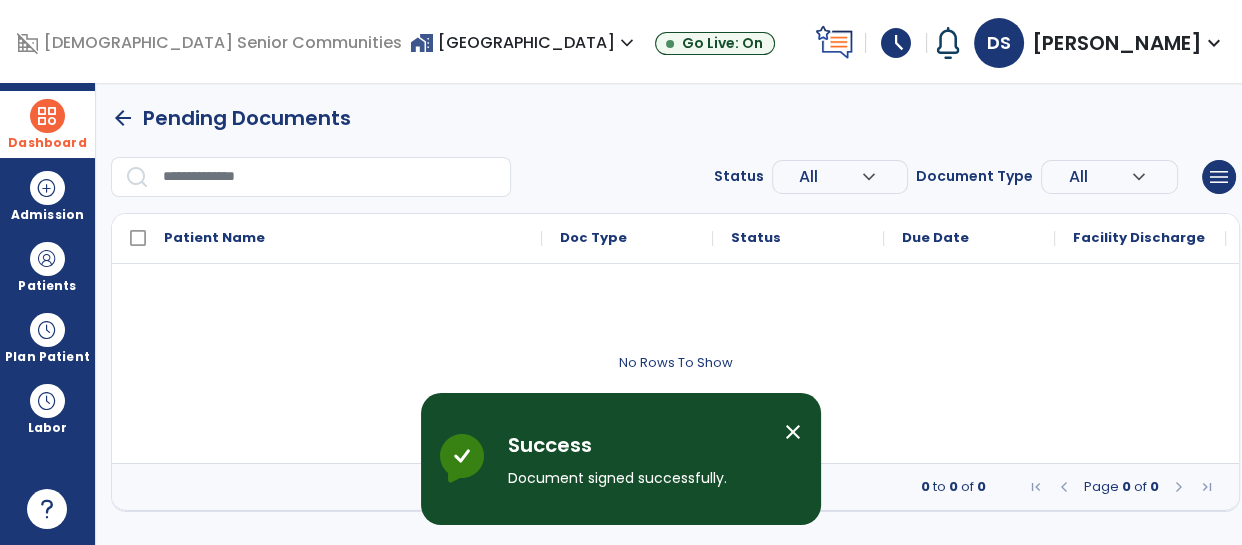 click at bounding box center (47, 116) 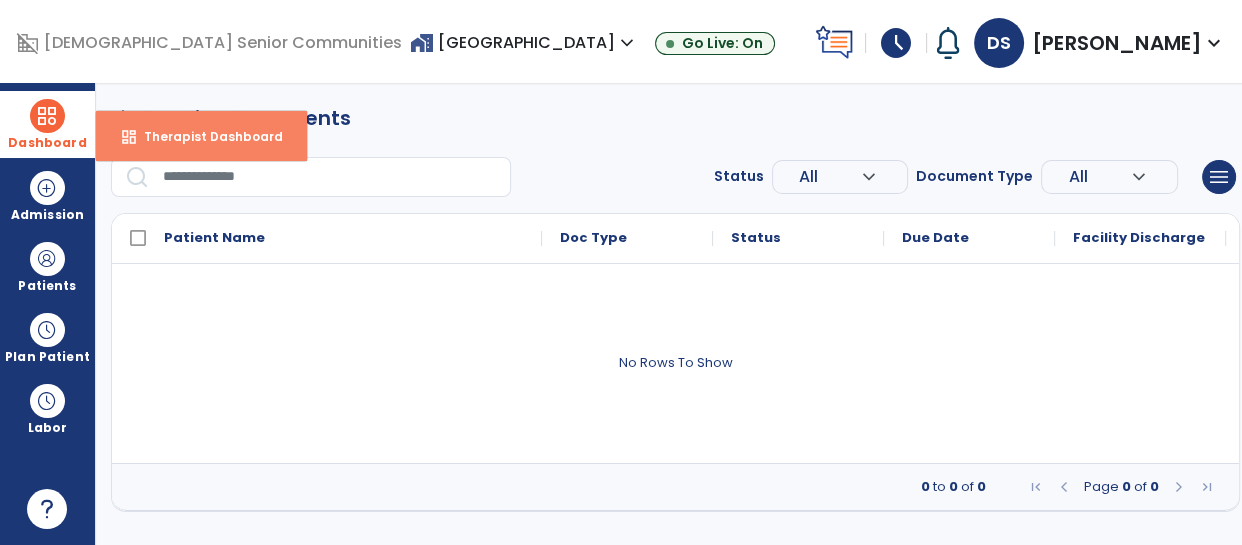 click on "Therapist Dashboard" at bounding box center (205, 136) 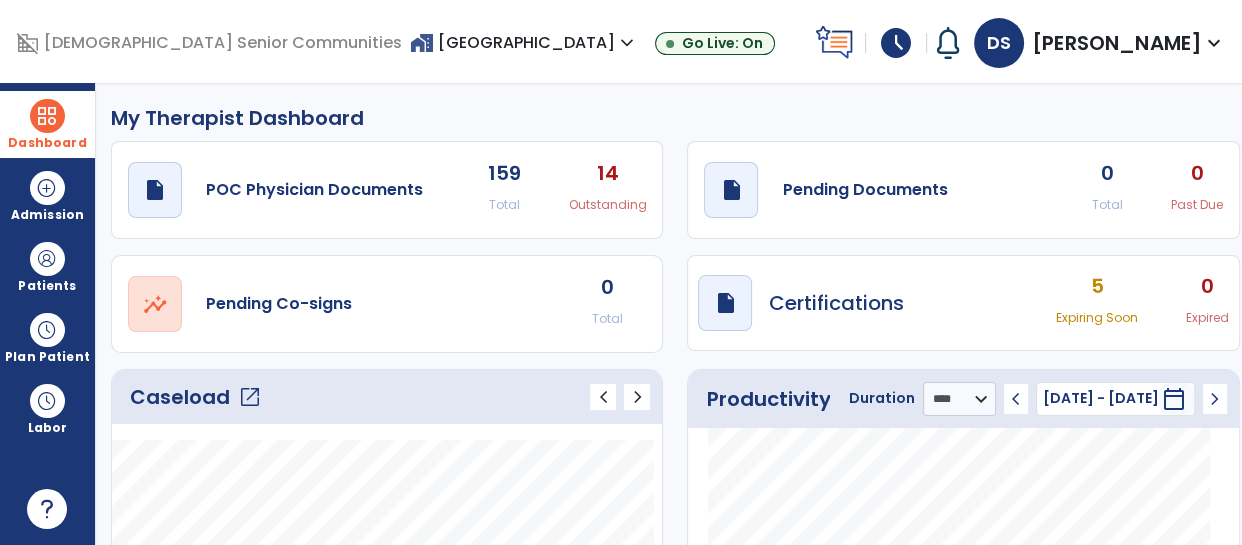 click on "expand_more" at bounding box center [627, 43] 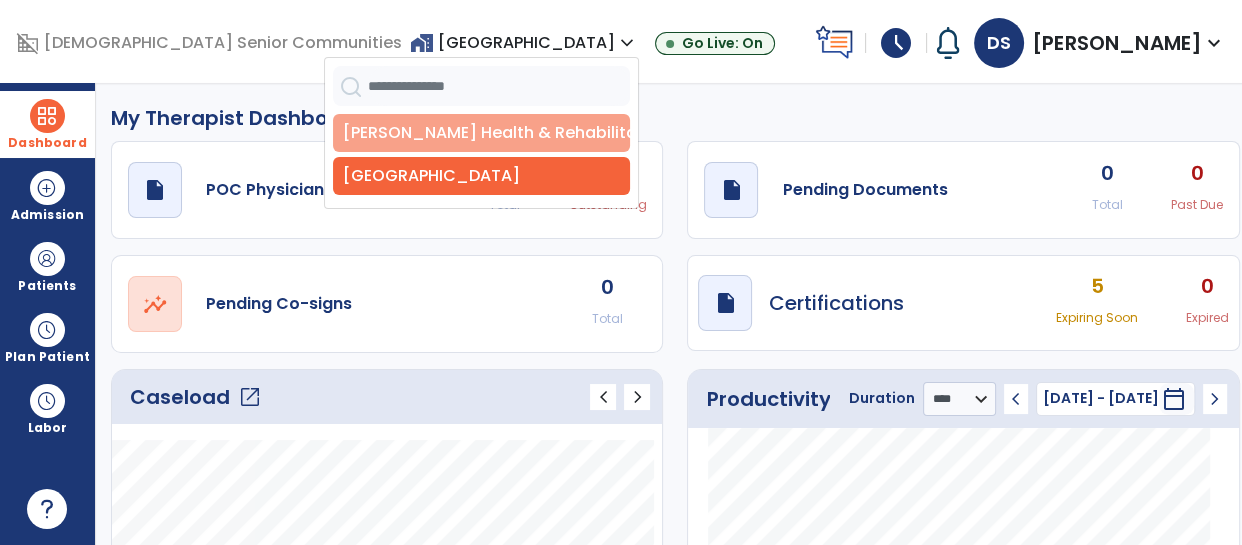 click on "[PERSON_NAME] Health & Rehabilitation" at bounding box center (481, 133) 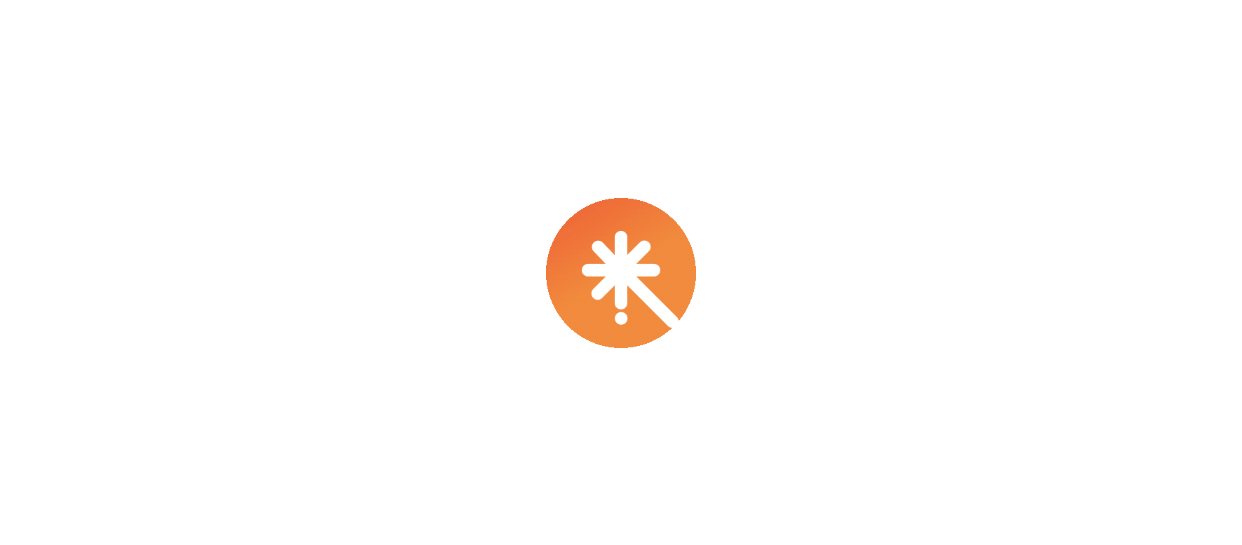 scroll, scrollTop: 0, scrollLeft: 0, axis: both 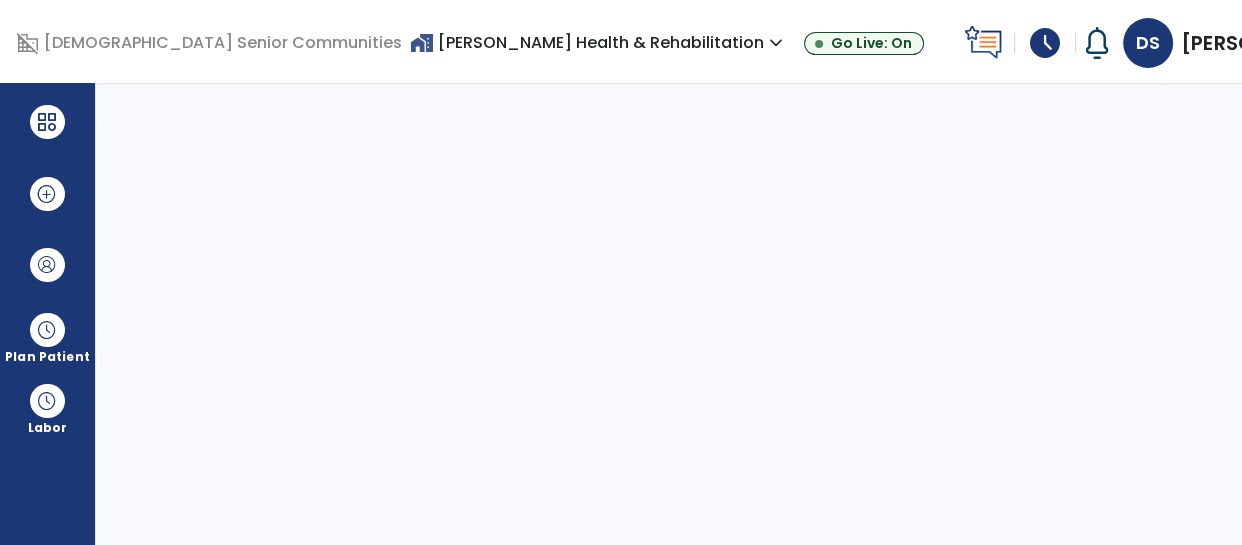 select on "****" 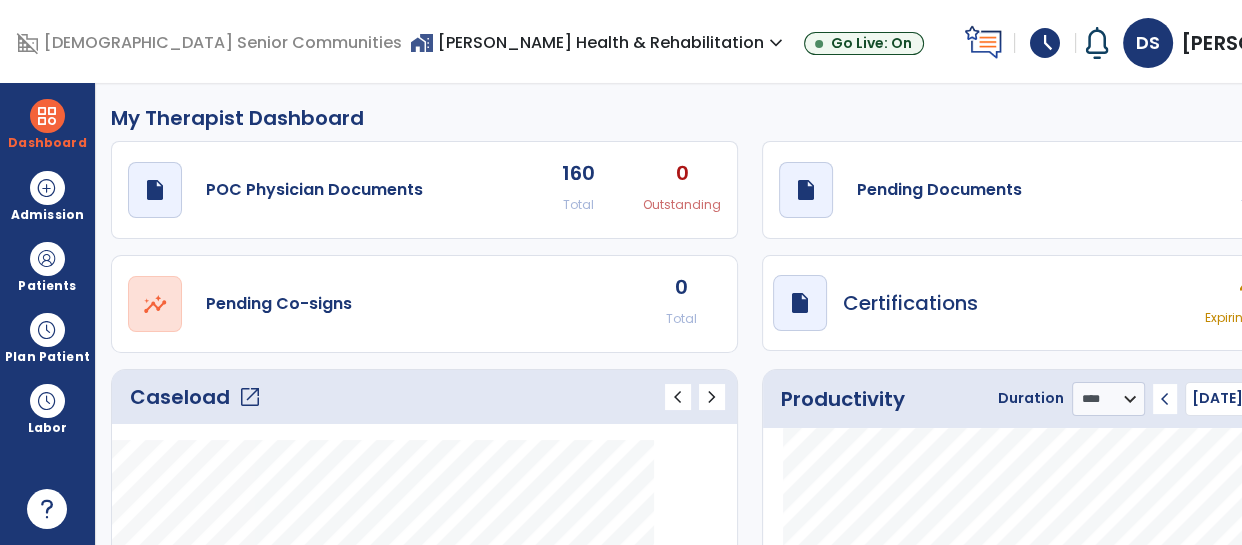 click on "1" 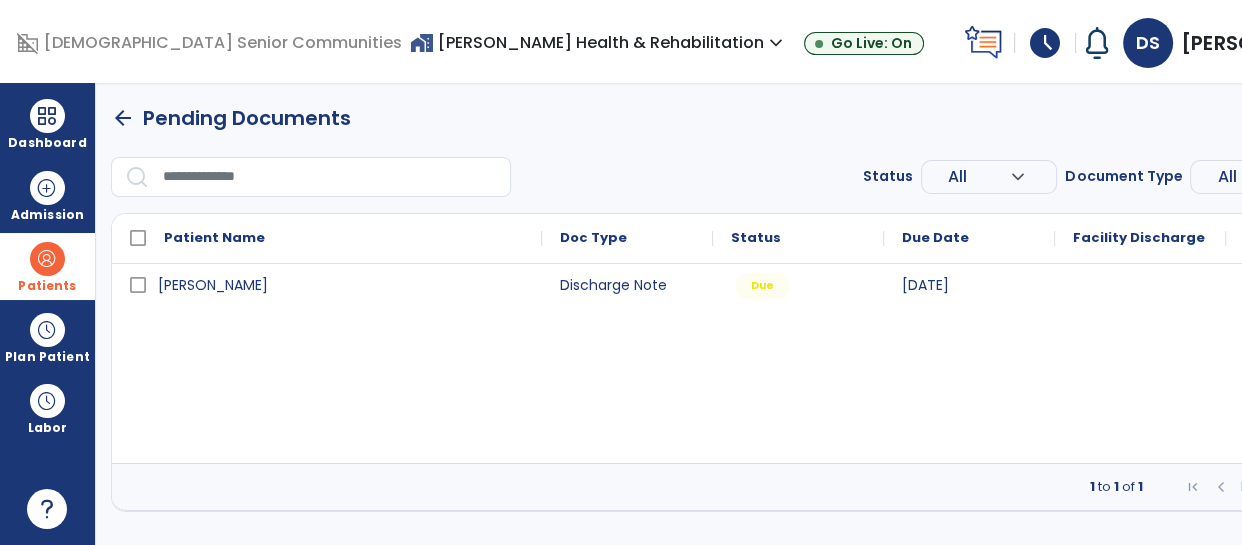 click on "Patients" at bounding box center [47, 266] 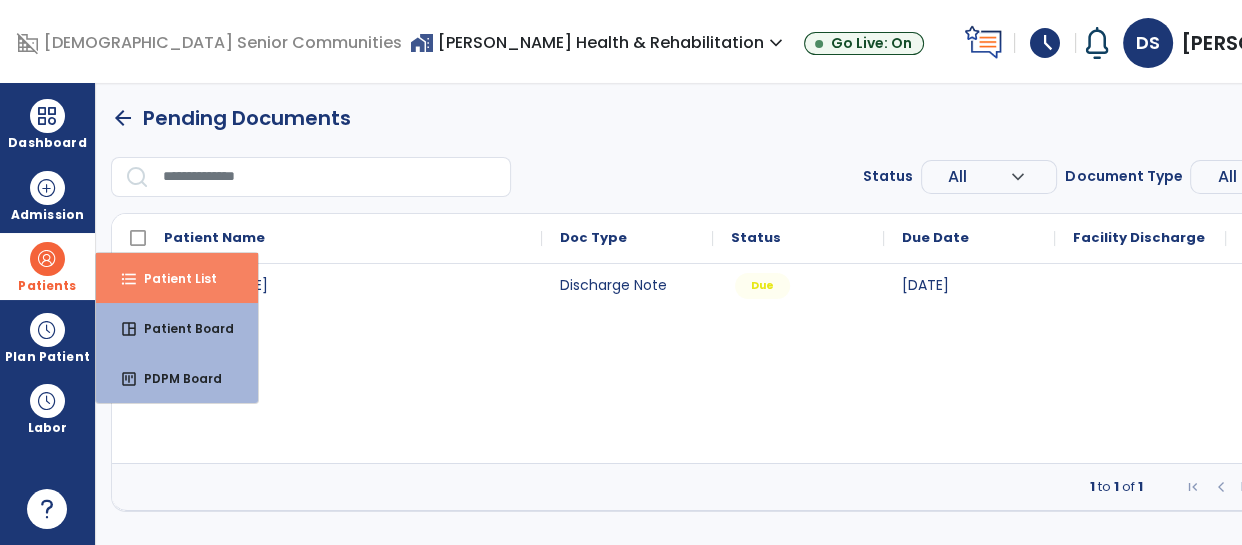click on "format_list_bulleted  Patient List" at bounding box center [177, 278] 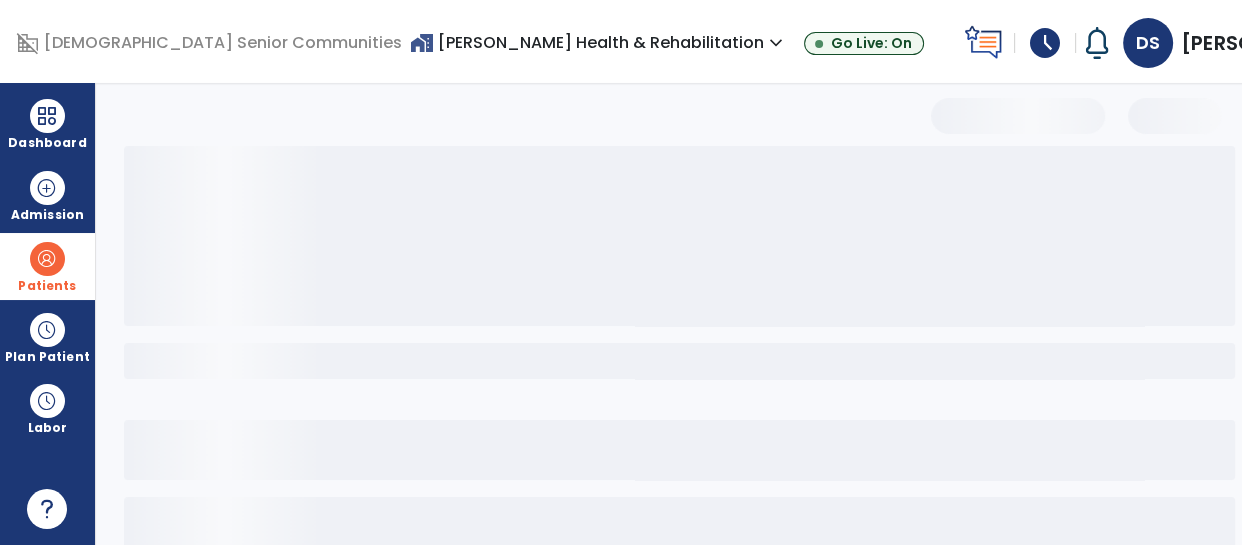 select on "***" 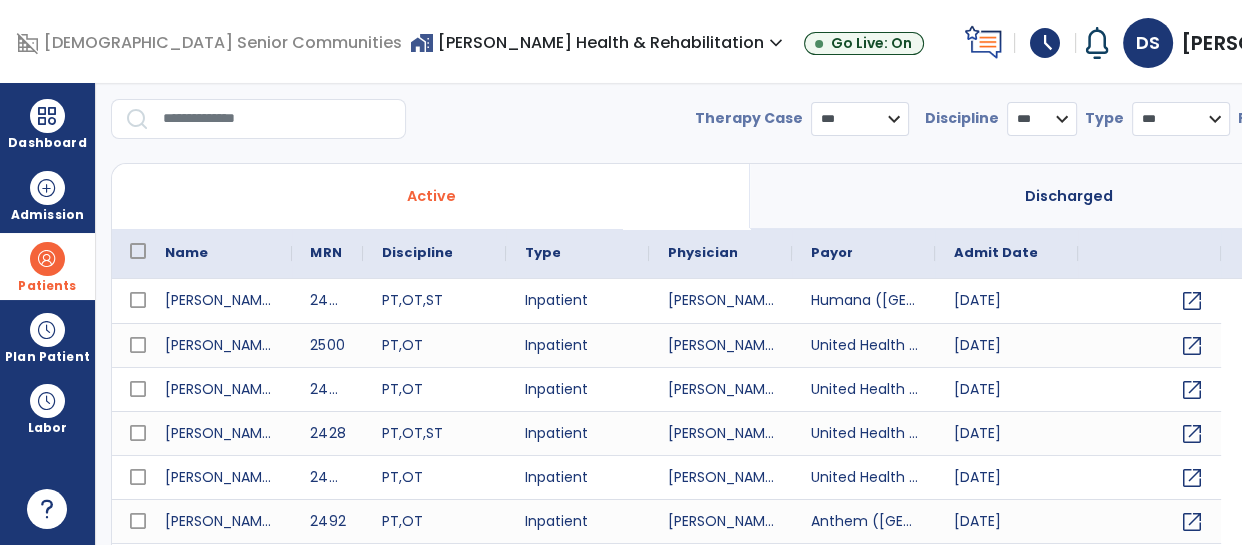 scroll, scrollTop: 0, scrollLeft: 0, axis: both 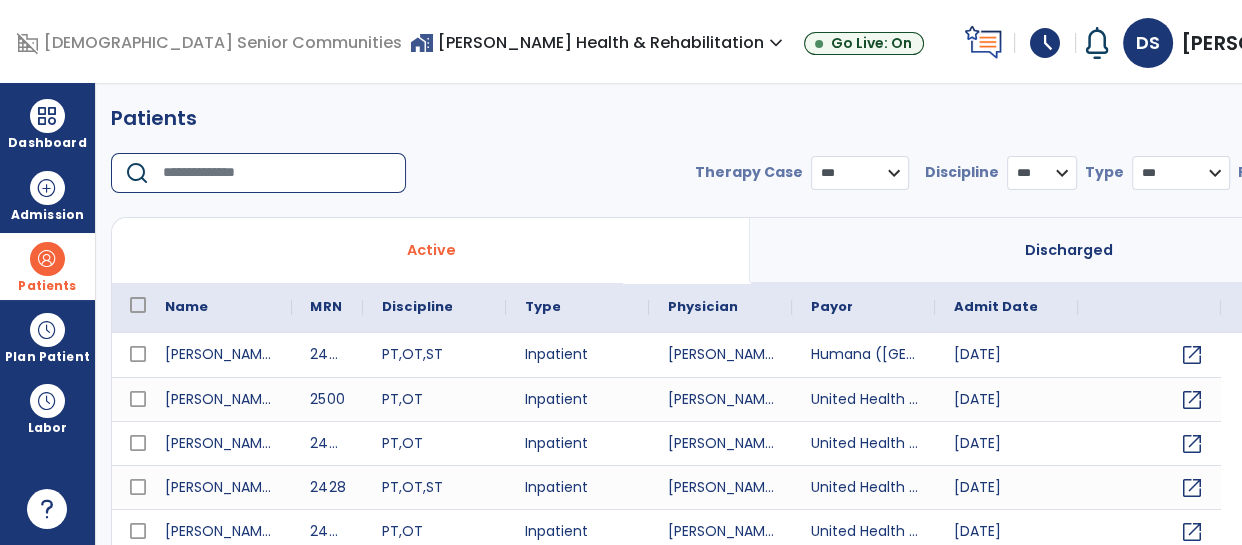 click at bounding box center (277, 173) 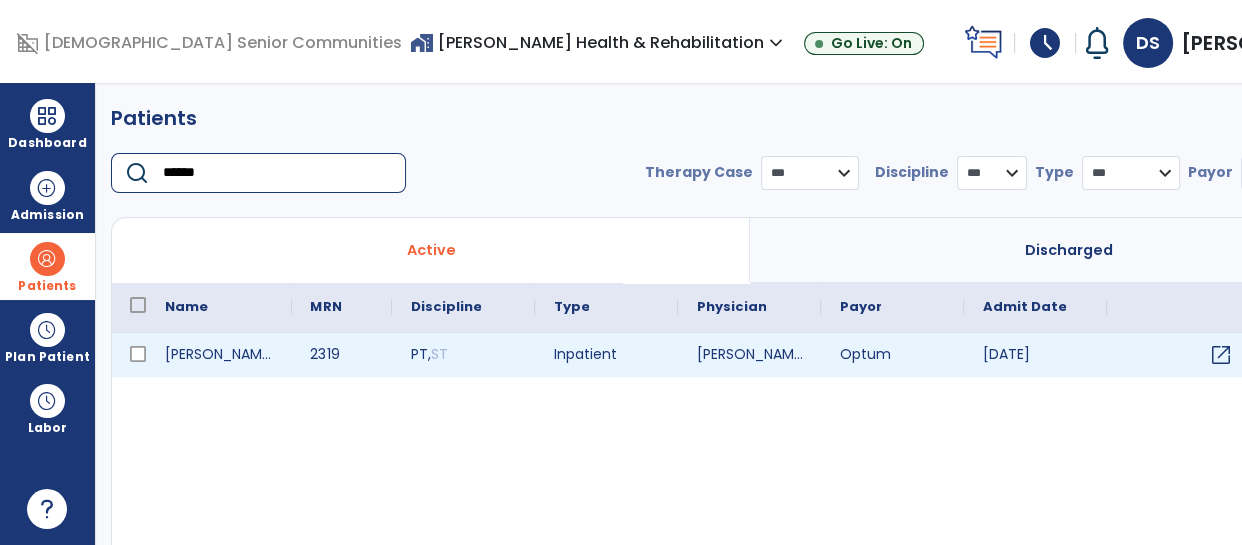 type on "******" 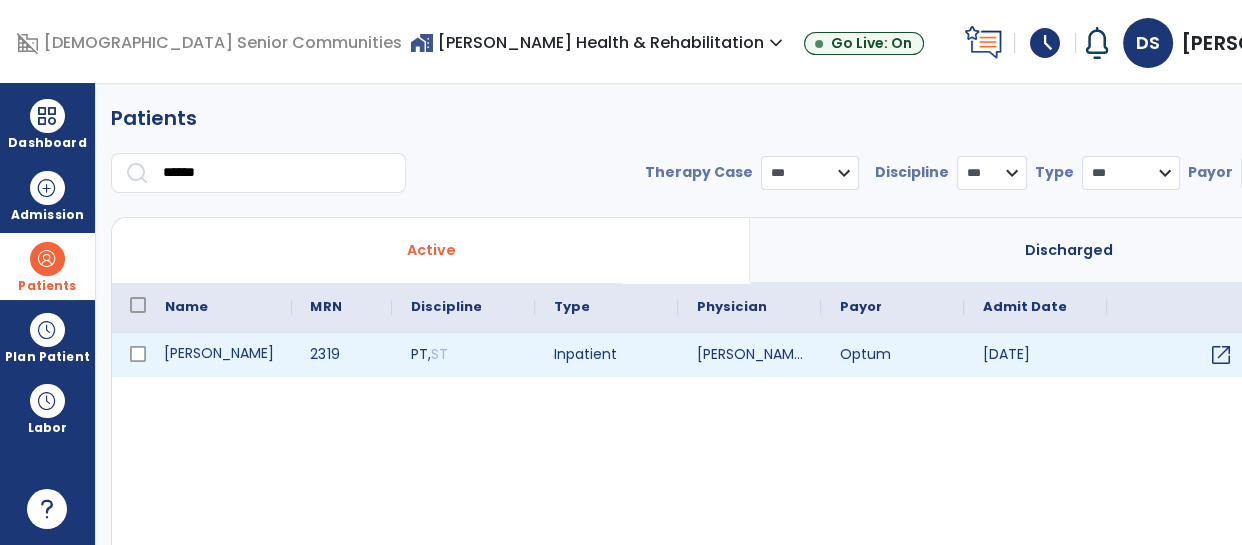 click on "Hefner, Jay" at bounding box center (219, 355) 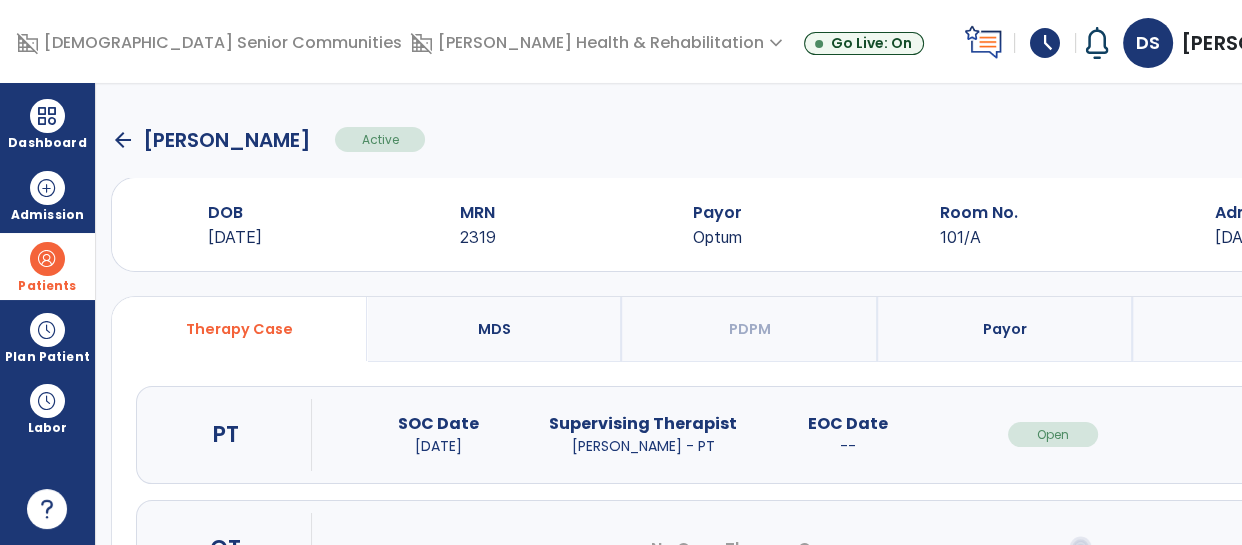 click on "open_in_new" at bounding box center (1258, 434) 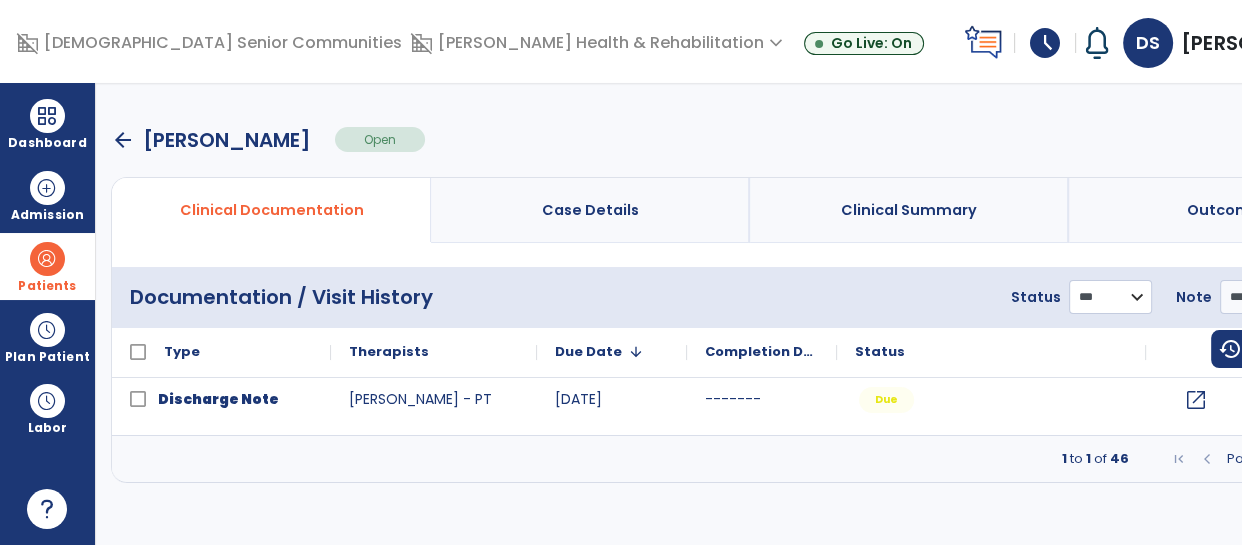 click on "**********" at bounding box center [1110, 297] 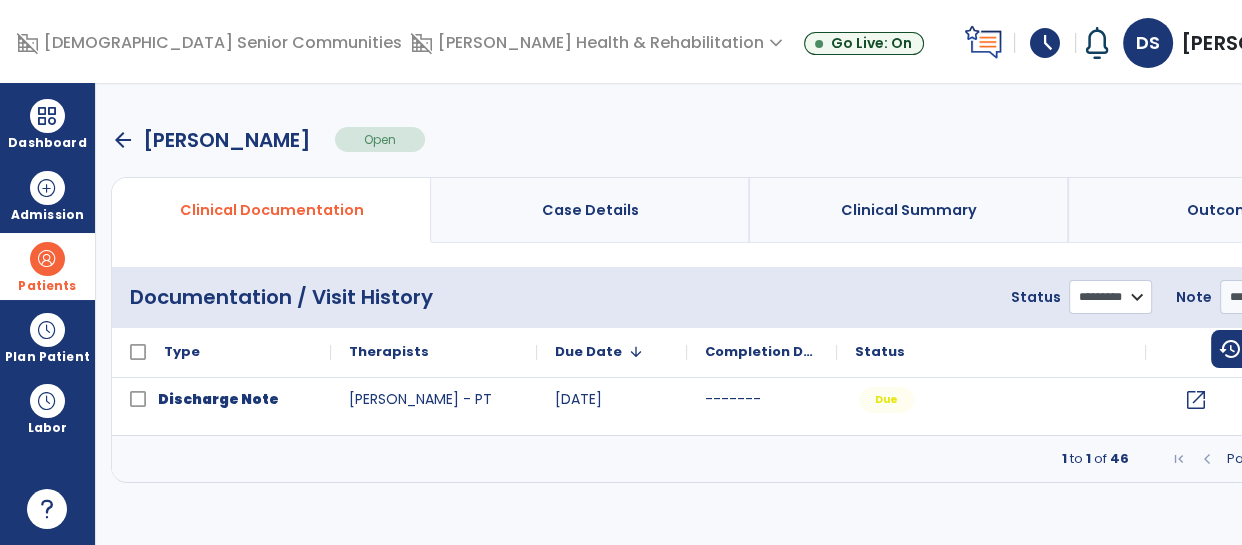 click on "**********" at bounding box center (1110, 297) 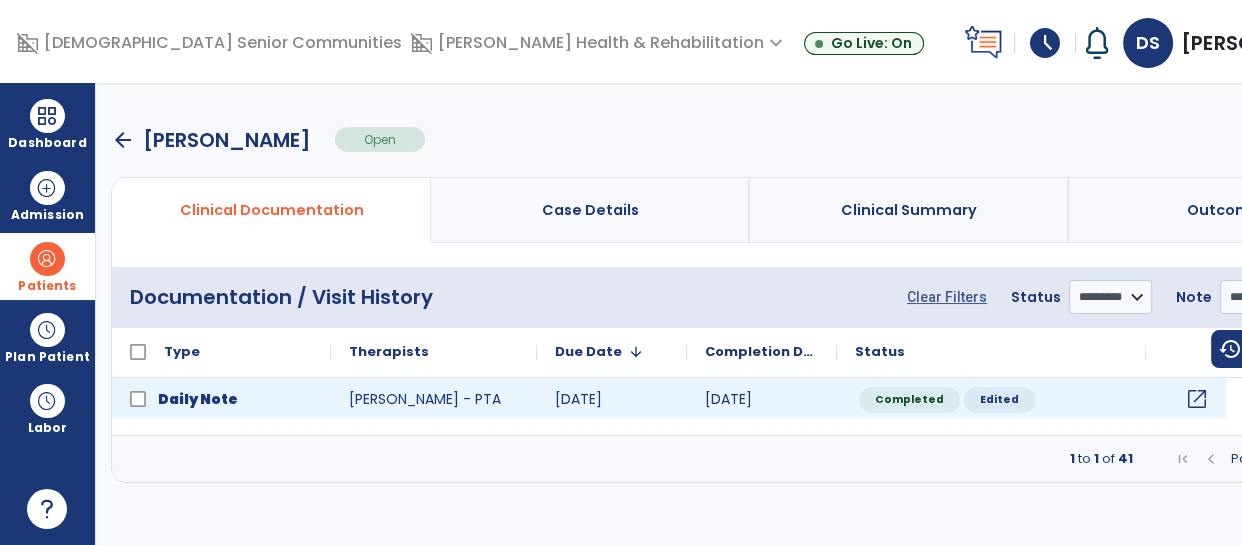 click on "open_in_new" 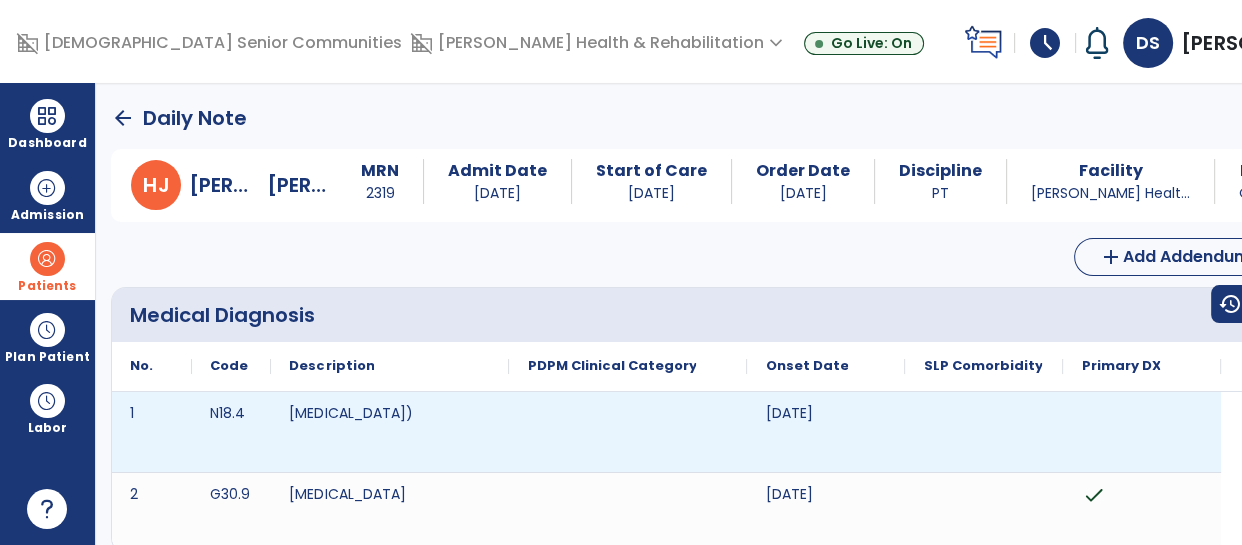 scroll, scrollTop: 0, scrollLeft: 0, axis: both 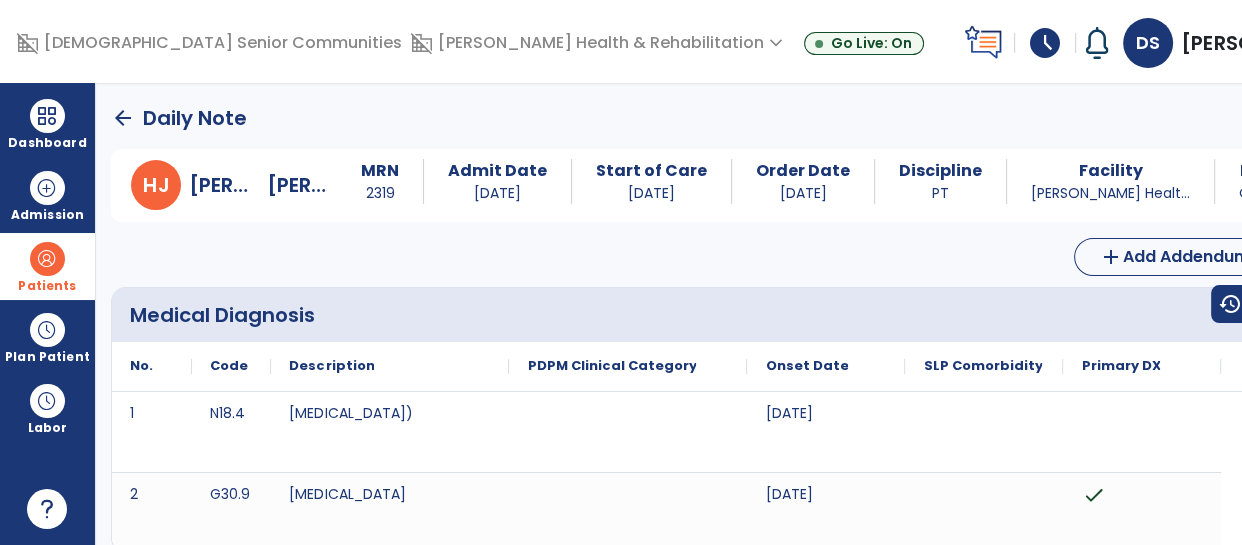 click on "arrow_back" 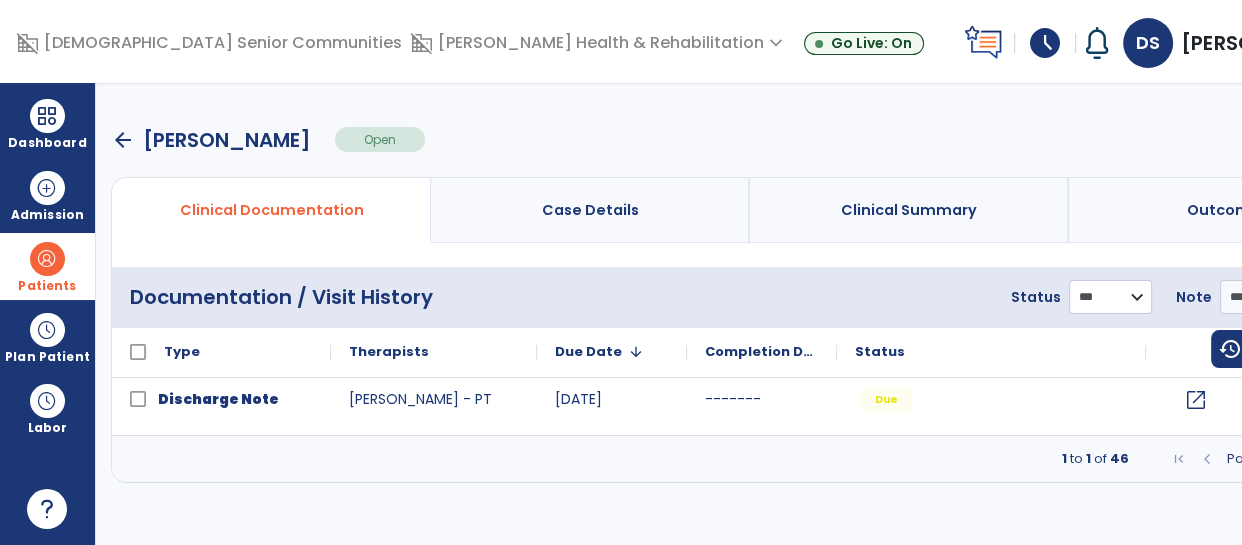 click on "**********" at bounding box center (1110, 297) 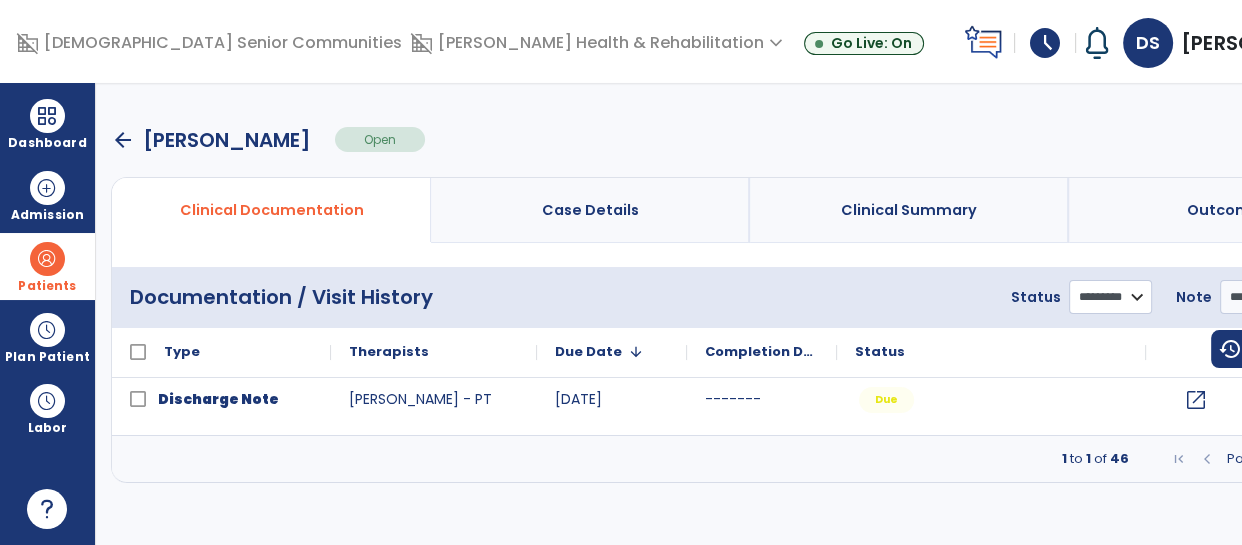click on "**********" at bounding box center [1110, 297] 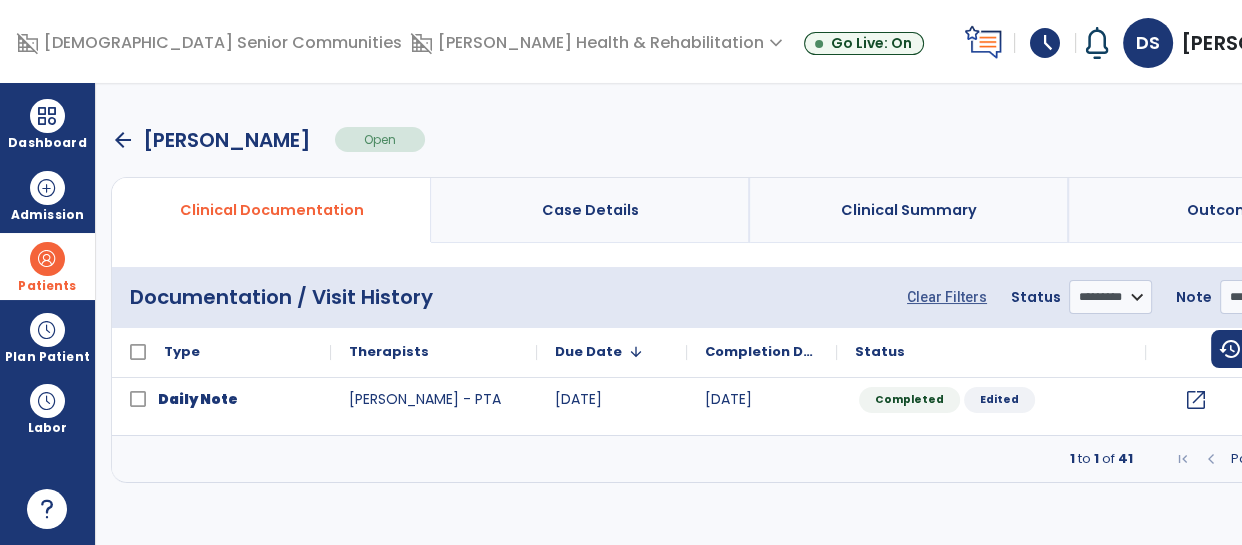 click at bounding box center (1328, 459) 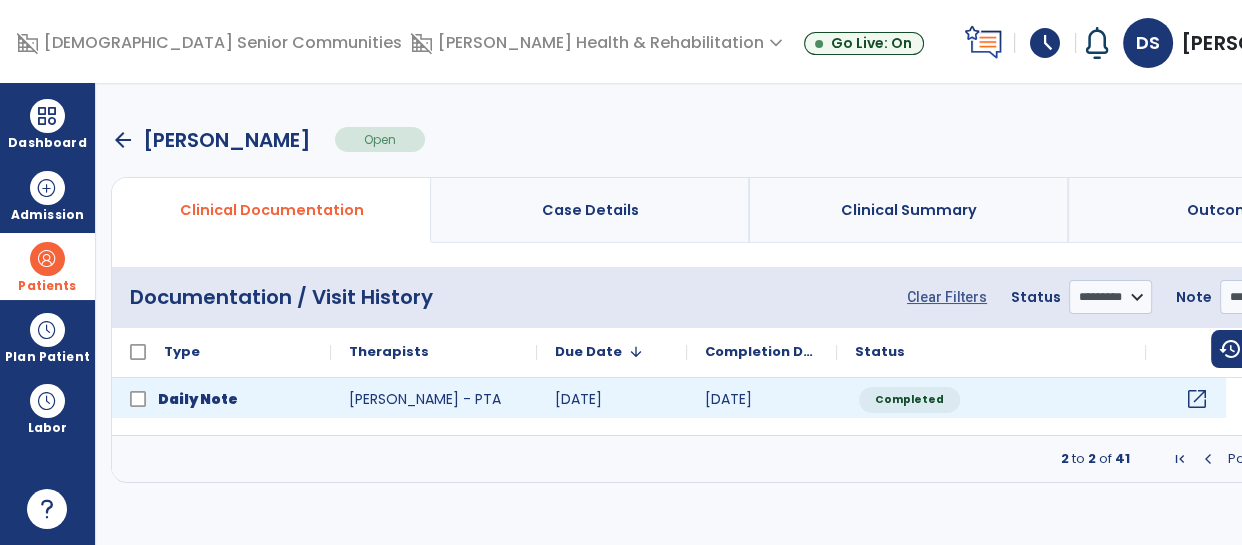 click on "open_in_new" 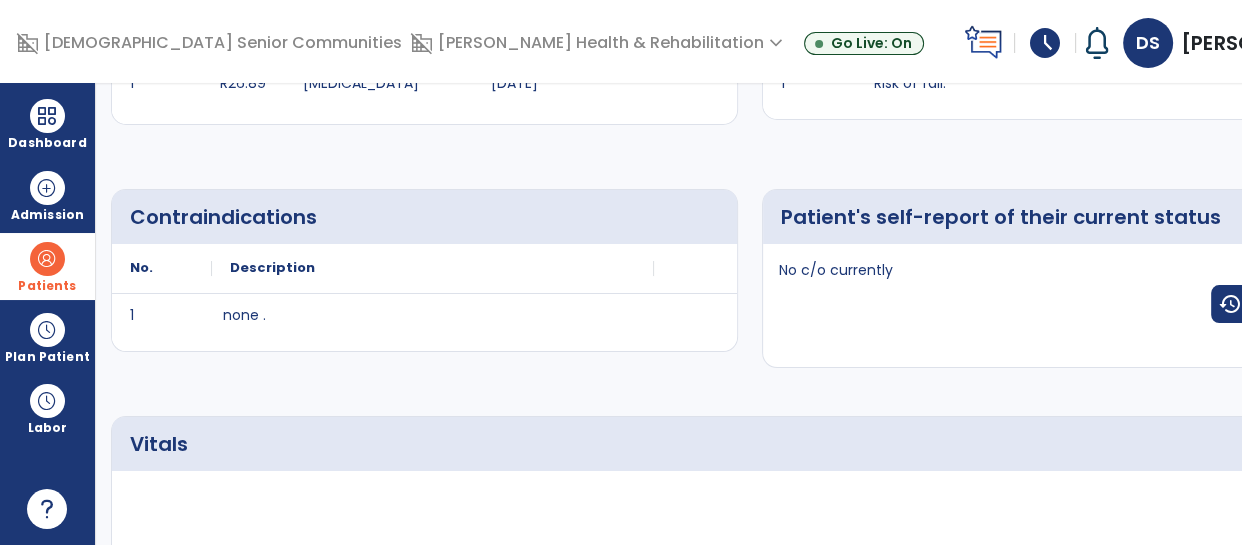 scroll, scrollTop: 0, scrollLeft: 0, axis: both 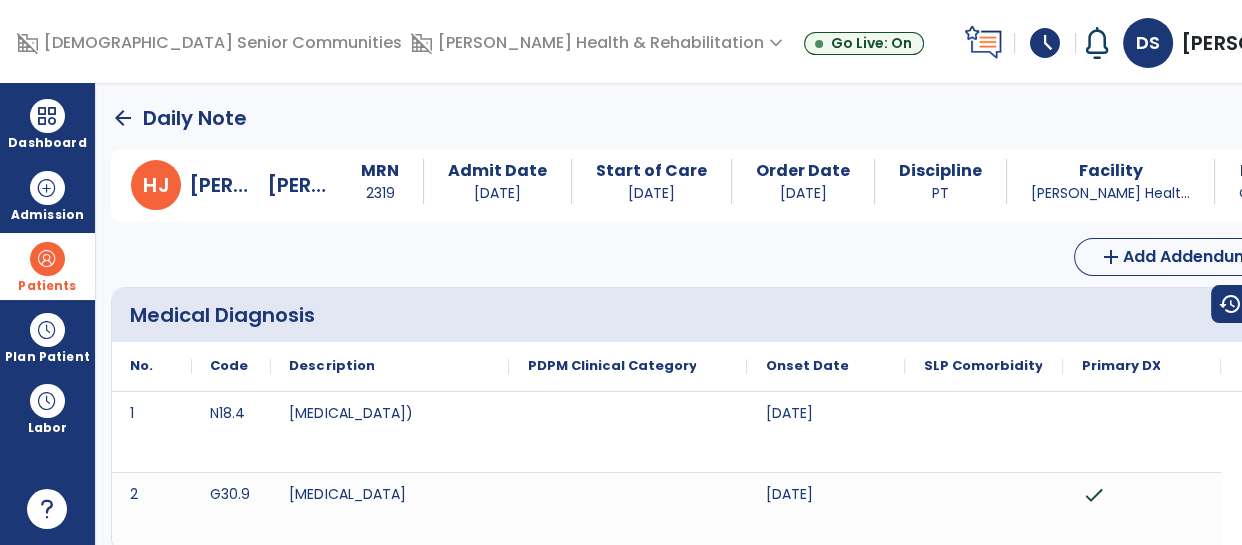 click on "arrow_back" 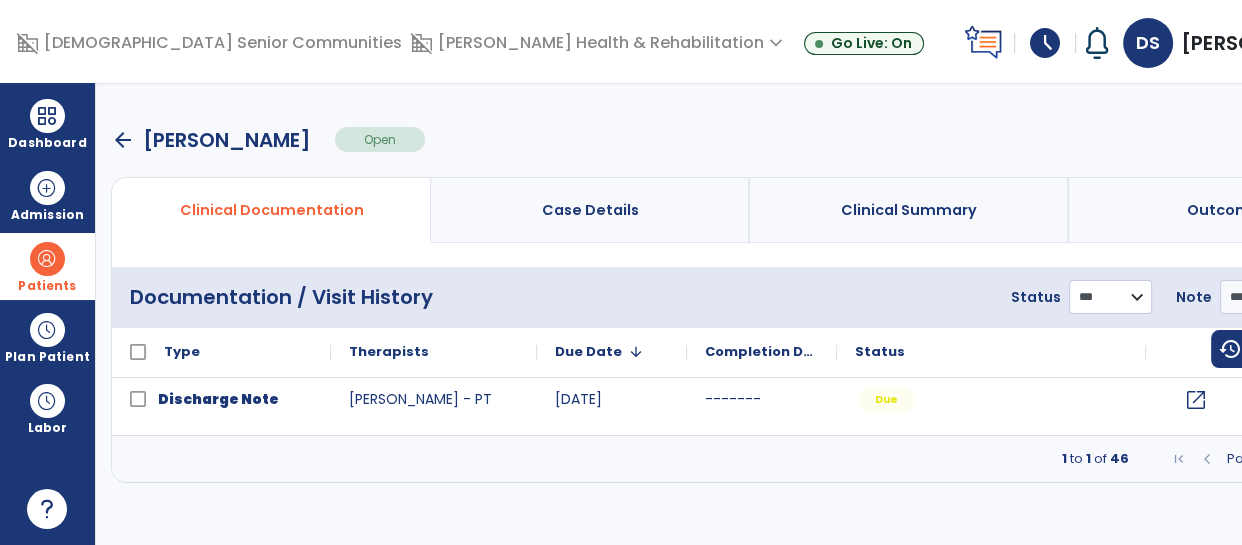 click on "**********" at bounding box center (1110, 297) 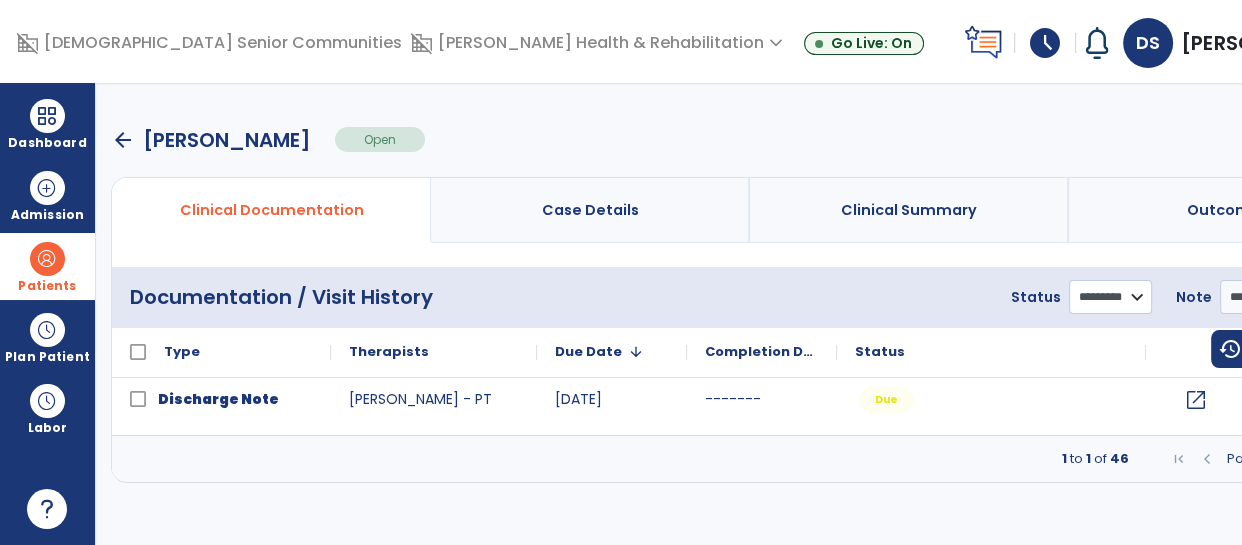 click on "**********" at bounding box center (1110, 297) 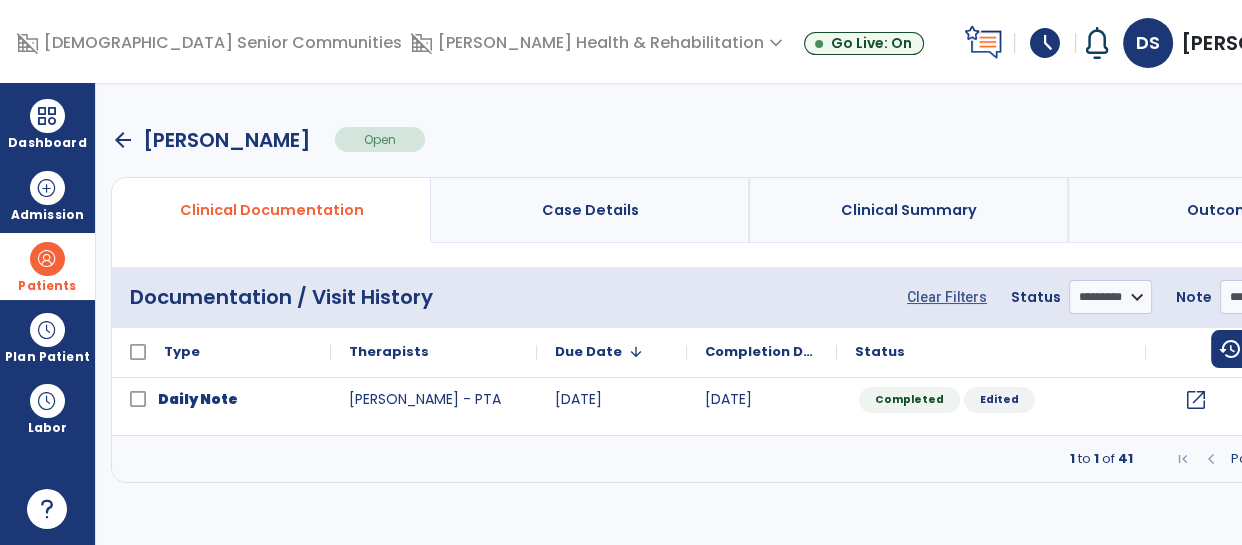 click at bounding box center (1328, 459) 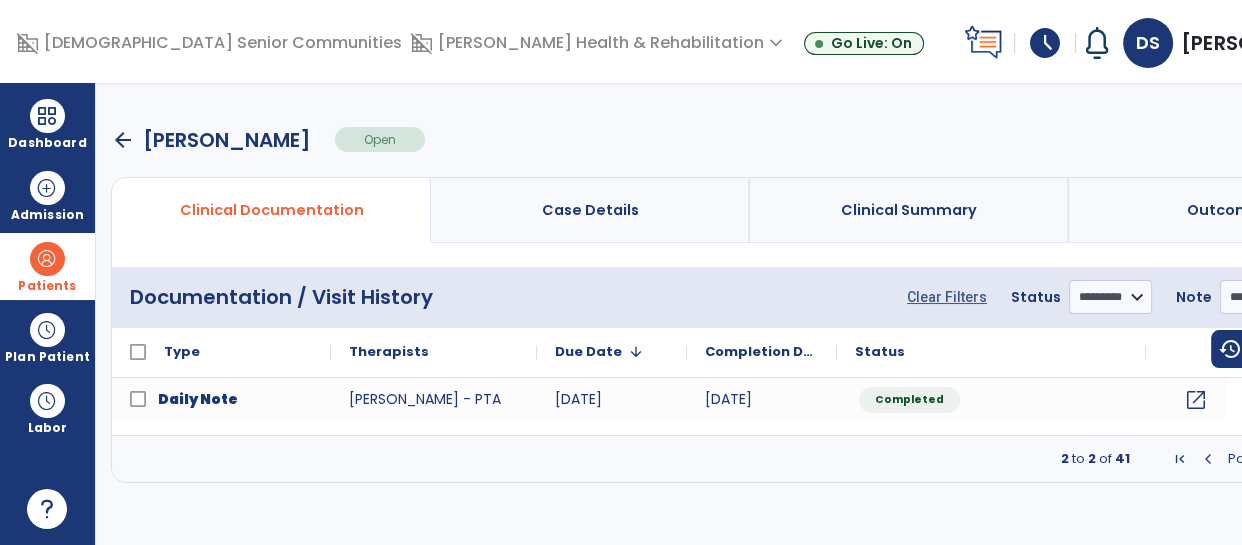 click at bounding box center [1328, 459] 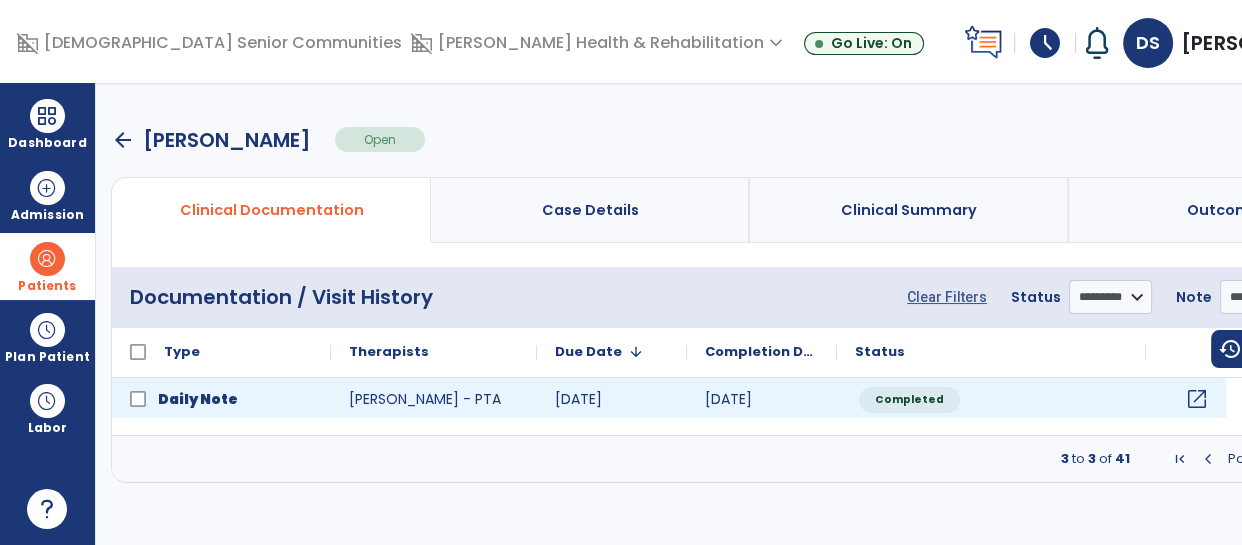 click on "open_in_new" 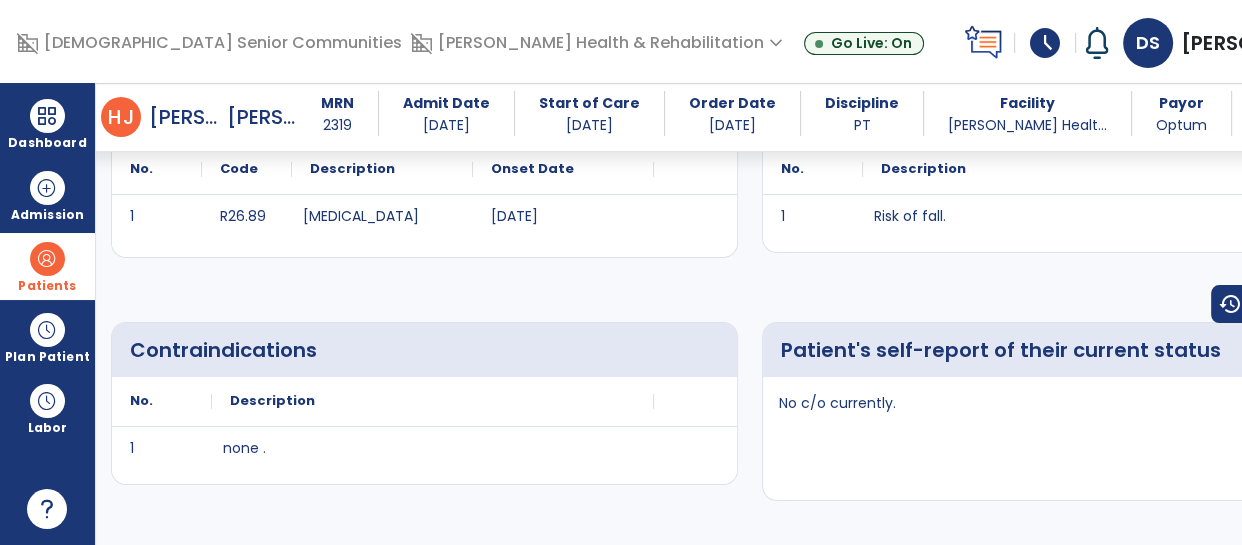 scroll, scrollTop: 463, scrollLeft: 0, axis: vertical 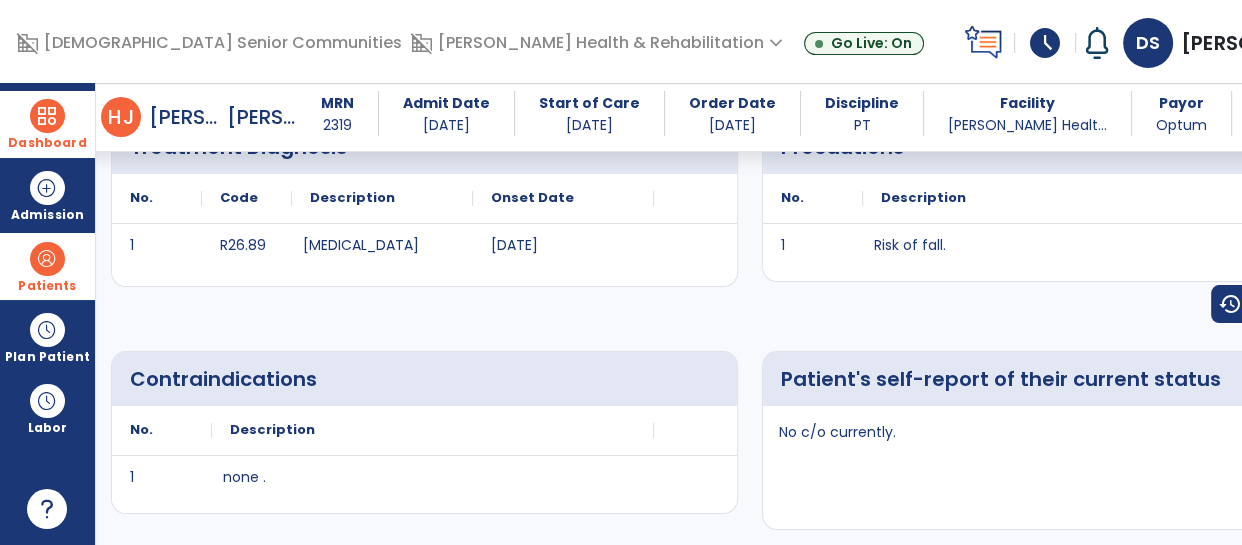 click at bounding box center [47, 116] 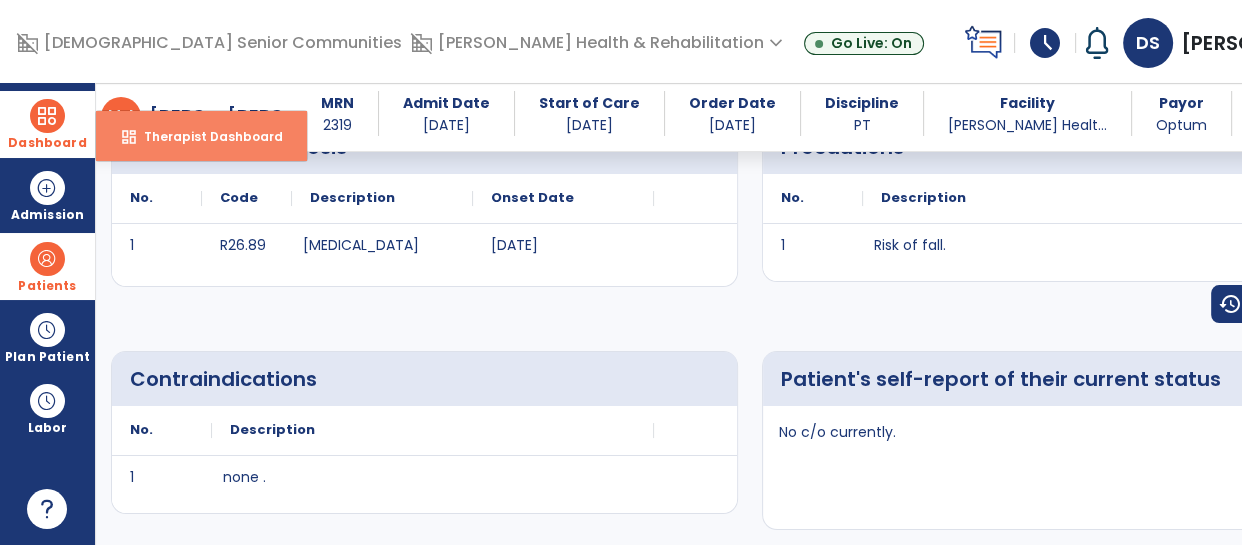 click on "dashboard  Therapist Dashboard" at bounding box center [201, 136] 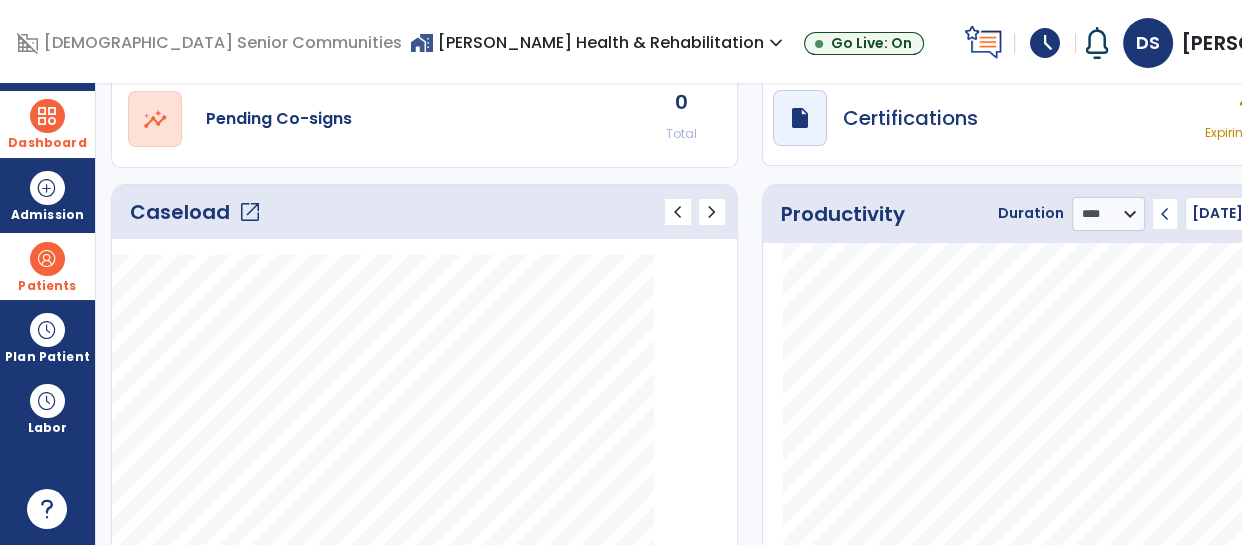 scroll, scrollTop: 39, scrollLeft: 0, axis: vertical 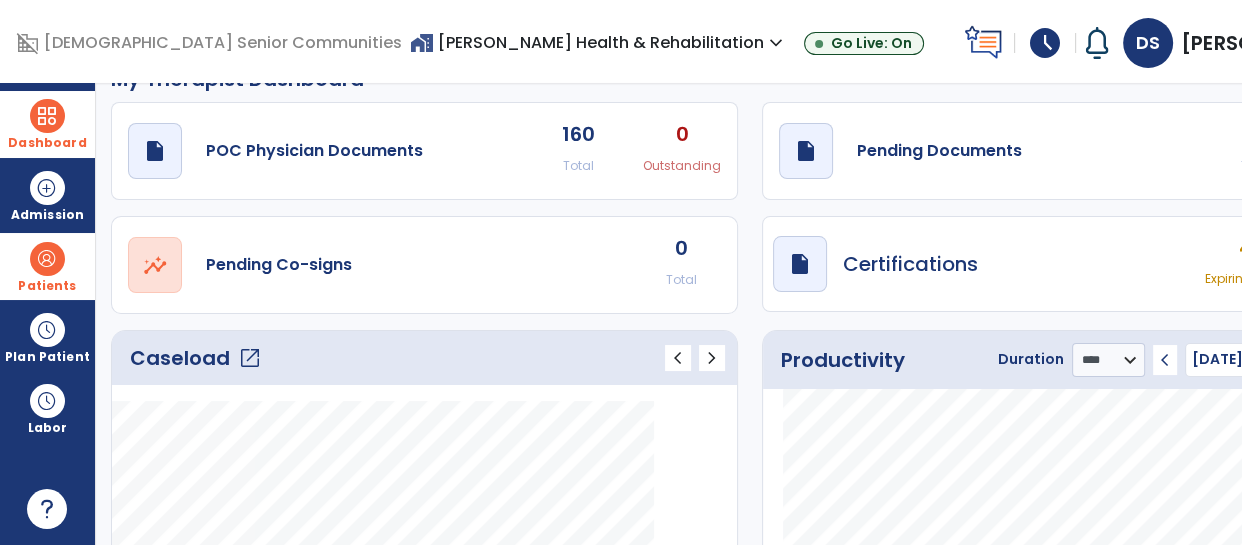 click on "1" 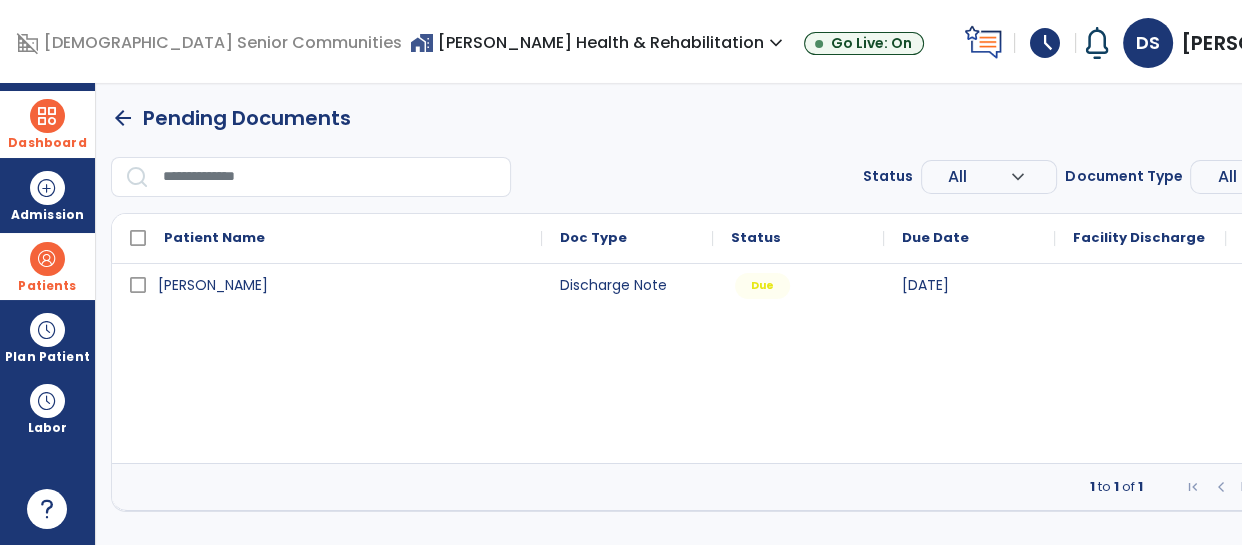 scroll, scrollTop: 0, scrollLeft: 0, axis: both 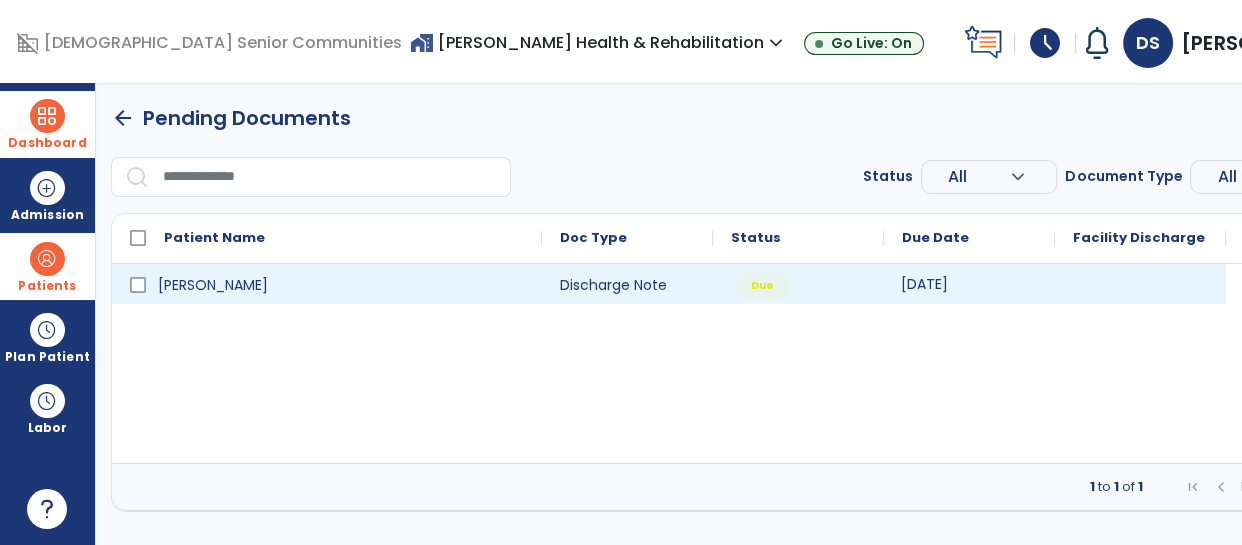 click on "[DATE]" at bounding box center [924, 284] 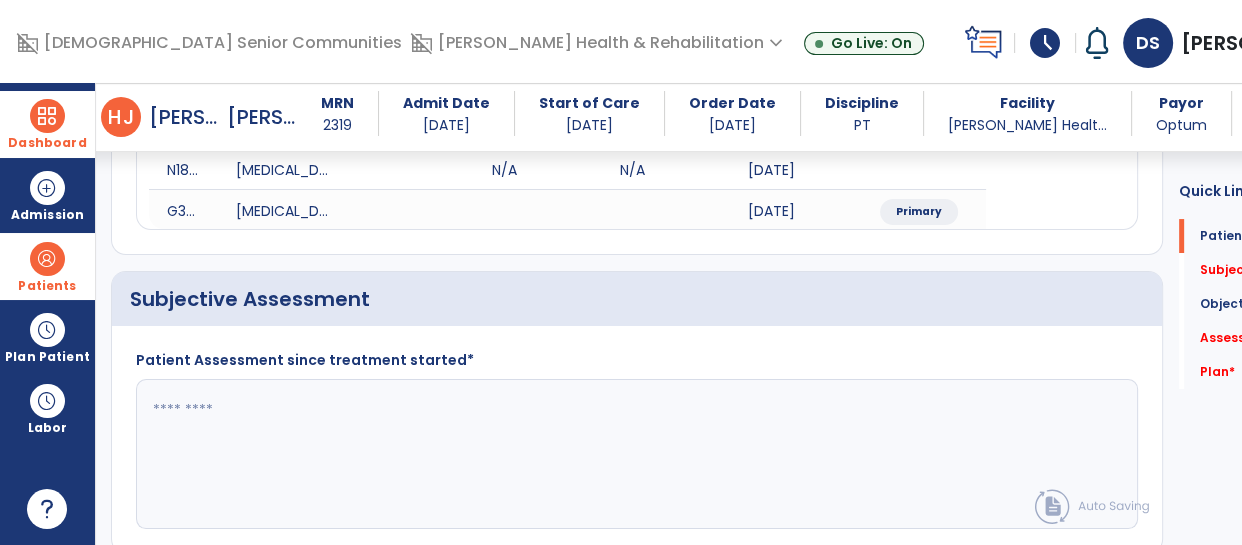 scroll, scrollTop: 309, scrollLeft: 0, axis: vertical 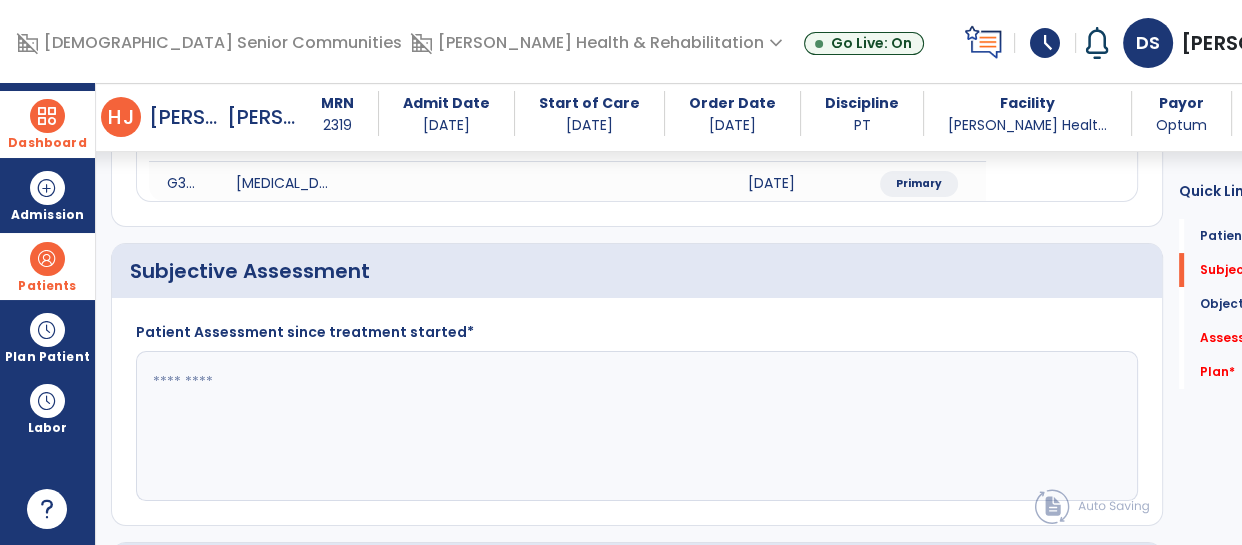 drag, startPoint x: 222, startPoint y: 417, endPoint x: 231, endPoint y: 429, distance: 15 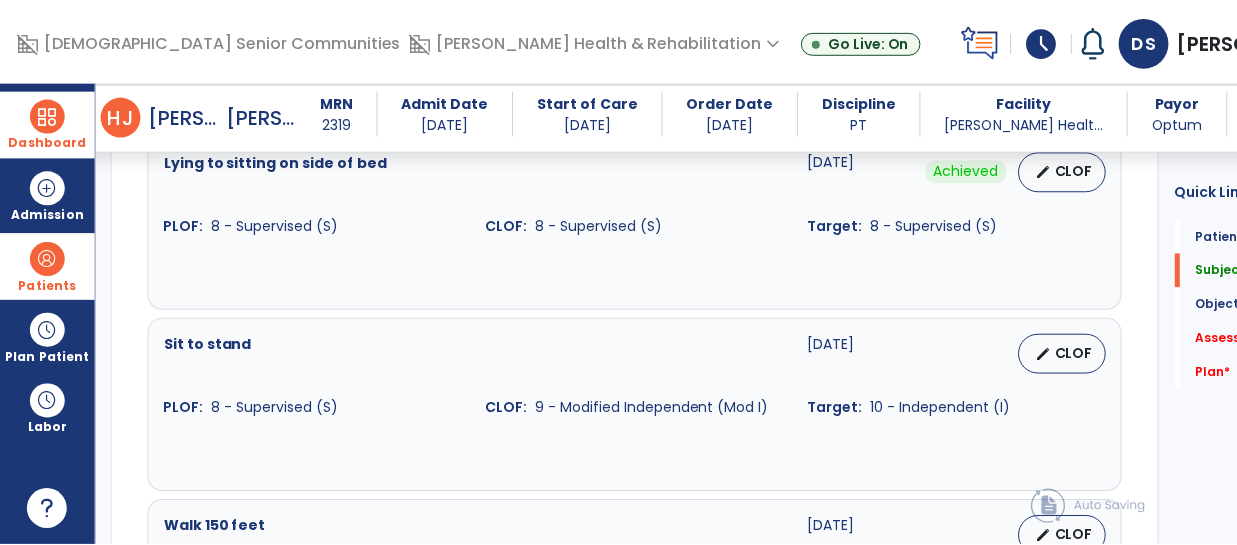 scroll, scrollTop: 1009, scrollLeft: 0, axis: vertical 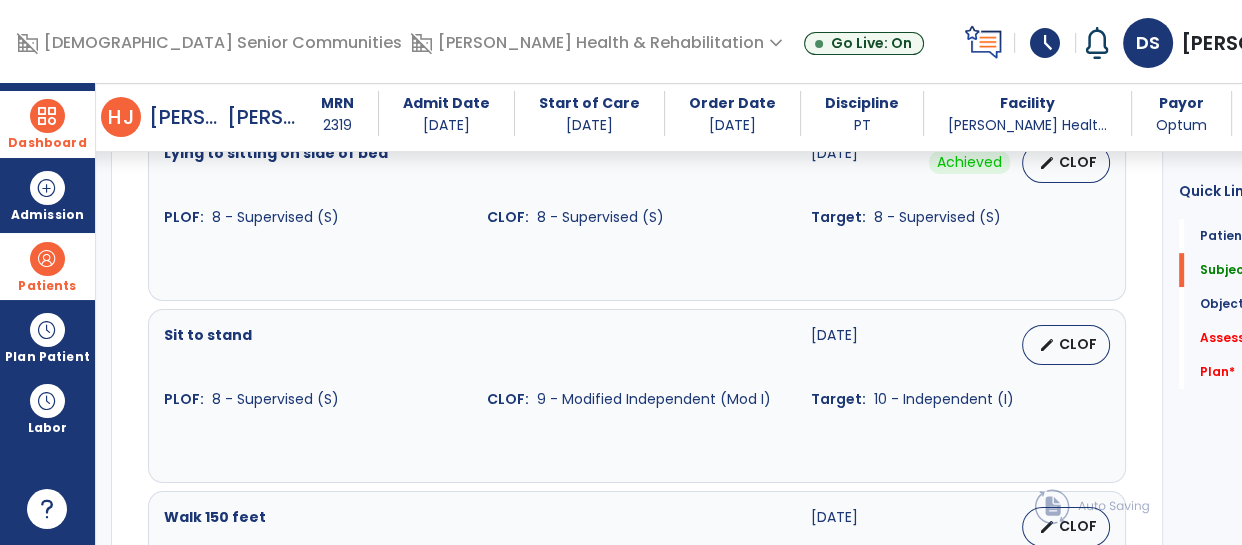 type on "**********" 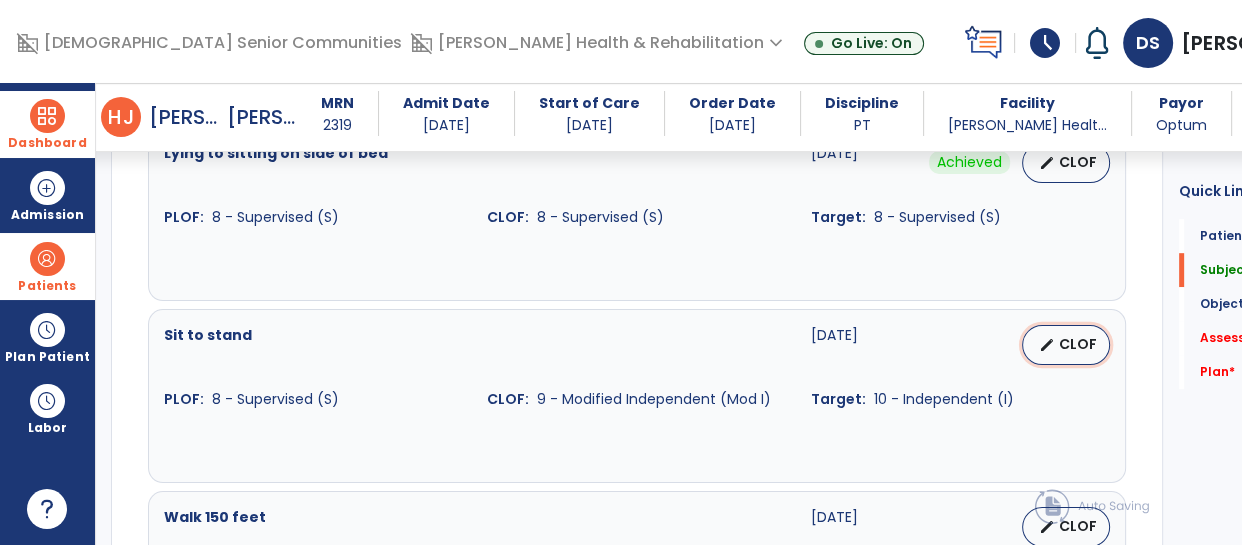 click on "edit   CLOF" at bounding box center [1066, 345] 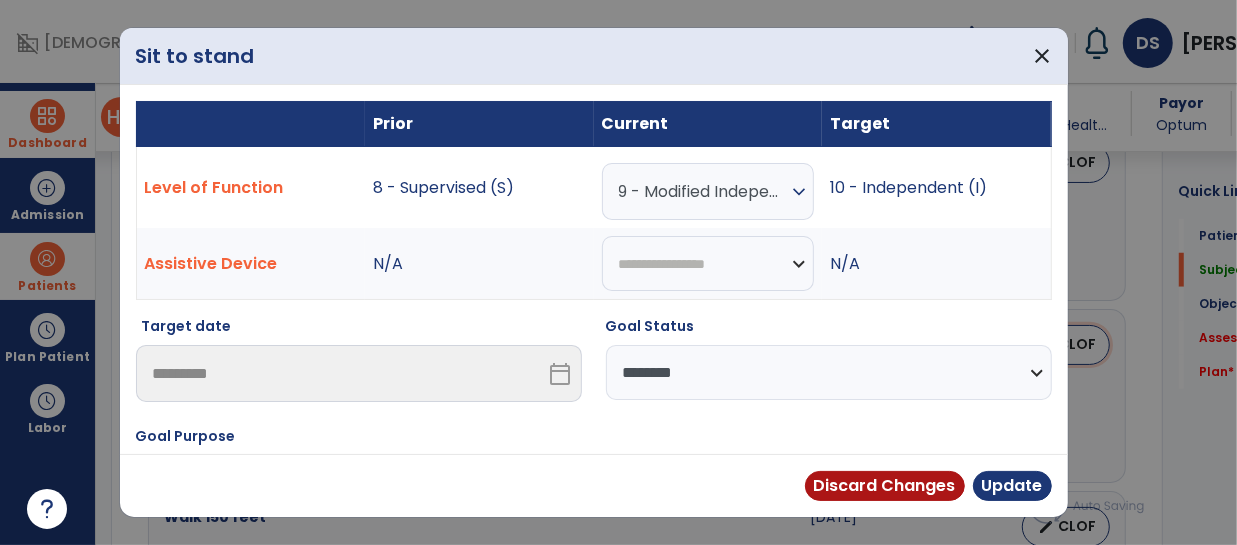 scroll, scrollTop: 1009, scrollLeft: 0, axis: vertical 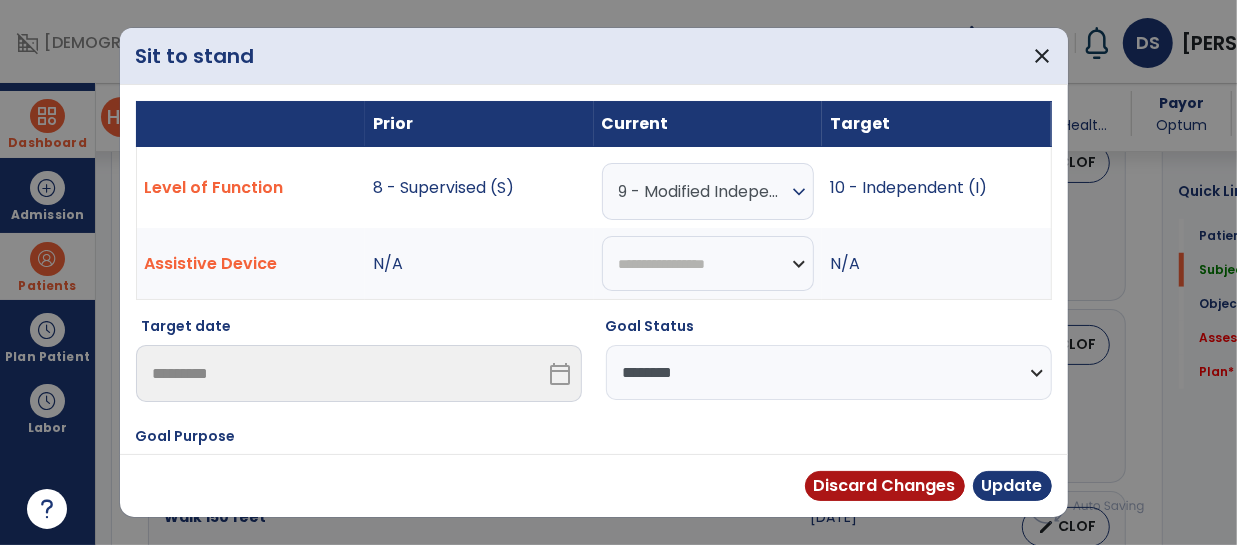 click on "9 - Modified Independent (Mod I)" at bounding box center [703, 191] 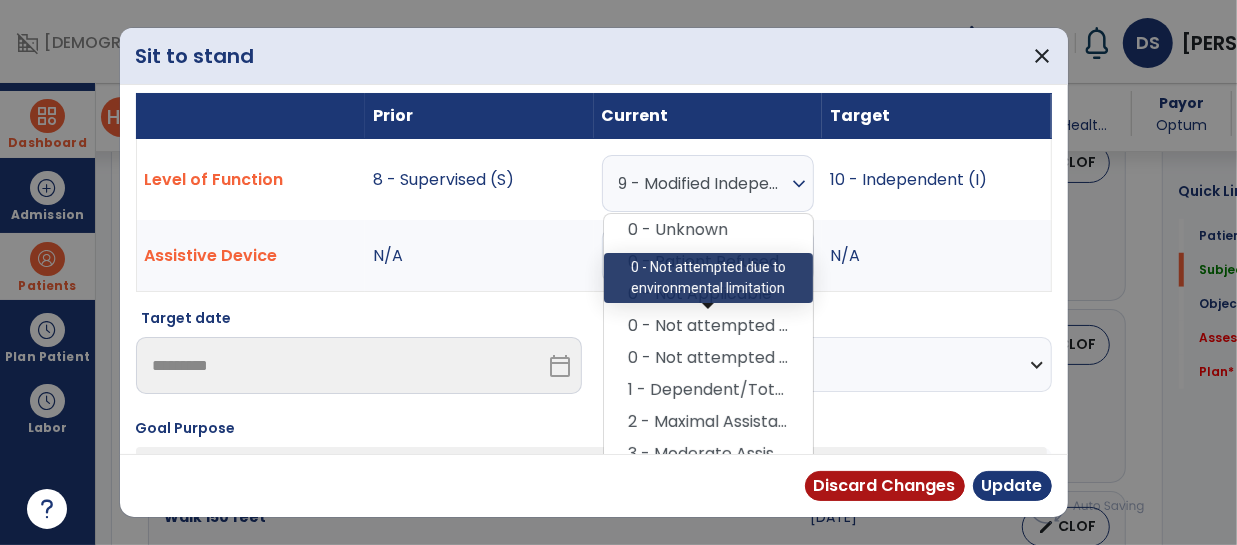 scroll, scrollTop: 9, scrollLeft: 0, axis: vertical 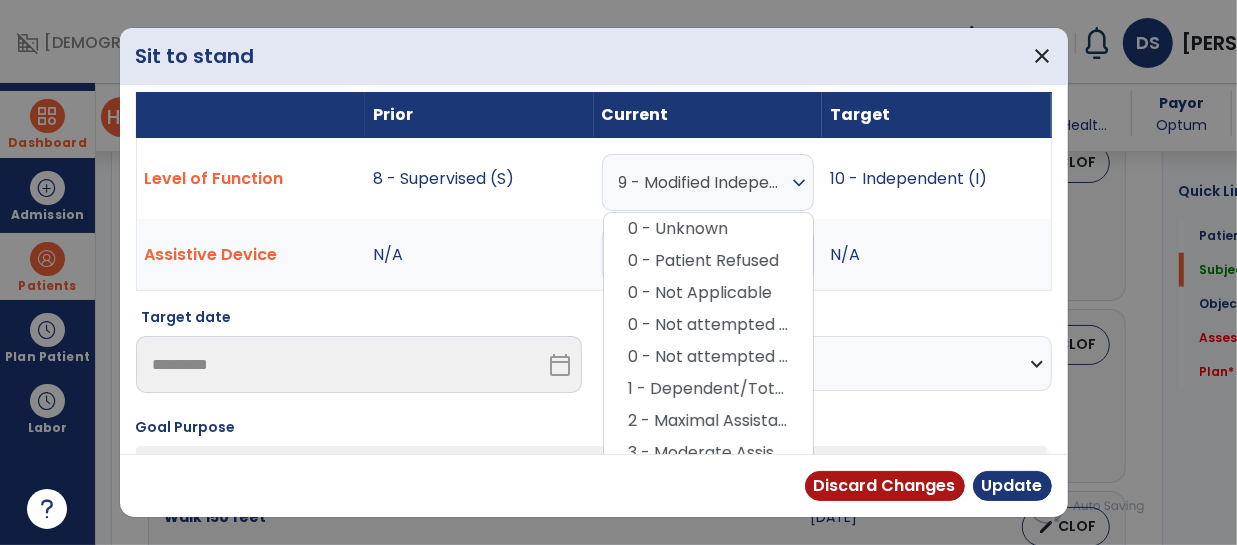 click on "expand_more" at bounding box center (799, 183) 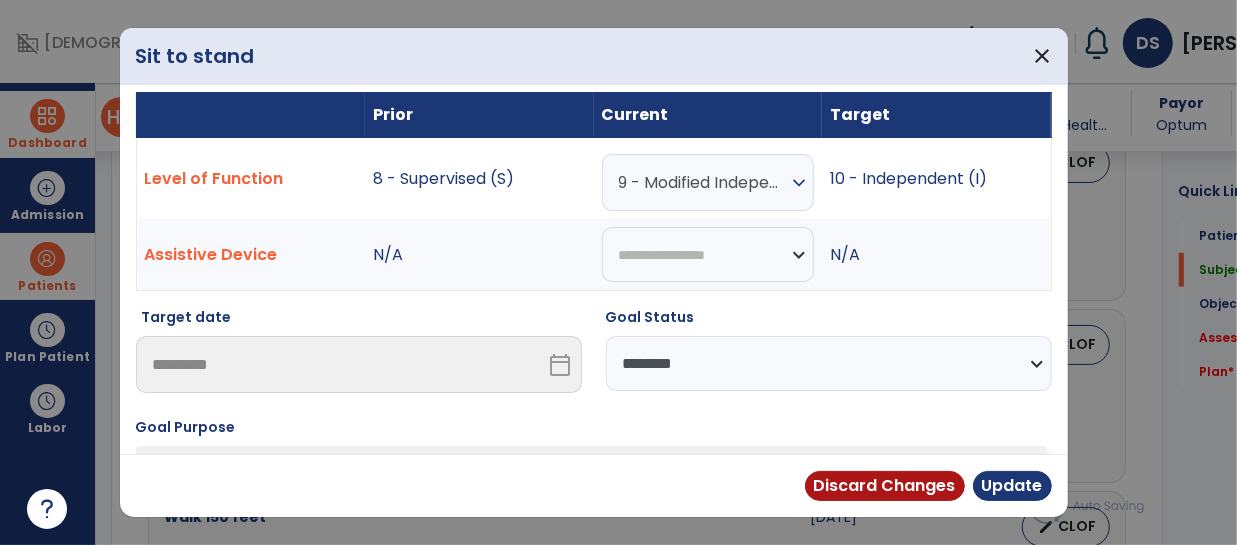 scroll, scrollTop: 65, scrollLeft: 0, axis: vertical 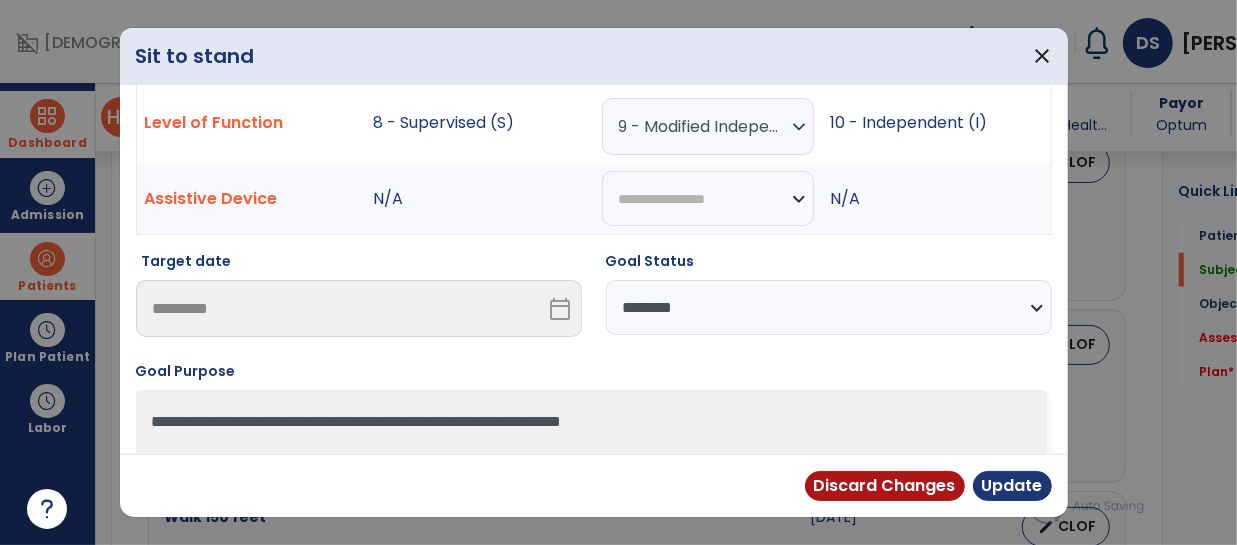 click on "**********" at bounding box center [829, 307] 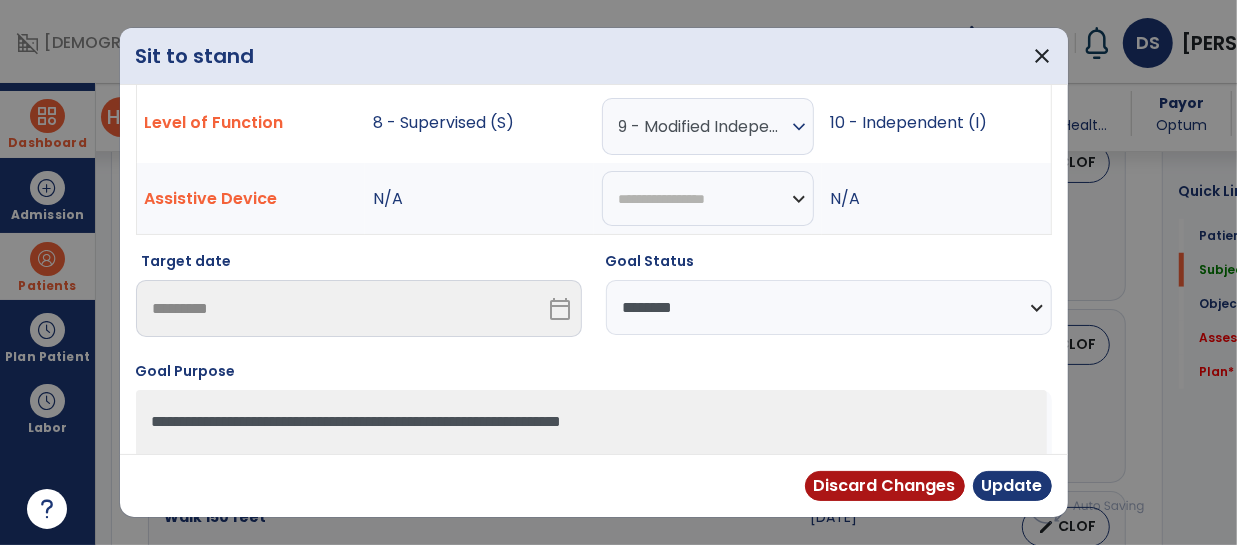 select on "********" 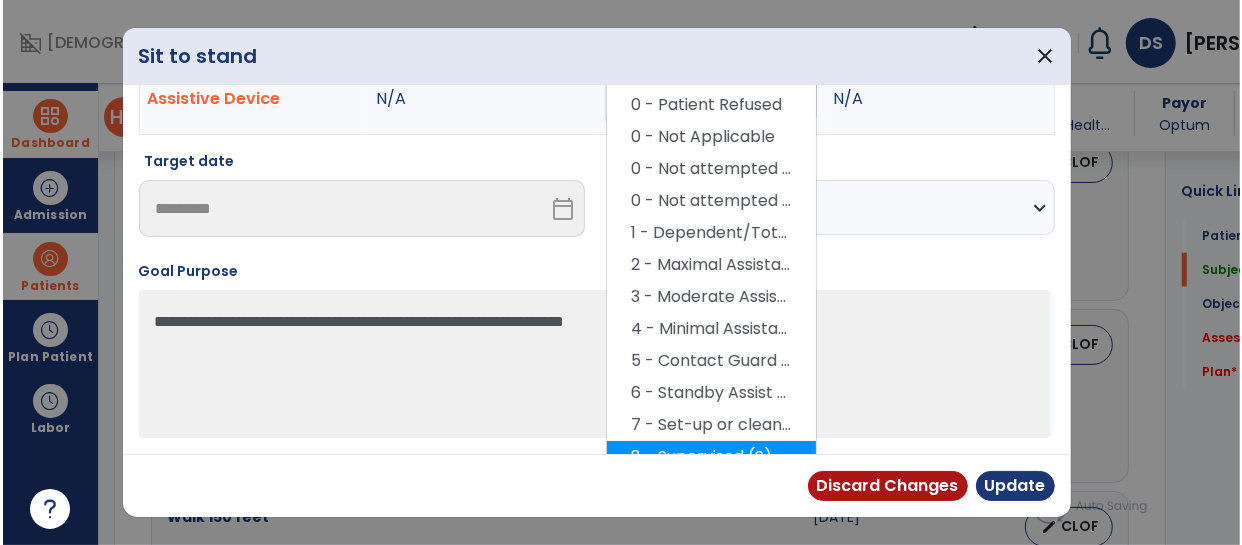 scroll, scrollTop: 164, scrollLeft: 0, axis: vertical 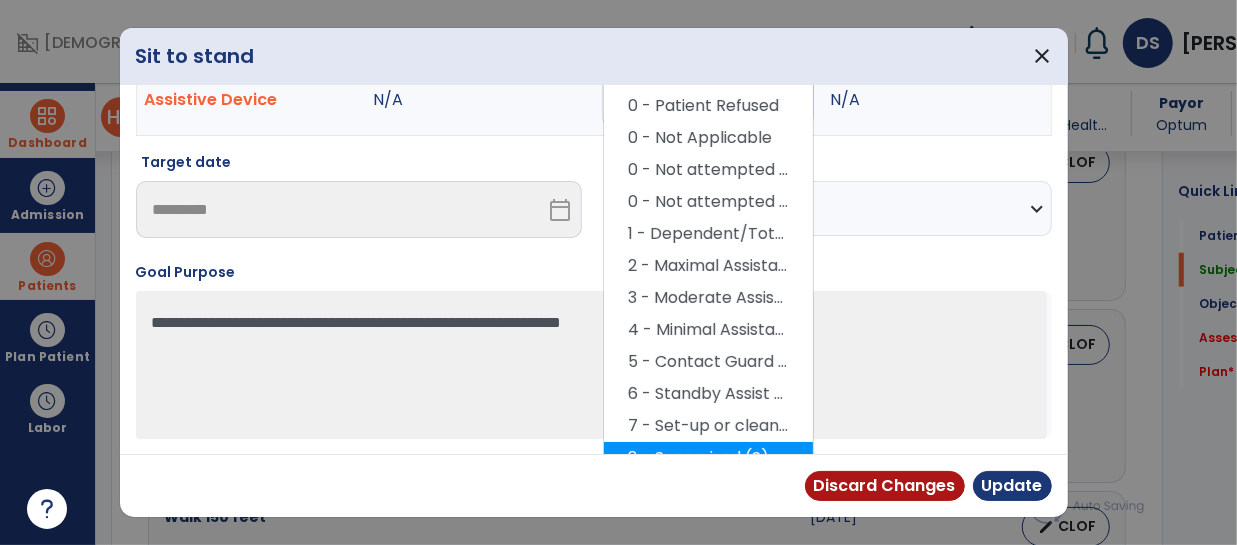 click on "8 - Supervised (S)" at bounding box center (708, 458) 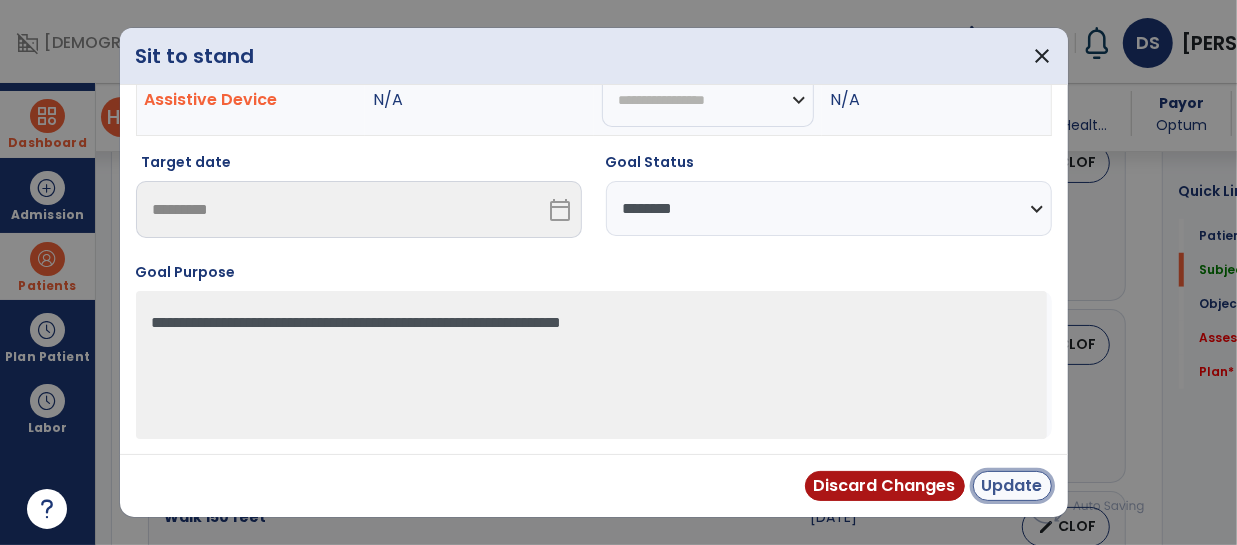 click on "Update" at bounding box center (1012, 486) 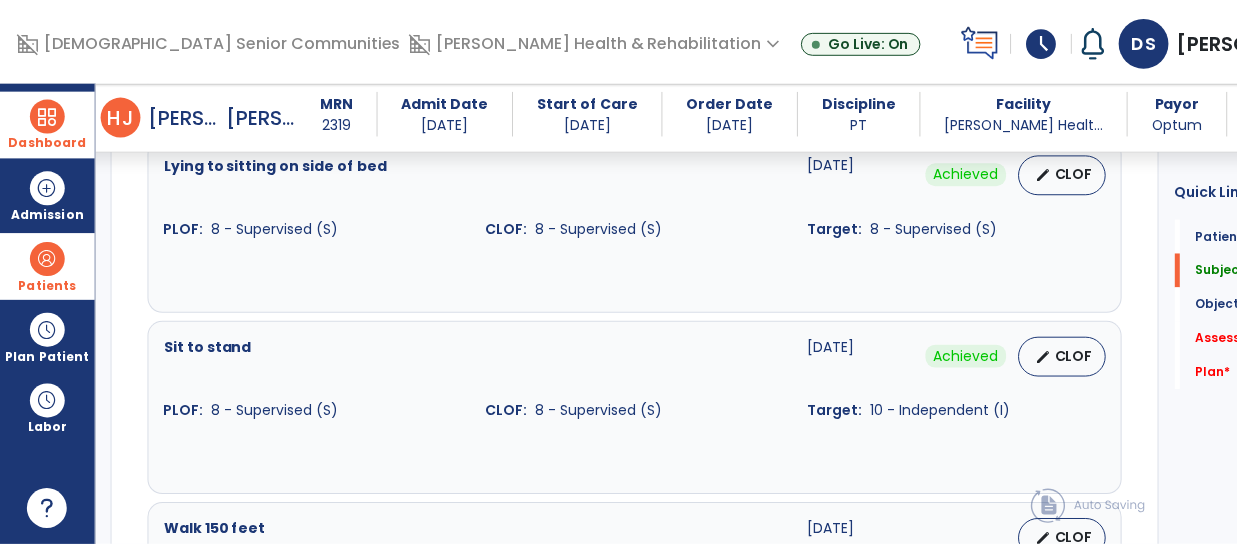 scroll, scrollTop: 1126, scrollLeft: 0, axis: vertical 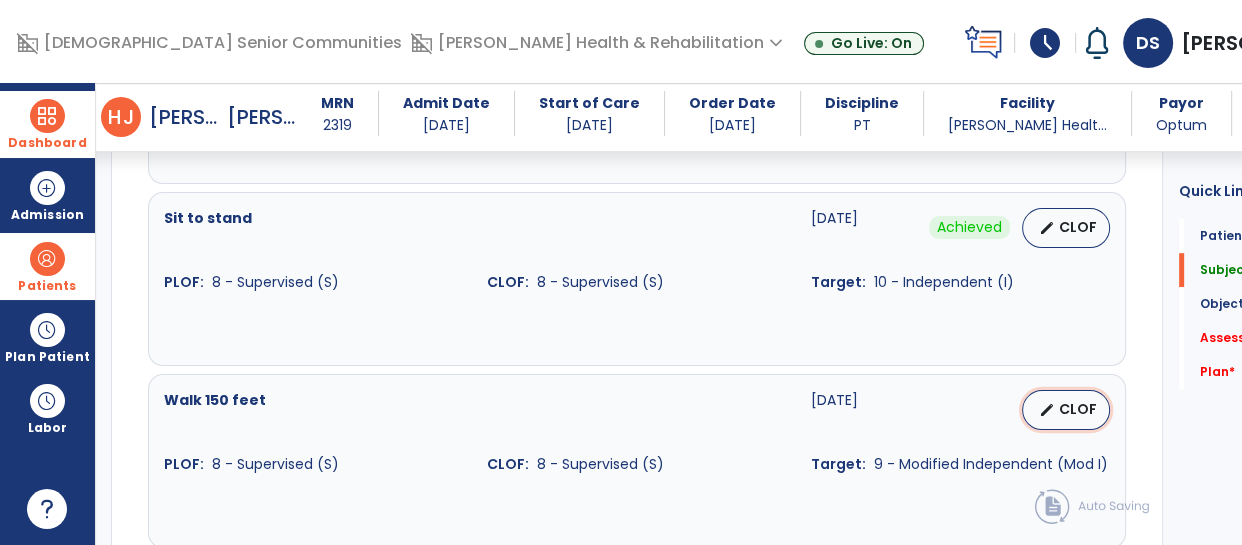 click on "CLOF" at bounding box center [1078, 409] 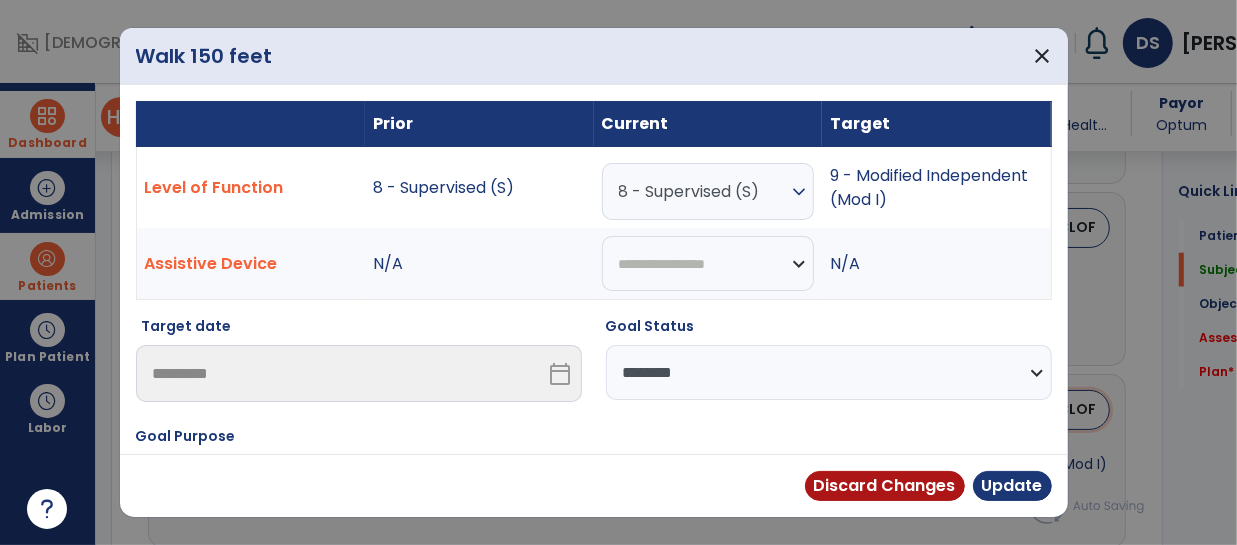 scroll, scrollTop: 1126, scrollLeft: 0, axis: vertical 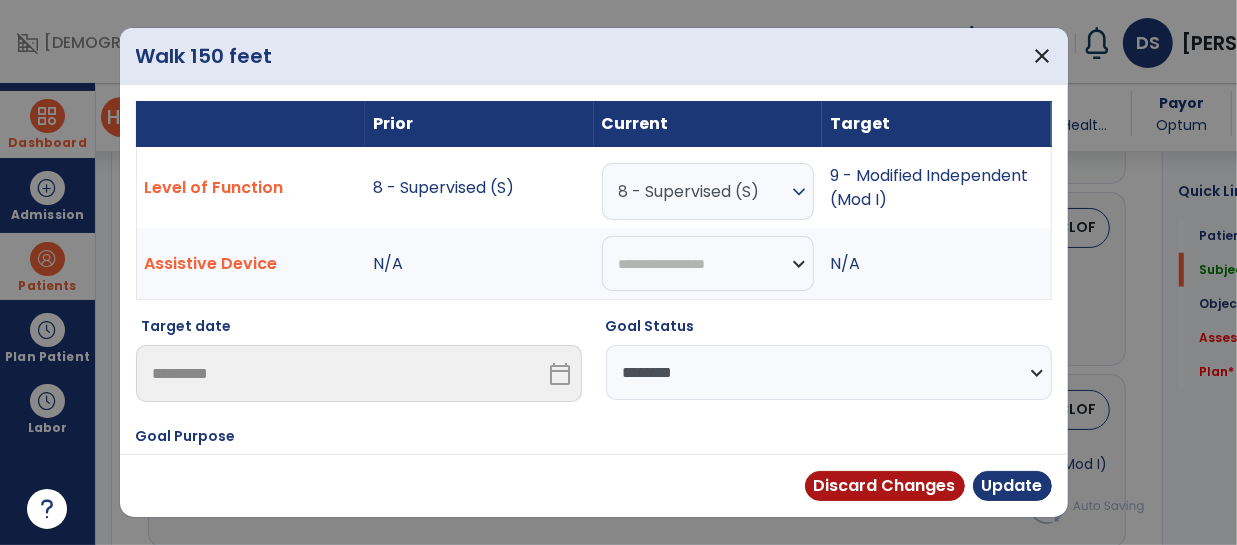 click on "**********" at bounding box center [829, 372] 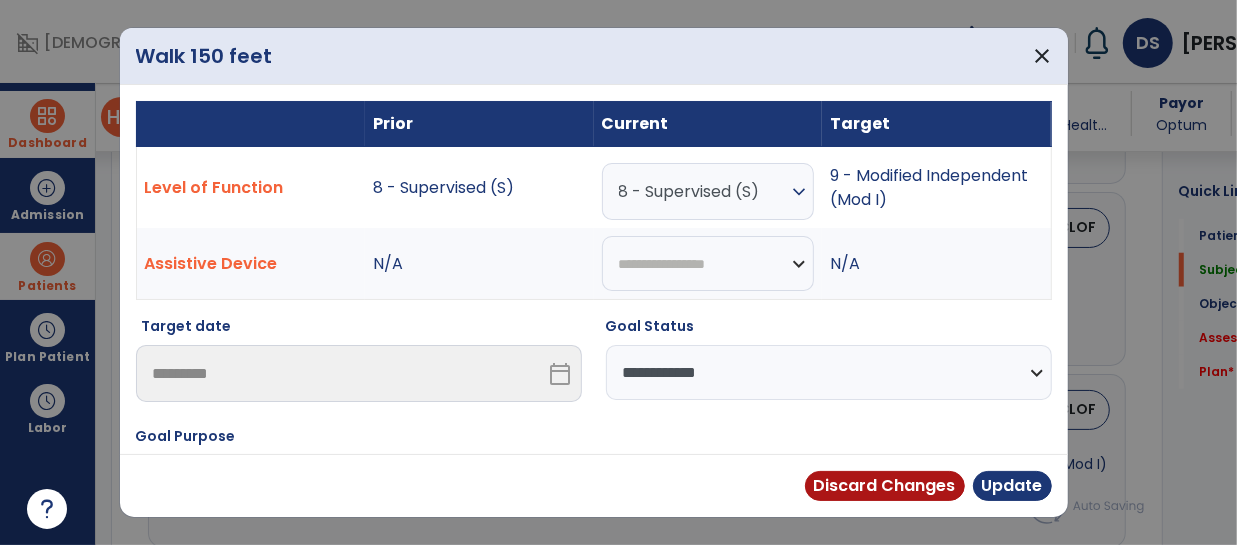 click on "**********" at bounding box center [829, 372] 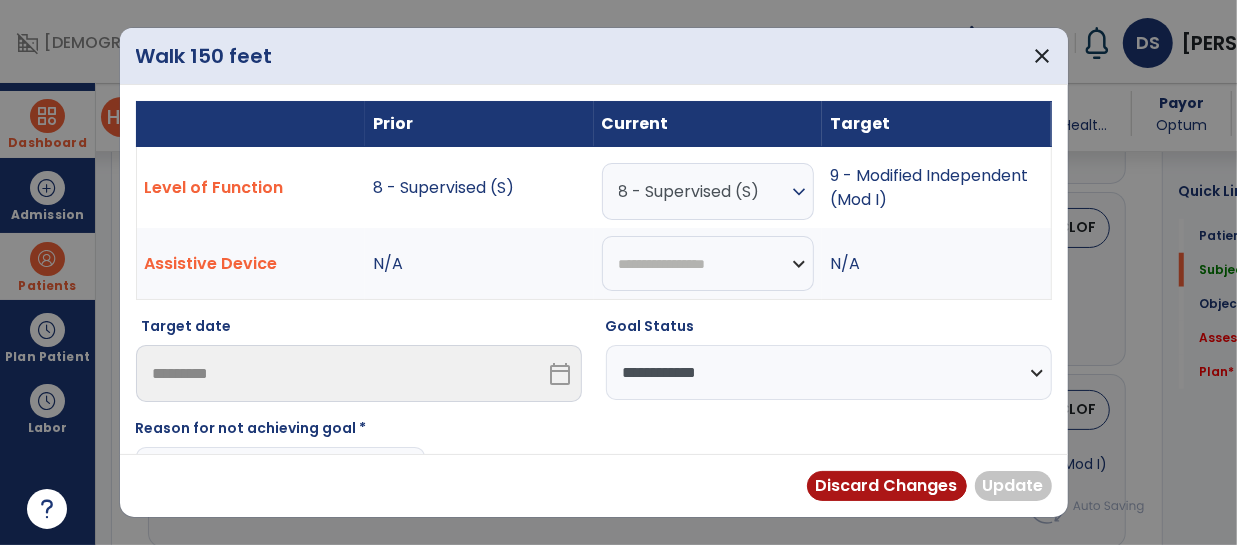 click on "expand_more" at bounding box center [799, 192] 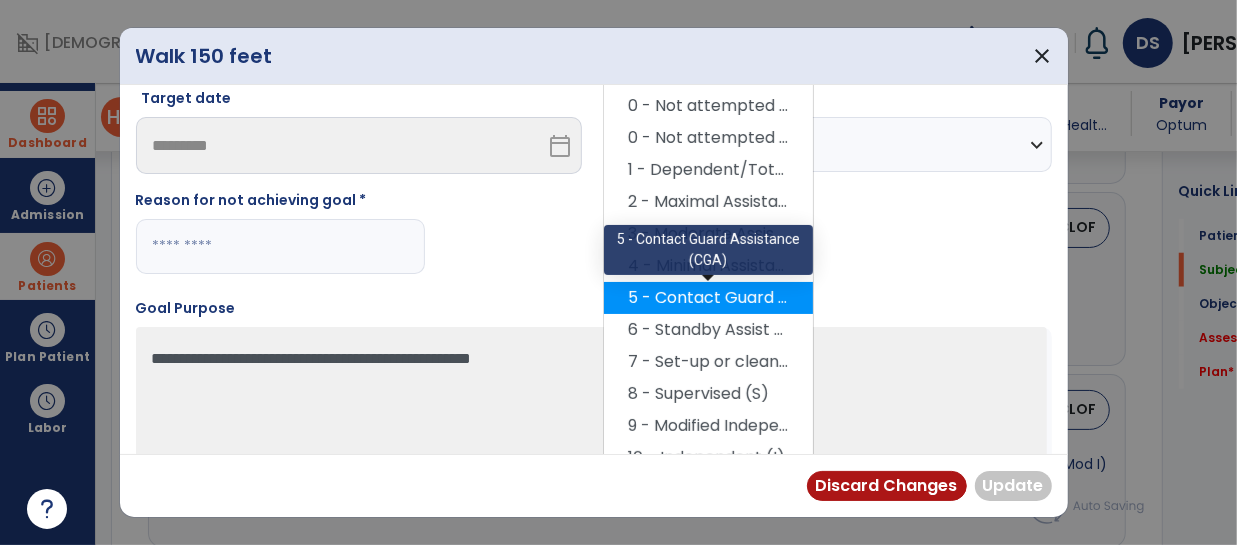 scroll, scrollTop: 264, scrollLeft: 0, axis: vertical 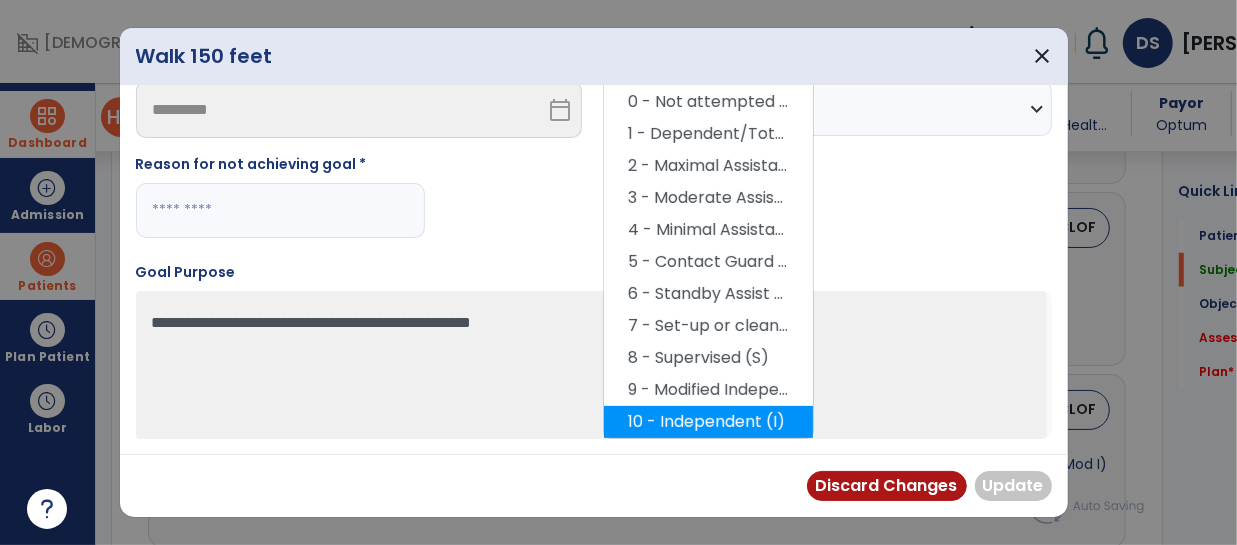 click on "10 - Independent (I)" at bounding box center (708, 422) 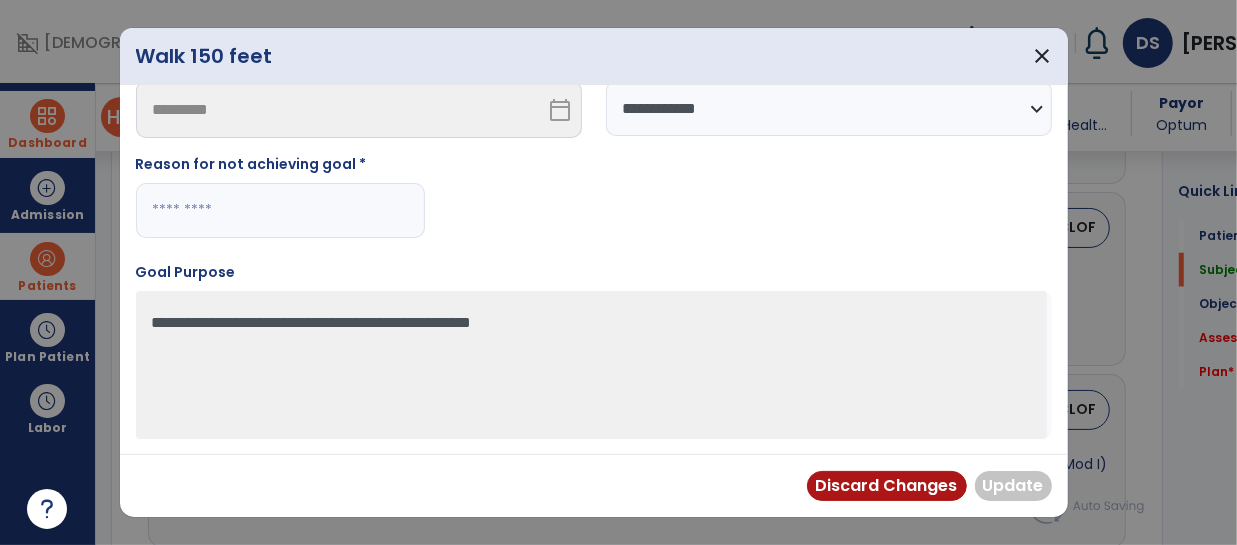scroll, scrollTop: 246, scrollLeft: 0, axis: vertical 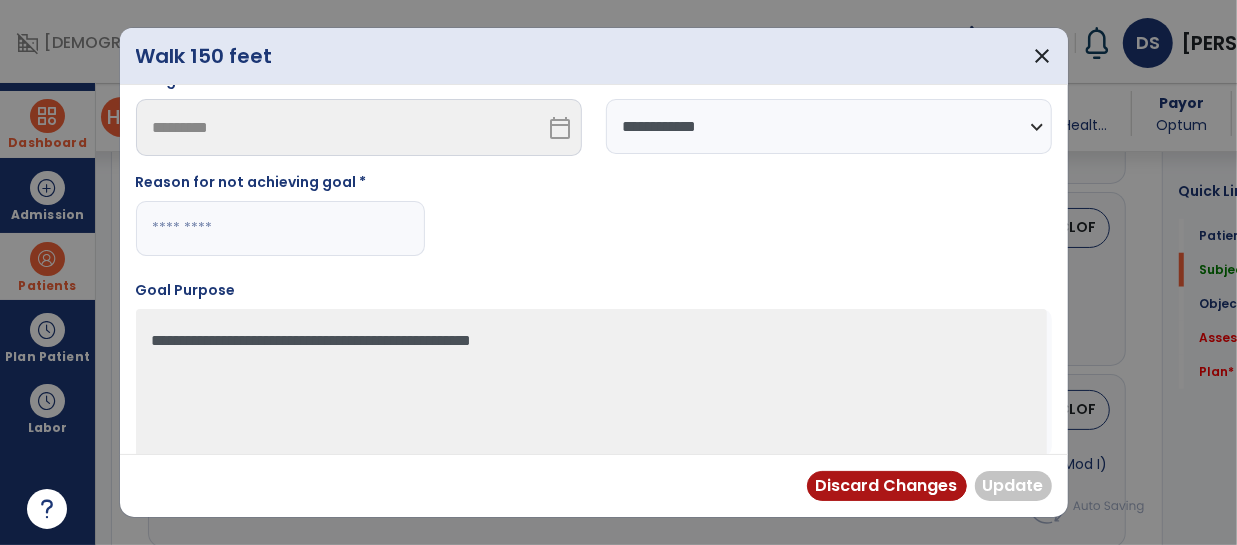 click on "**********" at bounding box center [829, 126] 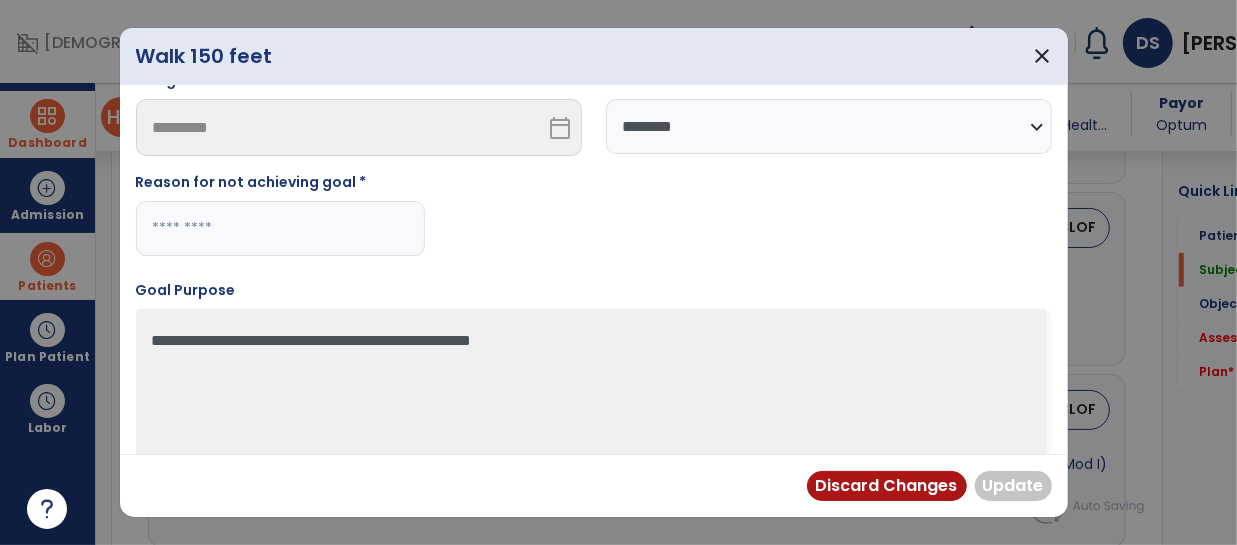 click on "**********" at bounding box center (829, 126) 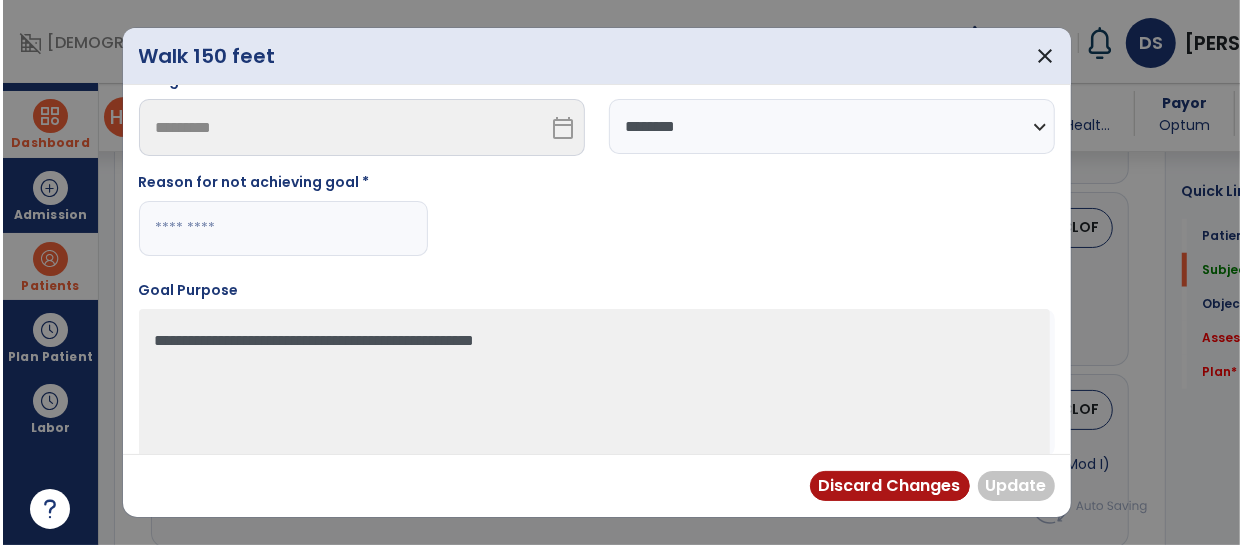 scroll, scrollTop: 164, scrollLeft: 0, axis: vertical 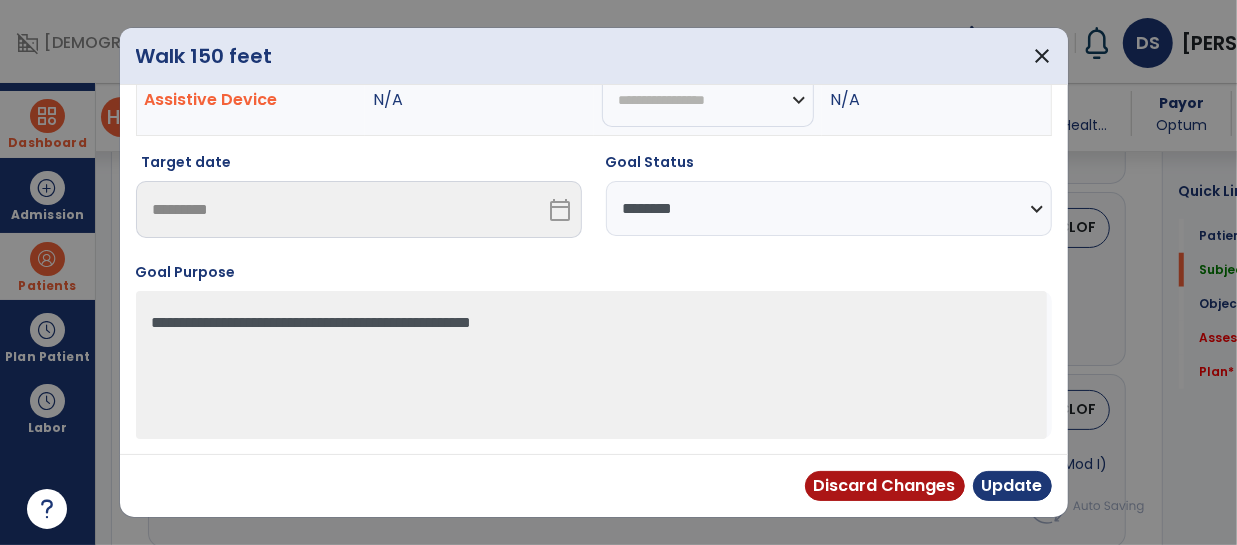 click on "**********" at bounding box center (829, 208) 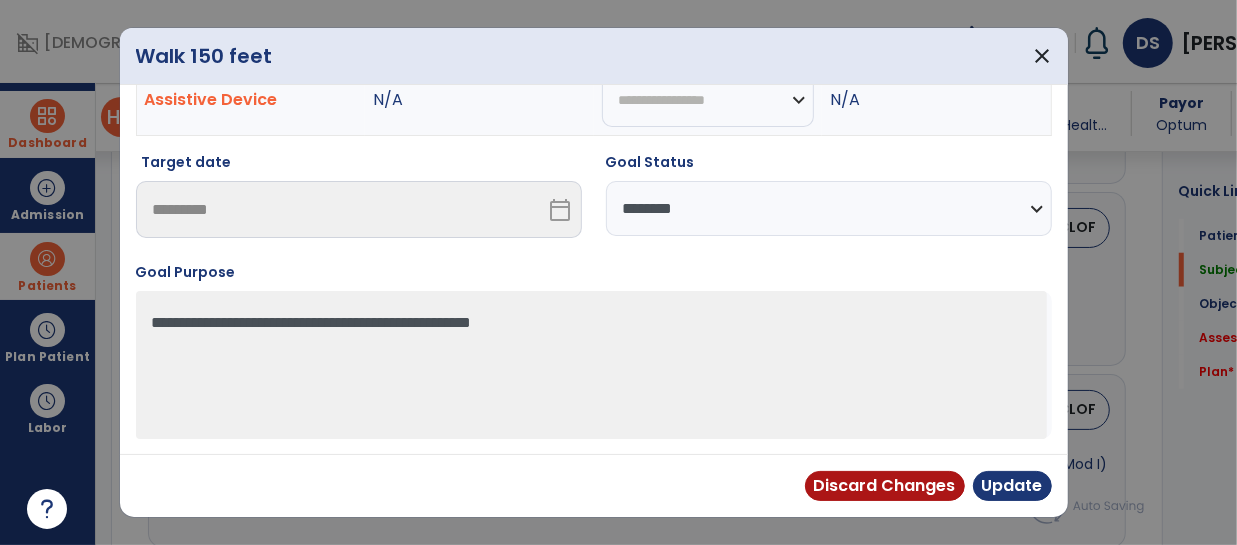 select on "********" 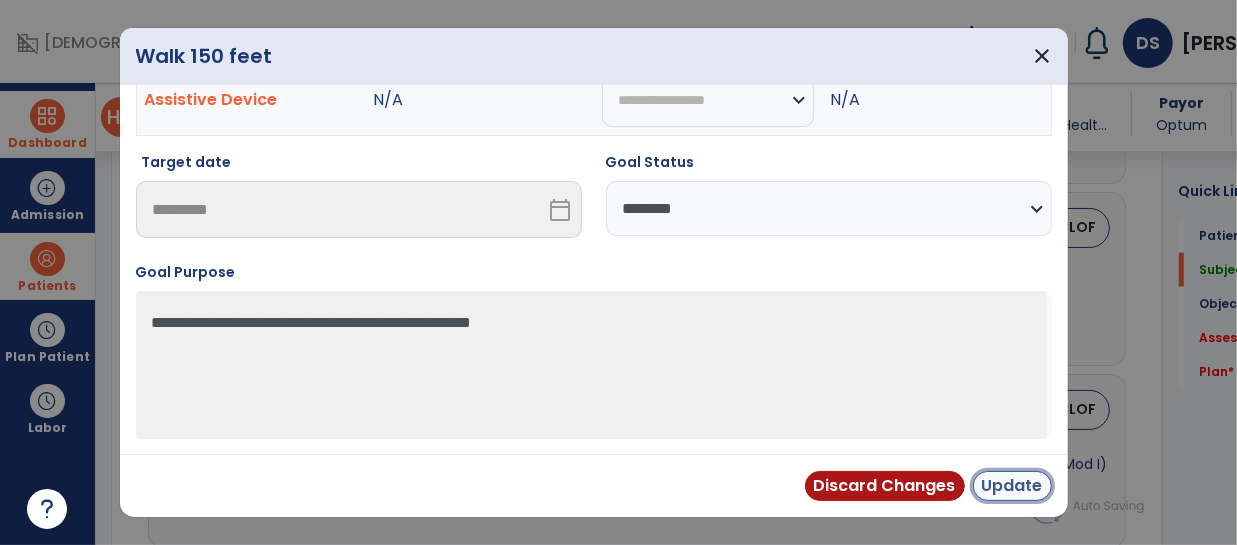 click on "Update" at bounding box center (1012, 486) 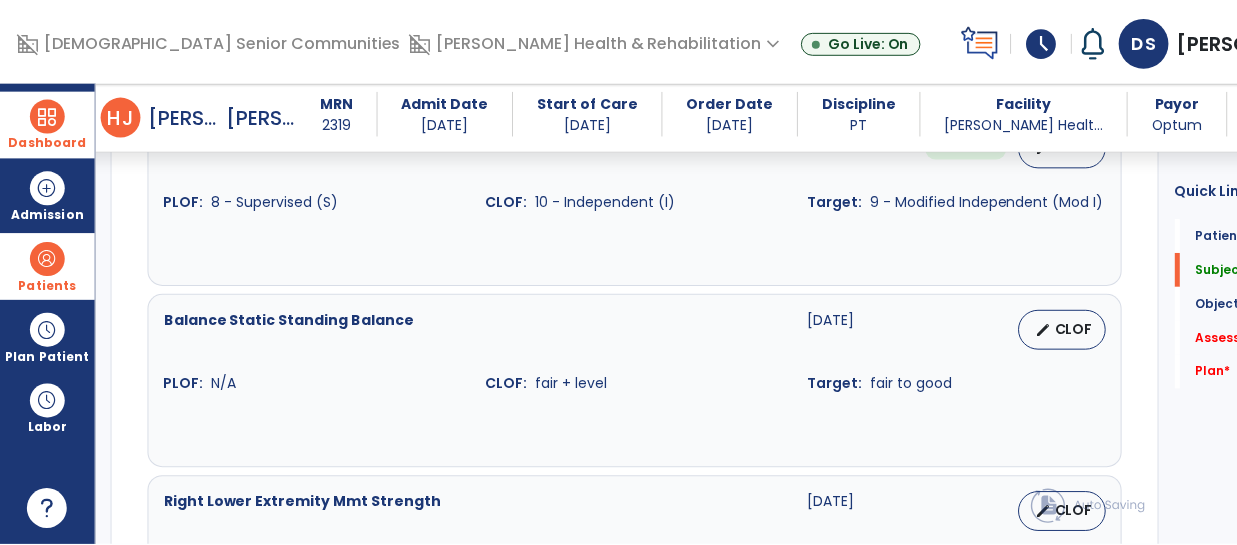 scroll, scrollTop: 1440, scrollLeft: 0, axis: vertical 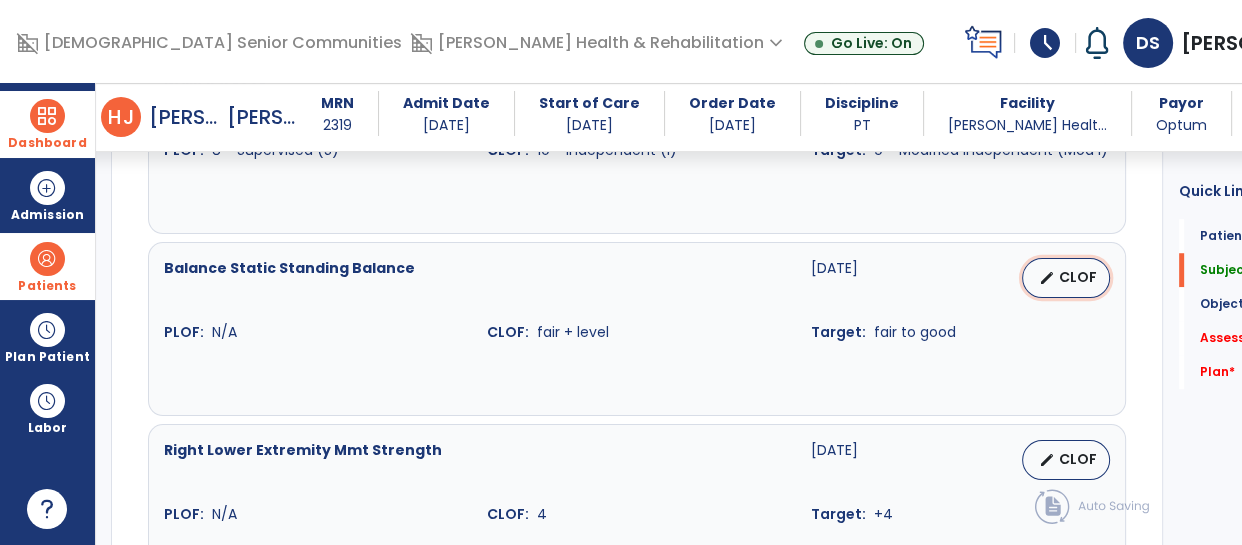 click on "CLOF" at bounding box center [1078, 277] 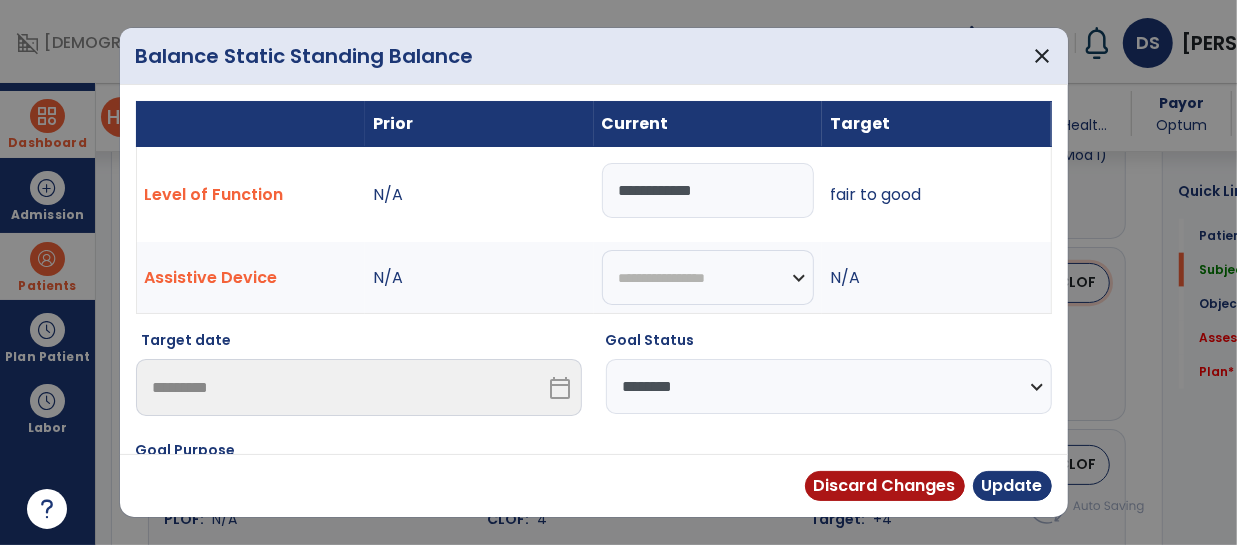 scroll, scrollTop: 1440, scrollLeft: 0, axis: vertical 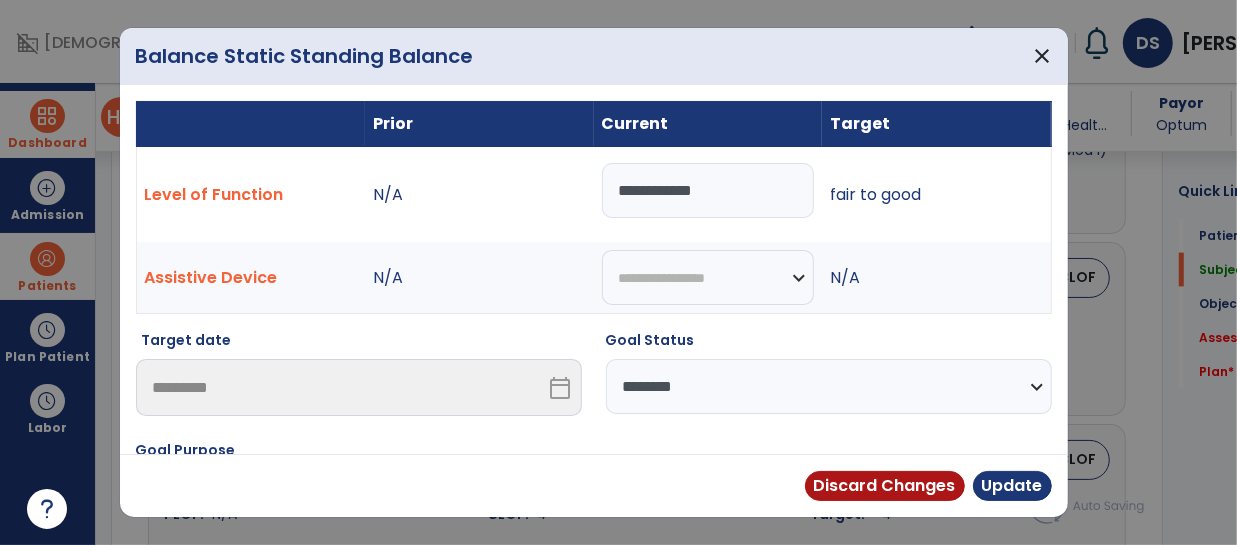 click on "**********" at bounding box center (708, 190) 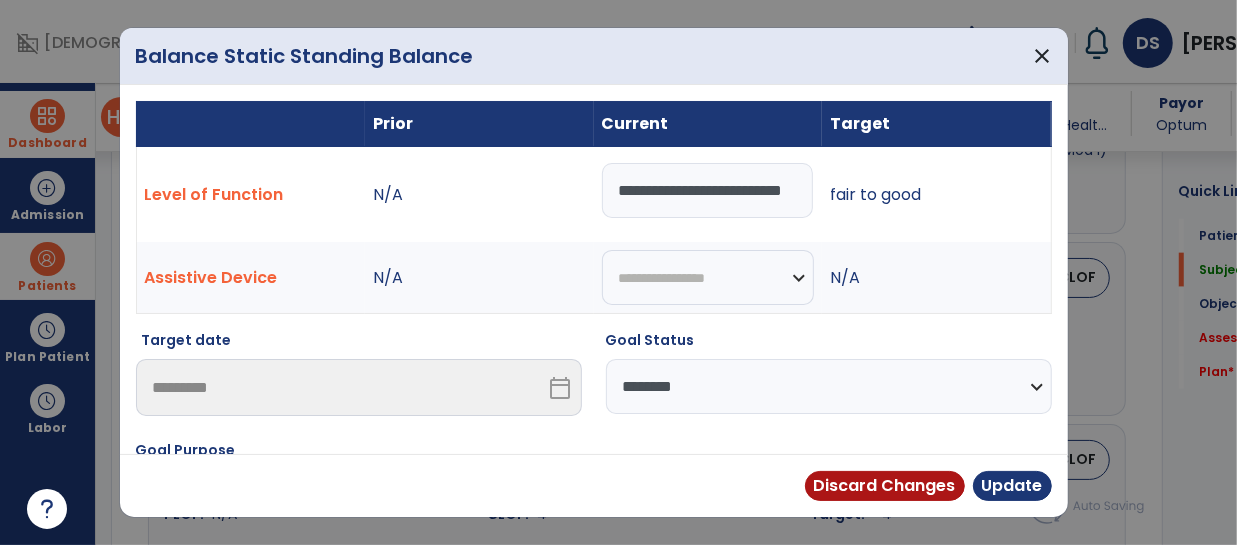scroll, scrollTop: 0, scrollLeft: 20, axis: horizontal 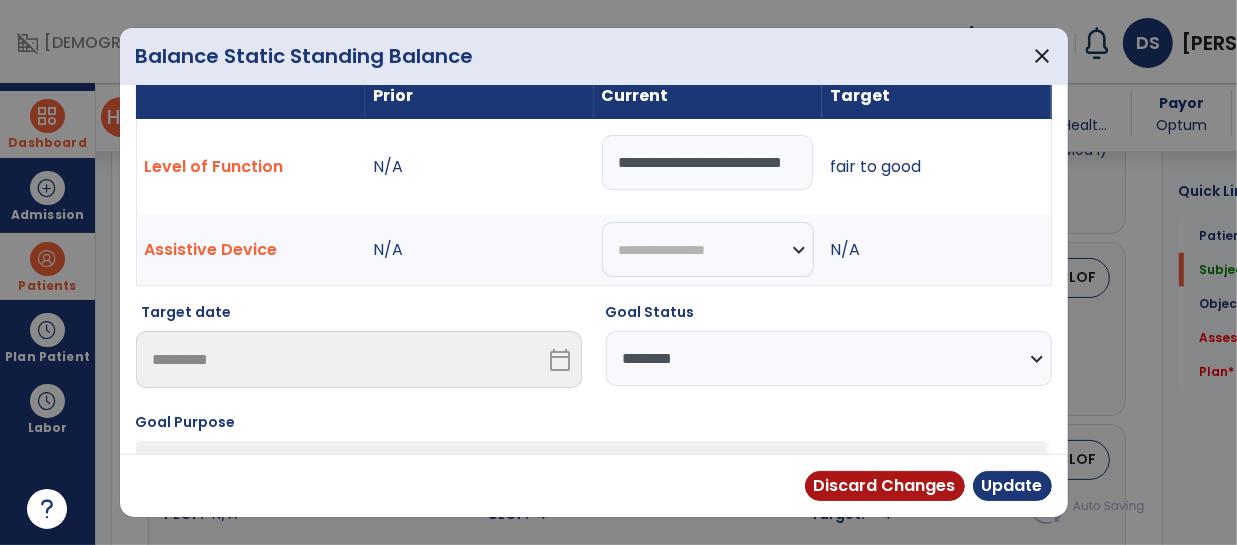 type on "**********" 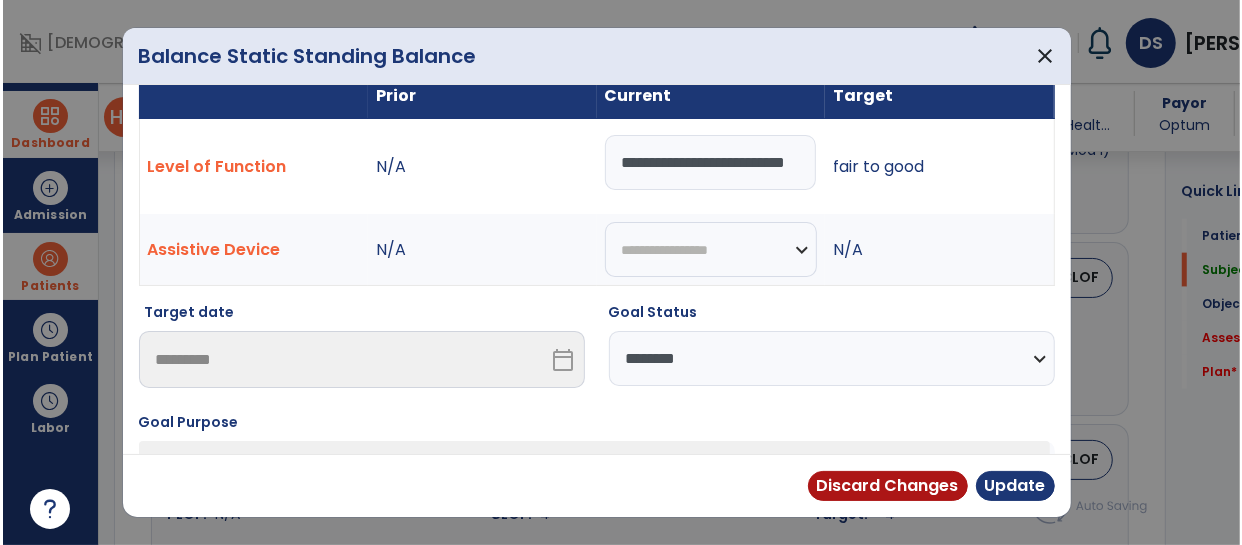 scroll, scrollTop: 0, scrollLeft: 0, axis: both 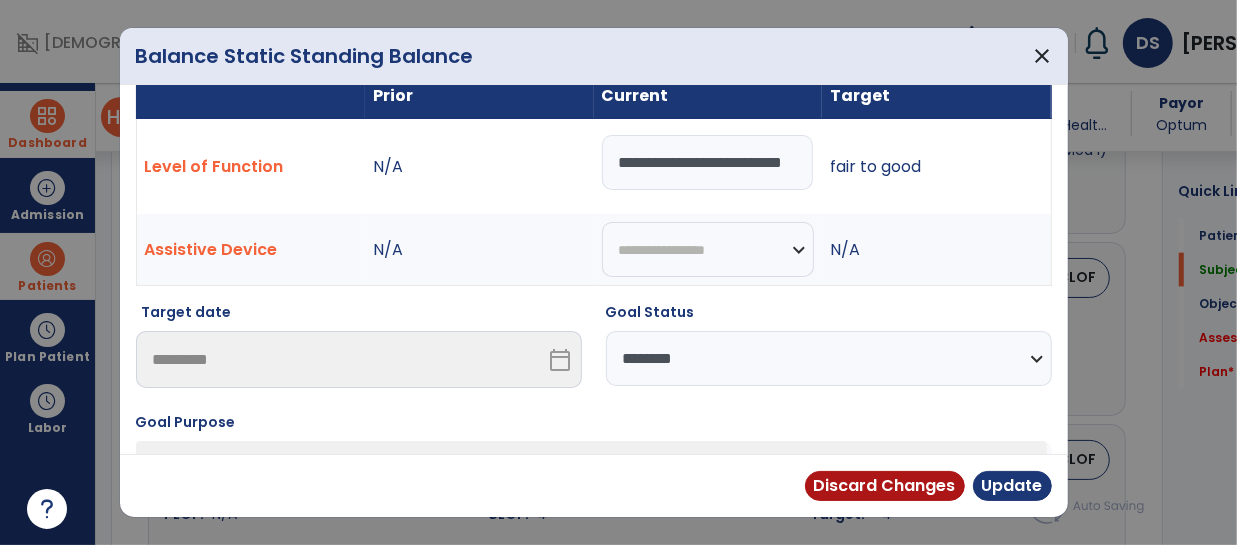 select on "********" 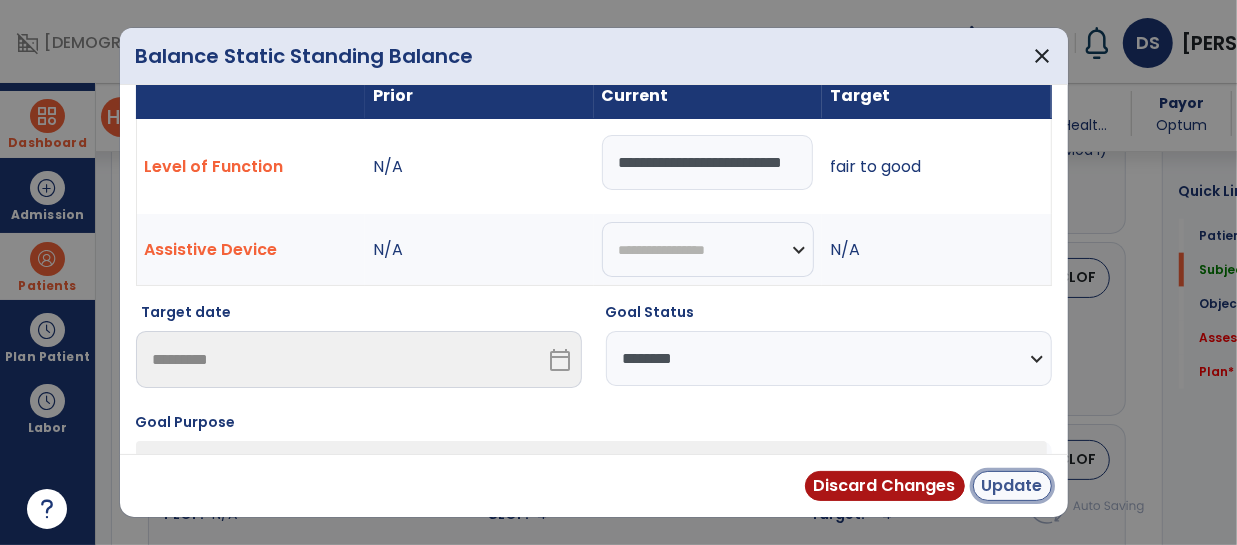 click on "Update" at bounding box center (1012, 486) 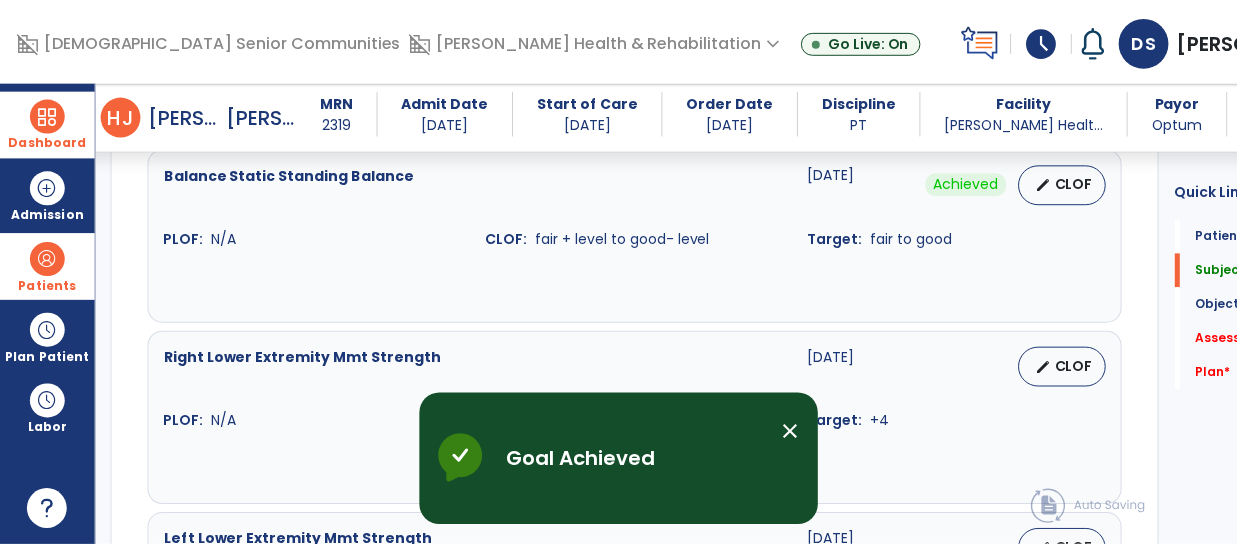 scroll, scrollTop: 1580, scrollLeft: 0, axis: vertical 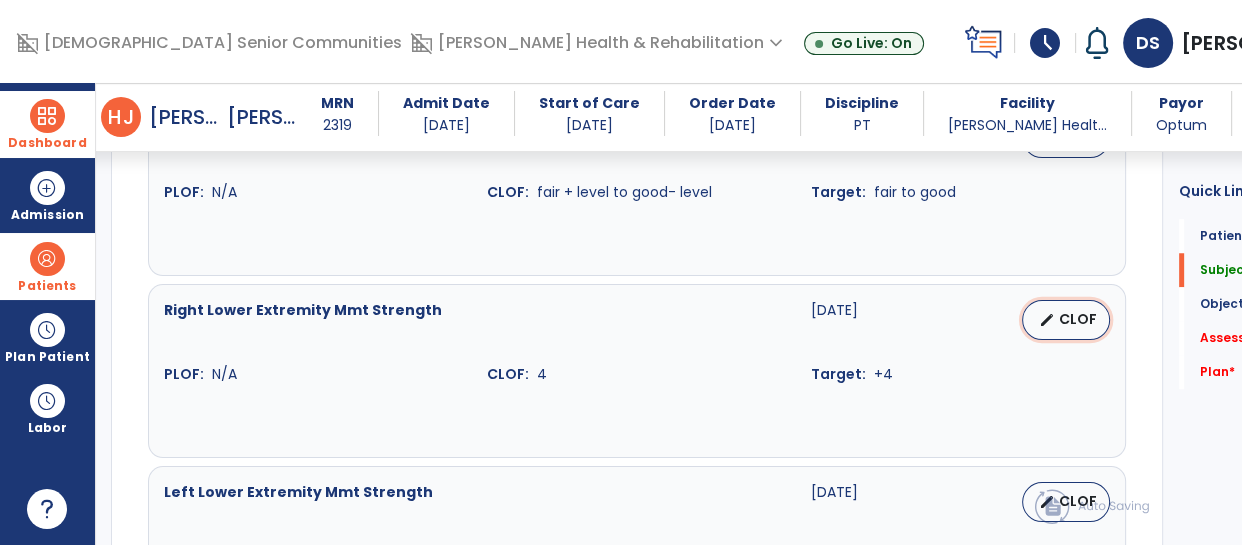 click on "edit" at bounding box center [1047, 320] 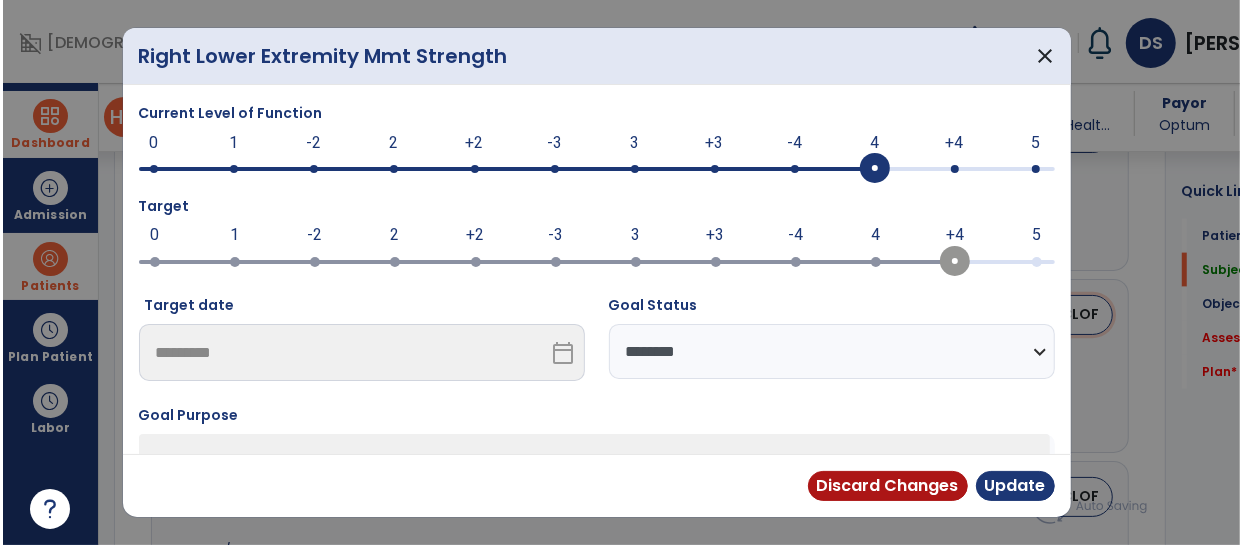 scroll, scrollTop: 1580, scrollLeft: 0, axis: vertical 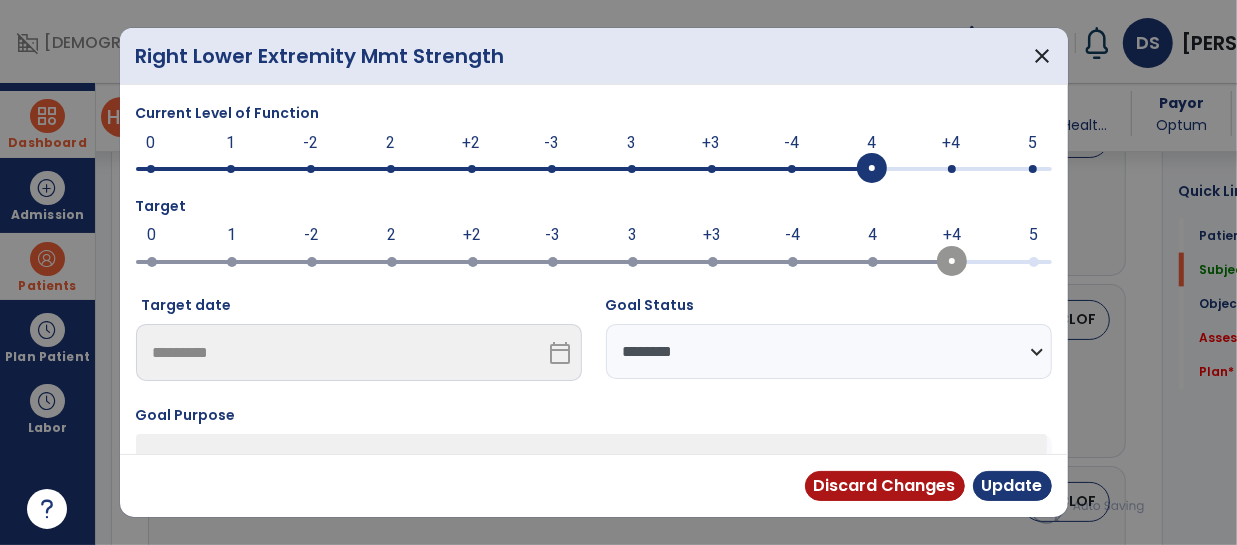 click on "4     0      1      -2      2      +2      -3      3      +3      -4      4      +4      5" at bounding box center (594, 169) 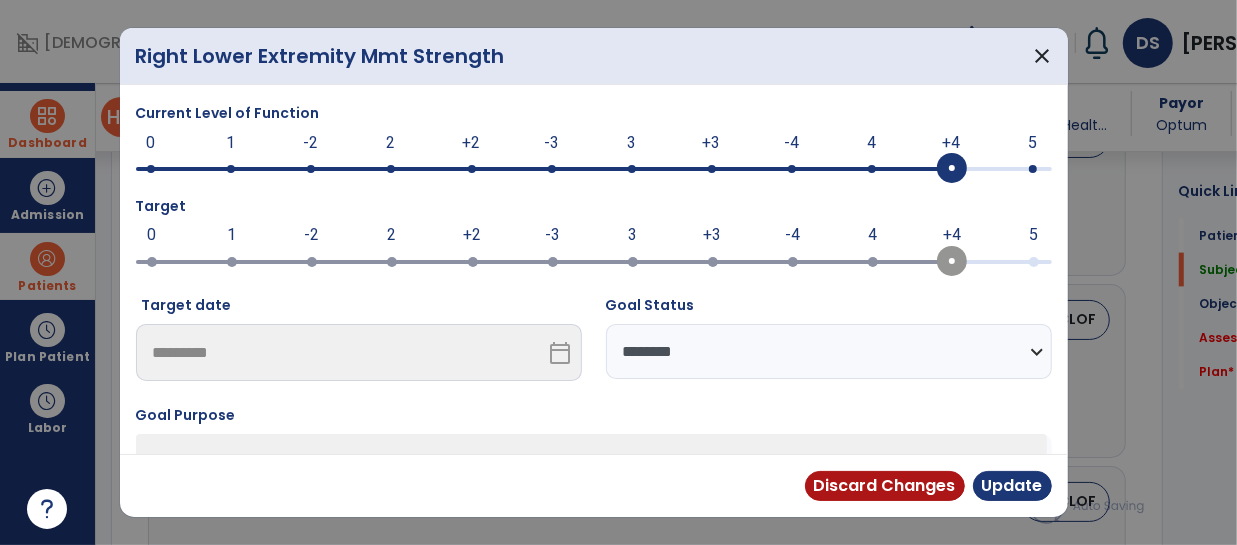 click on "Goal Status" at bounding box center (829, 309) 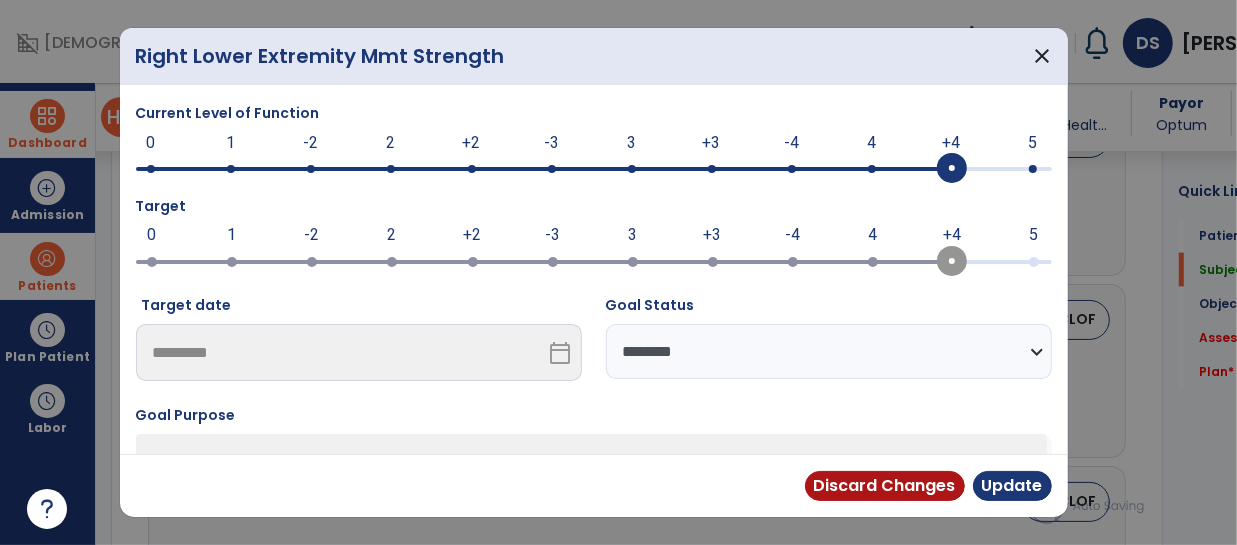 click on "Discard Changes  Update" at bounding box center (594, 485) 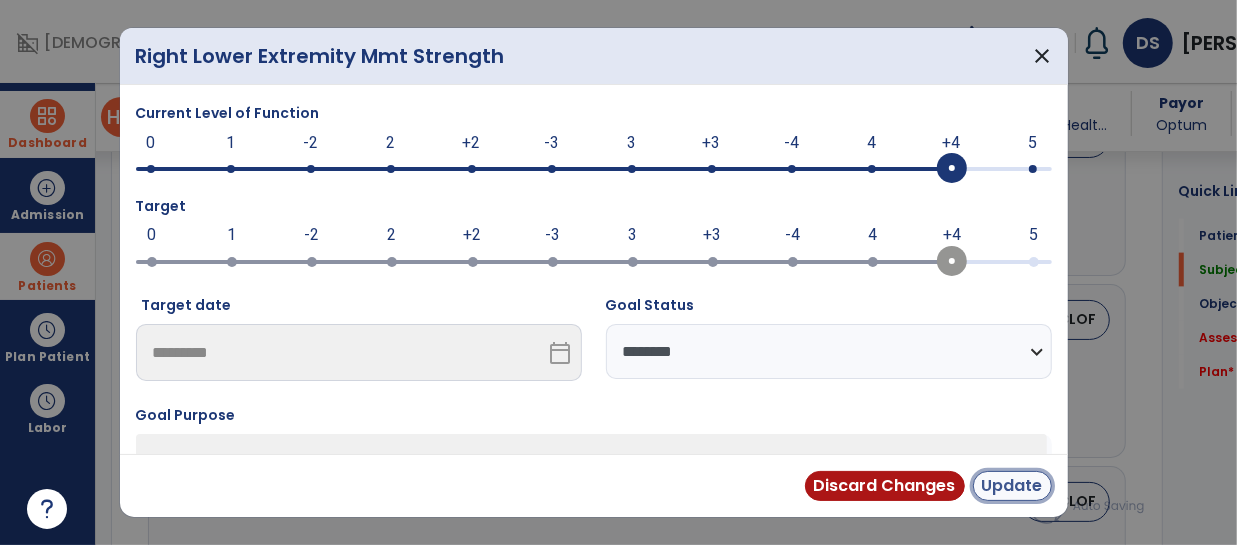 click on "Update" at bounding box center (1012, 486) 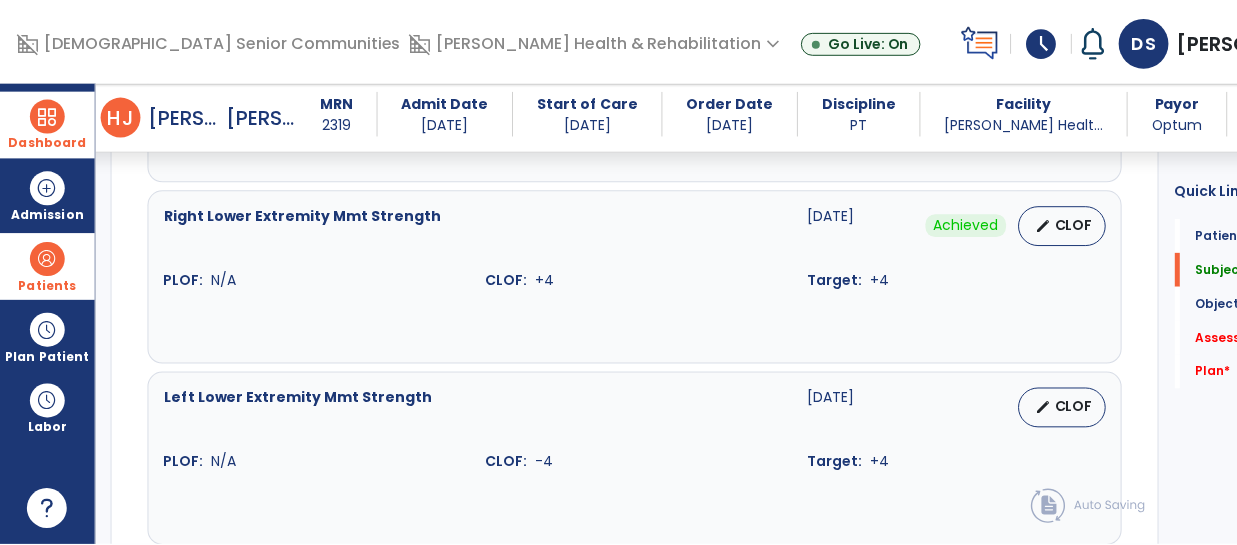 scroll, scrollTop: 1806, scrollLeft: 0, axis: vertical 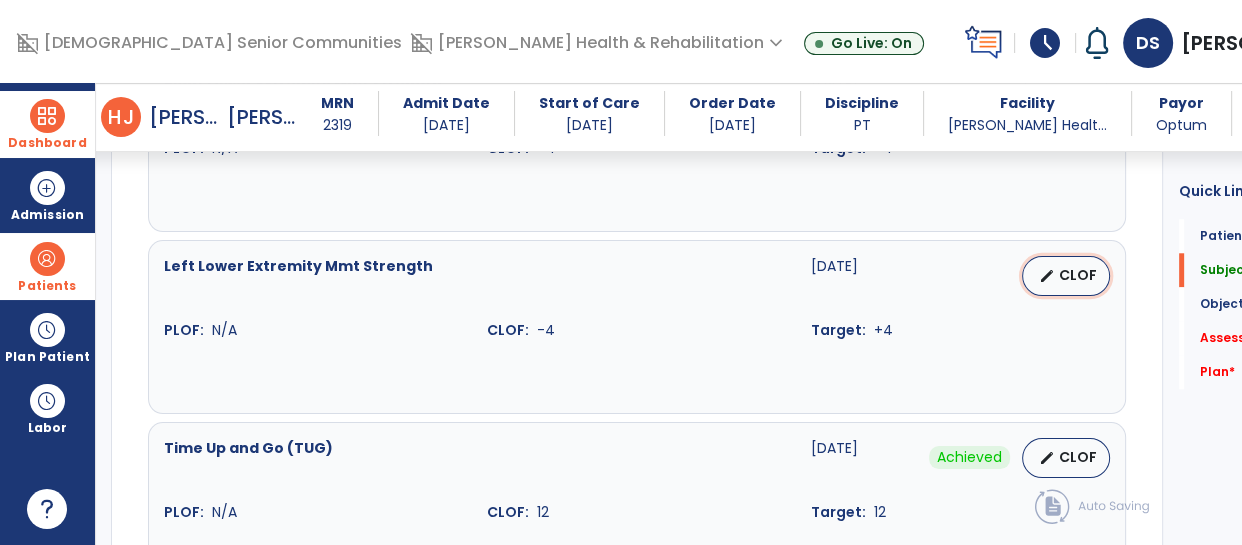 click on "CLOF" at bounding box center (1078, 275) 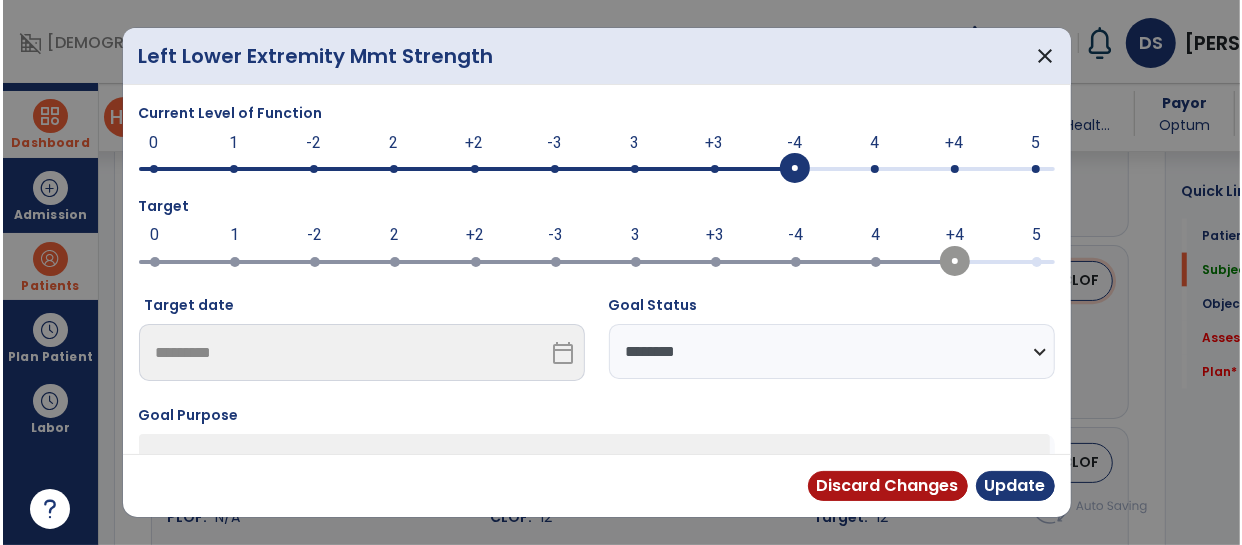 scroll, scrollTop: 1806, scrollLeft: 0, axis: vertical 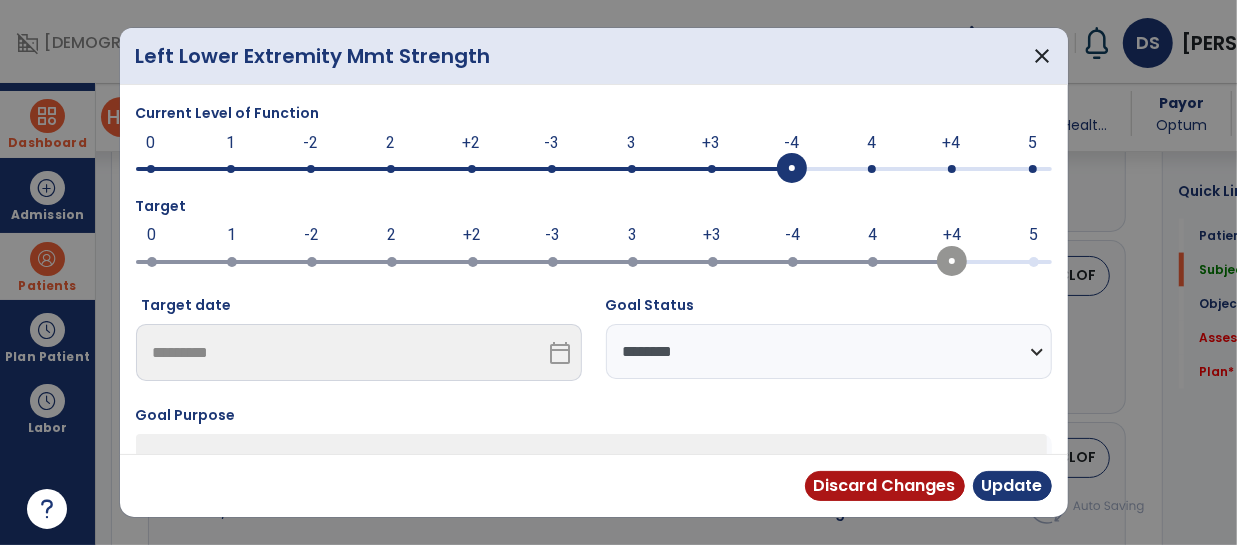 click at bounding box center [952, 169] 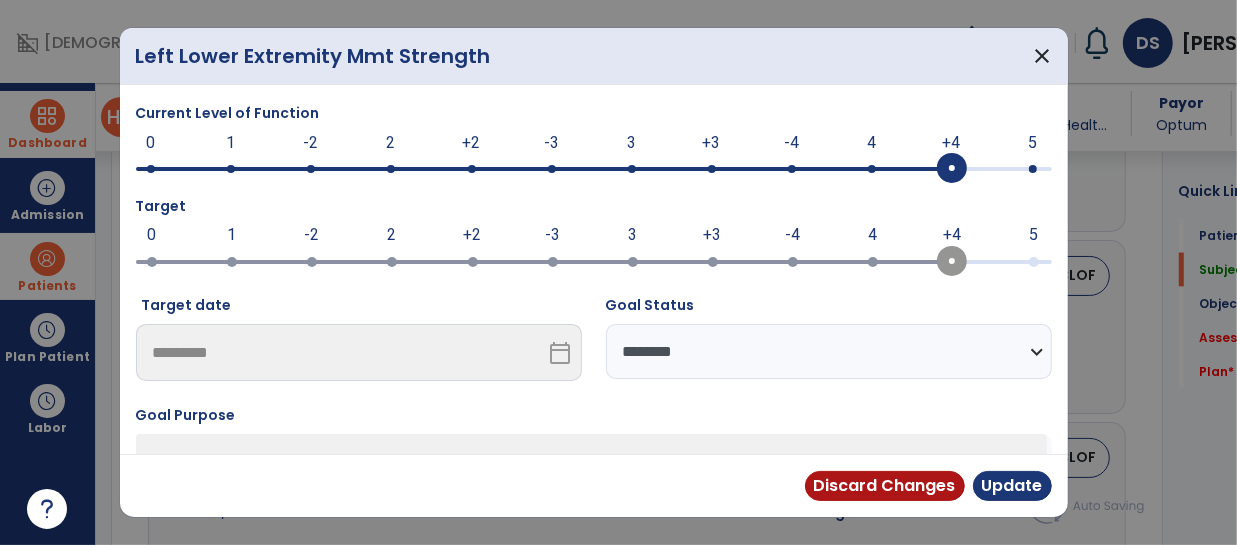drag, startPoint x: 770, startPoint y: 344, endPoint x: 770, endPoint y: 357, distance: 13 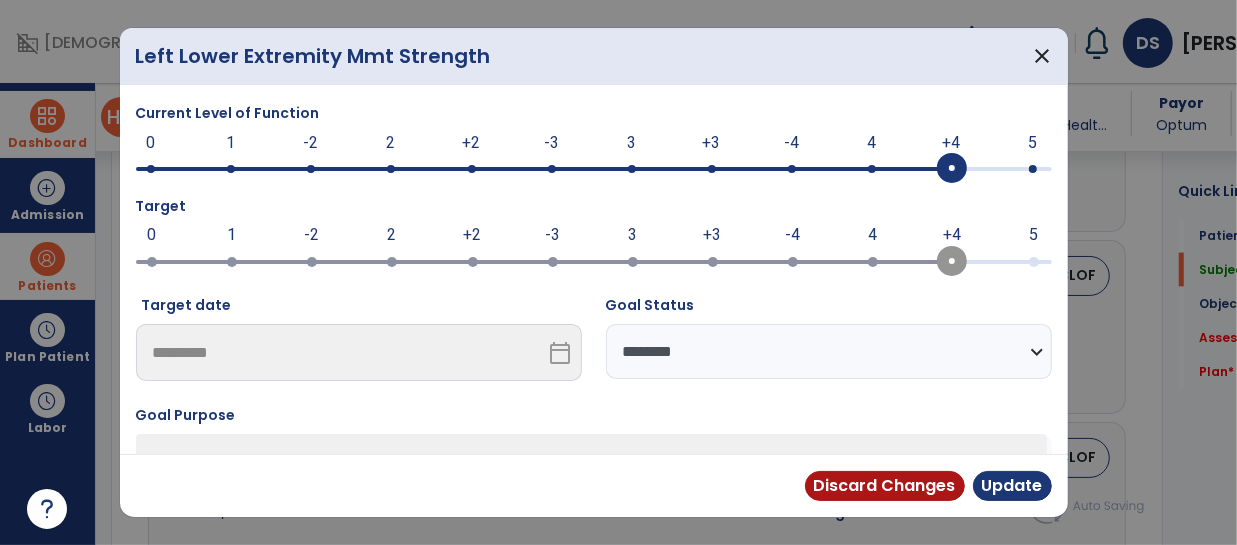 select on "********" 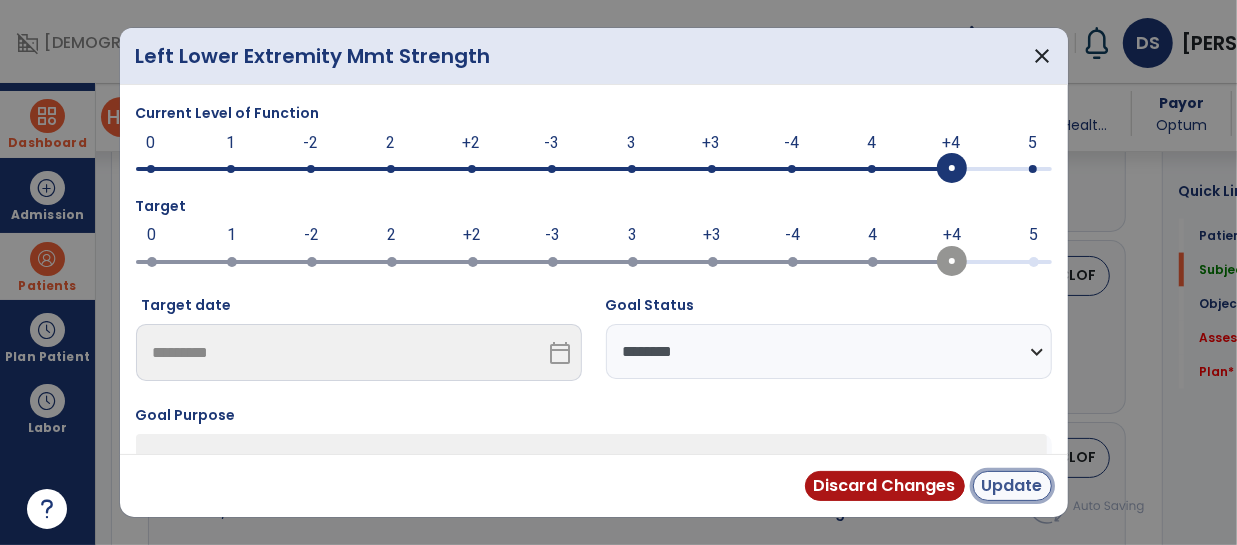 click on "Update" at bounding box center [1012, 486] 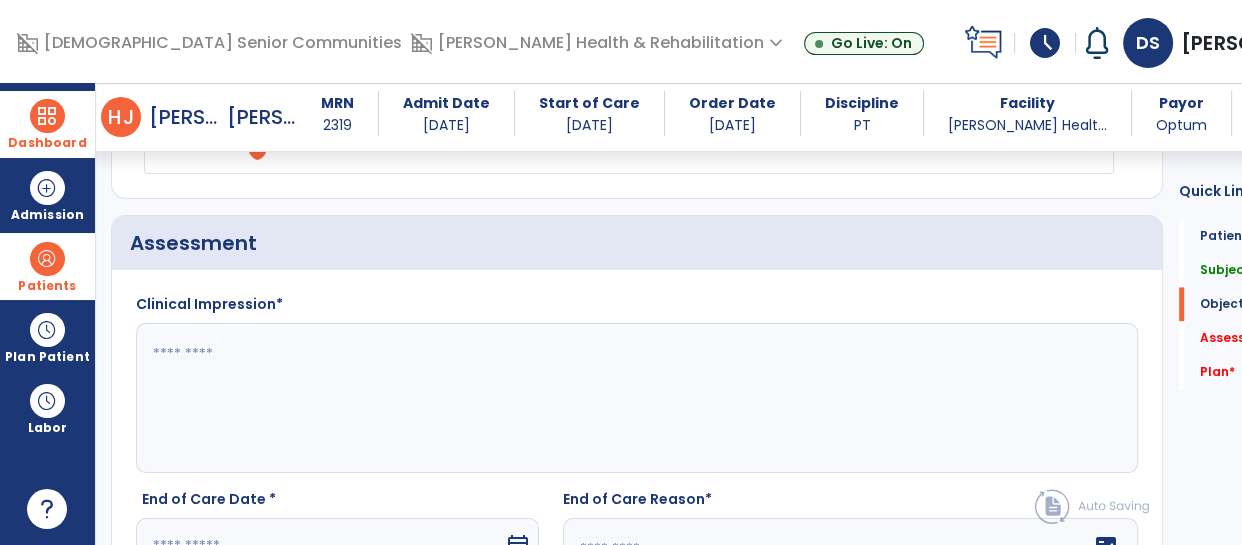 scroll, scrollTop: 2710, scrollLeft: 0, axis: vertical 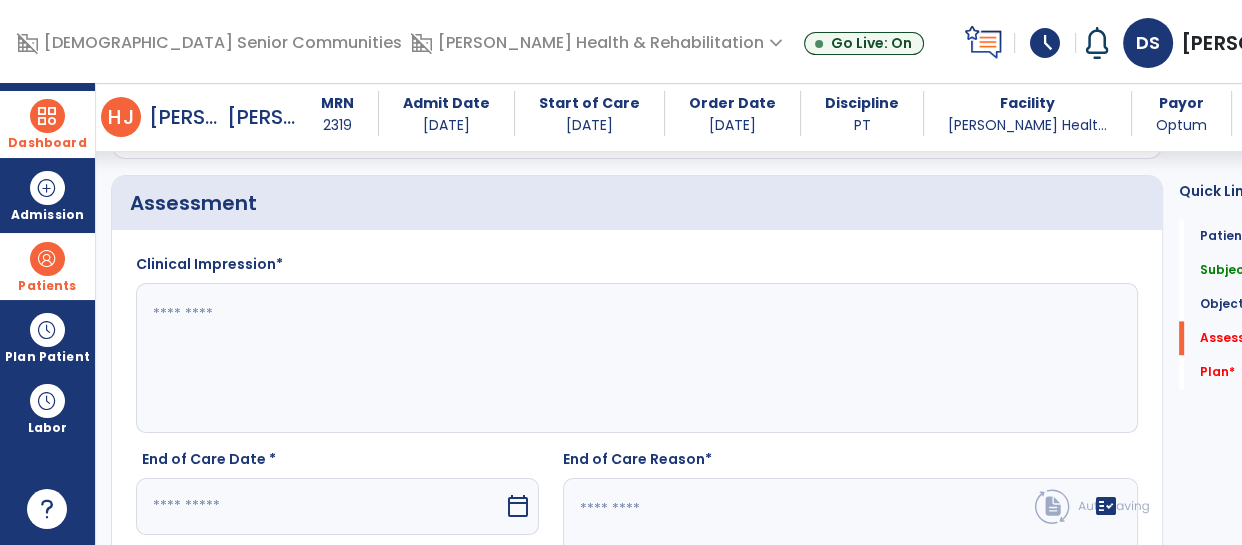 click 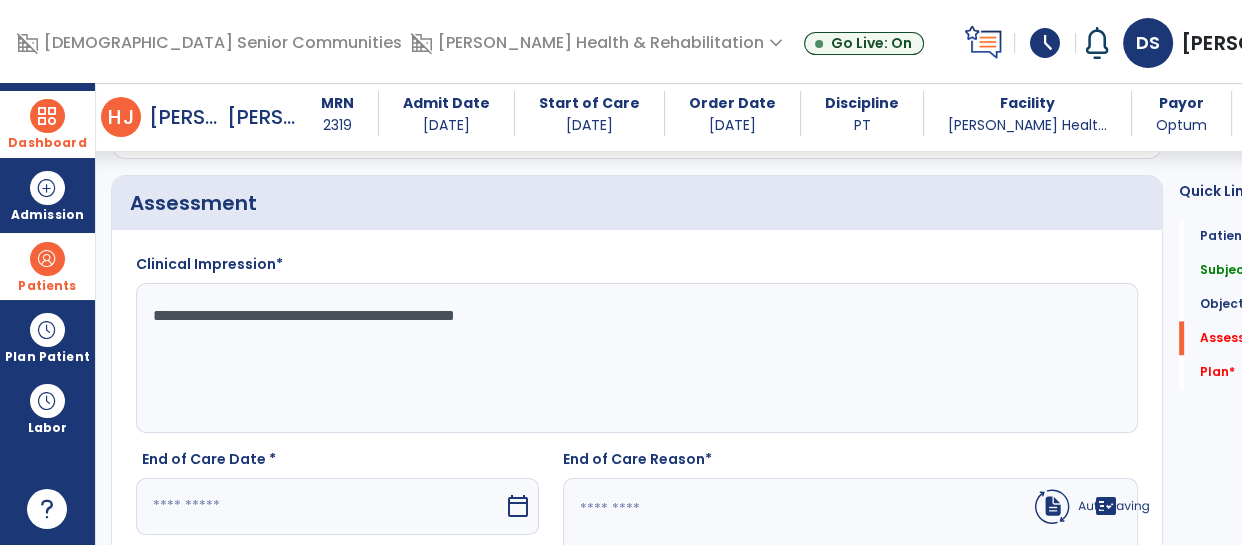 type on "**********" 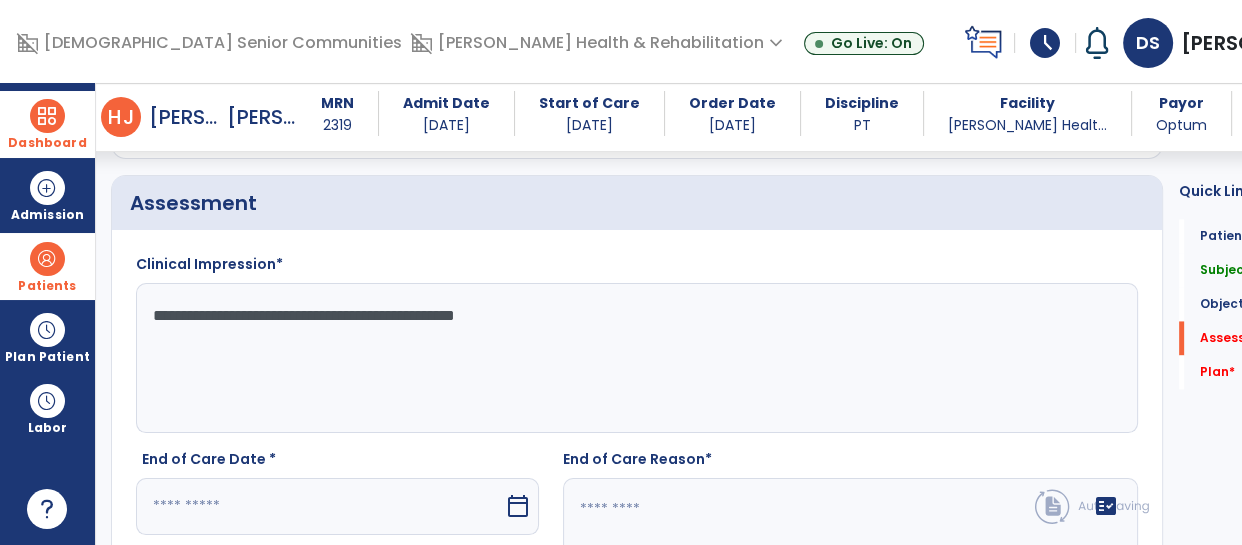 click on "calendar_today" at bounding box center [518, 506] 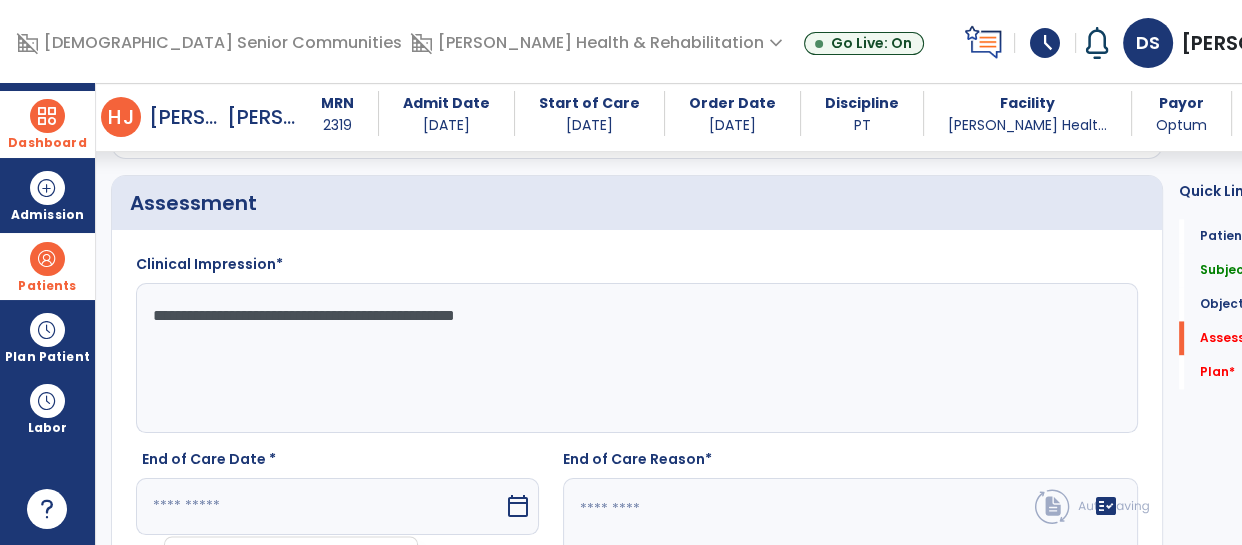 scroll, scrollTop: 3086, scrollLeft: 0, axis: vertical 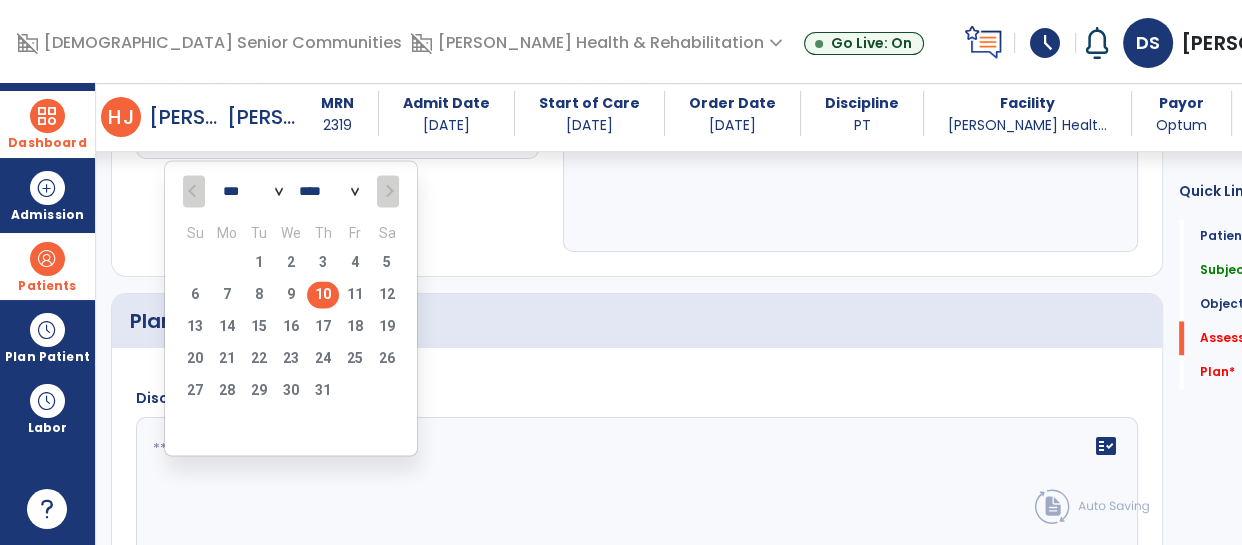 click on "10" at bounding box center (323, 294) 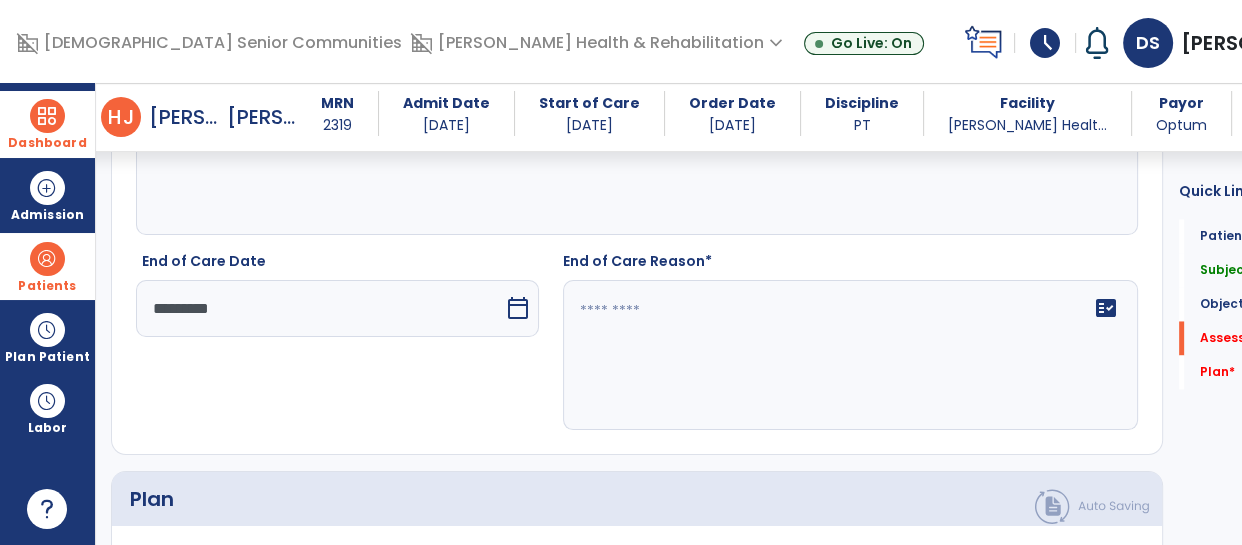 scroll, scrollTop: 2801, scrollLeft: 0, axis: vertical 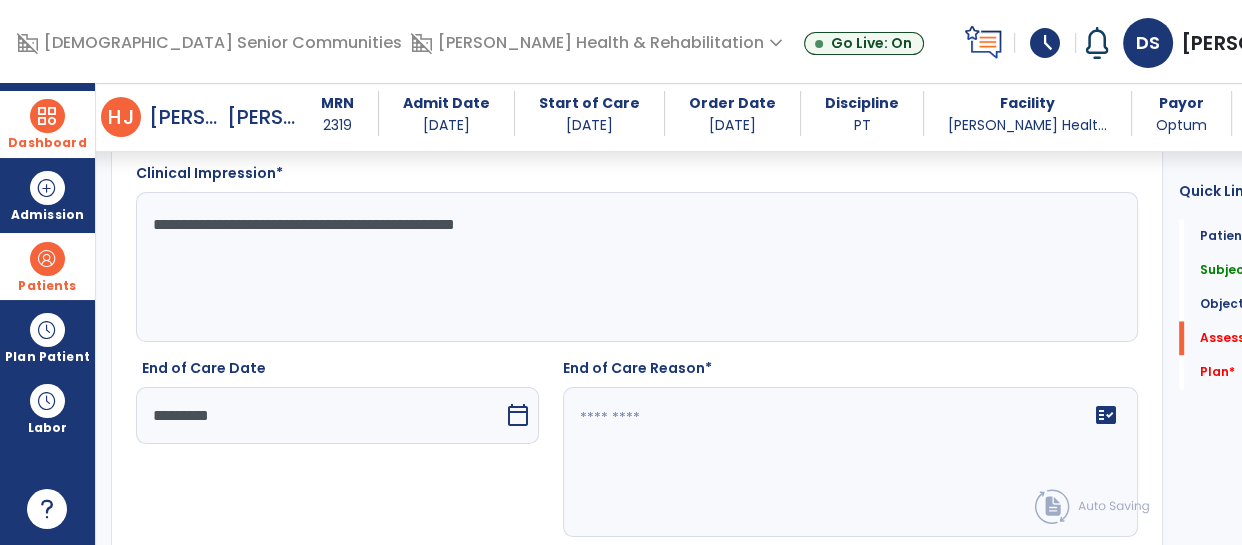click on "fact_check" 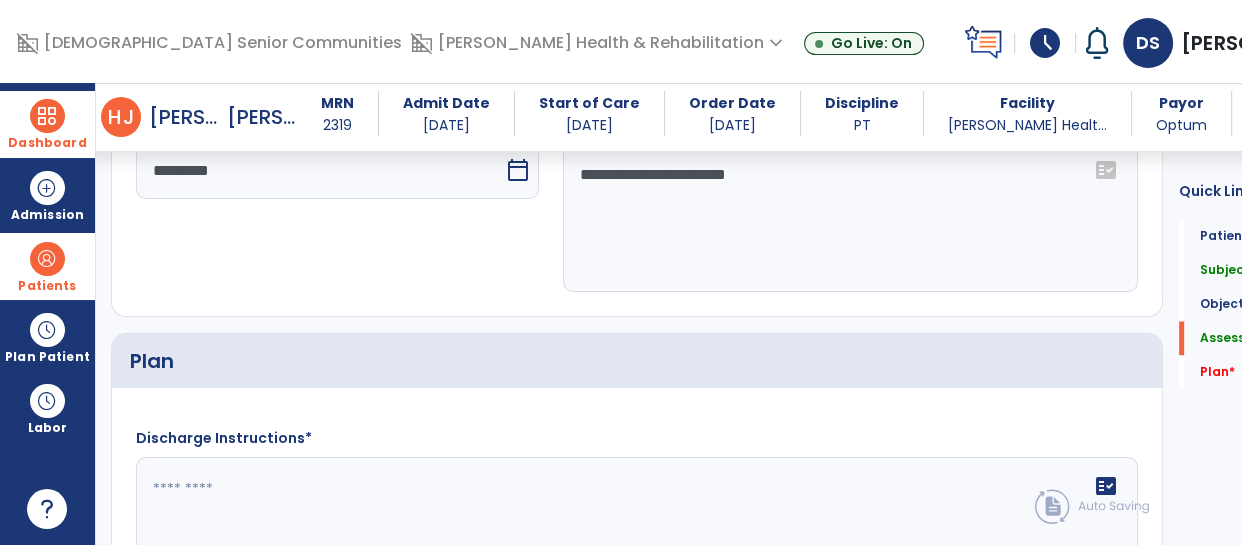 scroll, scrollTop: 3070, scrollLeft: 0, axis: vertical 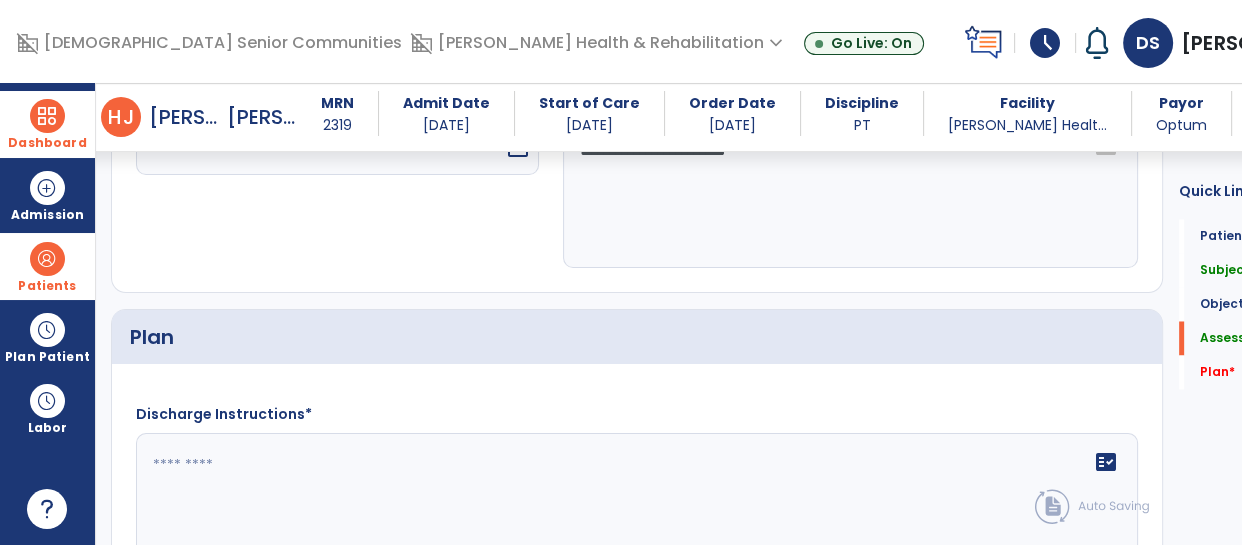 type on "**********" 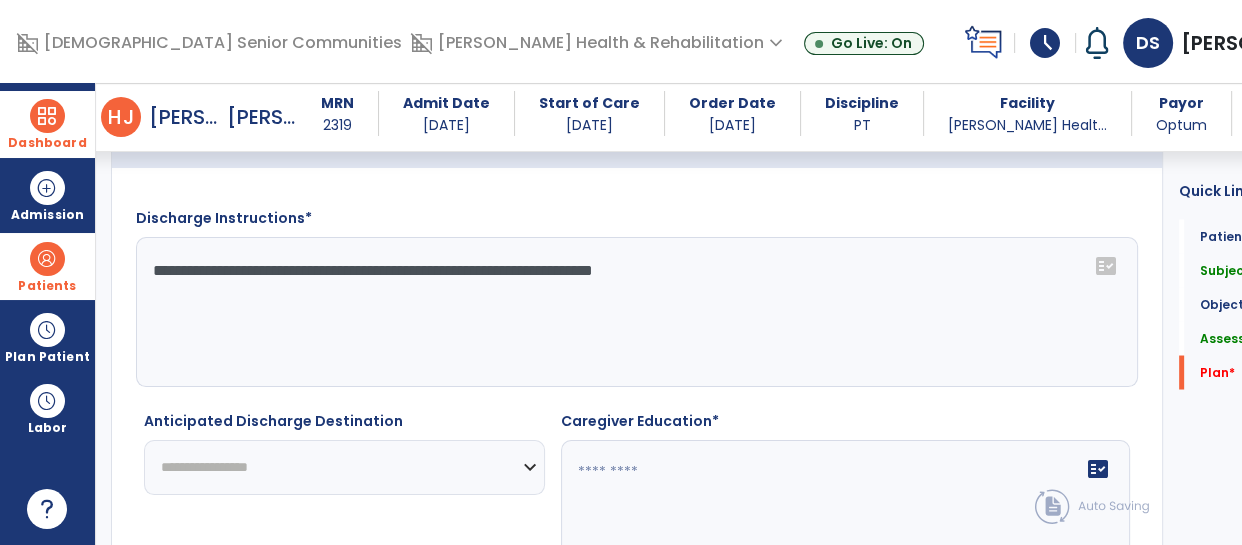 scroll, scrollTop: 3270, scrollLeft: 0, axis: vertical 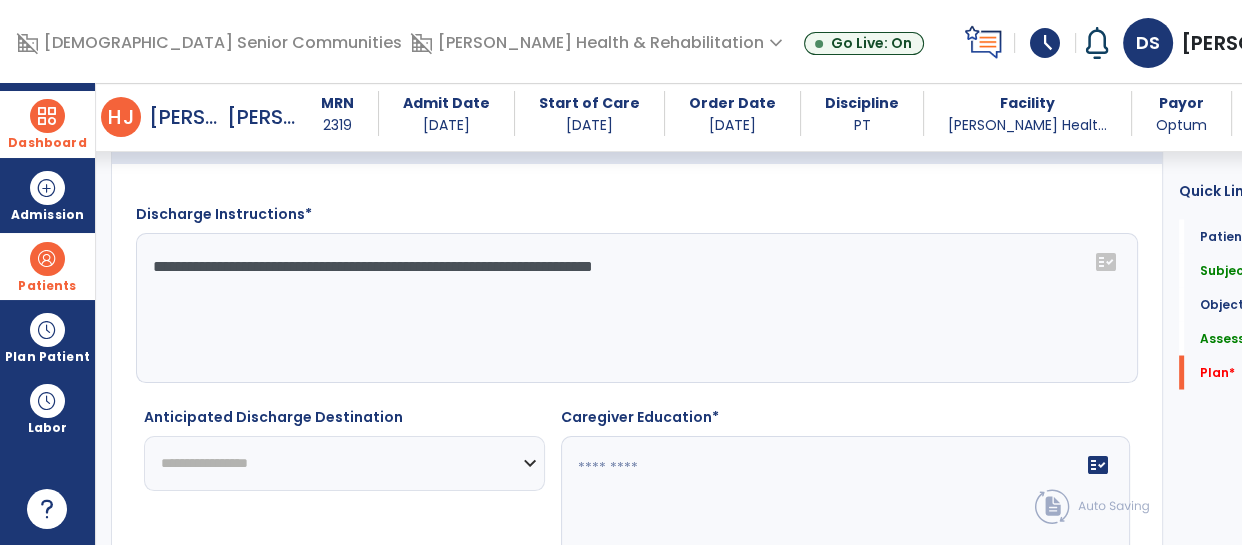 type on "**********" 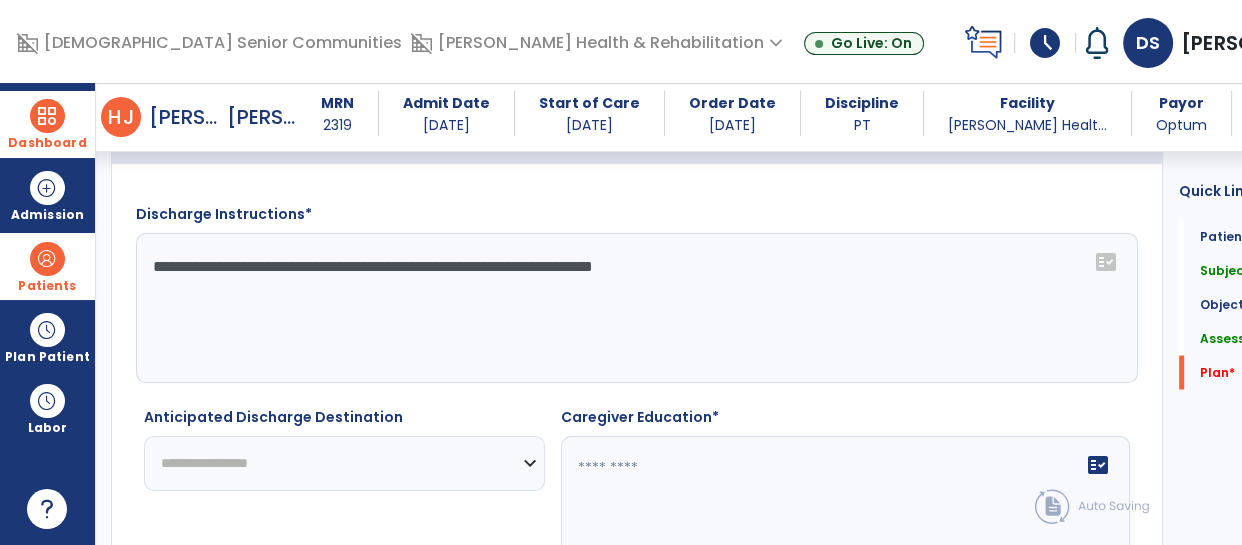 select on "***" 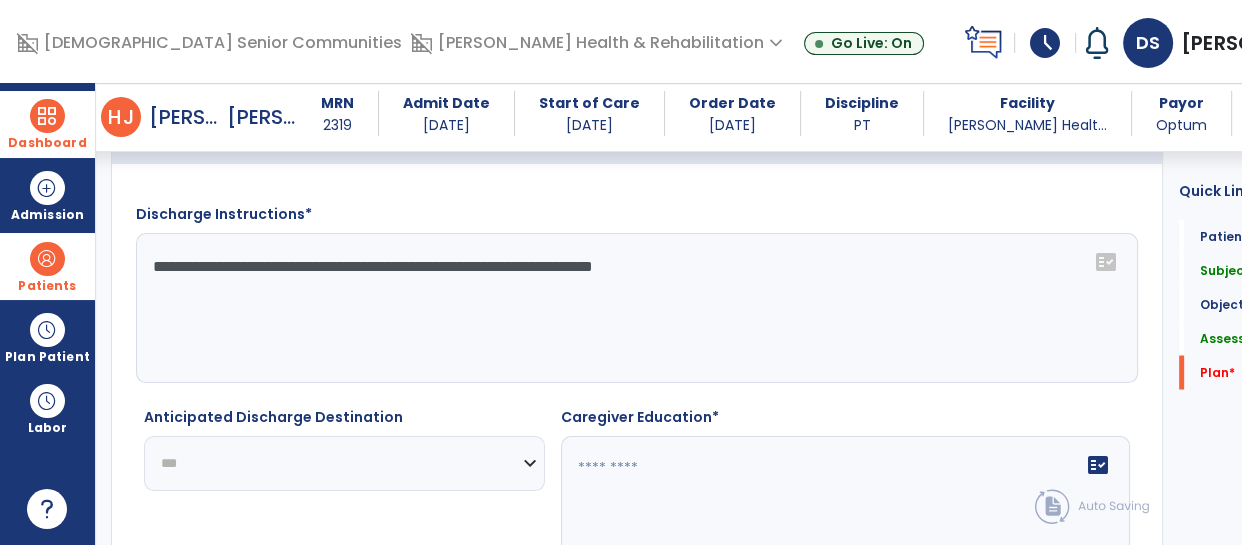 click on "**********" 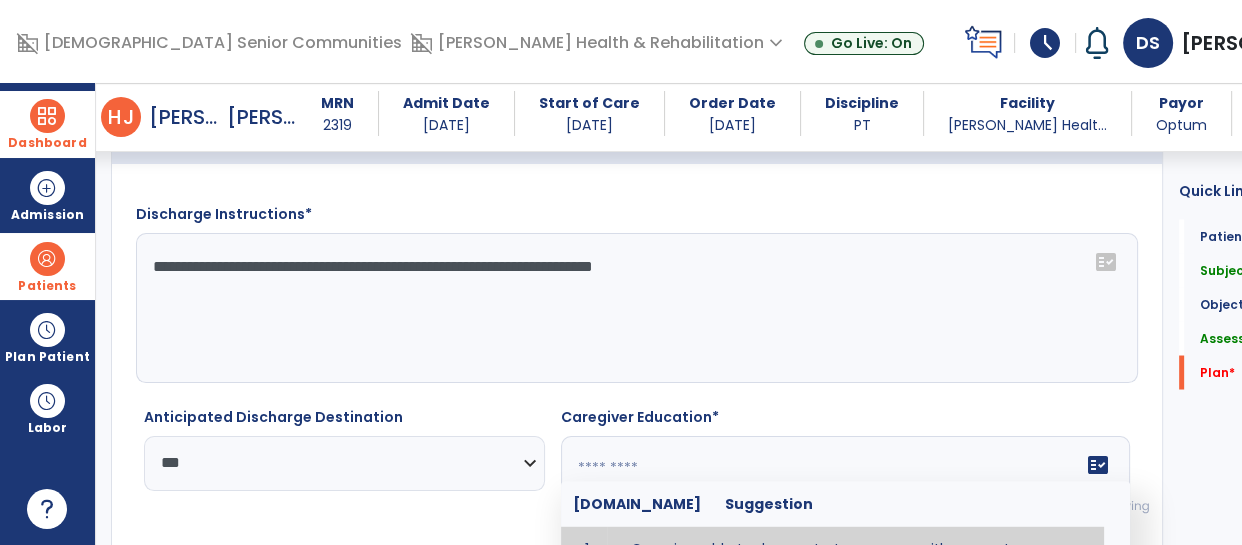 click 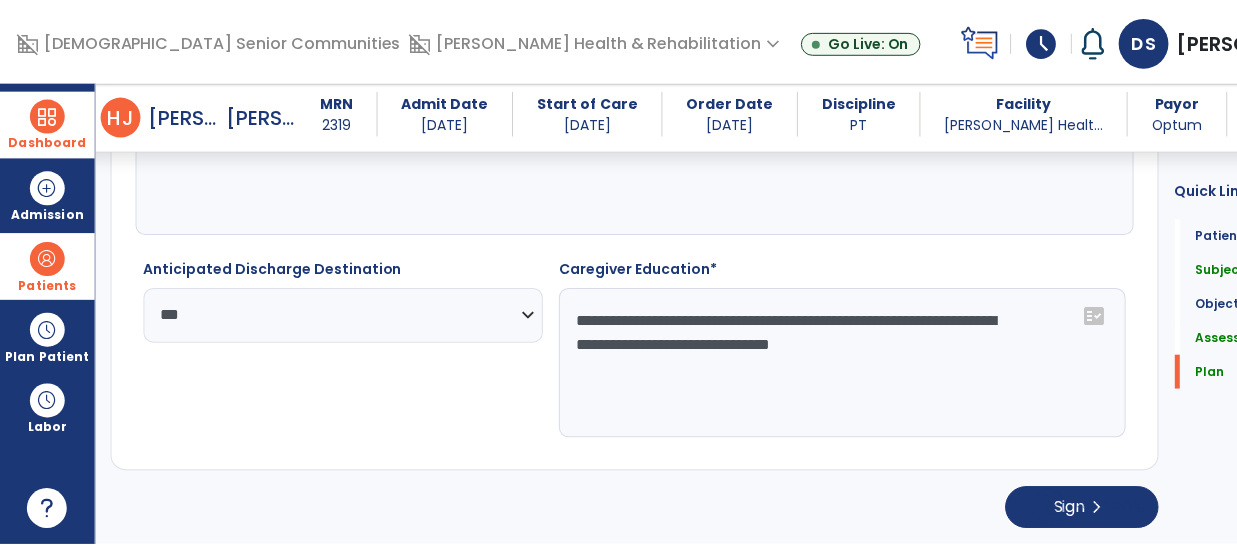 scroll, scrollTop: 3433, scrollLeft: 0, axis: vertical 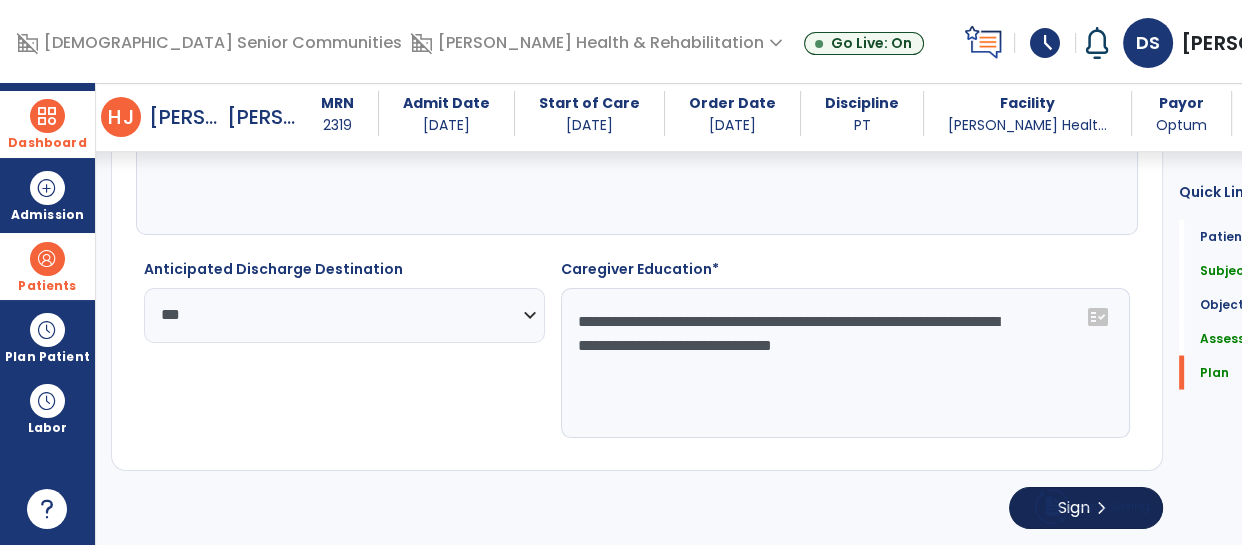 type on "**********" 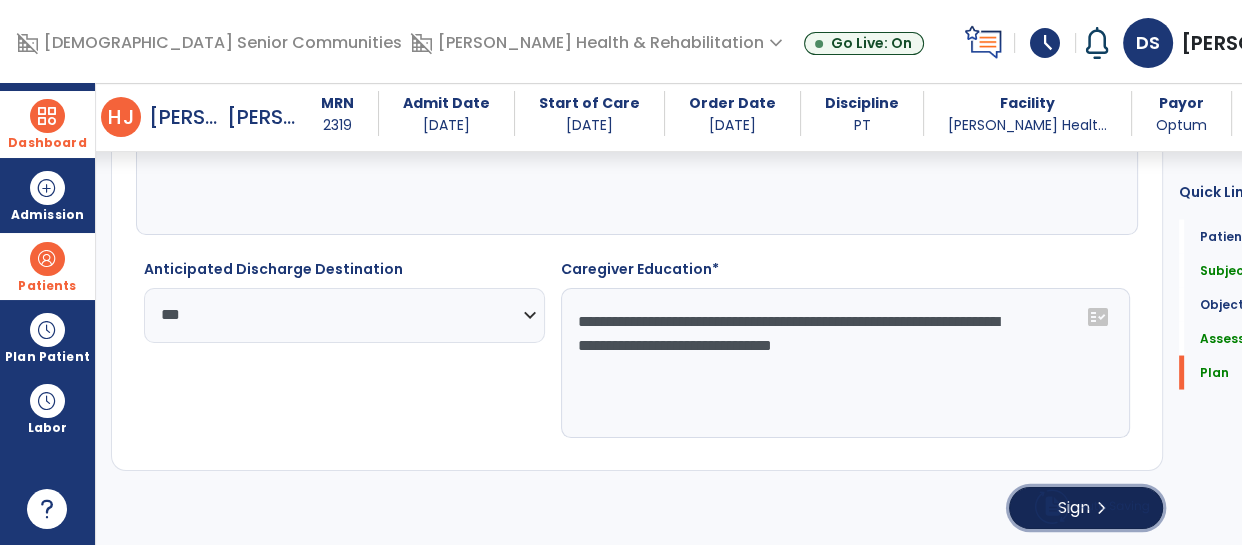 click on "Sign" 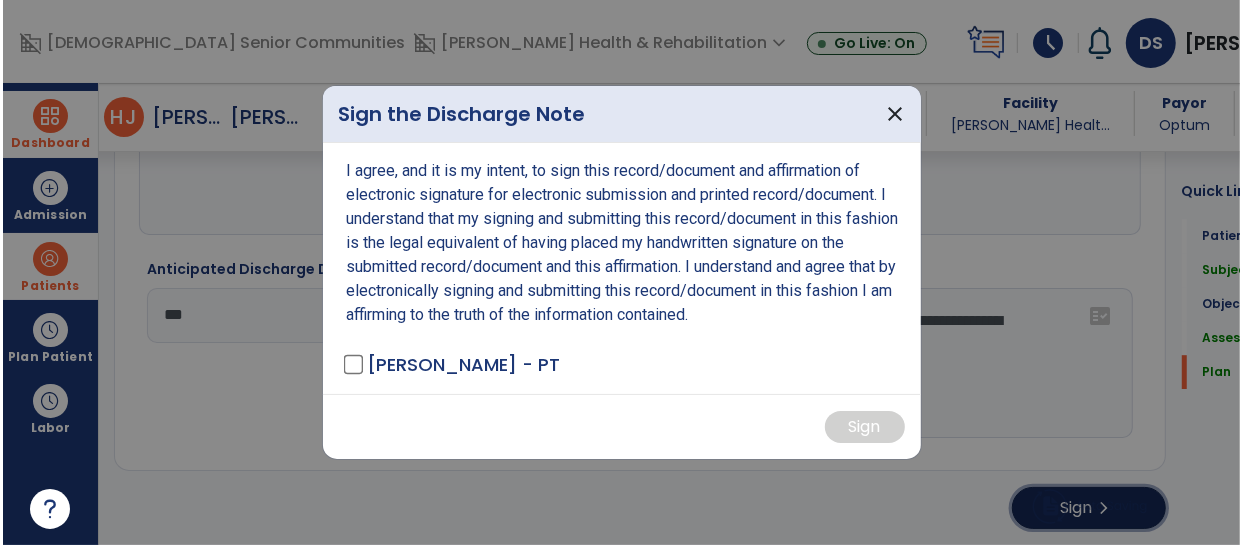 scroll, scrollTop: 3433, scrollLeft: 0, axis: vertical 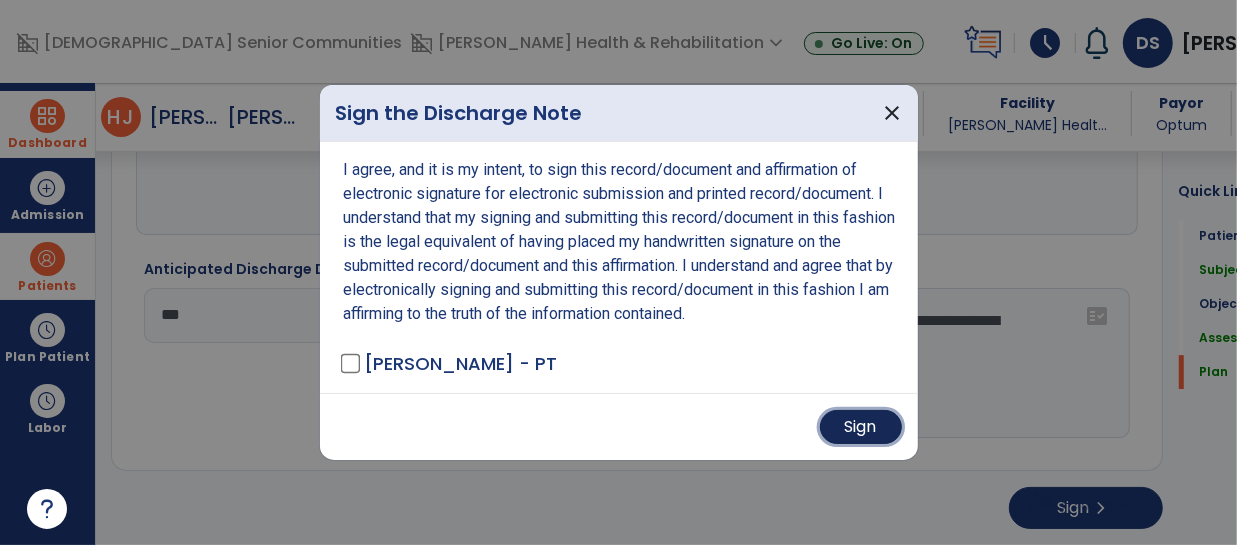click on "Sign" at bounding box center [861, 427] 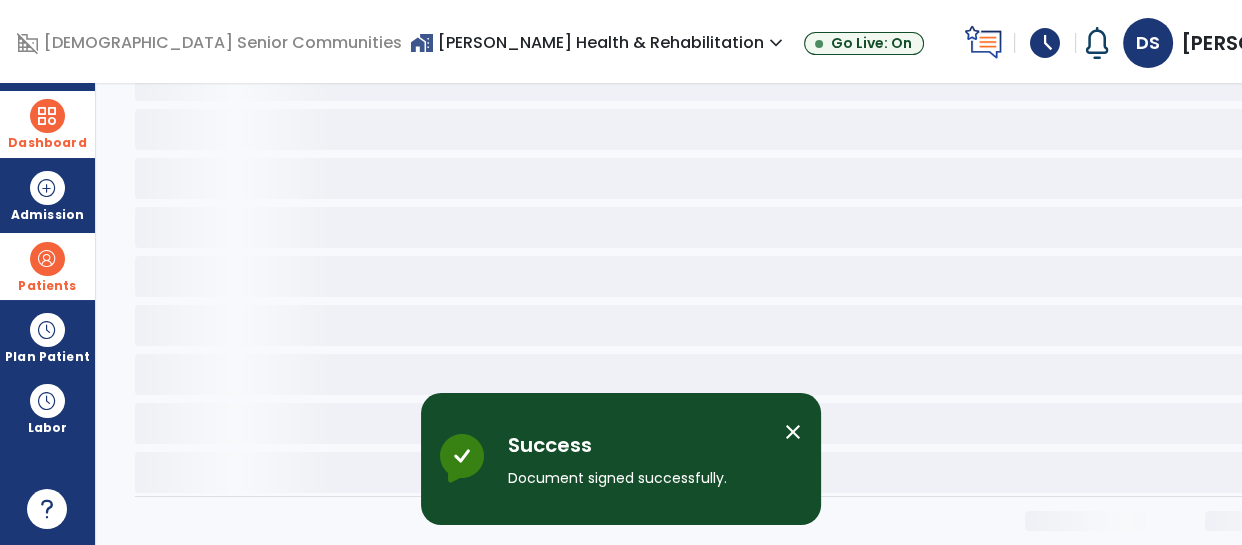 scroll, scrollTop: 0, scrollLeft: 0, axis: both 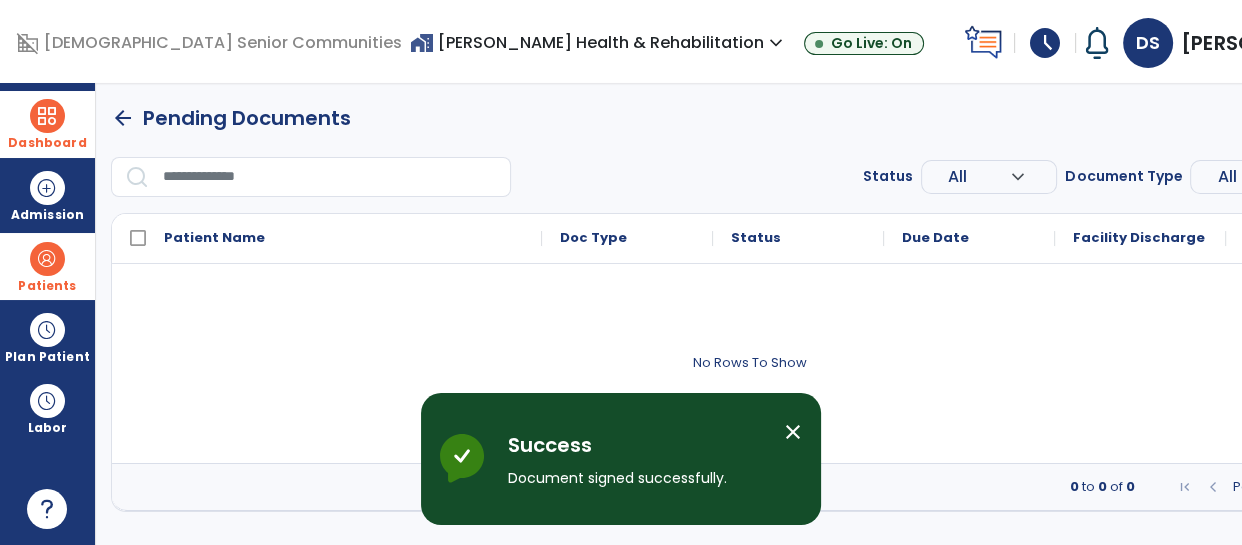 click at bounding box center (47, 116) 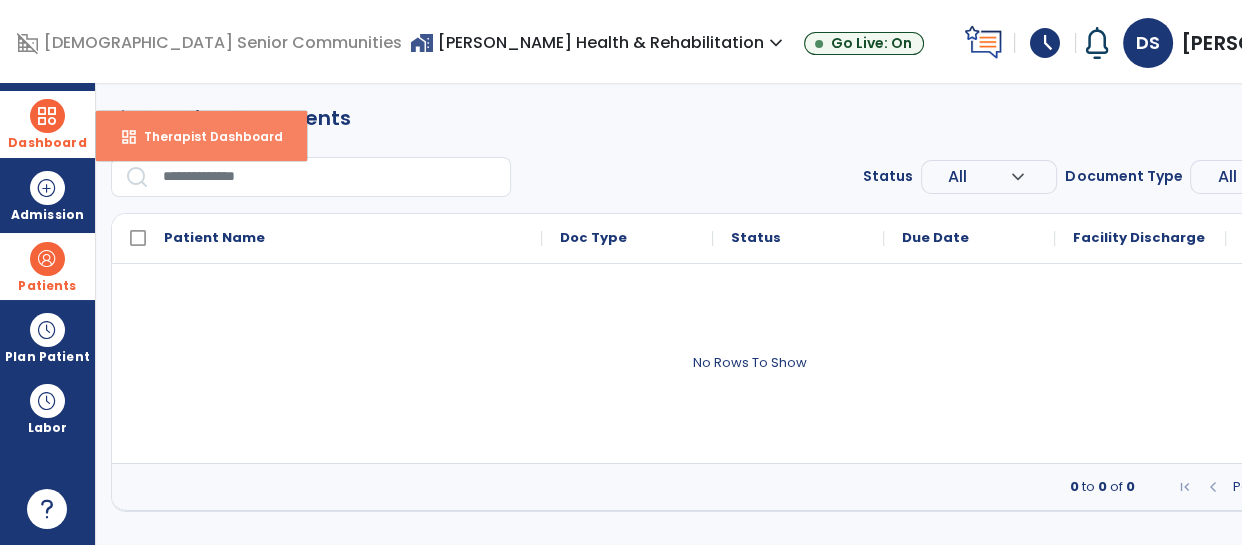 click on "dashboard  Therapist Dashboard" at bounding box center [201, 136] 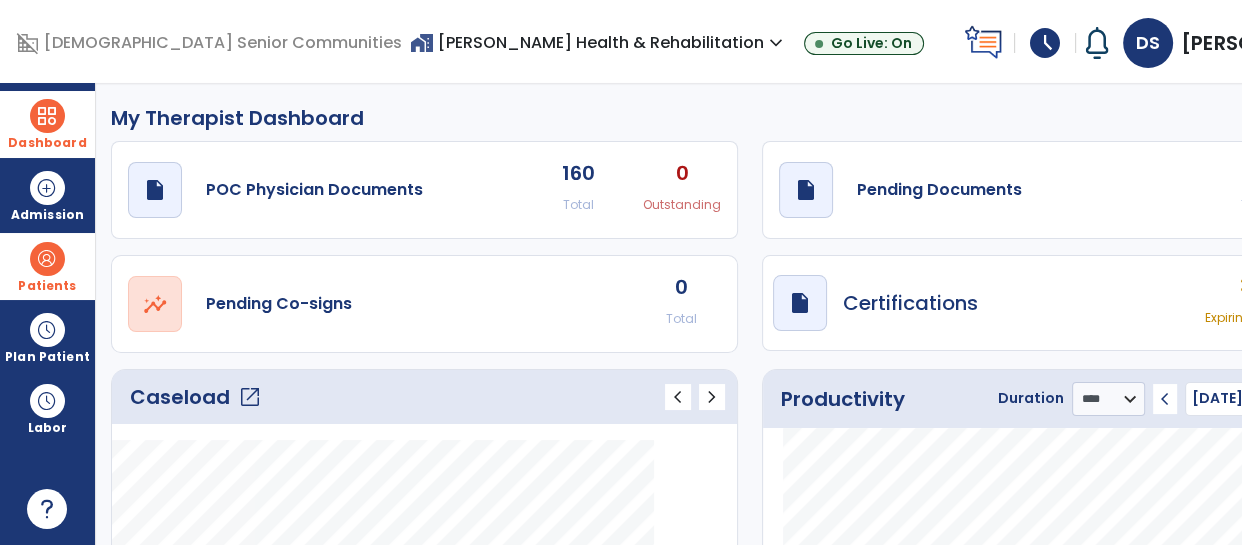 click on "expand_more" at bounding box center [776, 43] 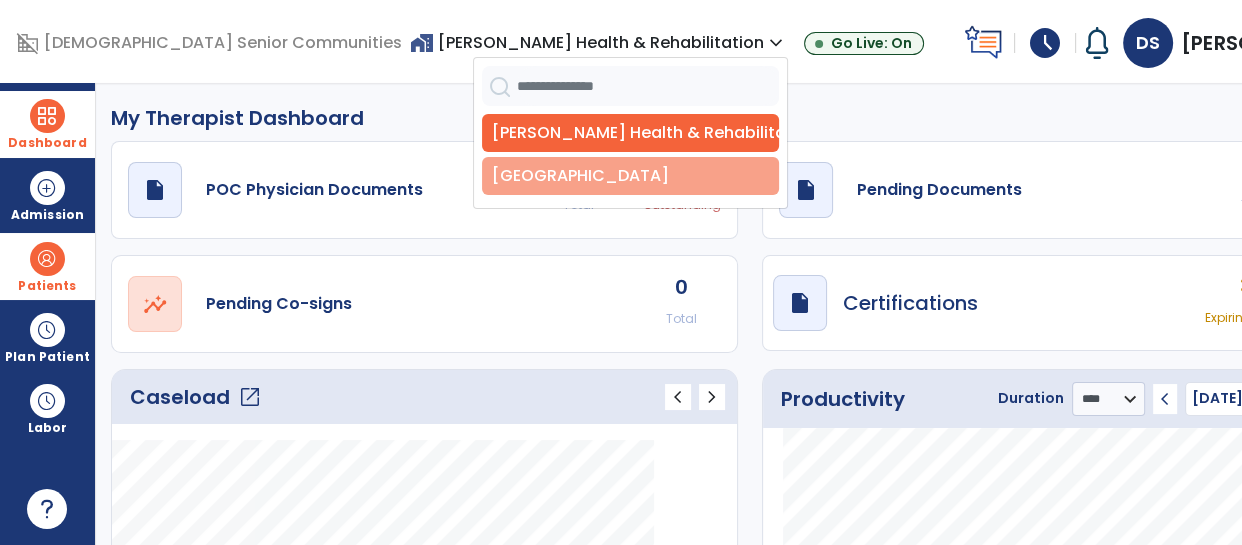 click on "[GEOGRAPHIC_DATA]" at bounding box center [630, 176] 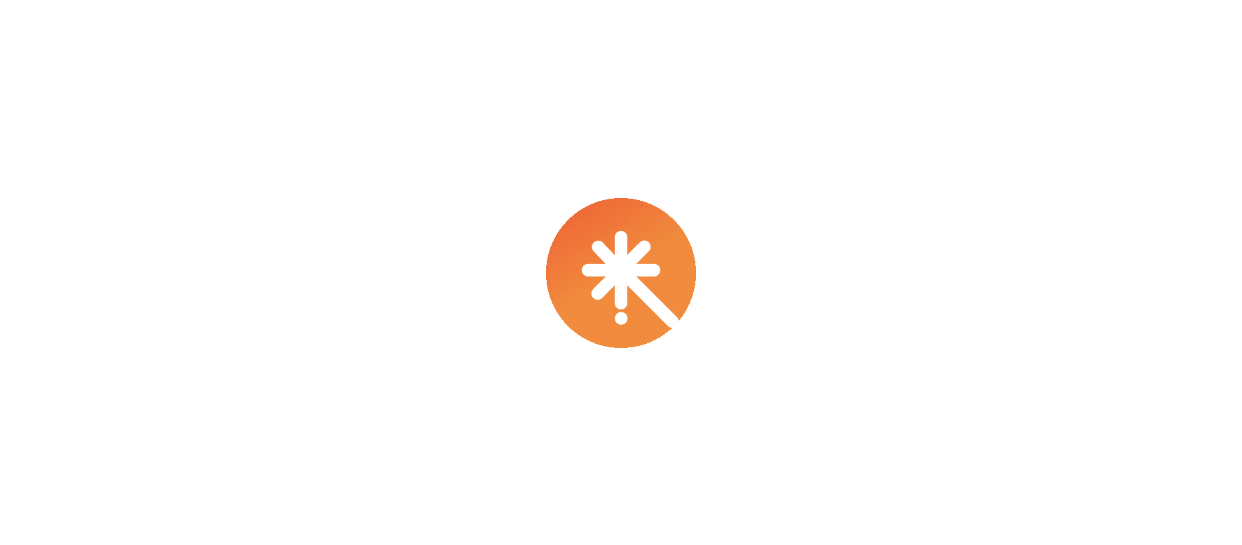 scroll, scrollTop: 0, scrollLeft: 0, axis: both 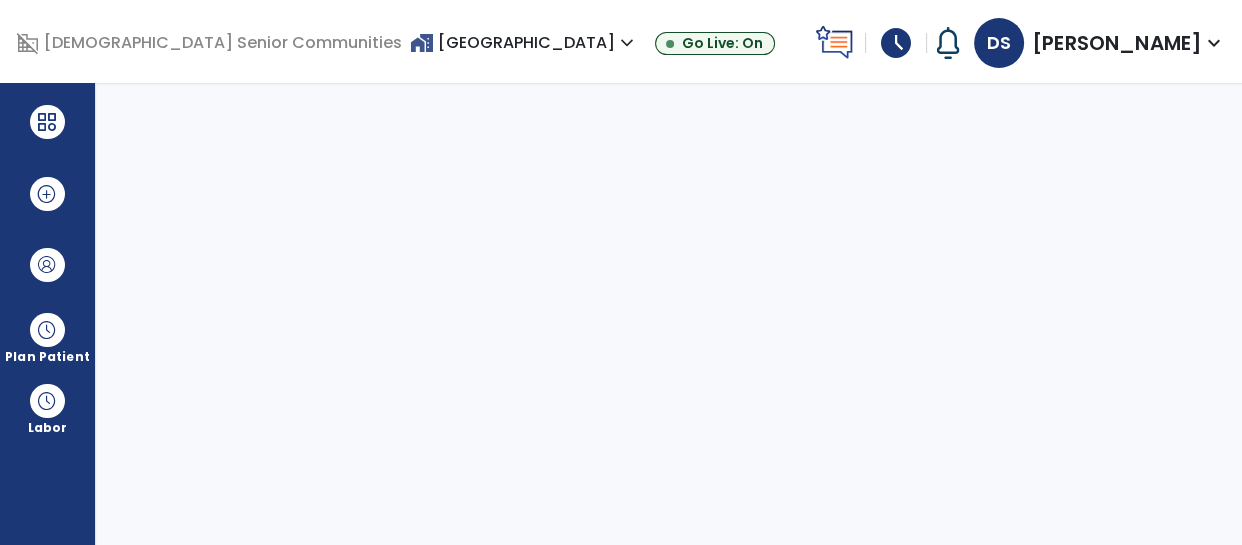 select on "****" 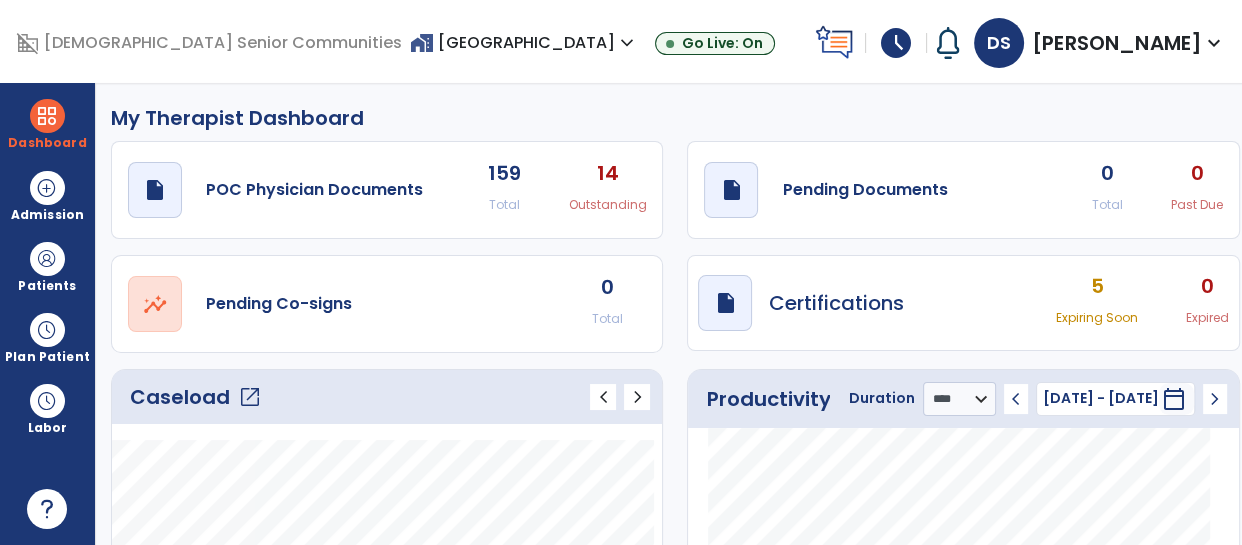 click on "expand_more" at bounding box center (1214, 43) 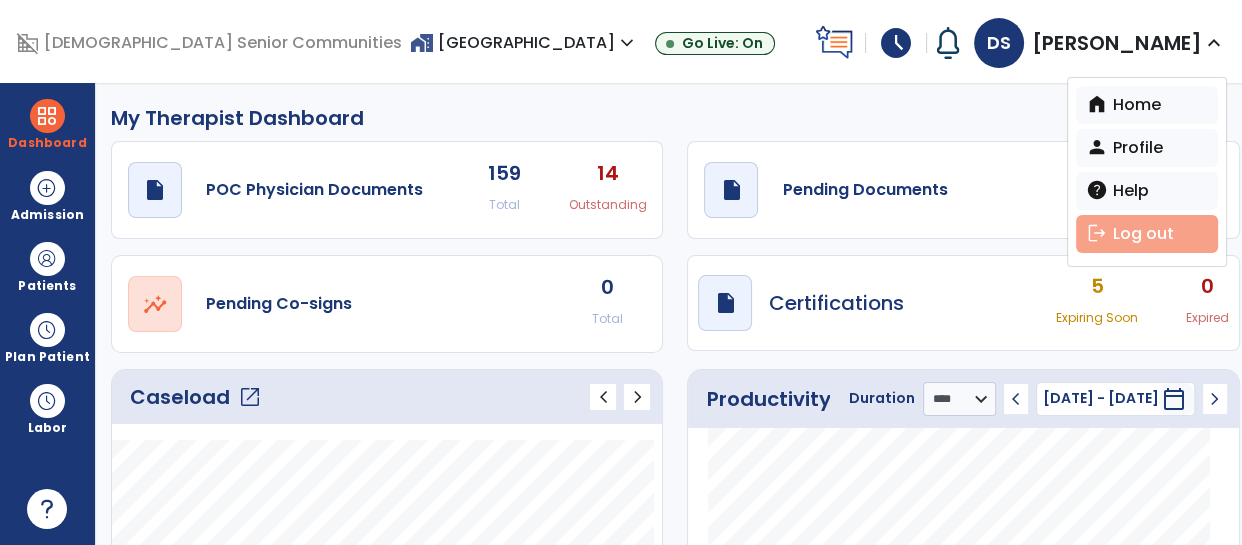 click on "logout   Log out" at bounding box center [1147, 234] 